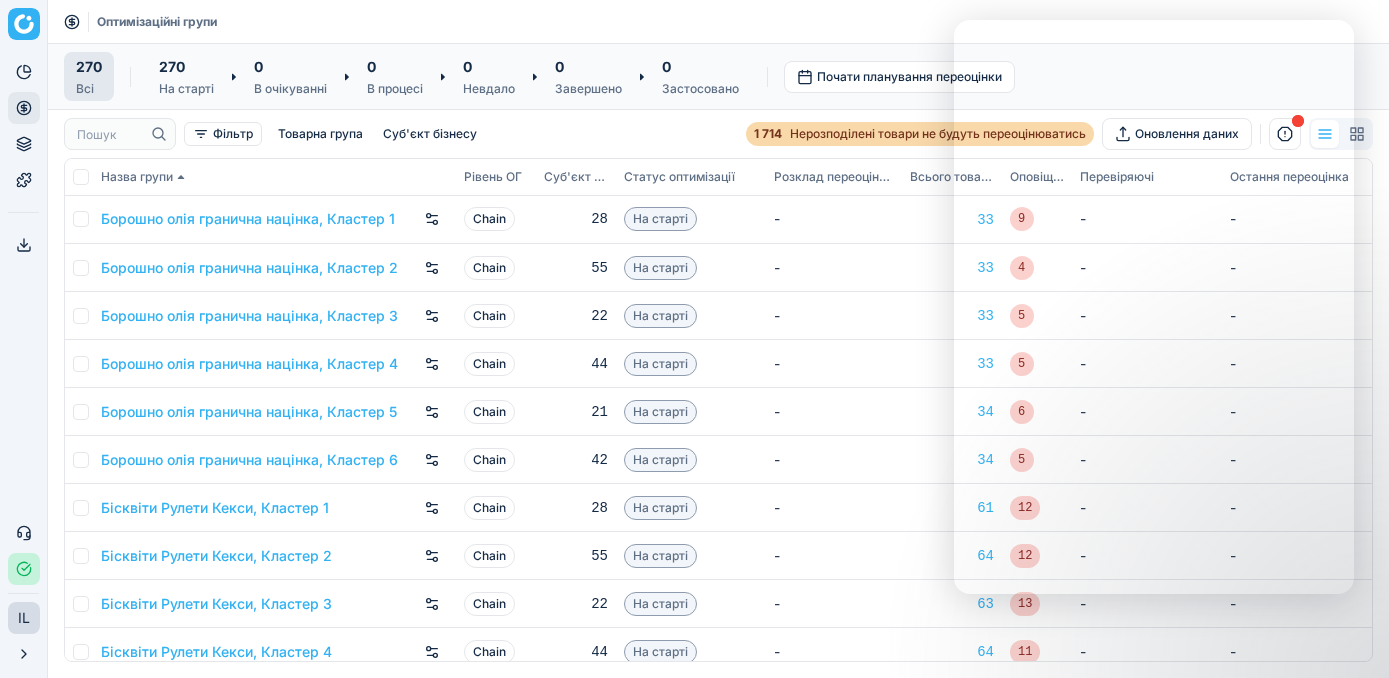 scroll, scrollTop: 0, scrollLeft: 0, axis: both 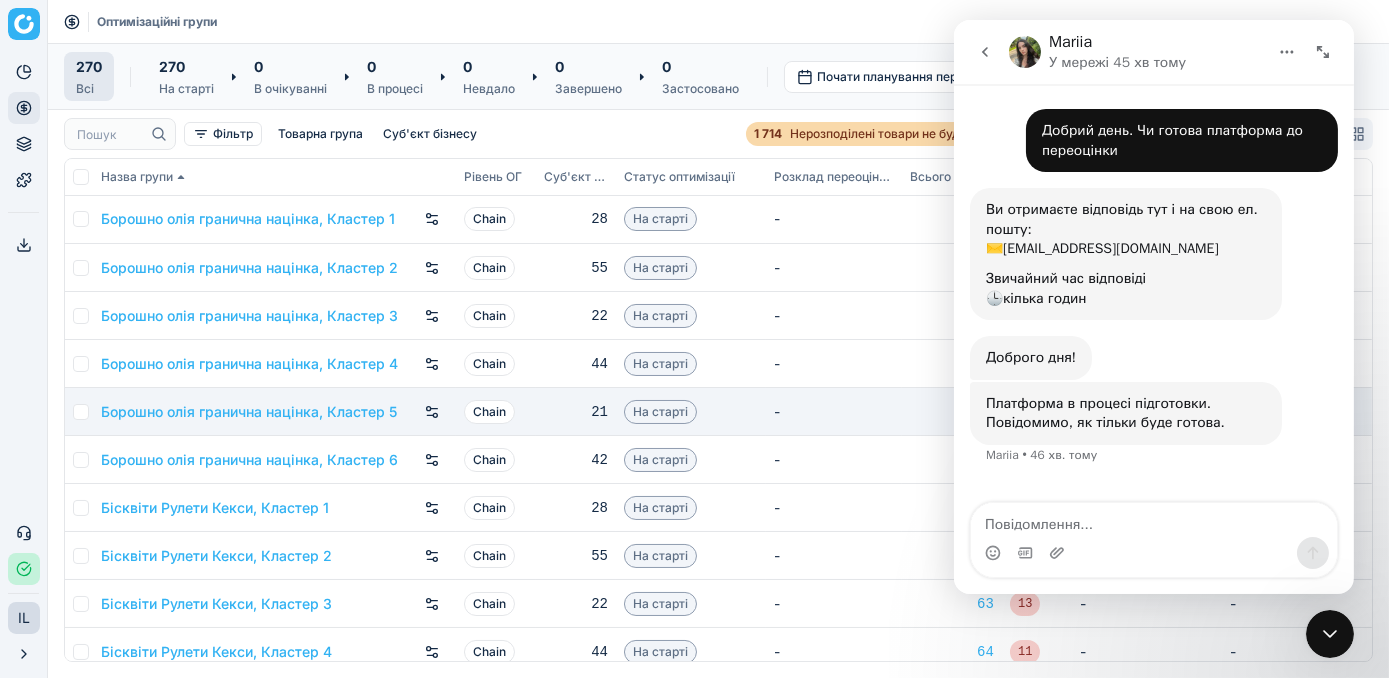 click on "-" at bounding box center (834, 412) 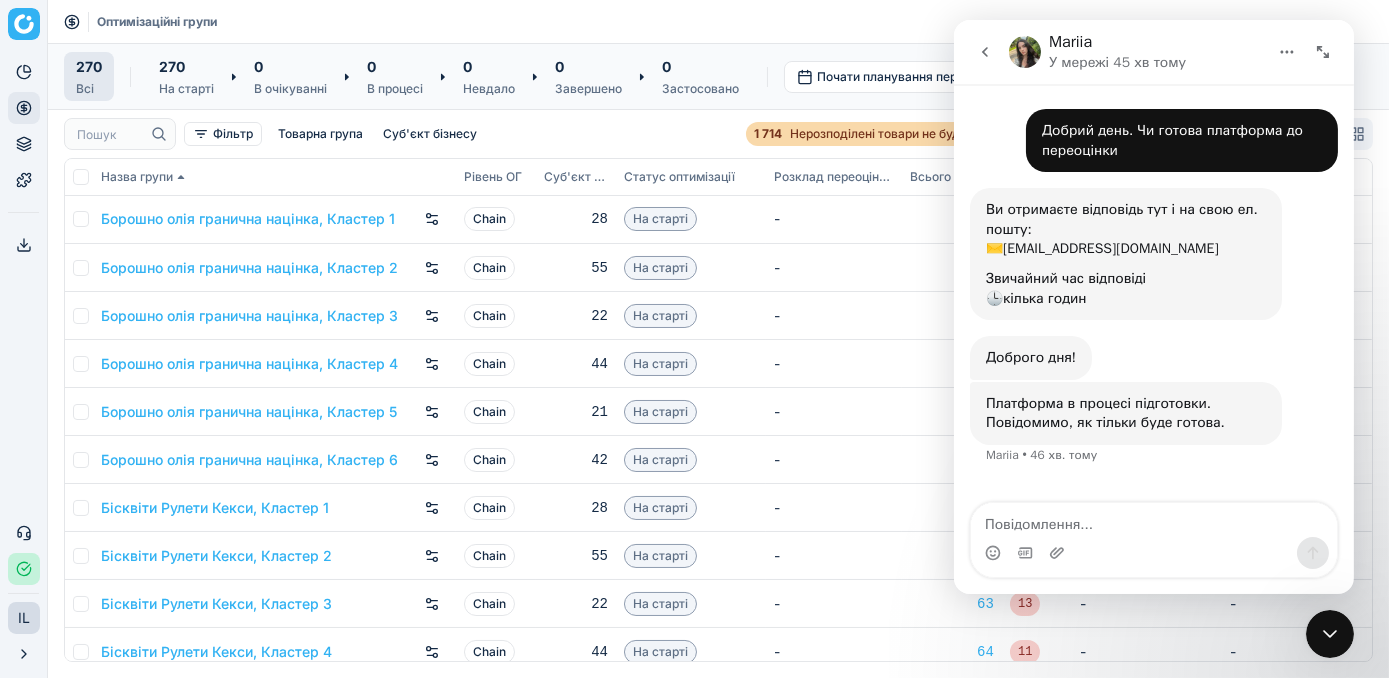 click 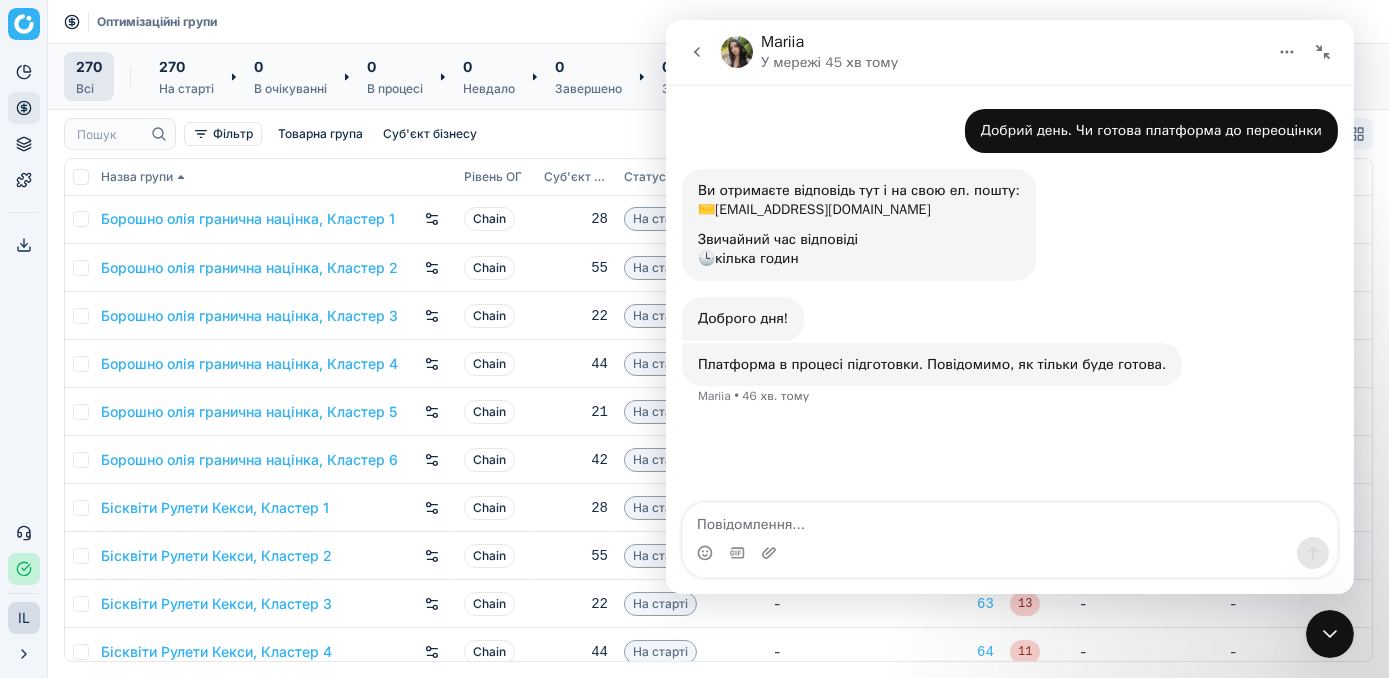 click 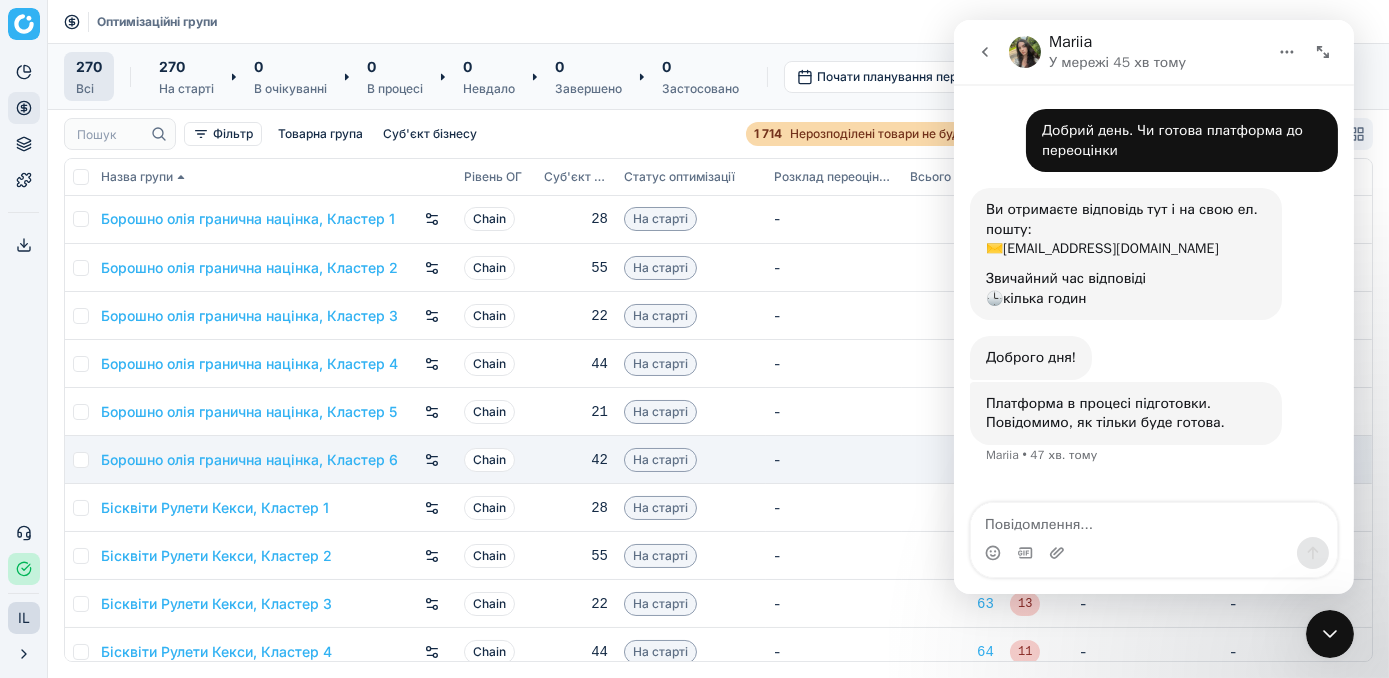 click on "-" at bounding box center (834, 460) 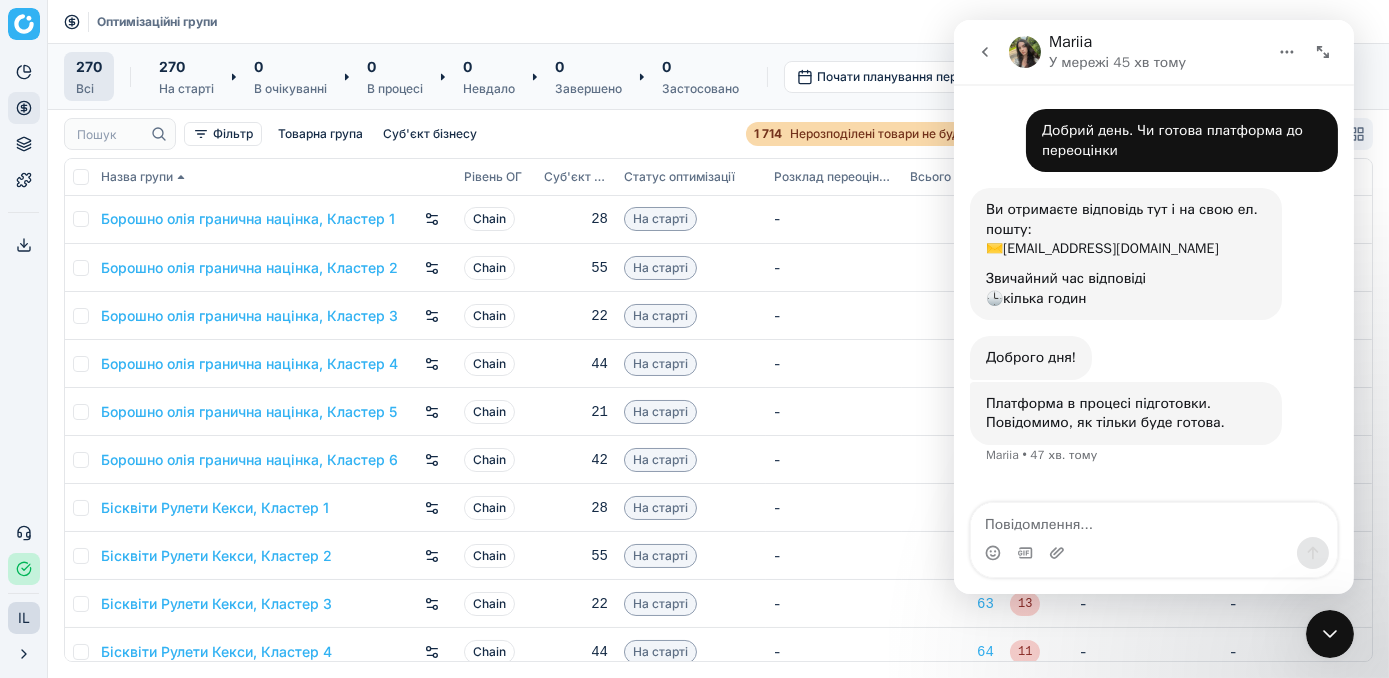 click 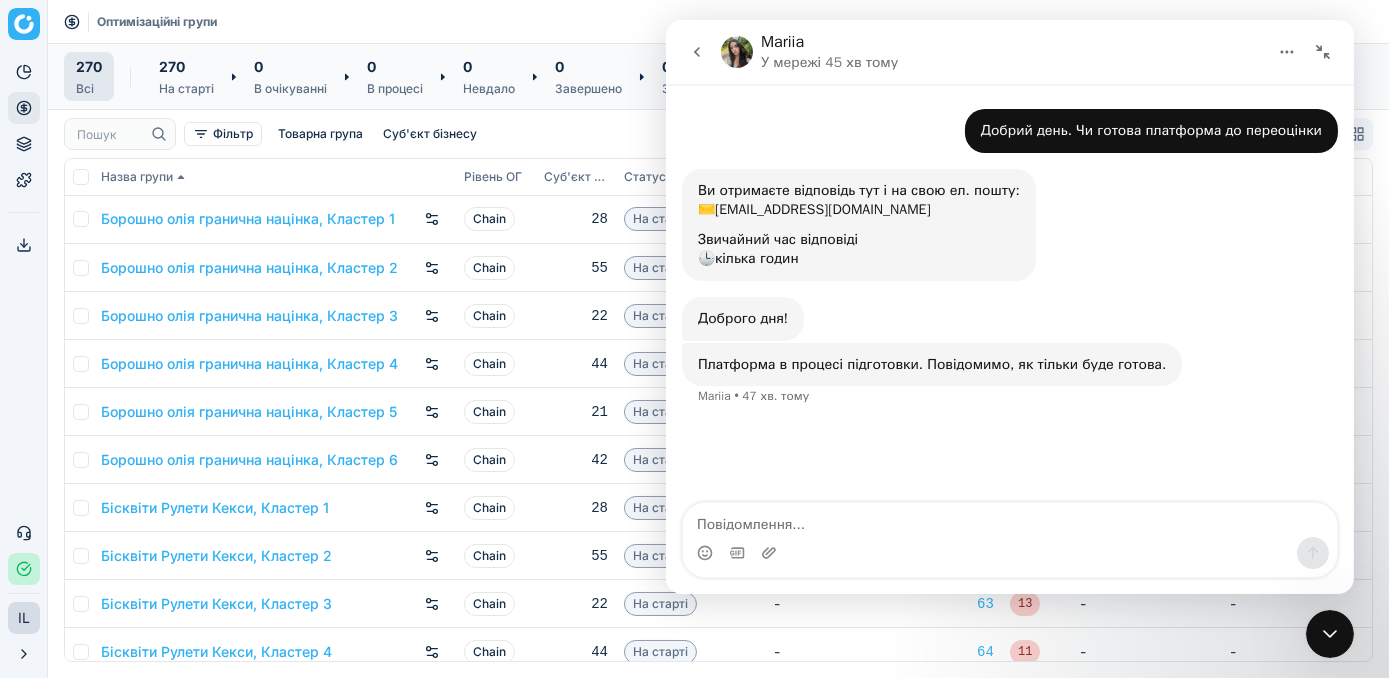 click on "Статус оптимізації" at bounding box center [691, 177] 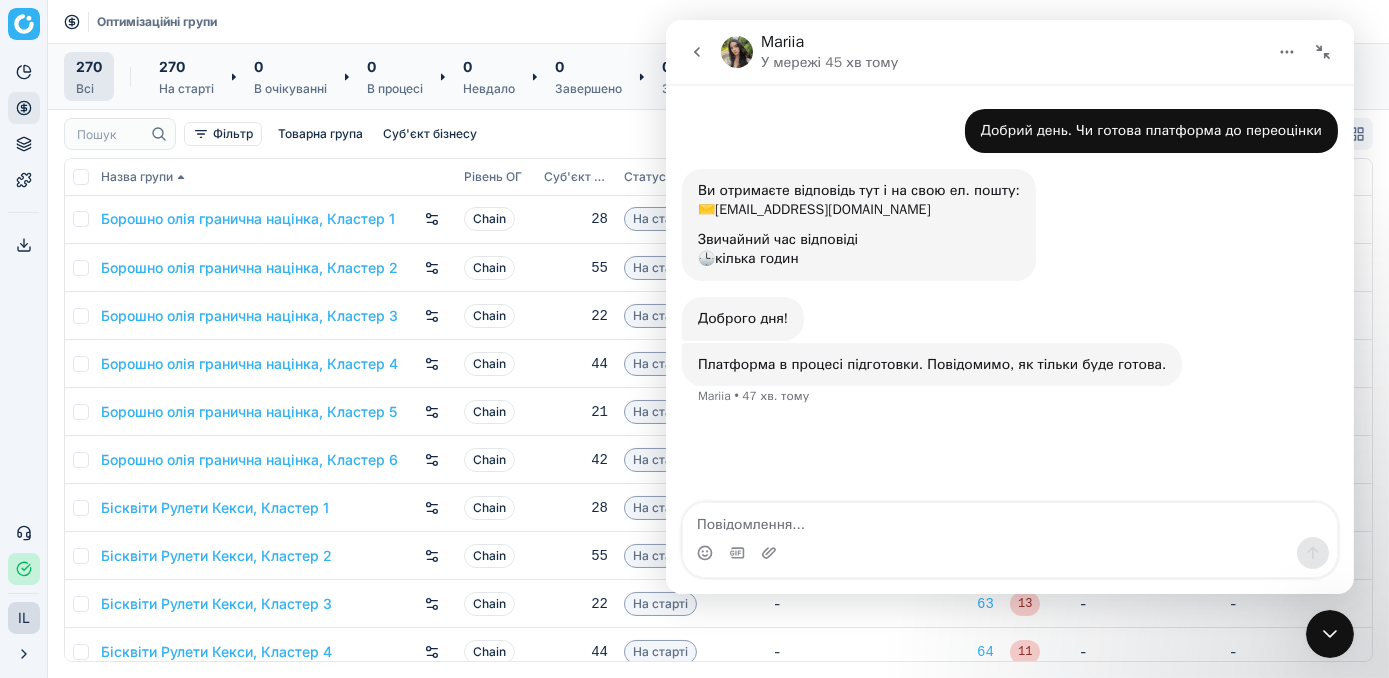 click on "Фільтр   Товарна група   Суб'єкт бізнесу   1 714 Нерозподілені товари не будуть переоцінюватись   Оновлення даних" at bounding box center (718, 134) 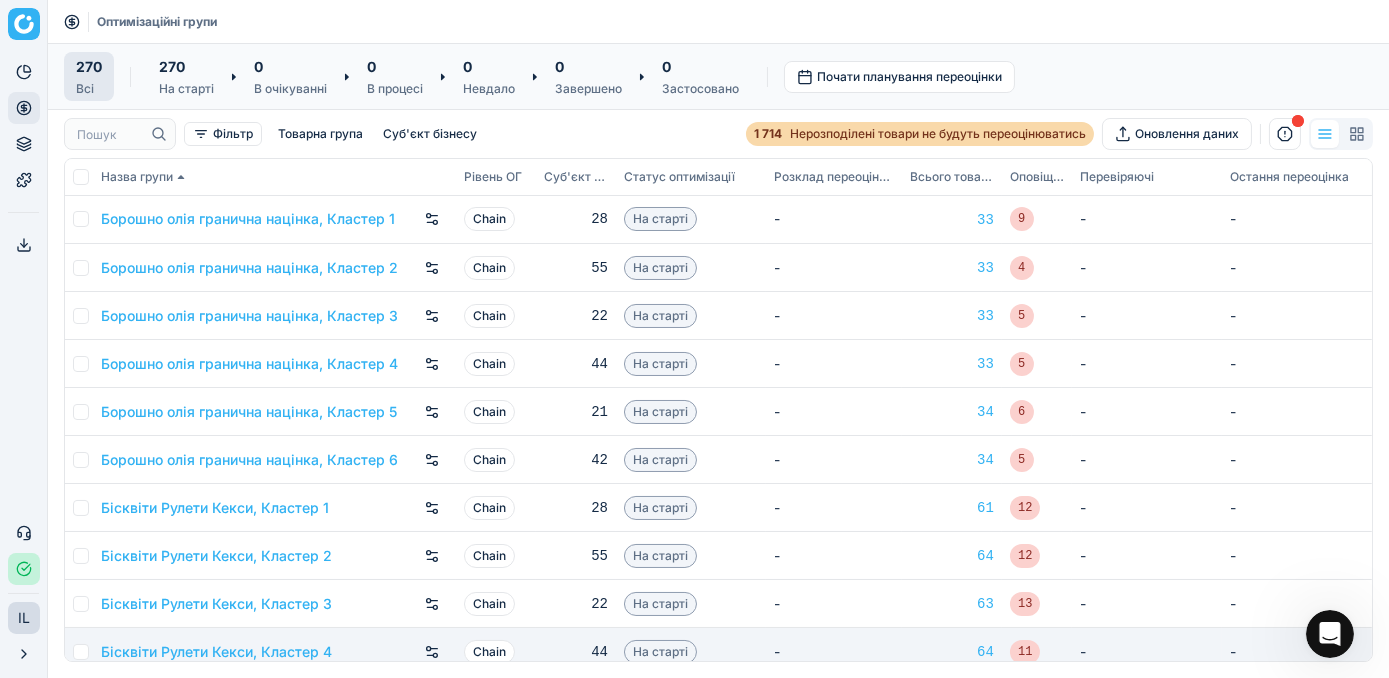 scroll, scrollTop: 0, scrollLeft: 0, axis: both 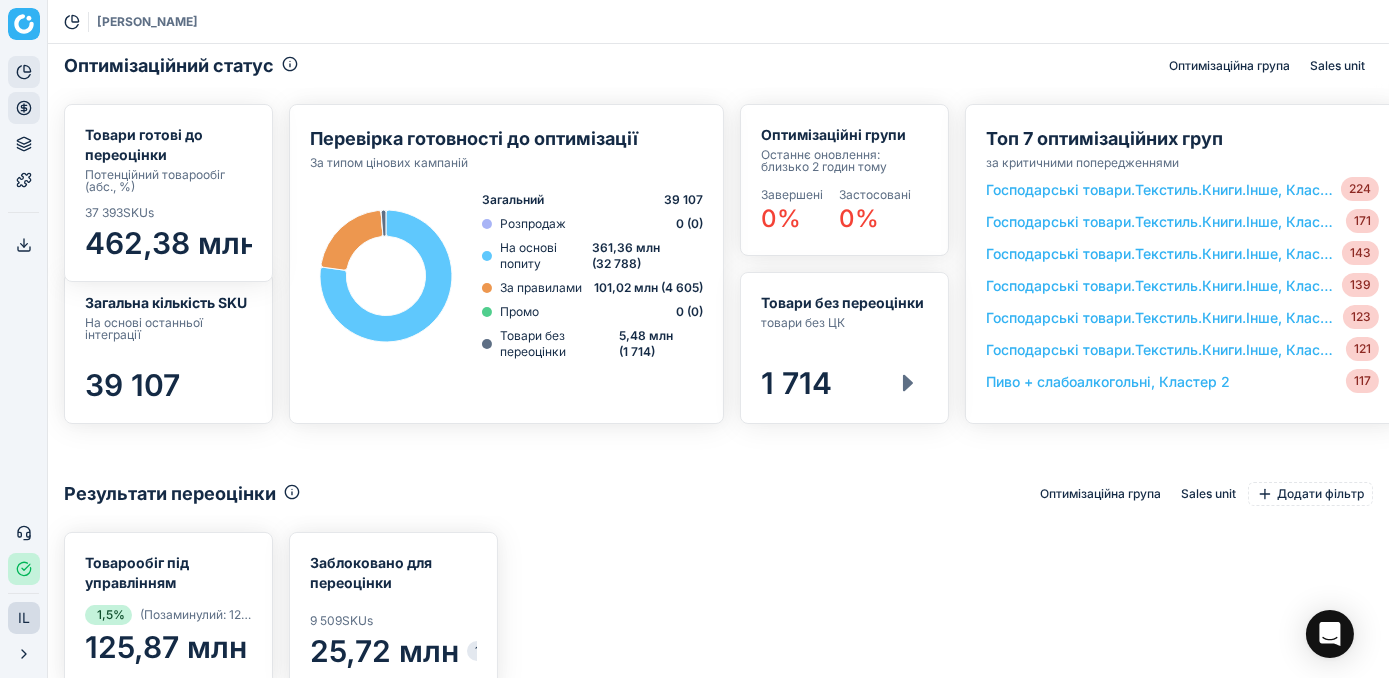 click 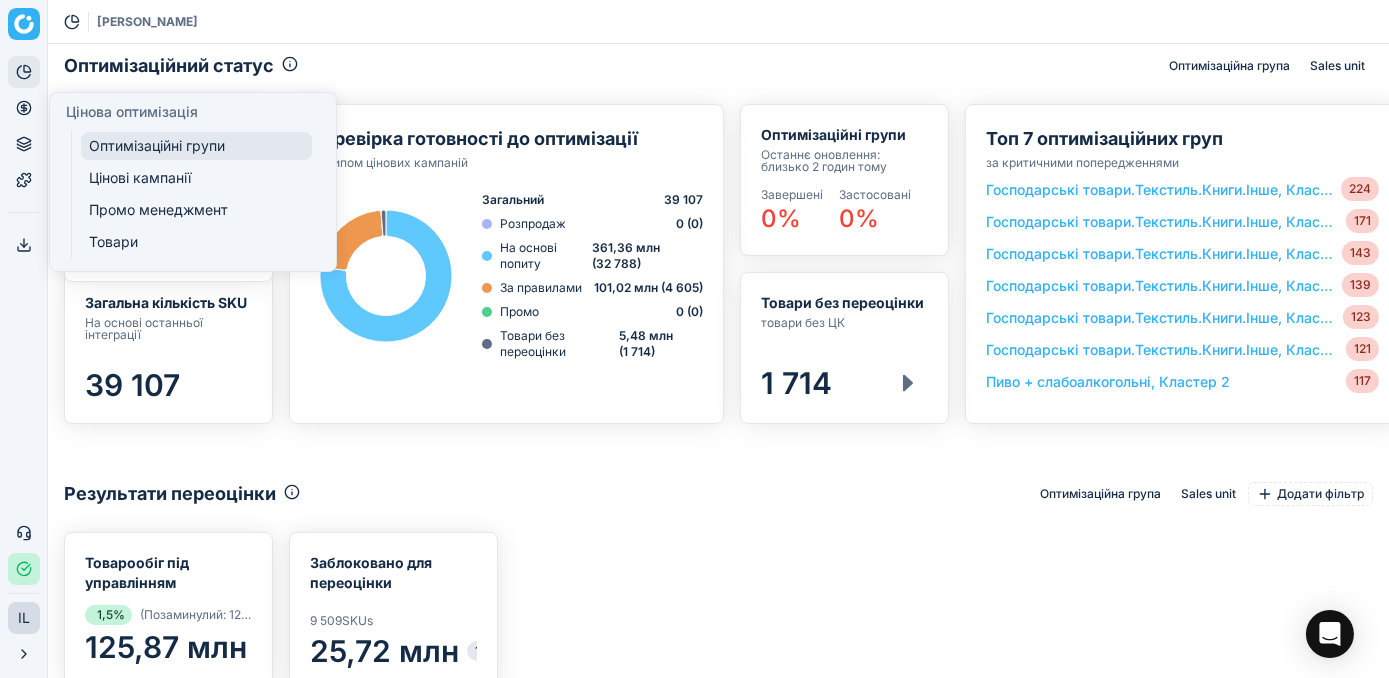 click on "Оптимізаційні групи" at bounding box center (196, 146) 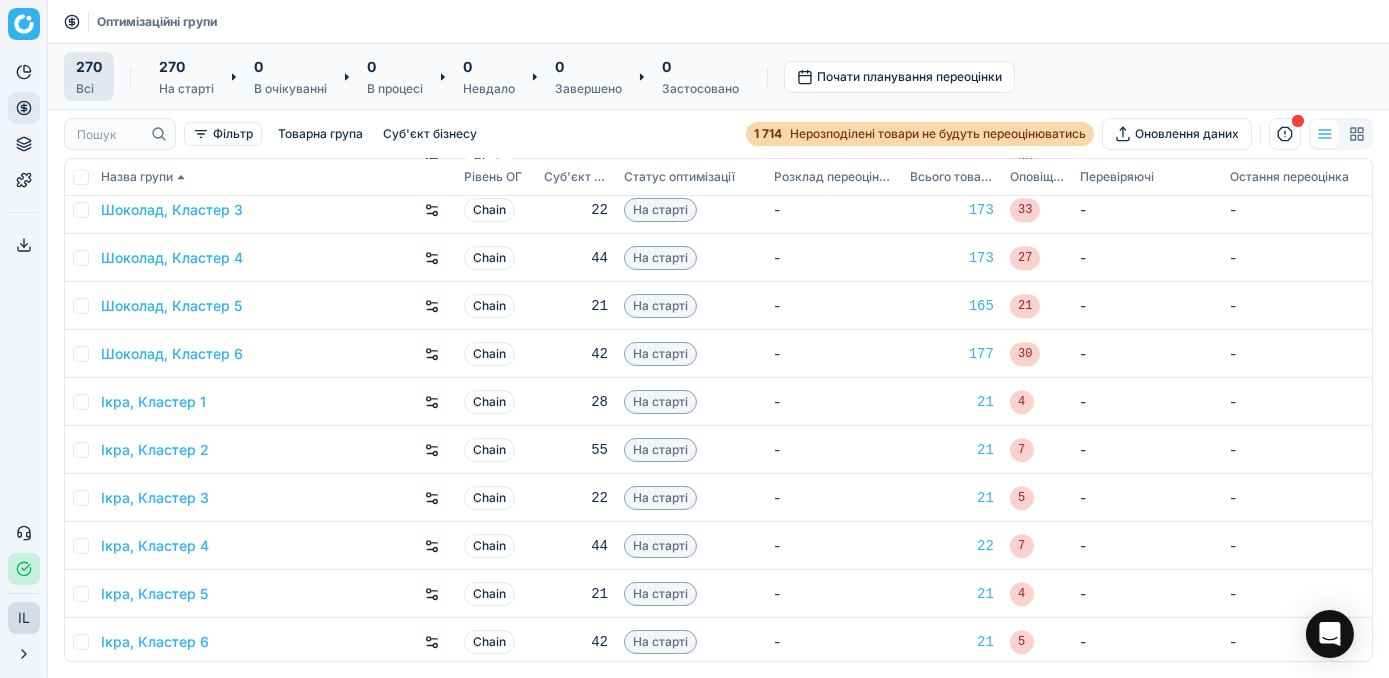 scroll, scrollTop: 12493, scrollLeft: 0, axis: vertical 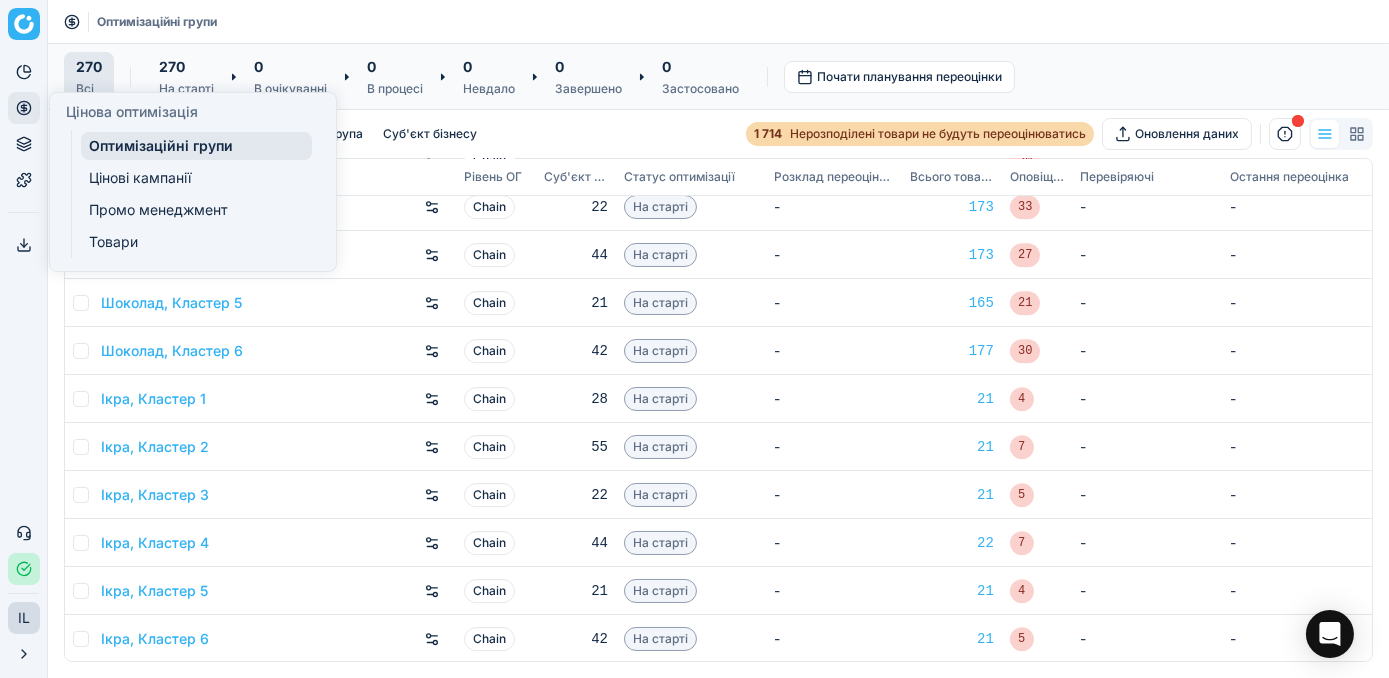 click 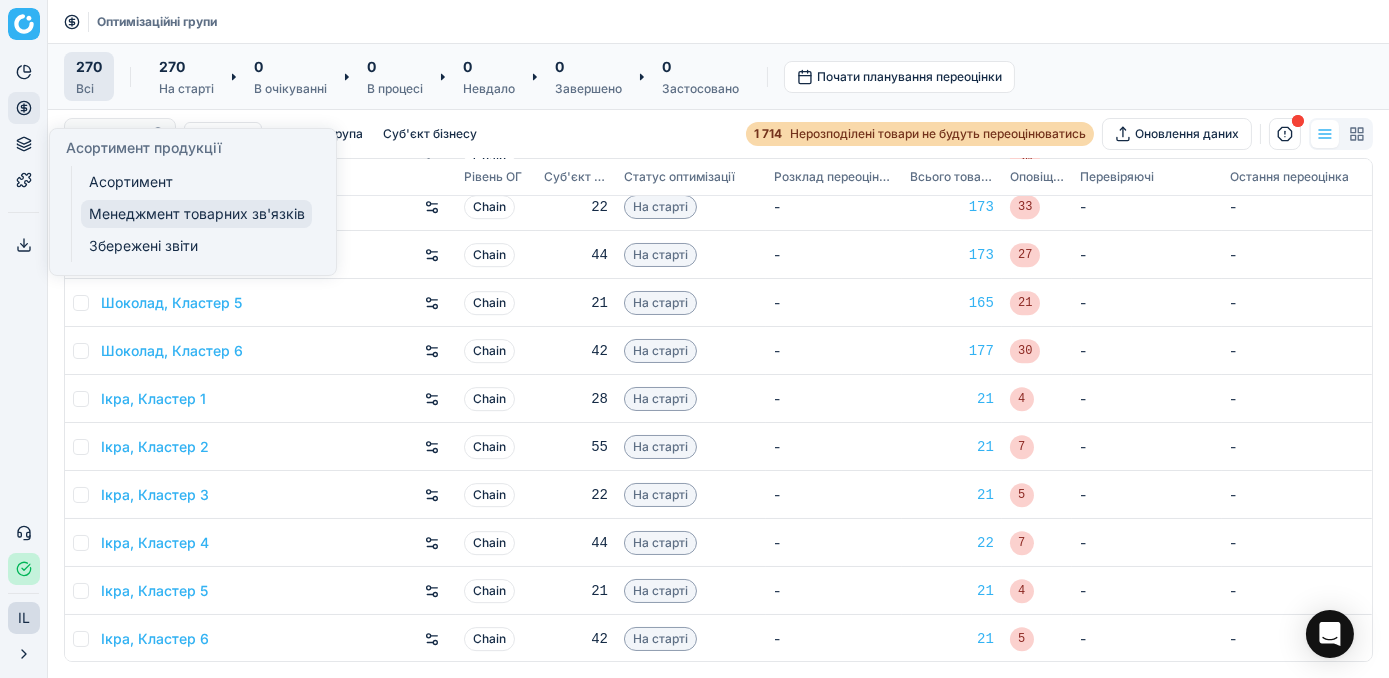 click on "Менеджмент товарних зв'язків" at bounding box center (196, 214) 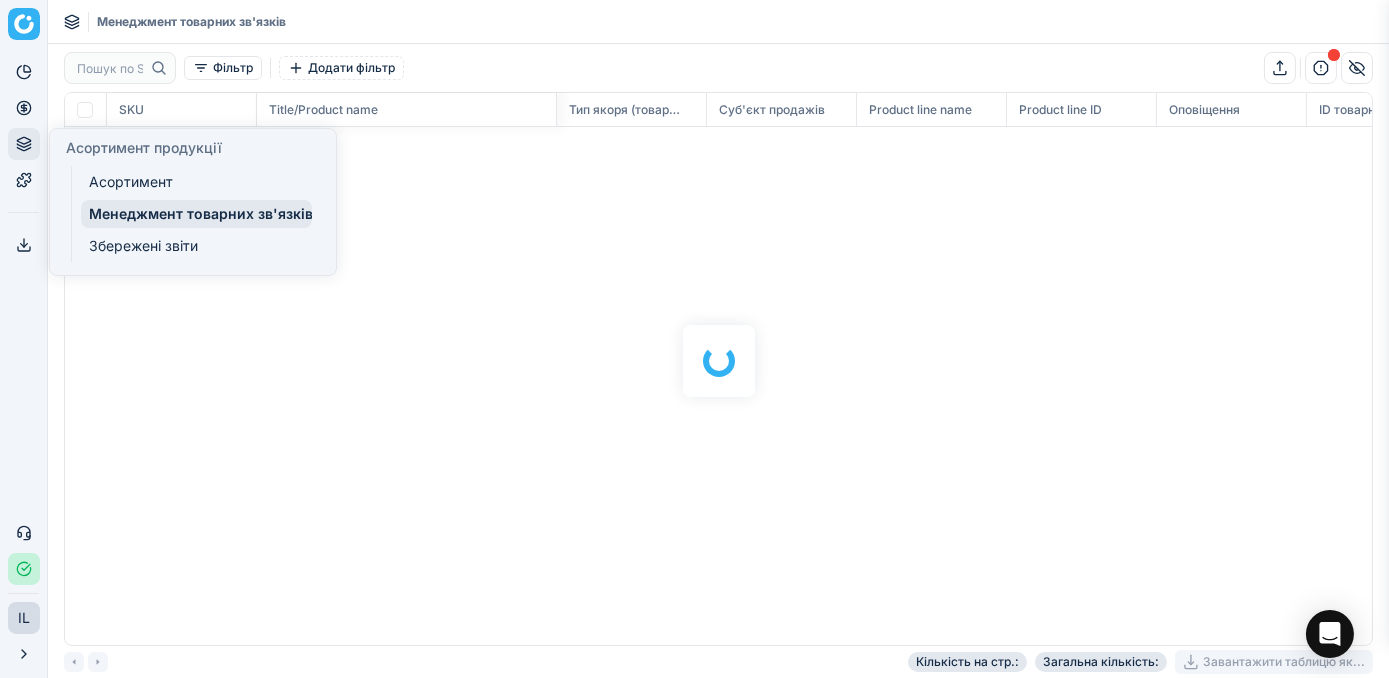 scroll, scrollTop: 2, scrollLeft: 2, axis: both 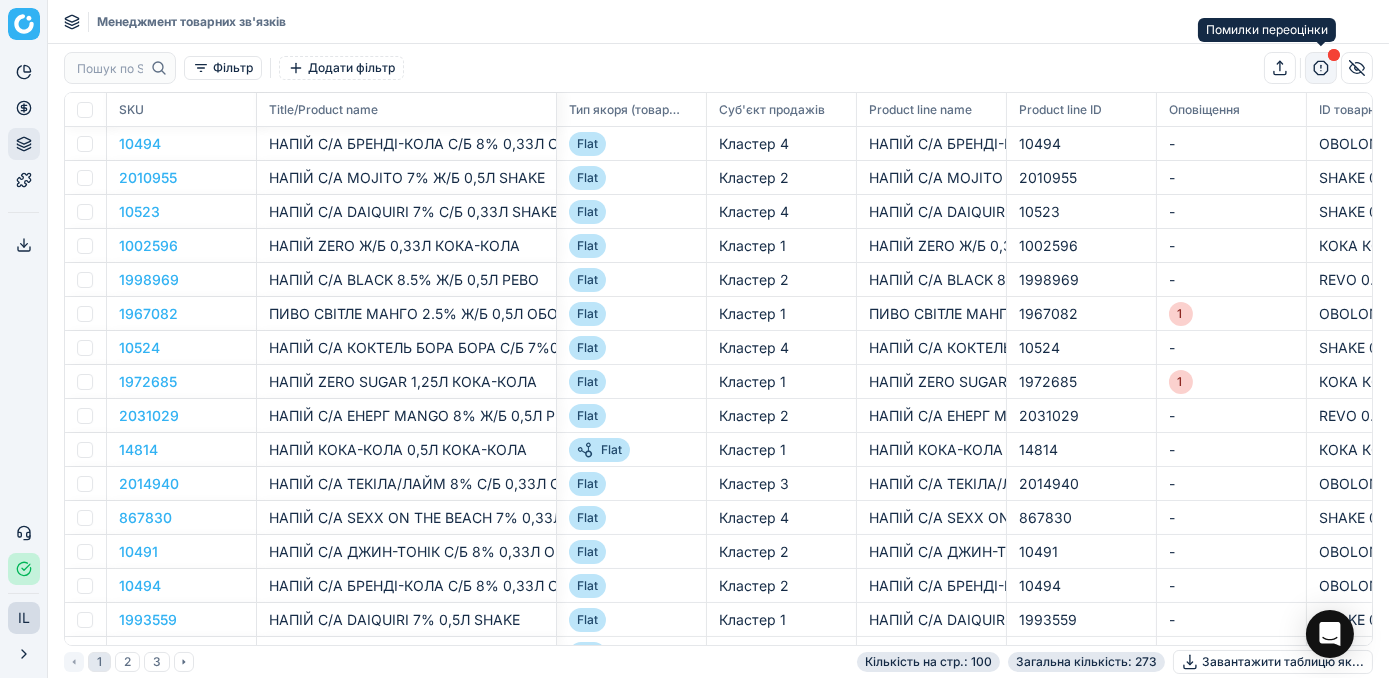 click 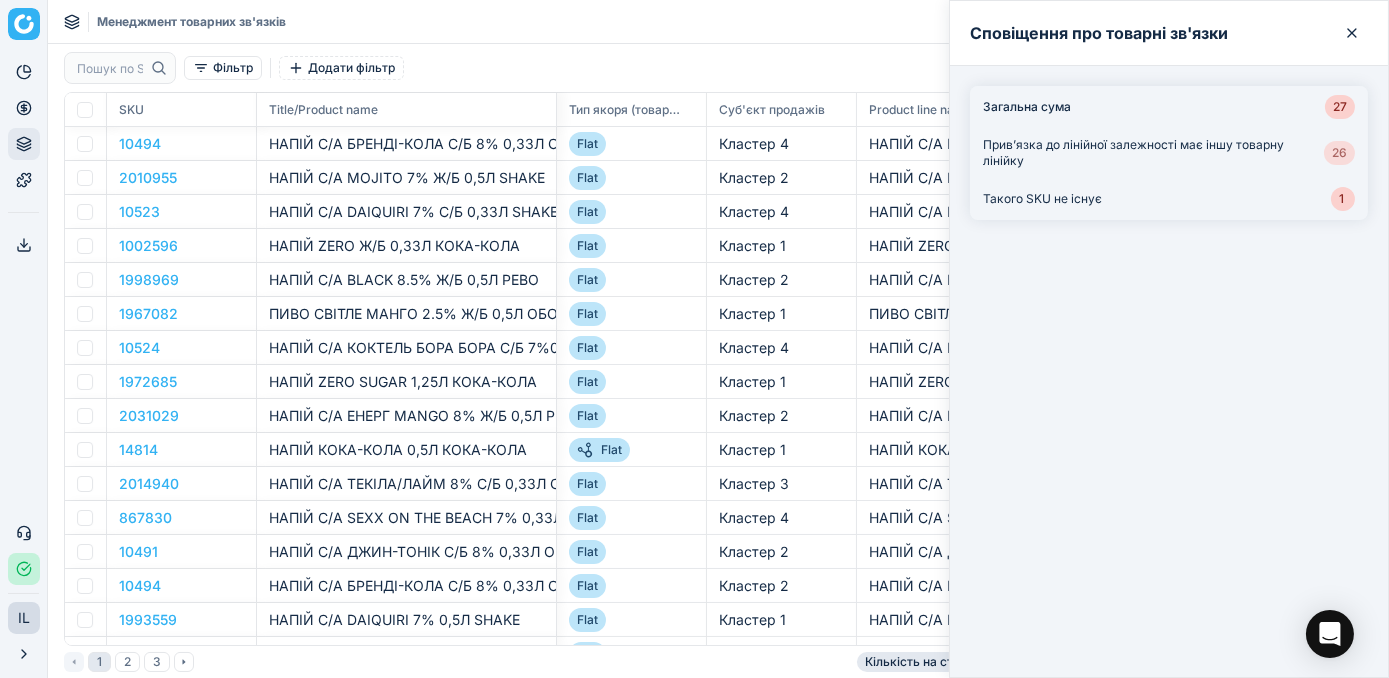 click on "26" at bounding box center [1339, 153] 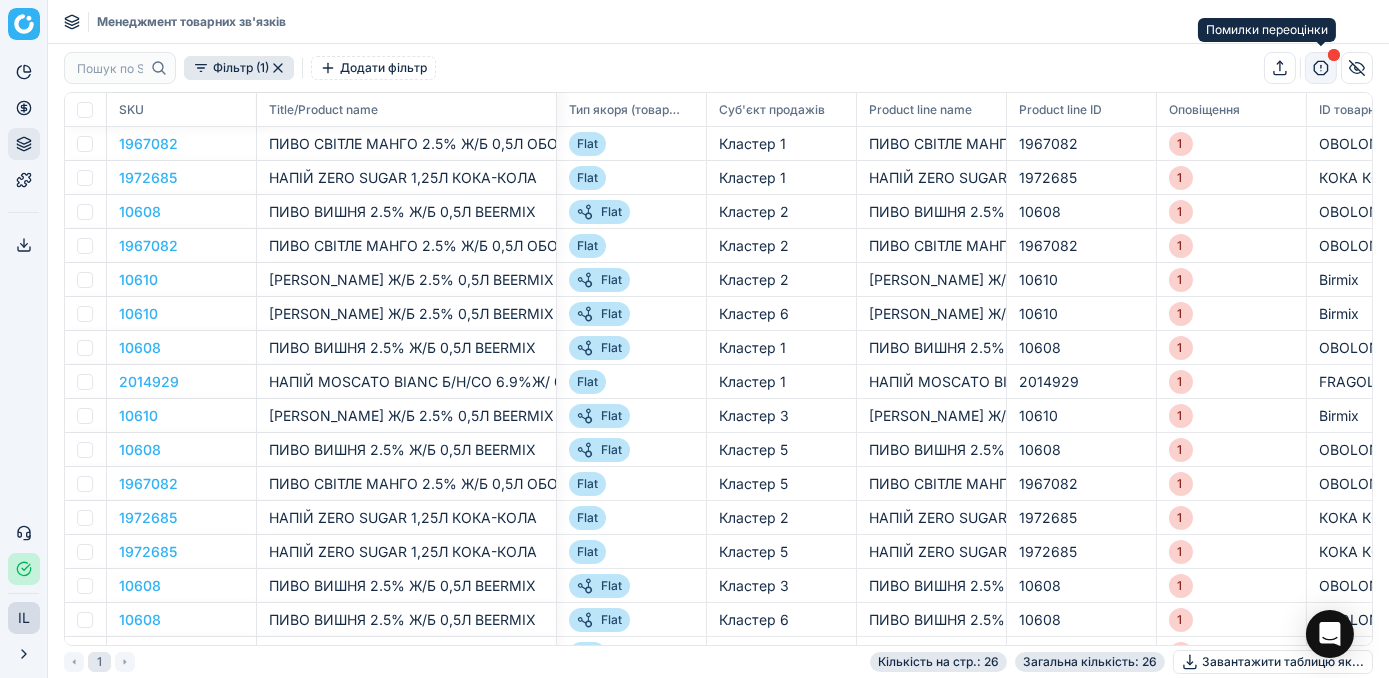 click 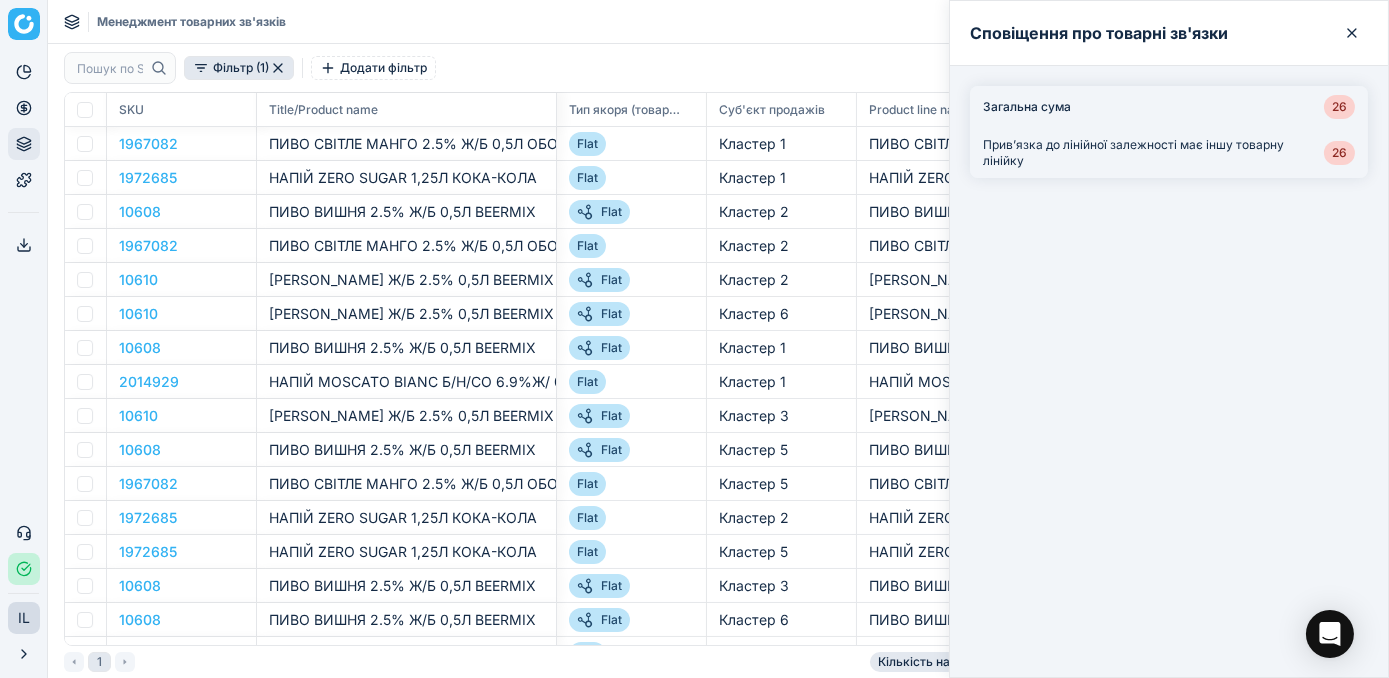 click on "Прив’язка до лінійної залежності має іншу товарну лінійку" at bounding box center [1153, 153] 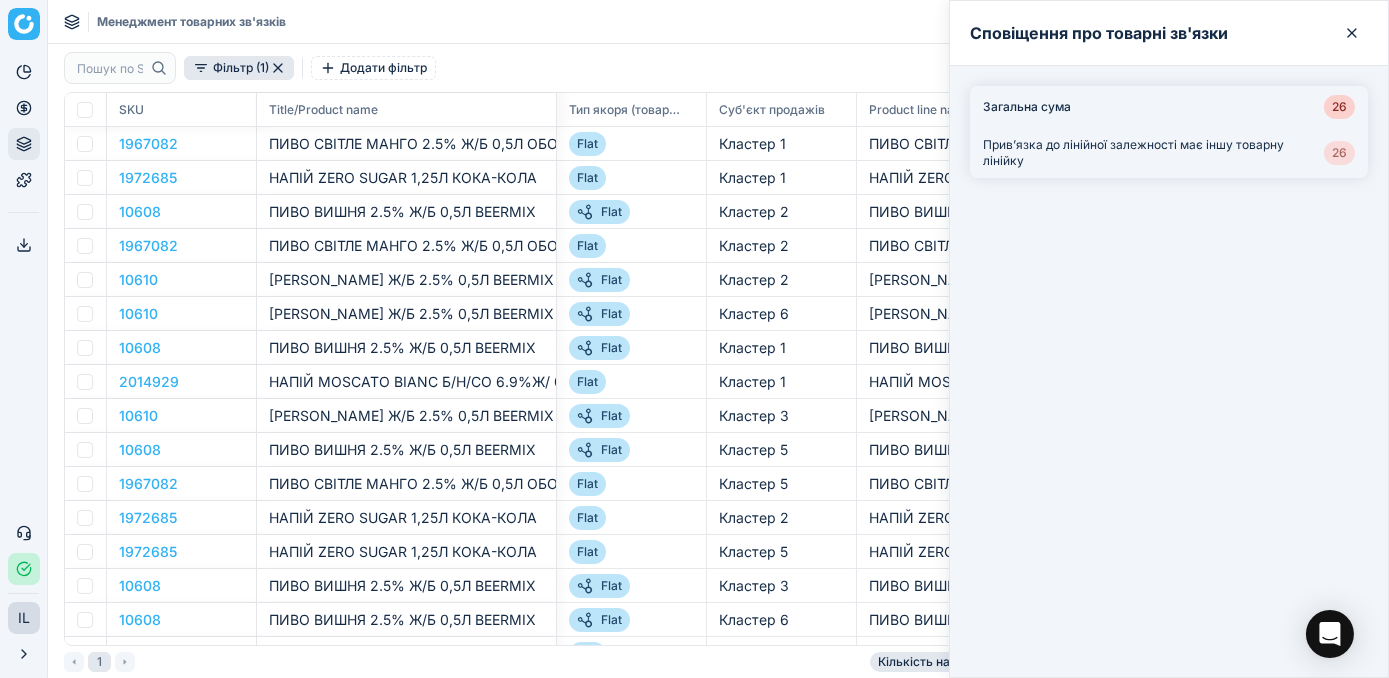 click on "26" at bounding box center [1339, 153] 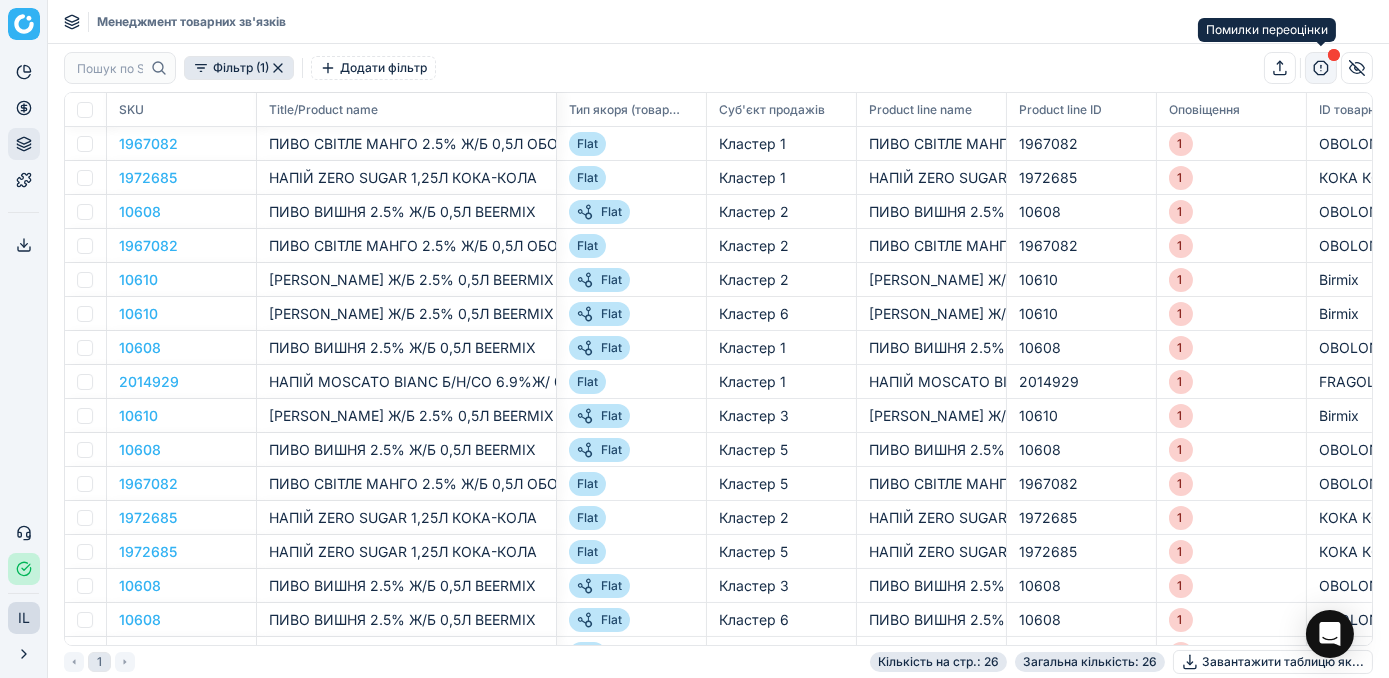 click 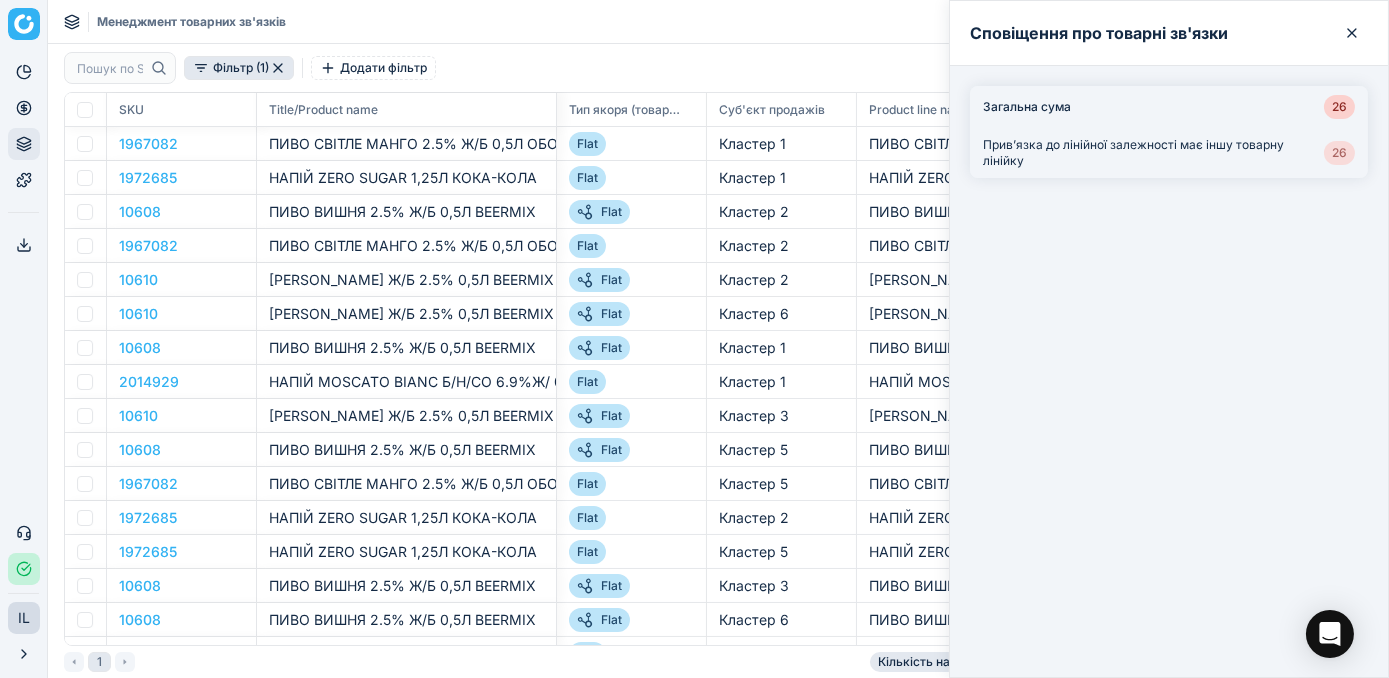 click on "26" at bounding box center (1339, 153) 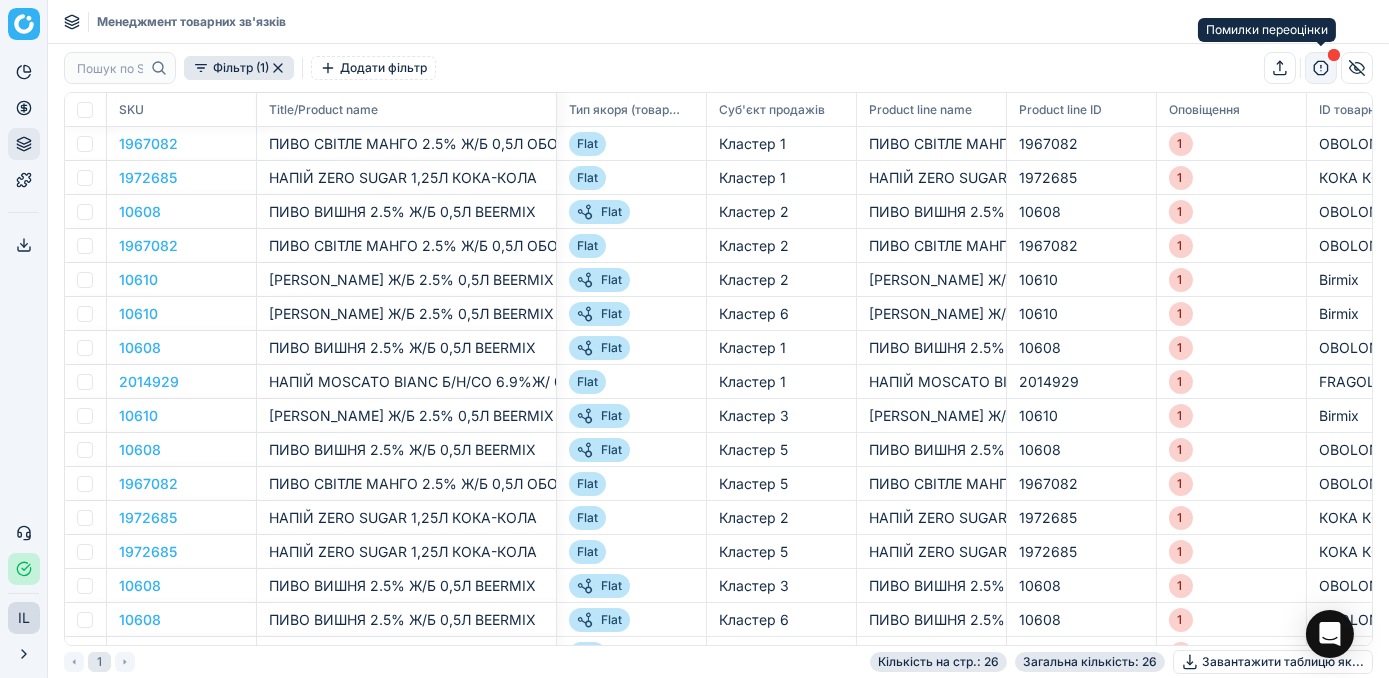 click at bounding box center (1321, 68) 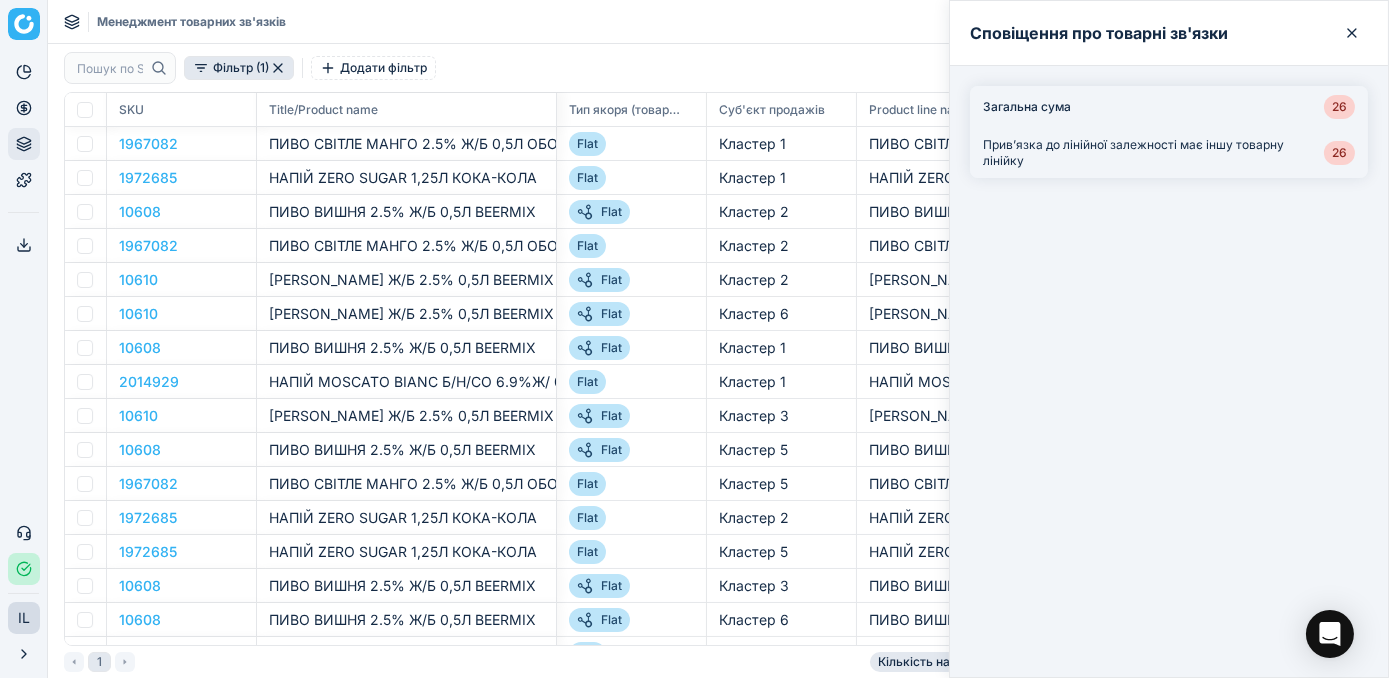 click on "Прив’язка до лінійної залежності має іншу товарну лінійку" at bounding box center [1153, 153] 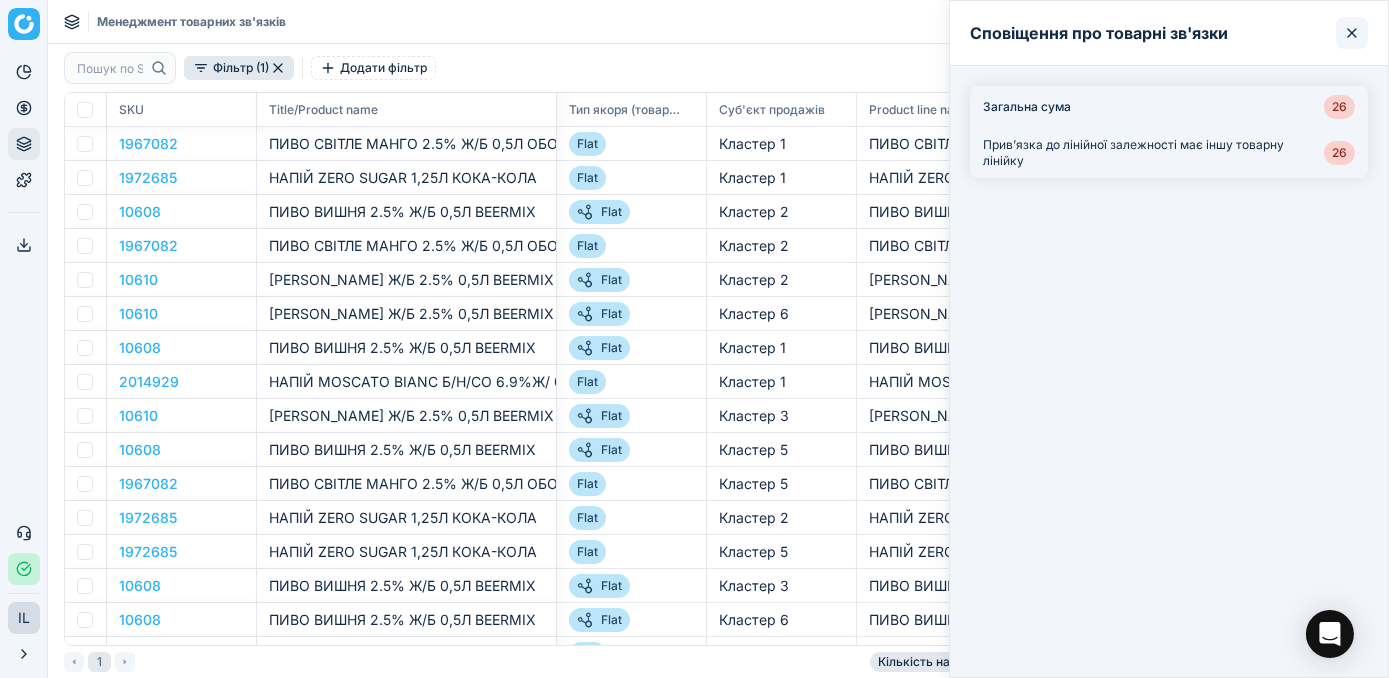 click 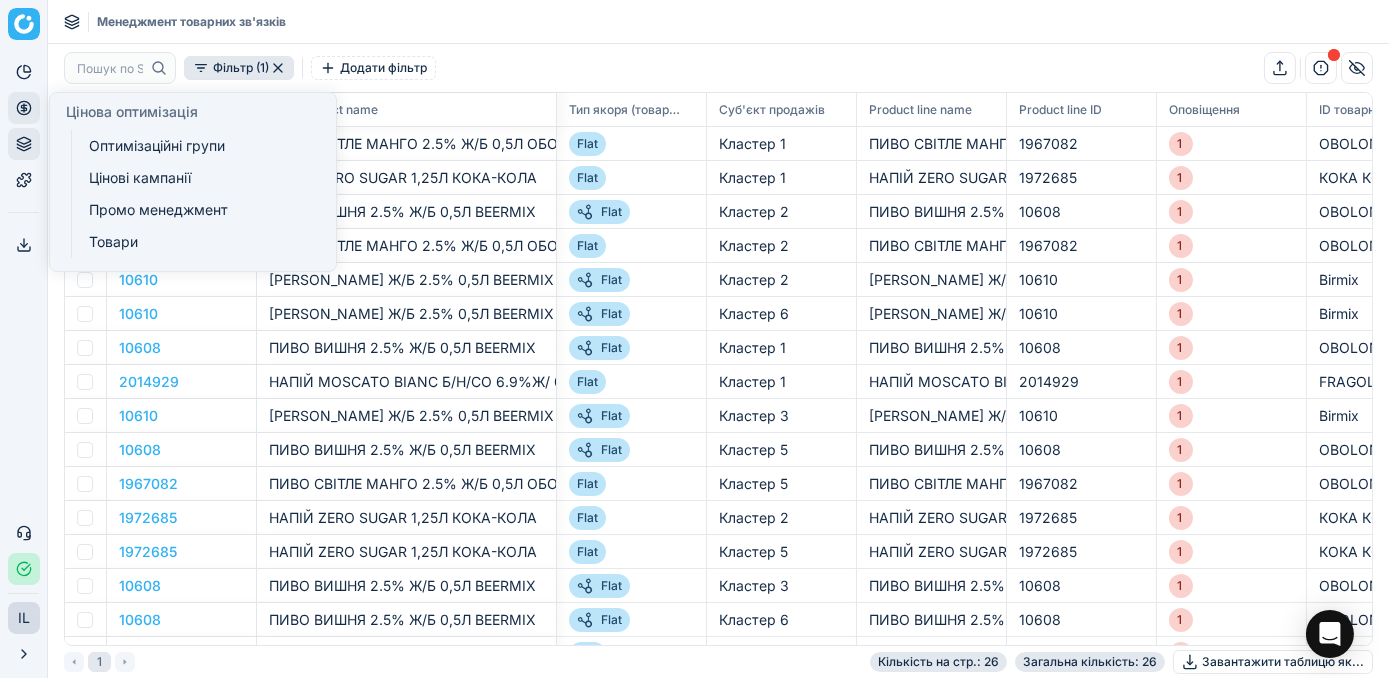 click 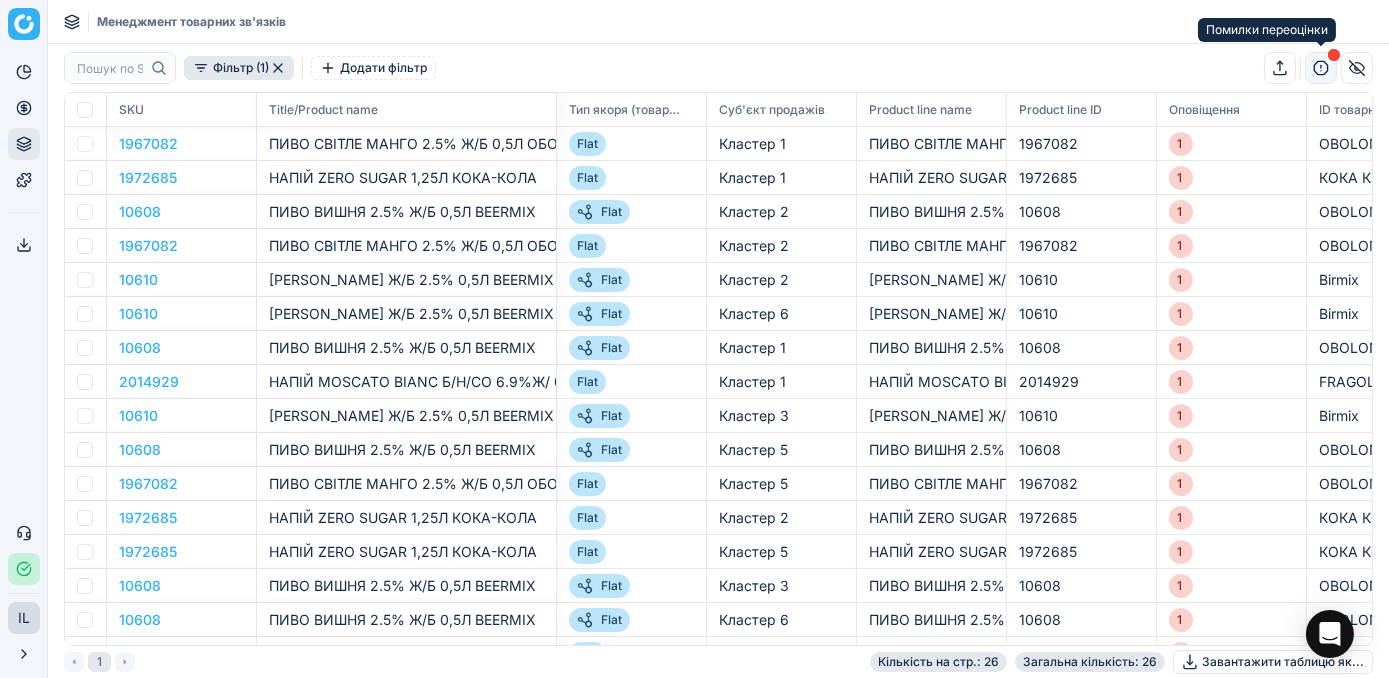 click 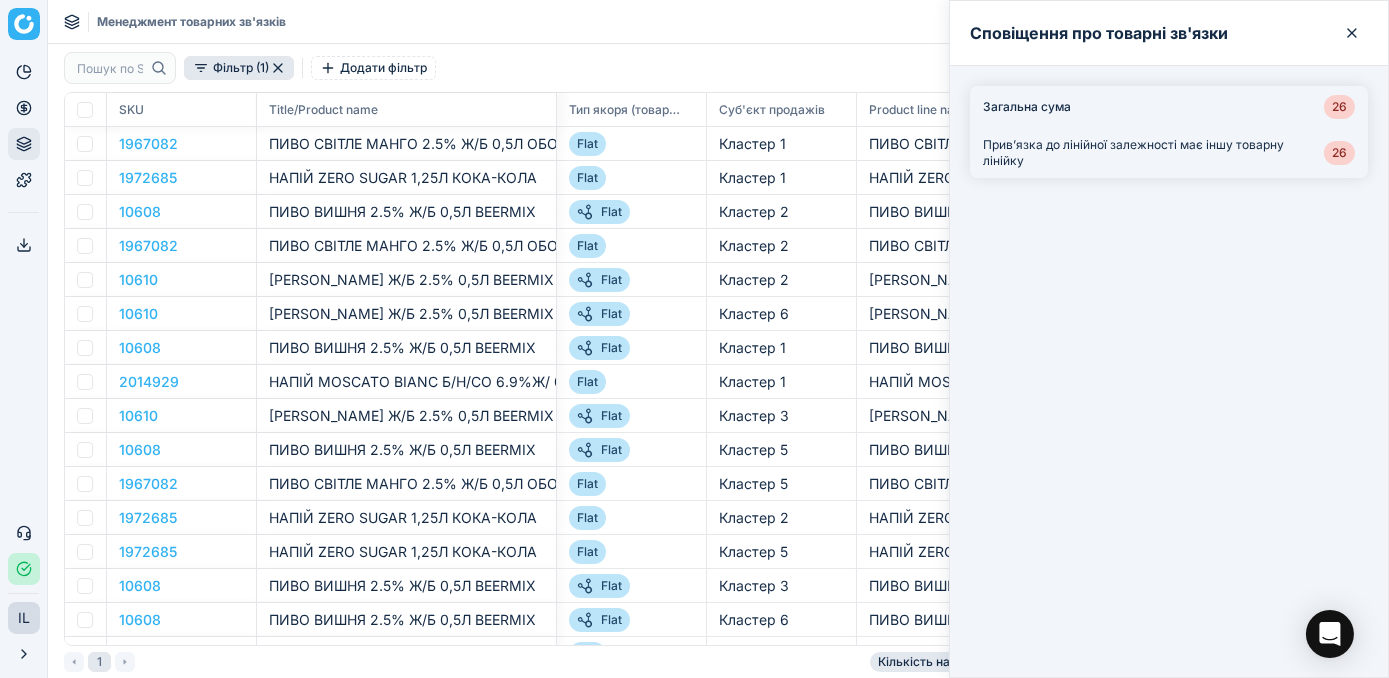 type 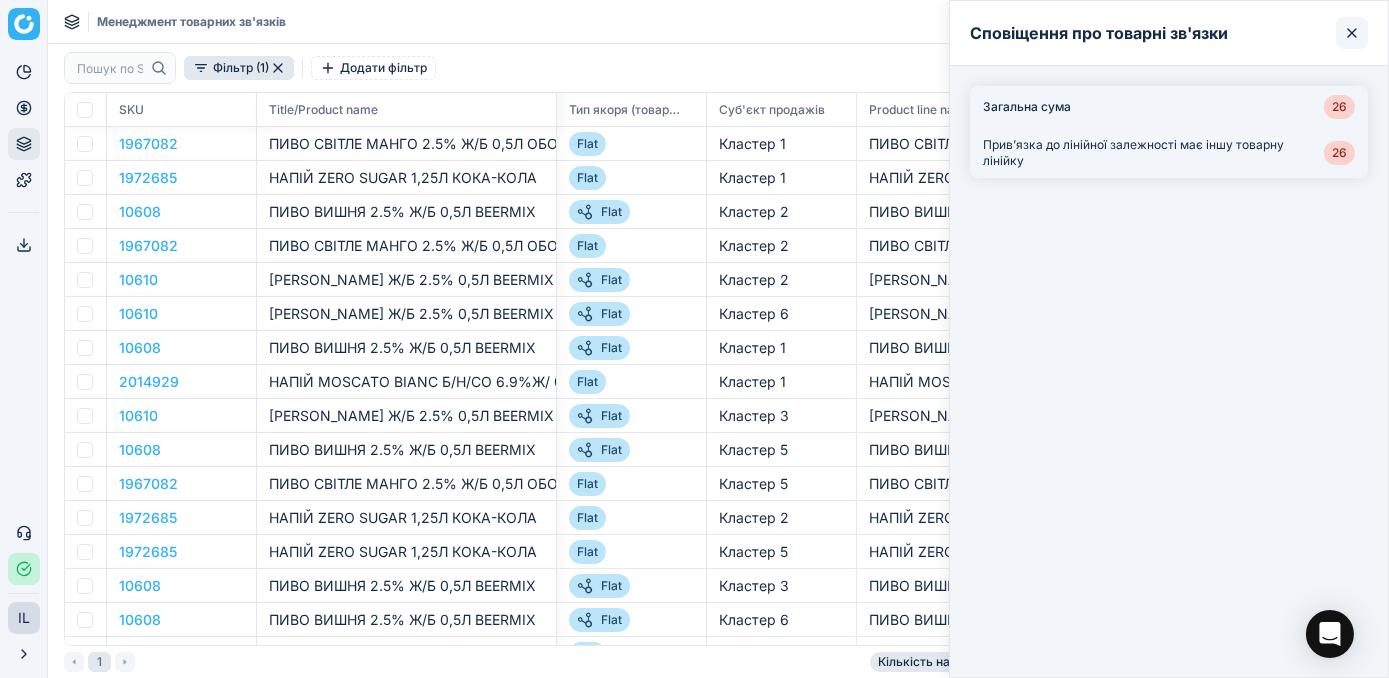 click 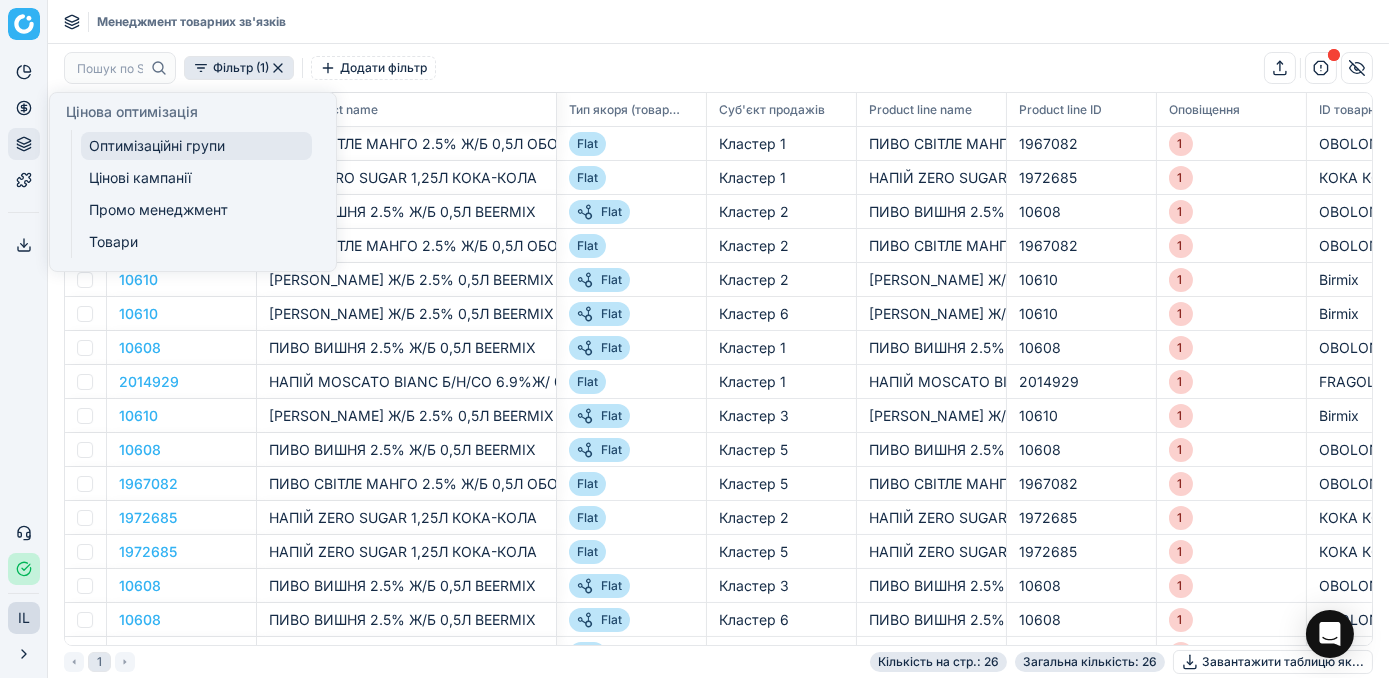 click on "Оптимізаційні групи" at bounding box center (196, 146) 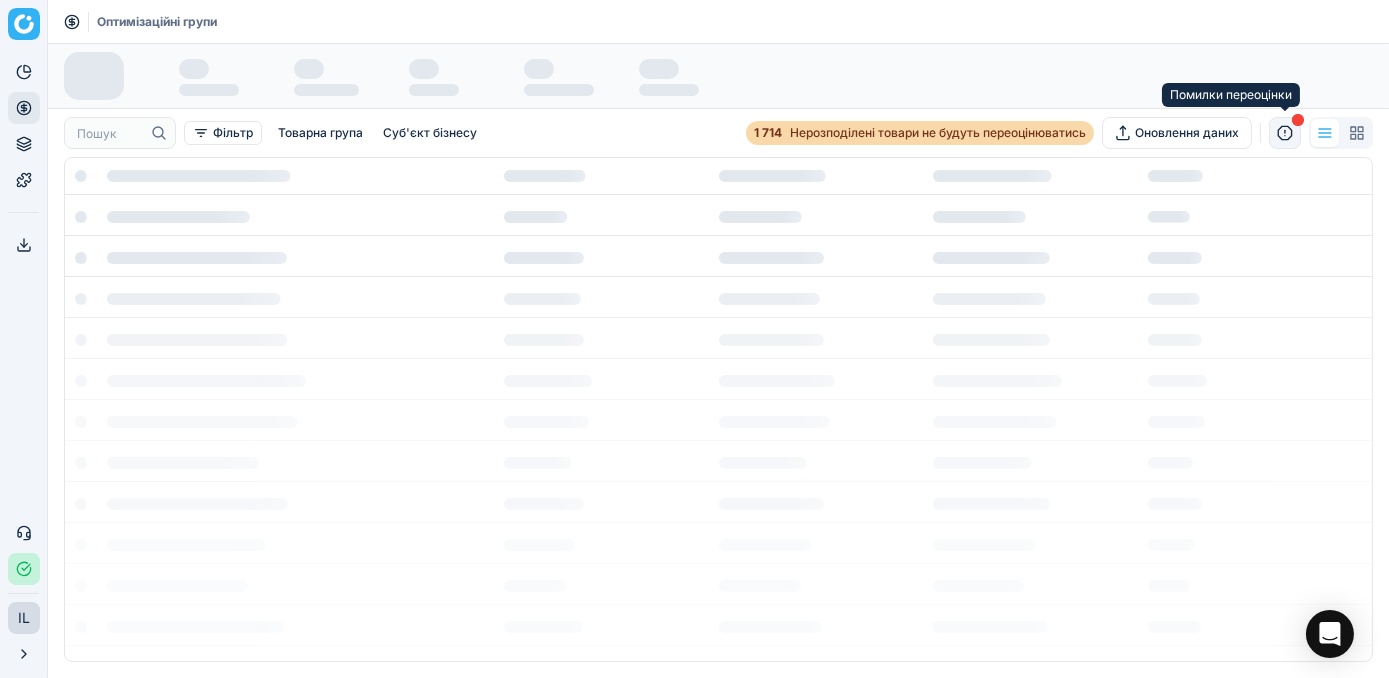click 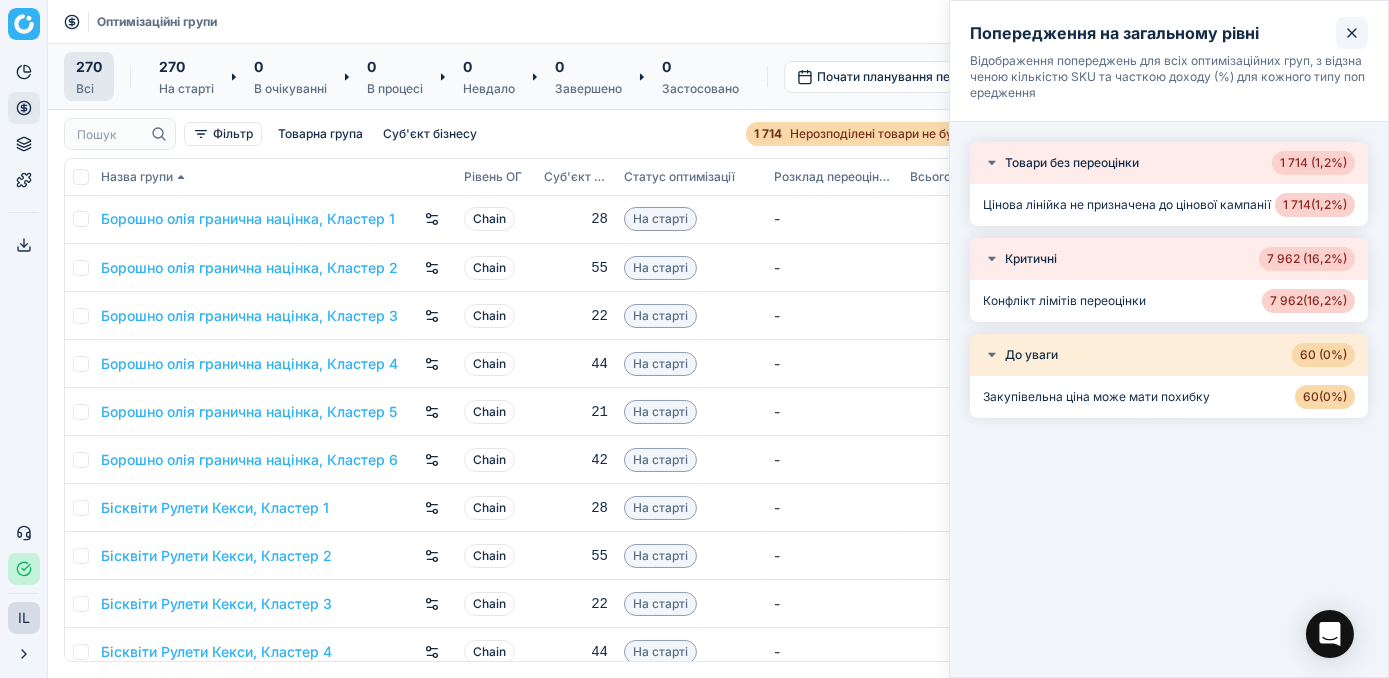 click 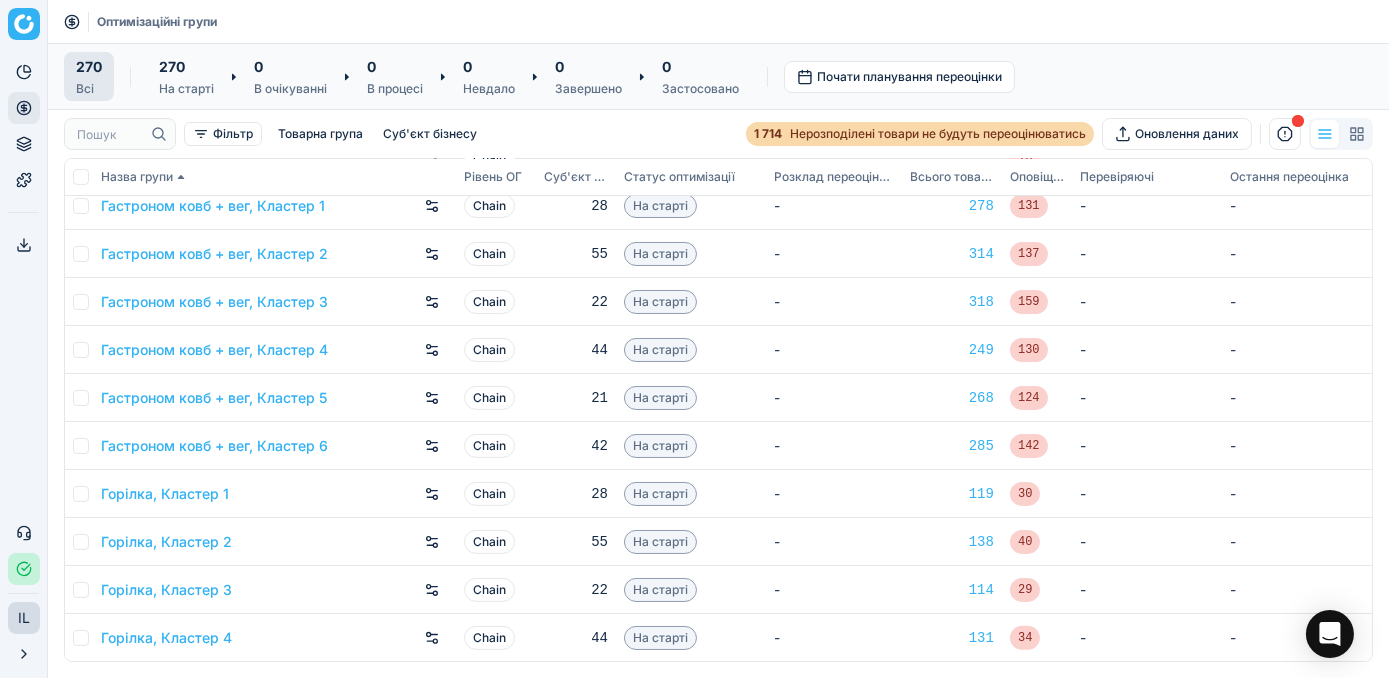 scroll, scrollTop: 1636, scrollLeft: 0, axis: vertical 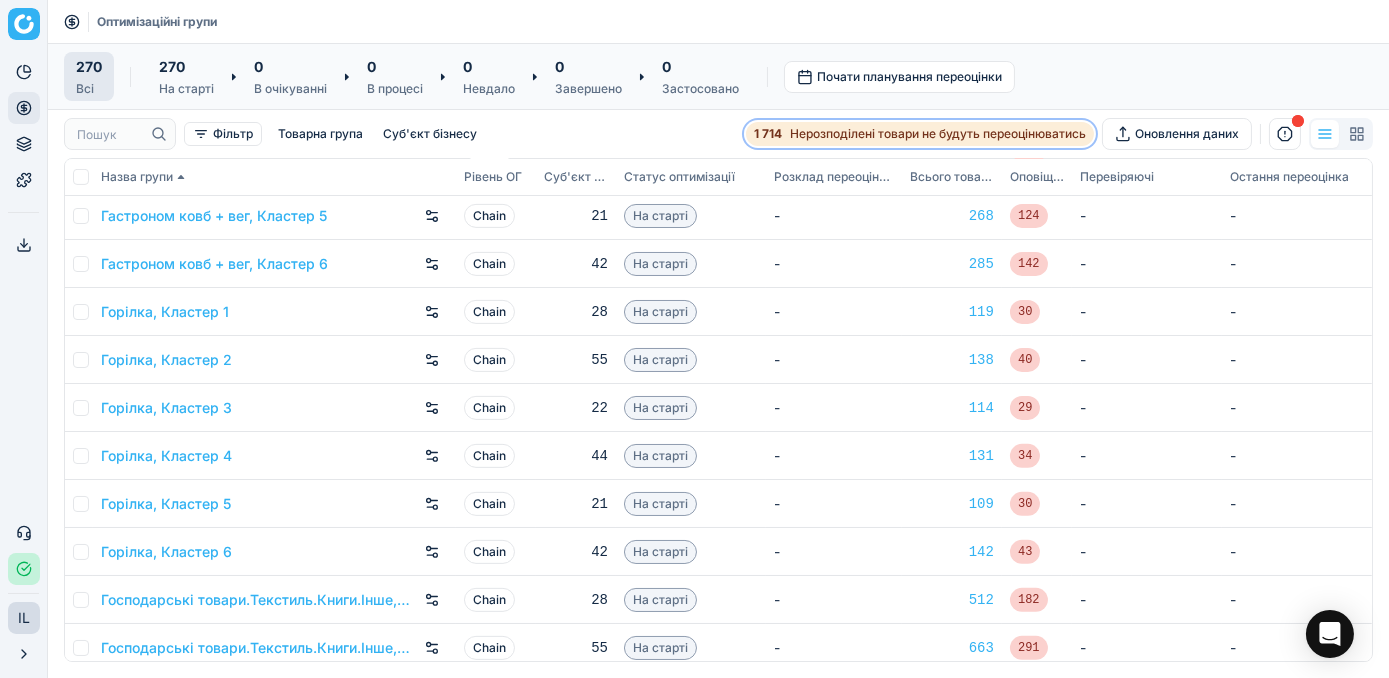 click on "Нерозподілені товари не будуть переоцінюватись" at bounding box center [938, 134] 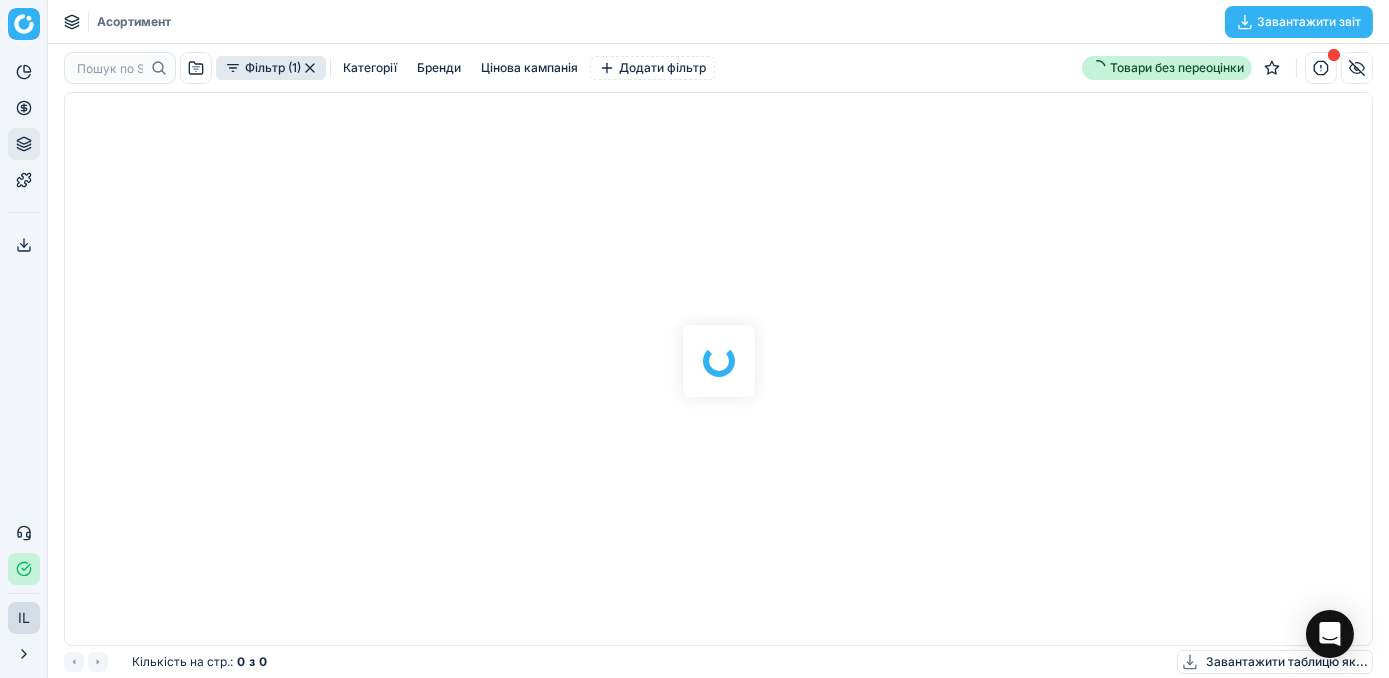 click at bounding box center (718, 361) 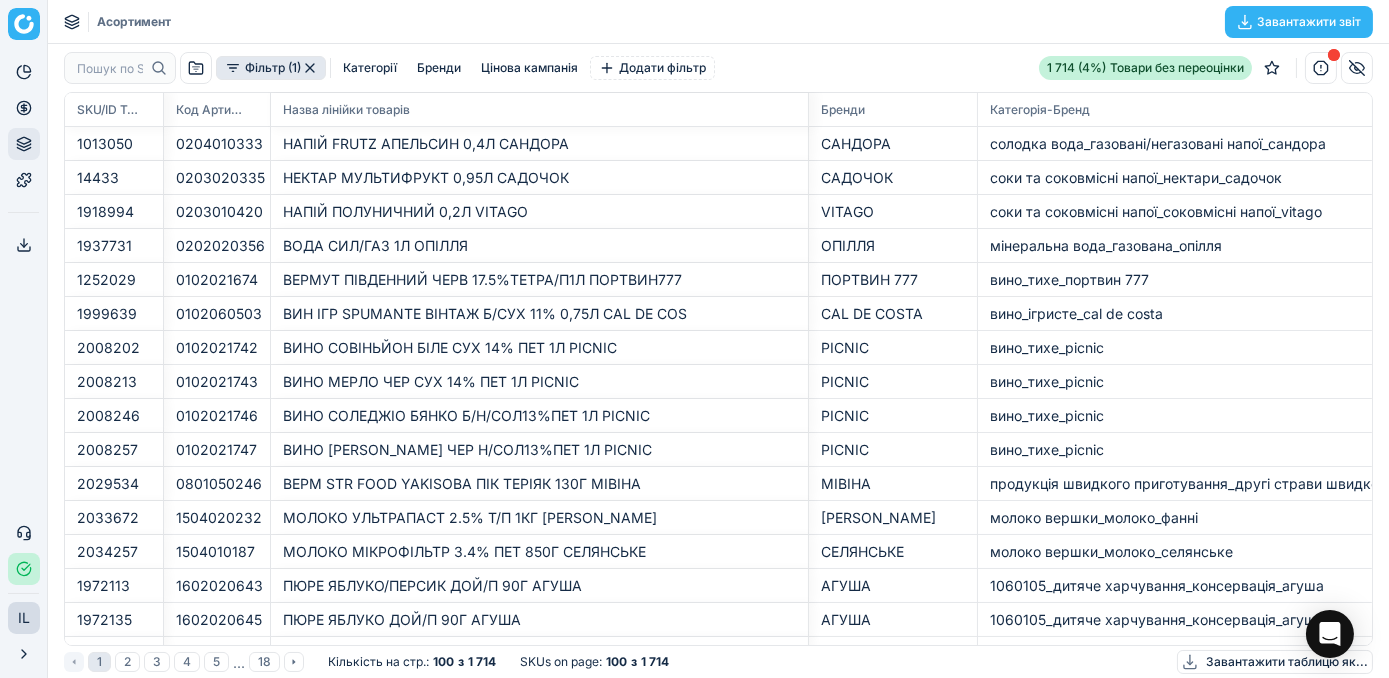 scroll, scrollTop: 525, scrollLeft: 1280, axis: both 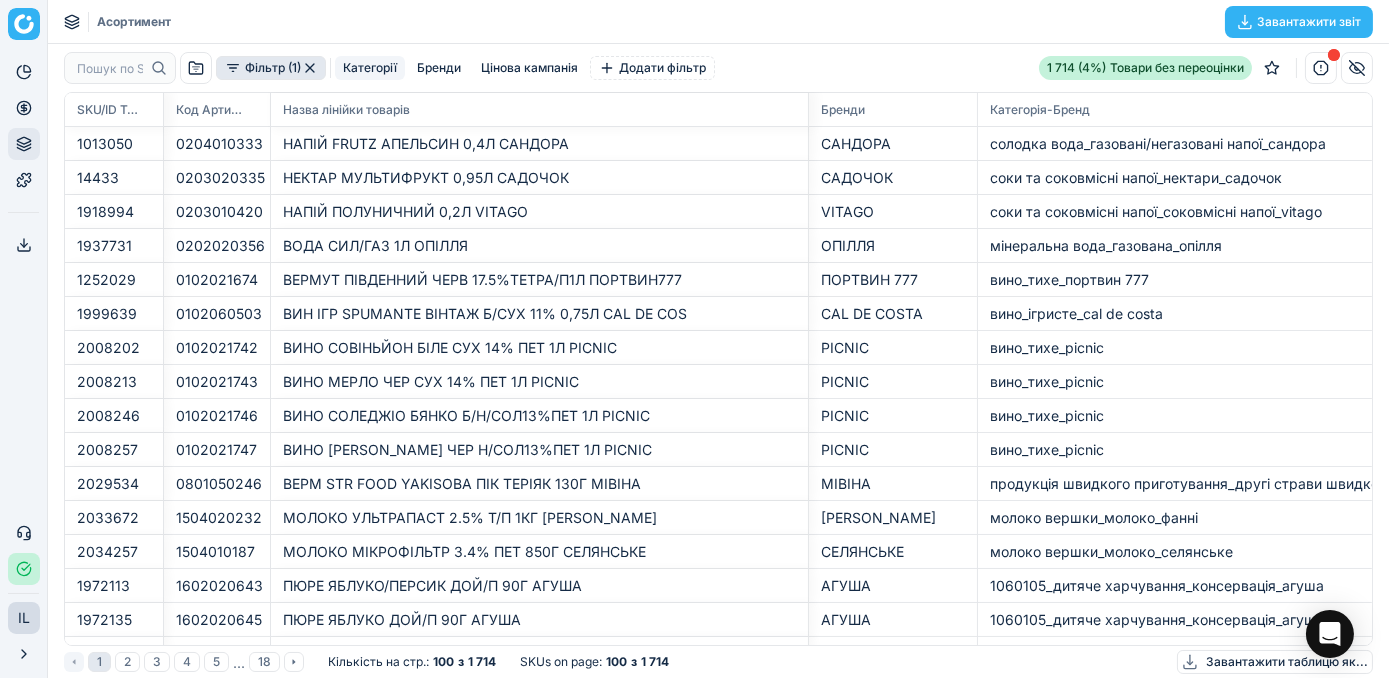 click on "Категорії" at bounding box center (370, 68) 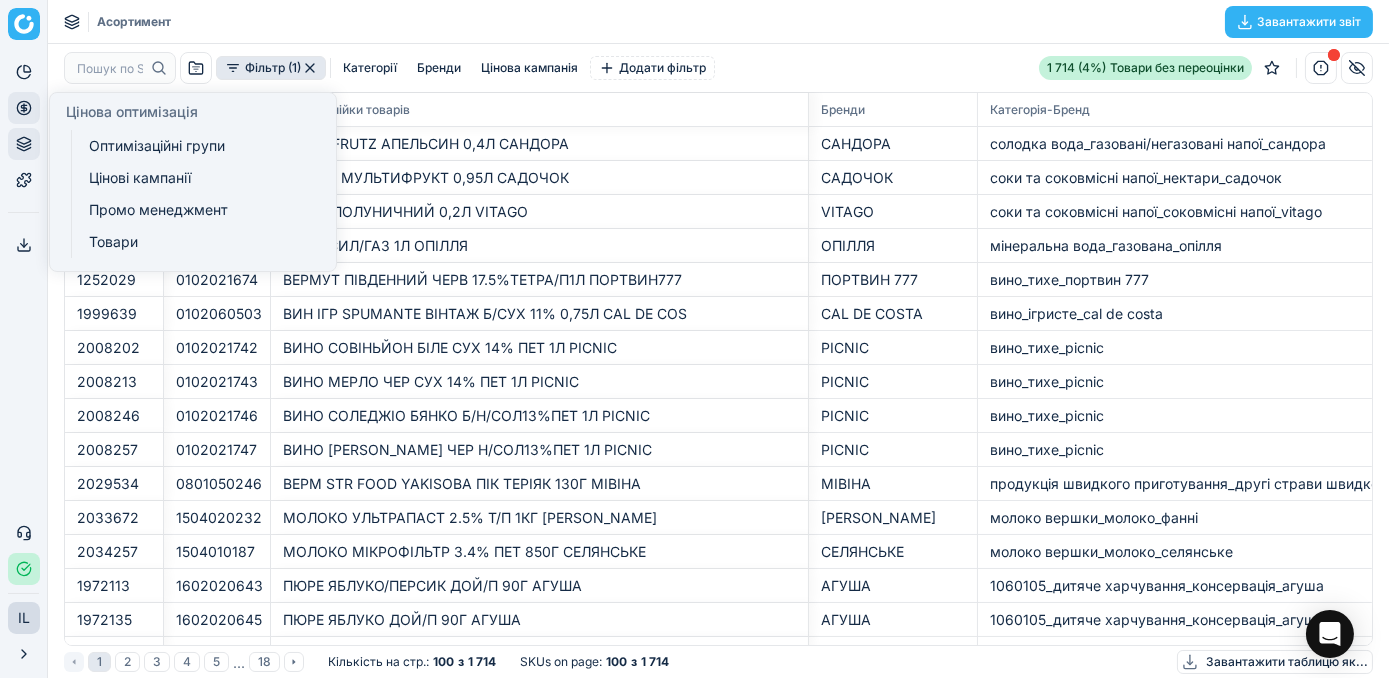 click 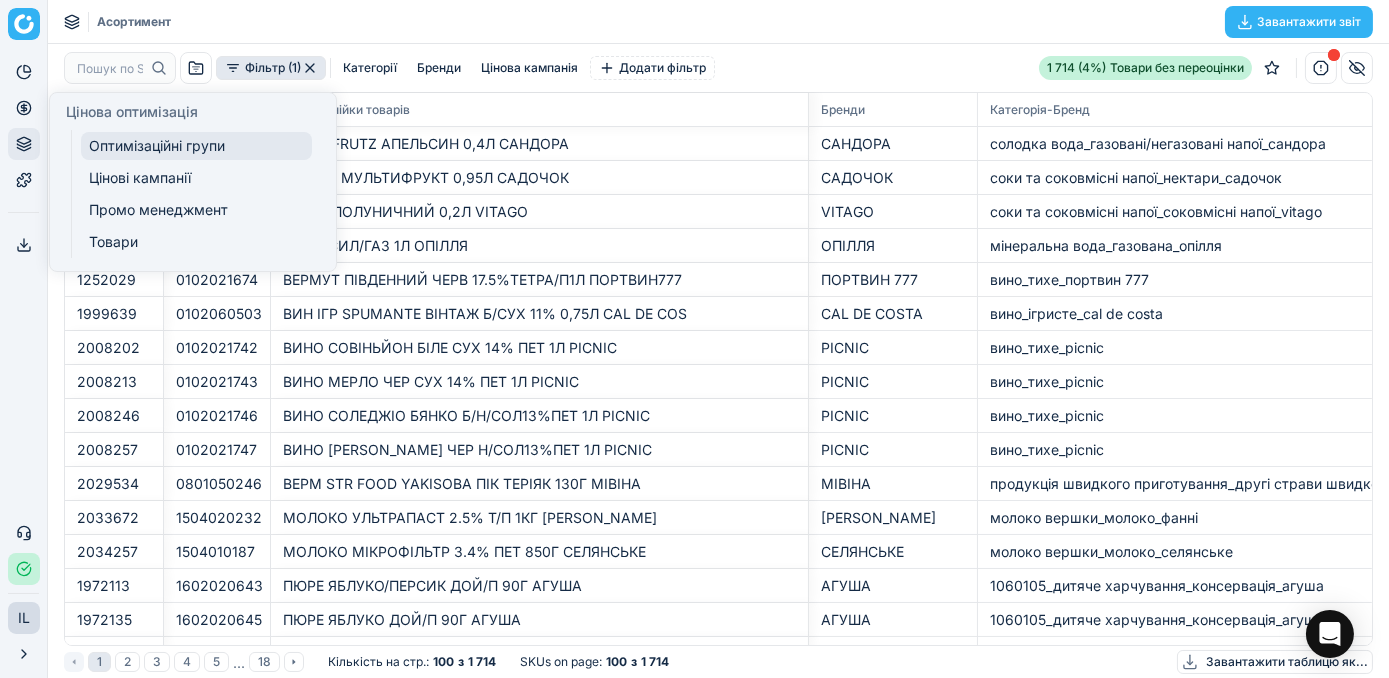 click on "Оптимізаційні групи" at bounding box center (196, 146) 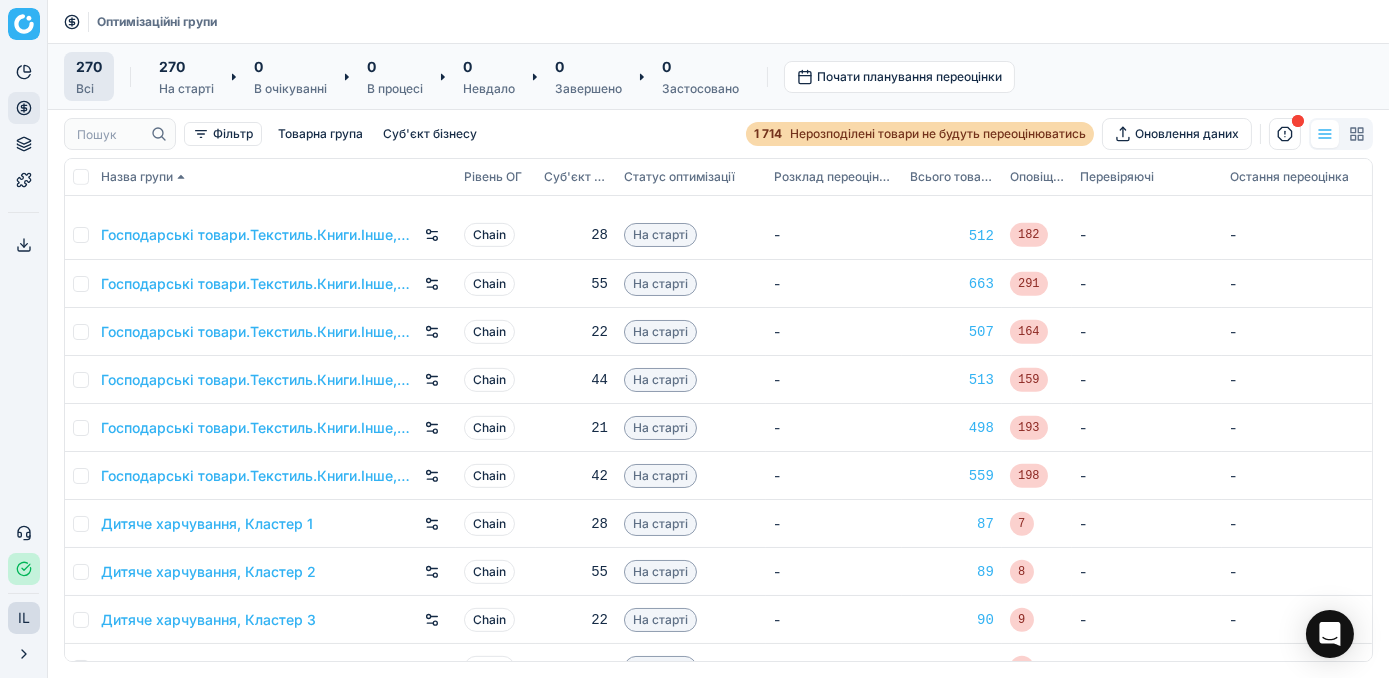 scroll, scrollTop: 2181, scrollLeft: 0, axis: vertical 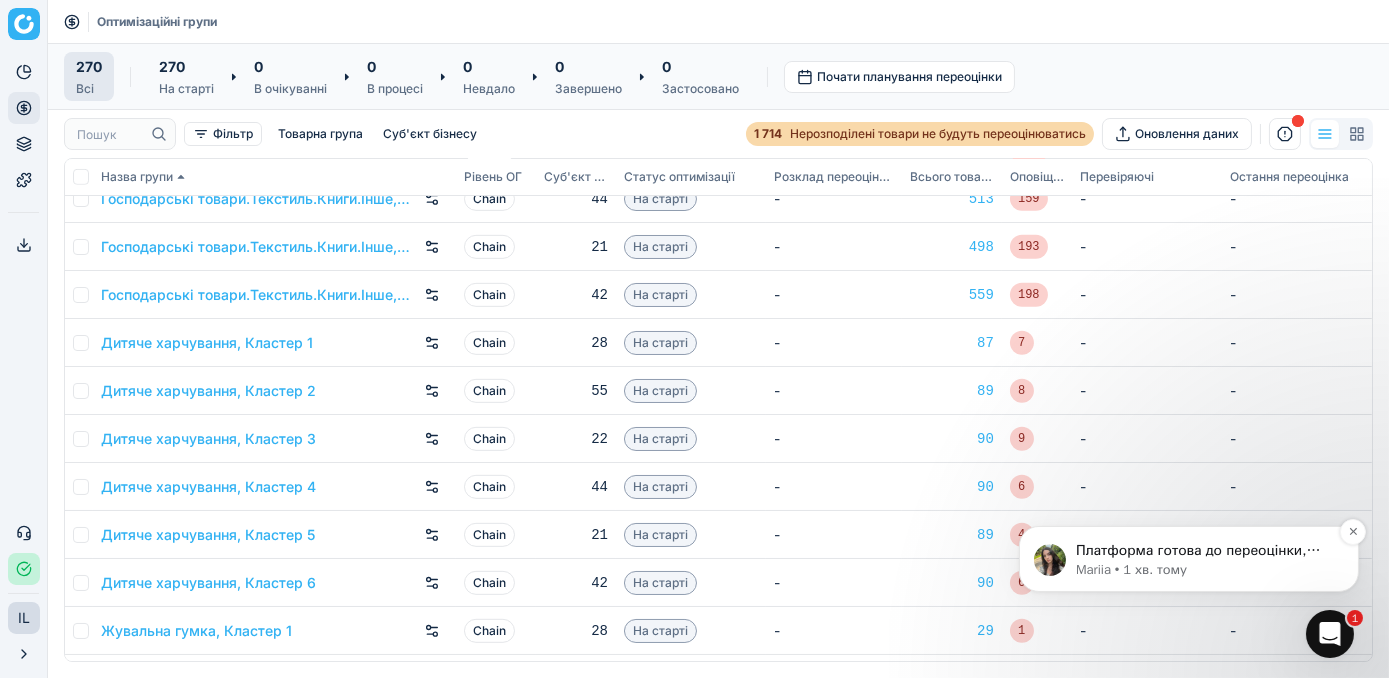 click on "Платформа готова до переоцінки, дайте знати якщо виникнуть будь-які запитання." at bounding box center [1204, 550] 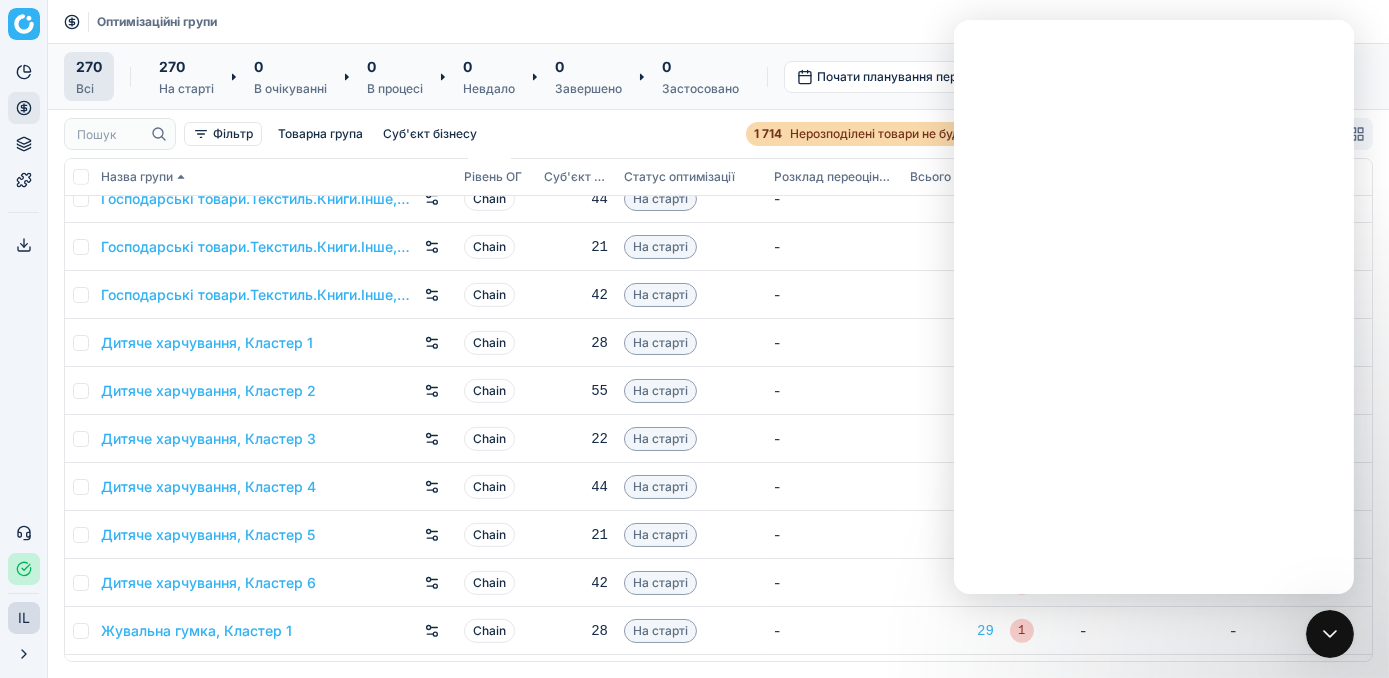 scroll, scrollTop: 0, scrollLeft: 0, axis: both 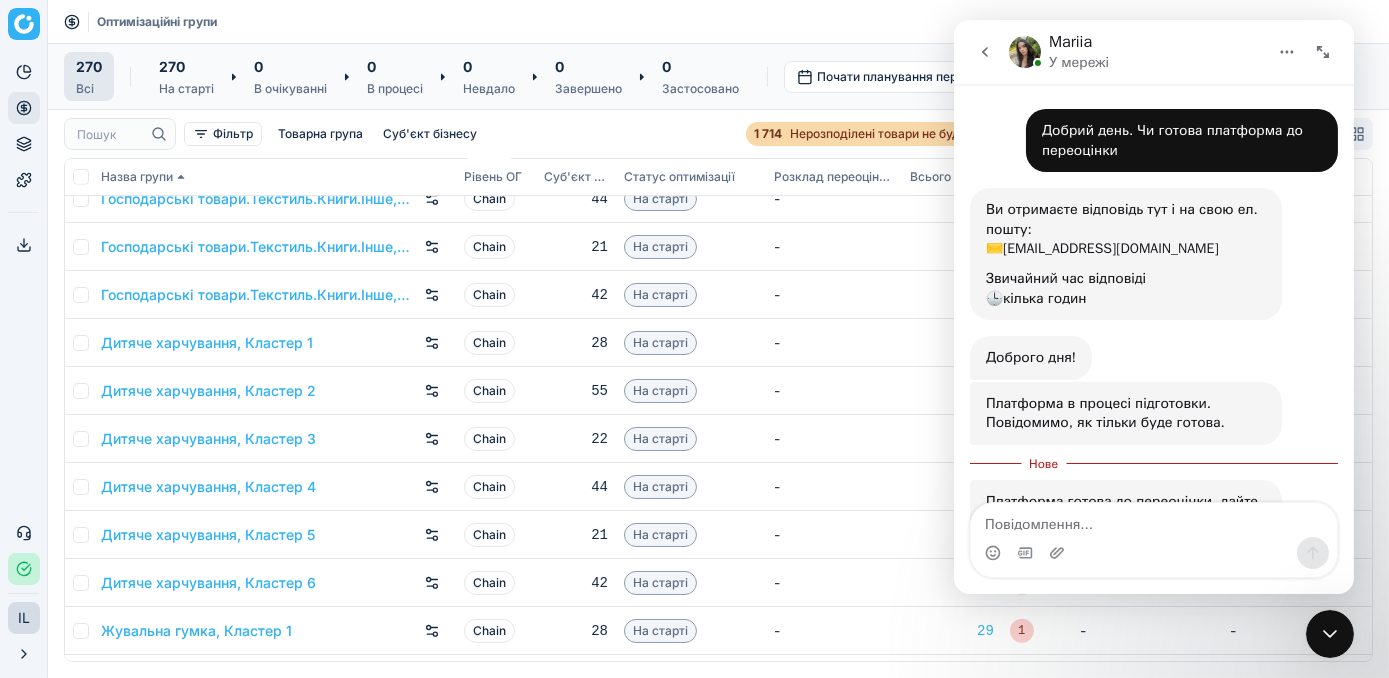 click on "Добрий день. Чи готова платформа до переоцінки Ivanna    •   1 год. тому Ви отримаєте відповідь тут і на свою ел. пошту: ✉️  i.lylo@lvivkholod.com Звичайний час відповіді 🕒  кілька годин Operator    •   1 год. тому Доброго дня! Mariia    •   1 год. тому Платформа в процесі підготовки. Повідомимо, як тільки буде готова. Mariia    •   1 год. тому Платформа готова до переоцінки, дайте знати якщо виникнуть будь-які запитання. Mariia    •   1 хв. тому" at bounding box center (1153, 346) 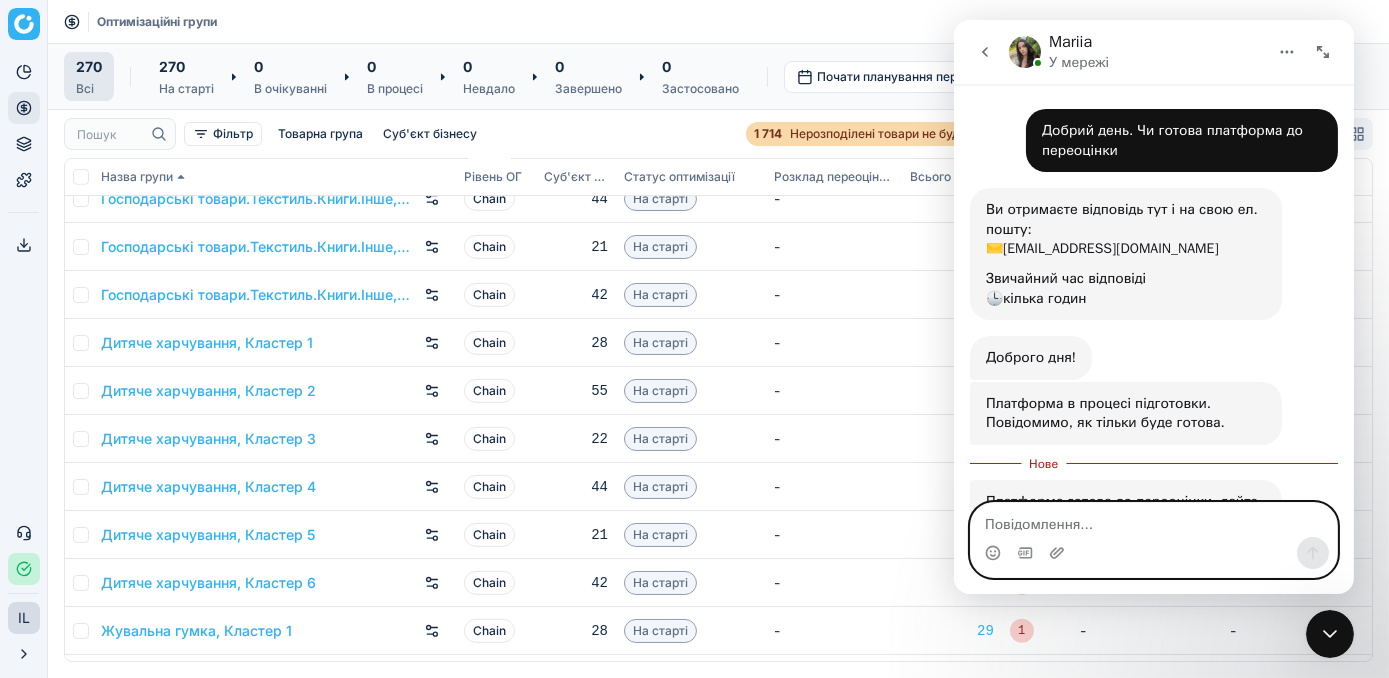 click at bounding box center (1153, 520) 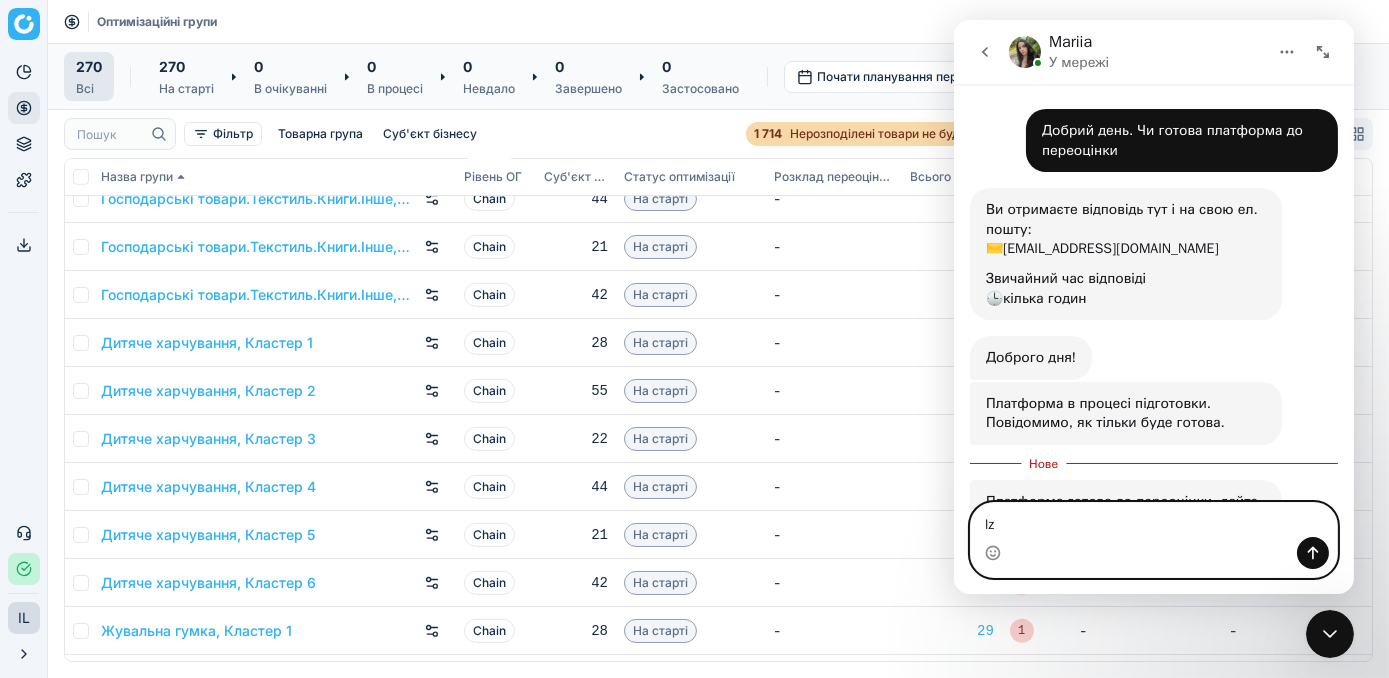 type on "l" 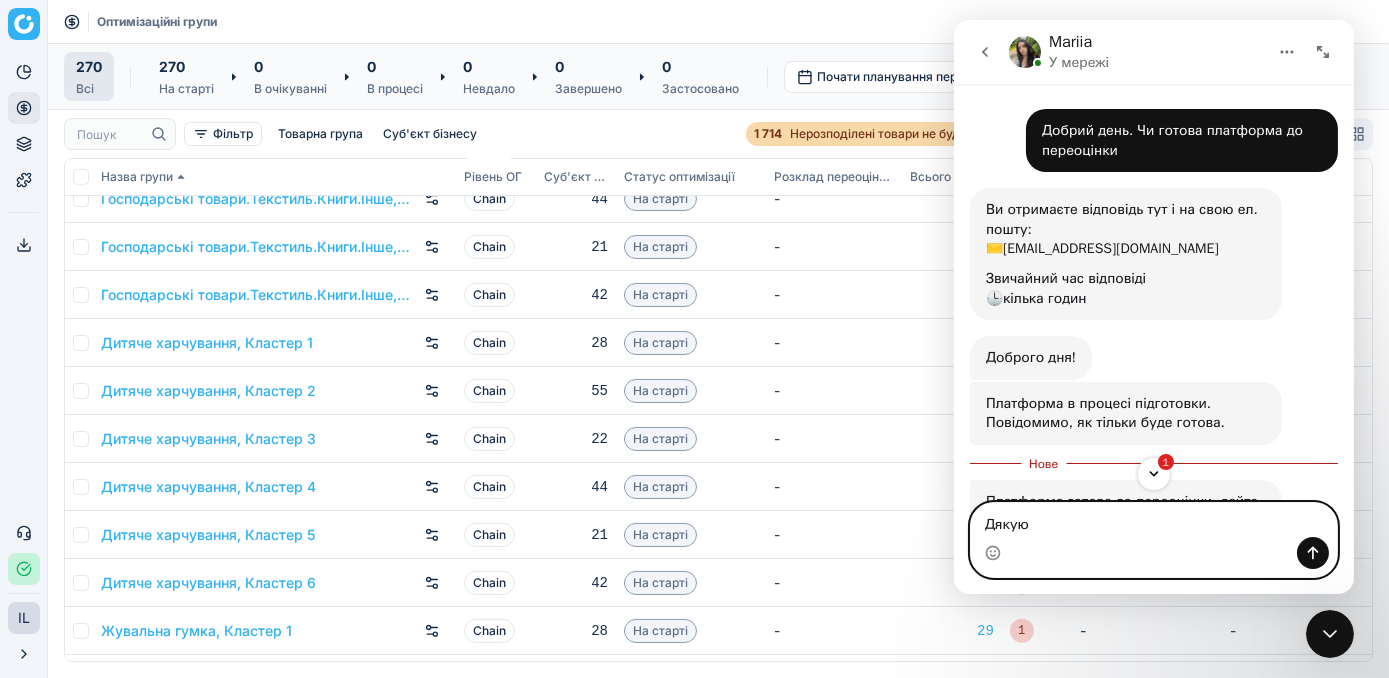 scroll, scrollTop: 2, scrollLeft: 0, axis: vertical 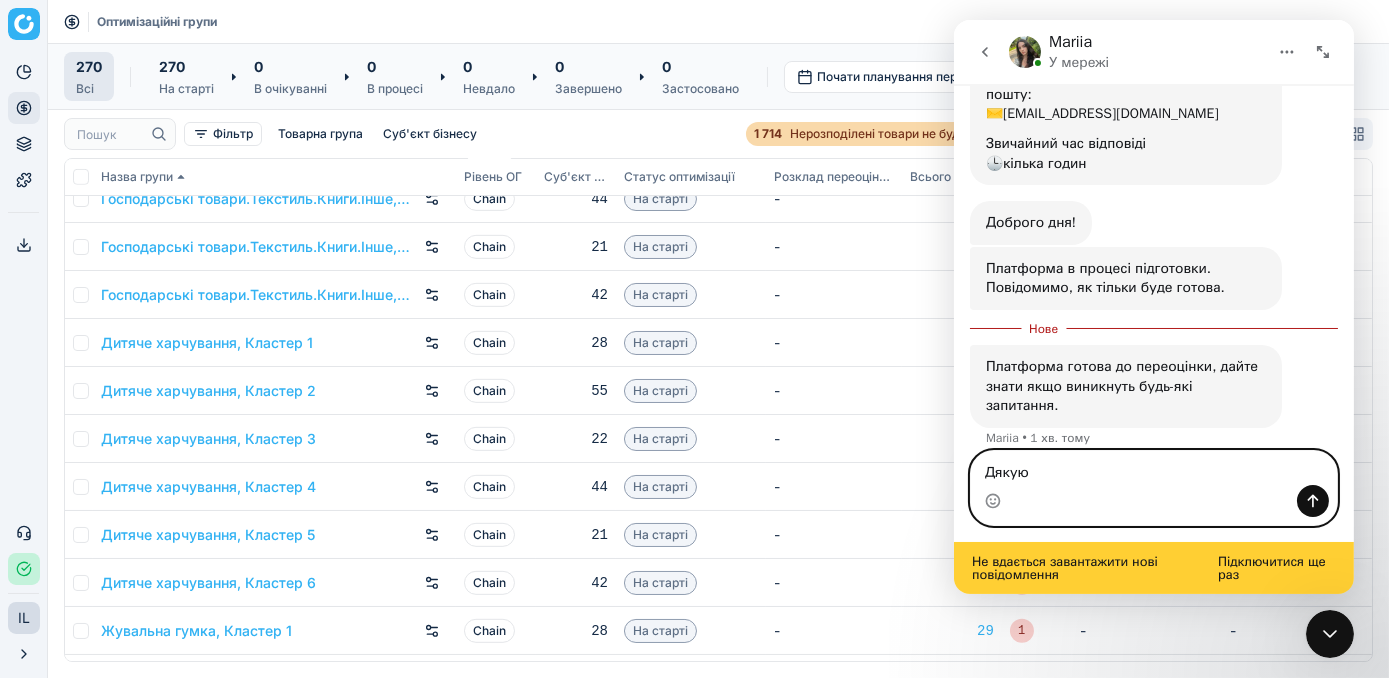 type on "Дякую" 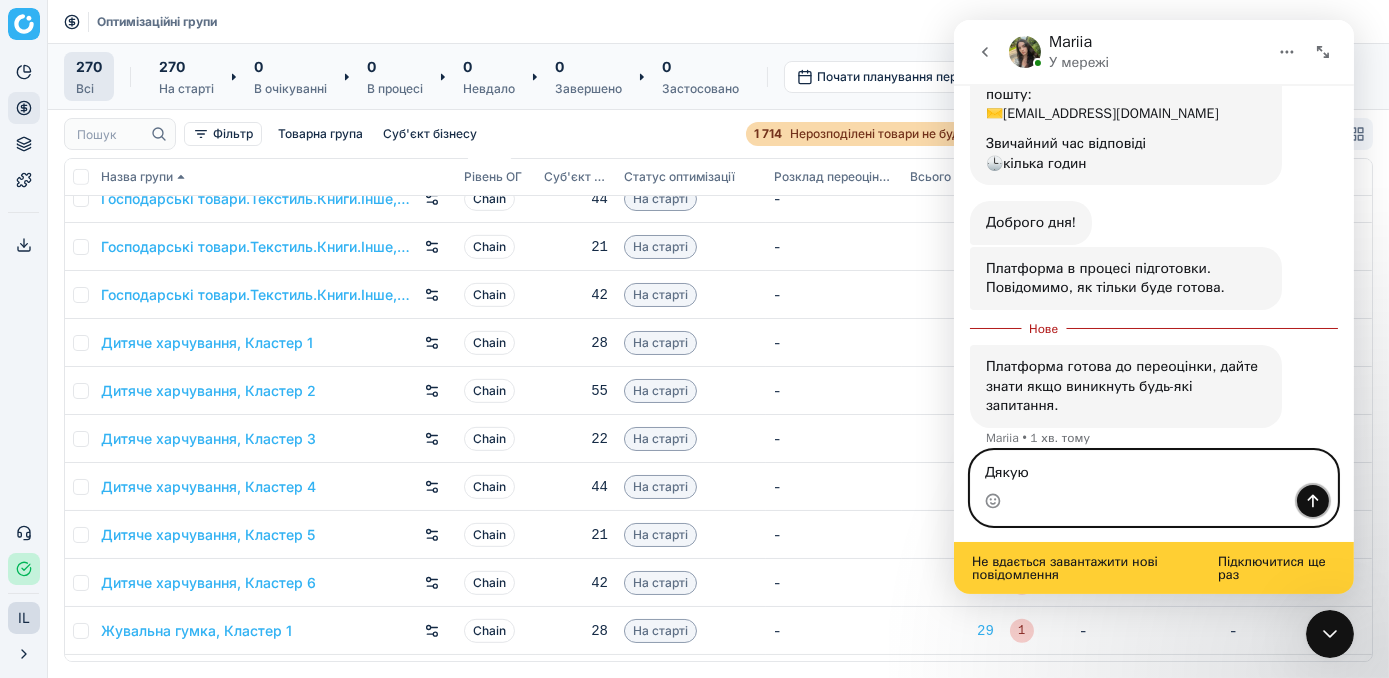 click 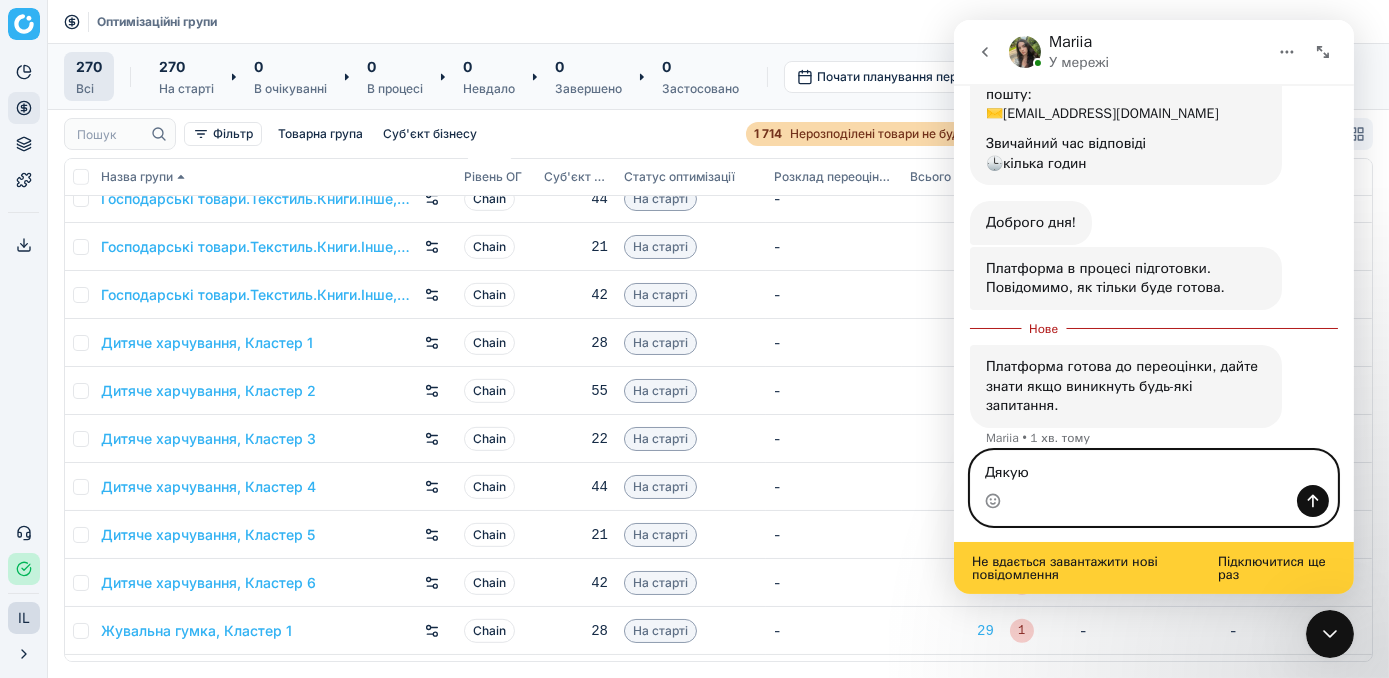 type 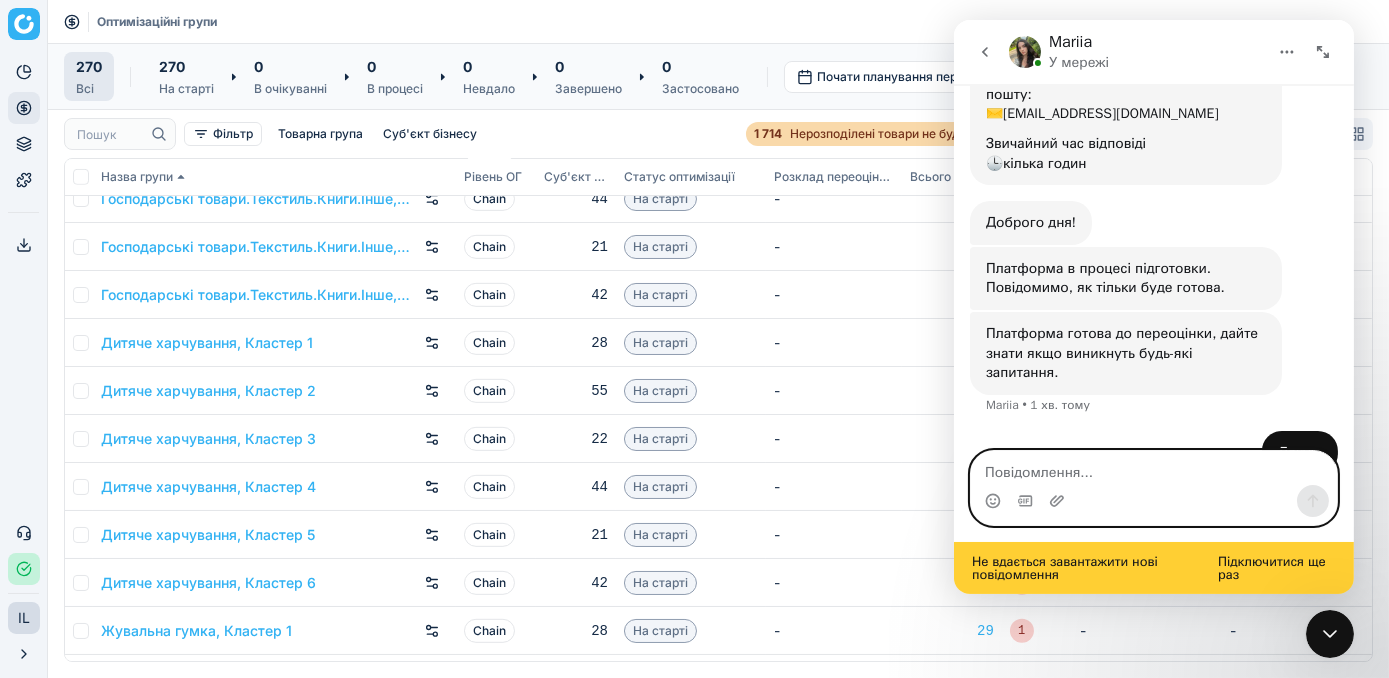 scroll, scrollTop: 159, scrollLeft: 0, axis: vertical 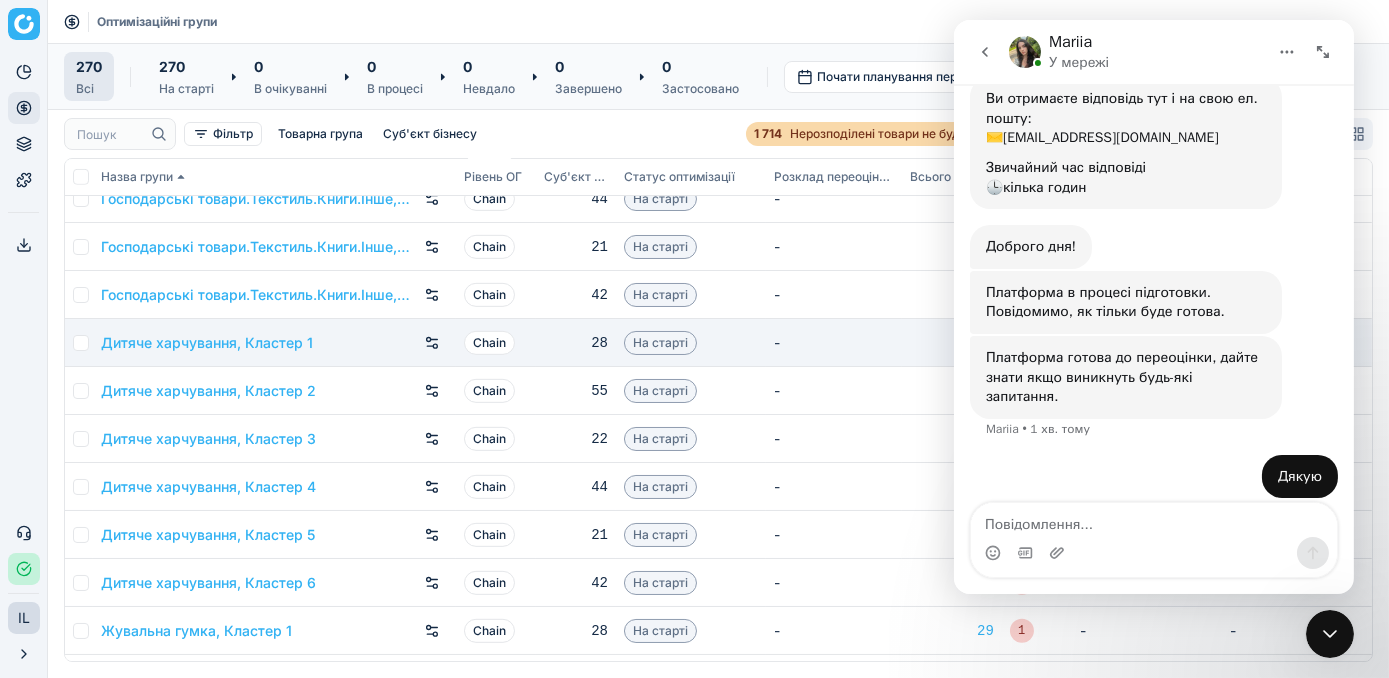 click on "87" at bounding box center (952, 343) 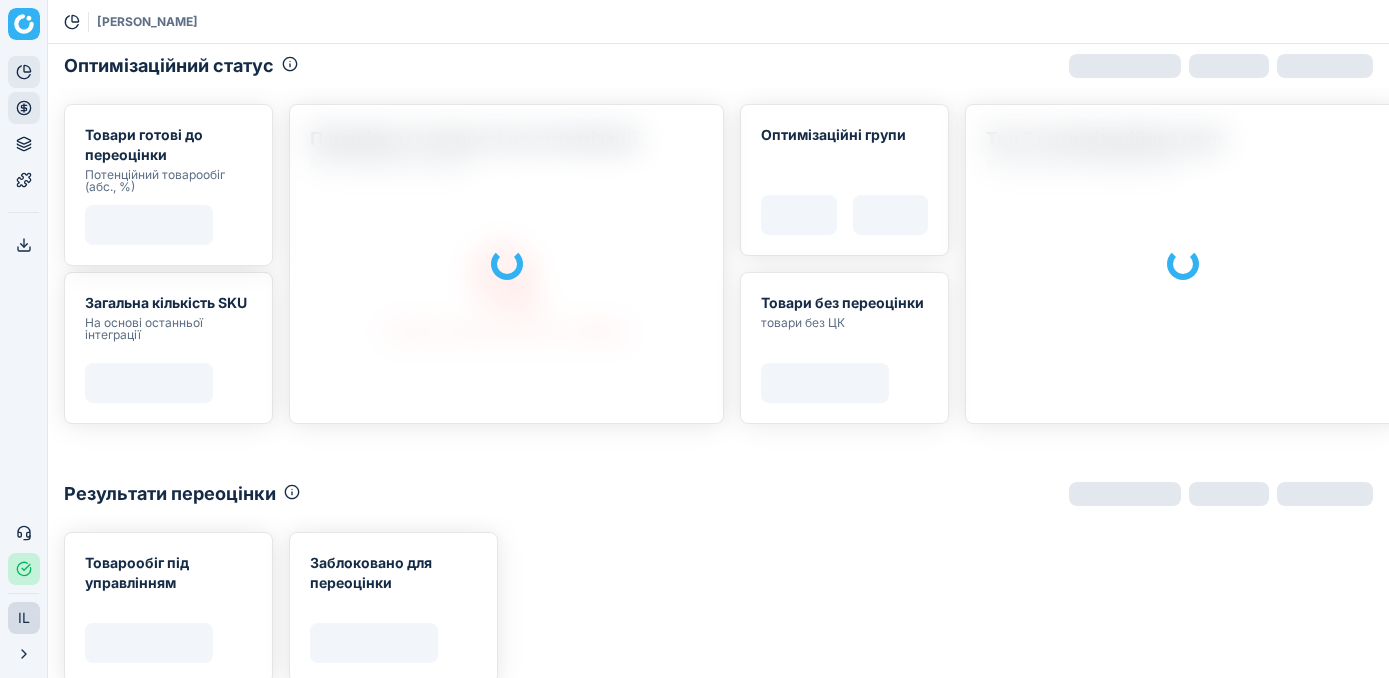 scroll, scrollTop: 0, scrollLeft: 0, axis: both 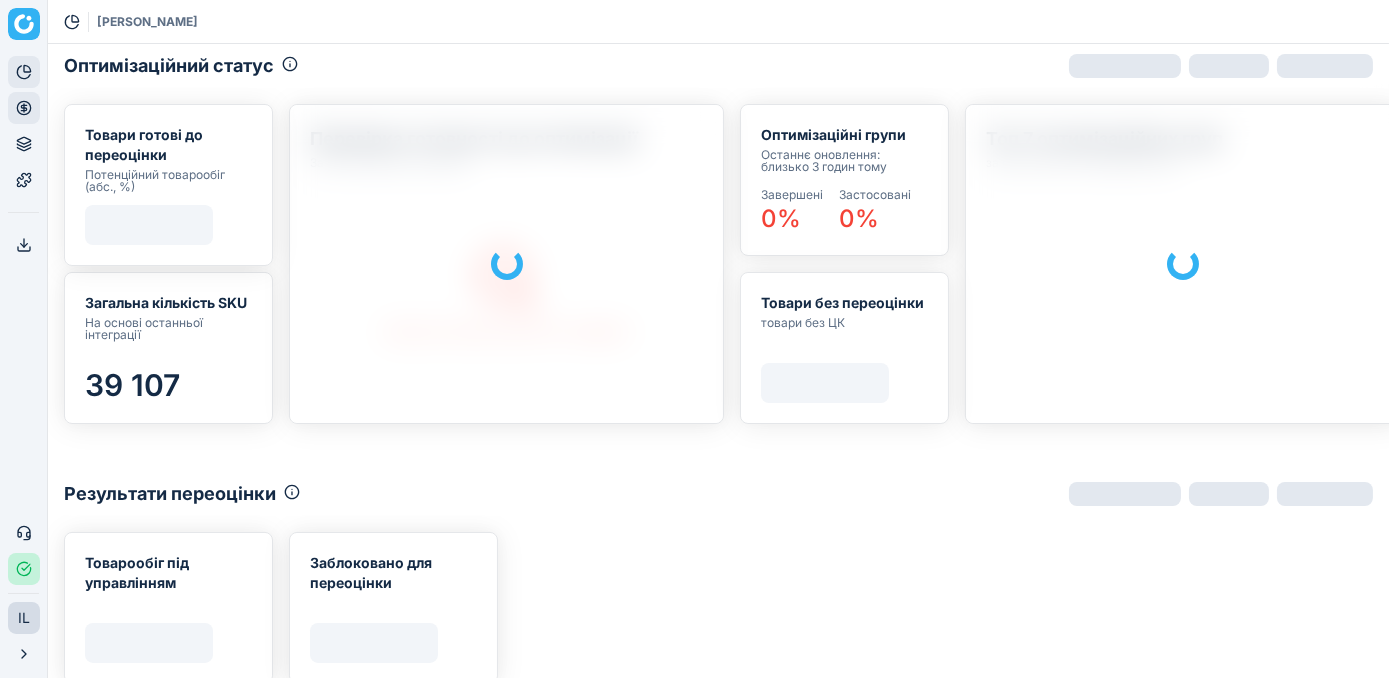 click 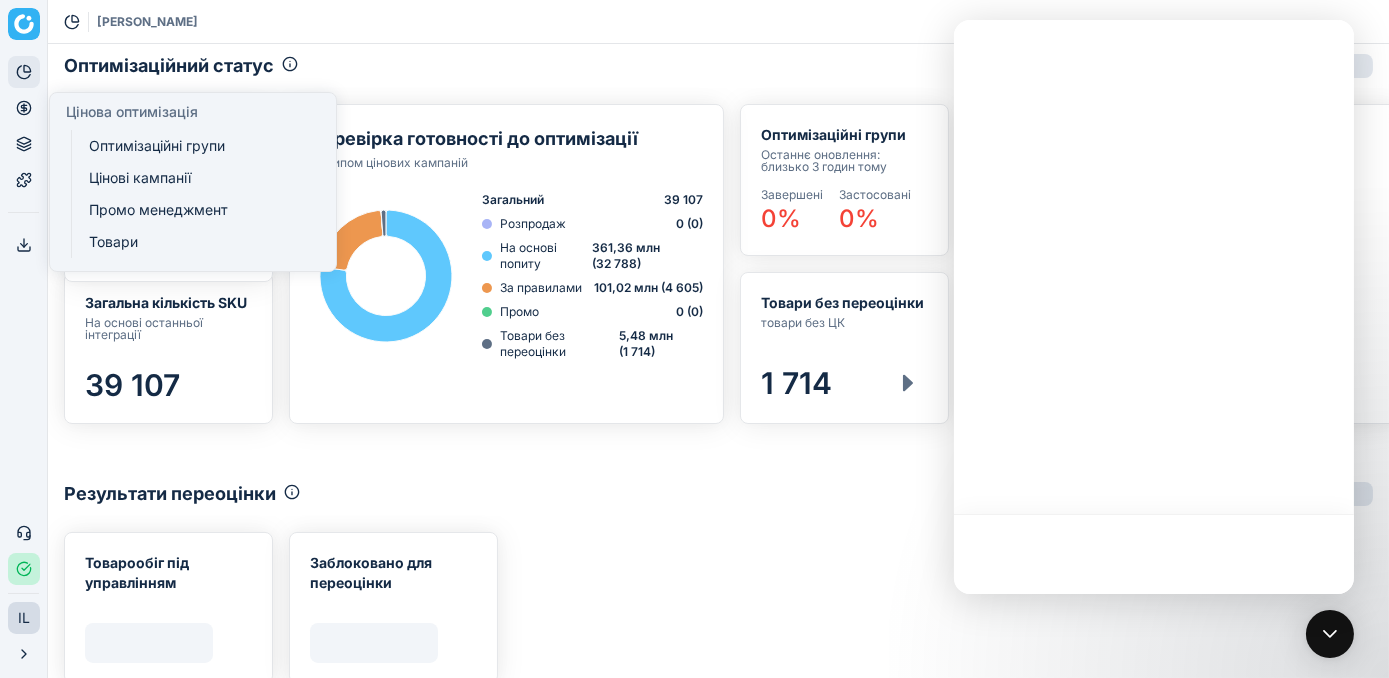 scroll, scrollTop: 356, scrollLeft: 1306, axis: both 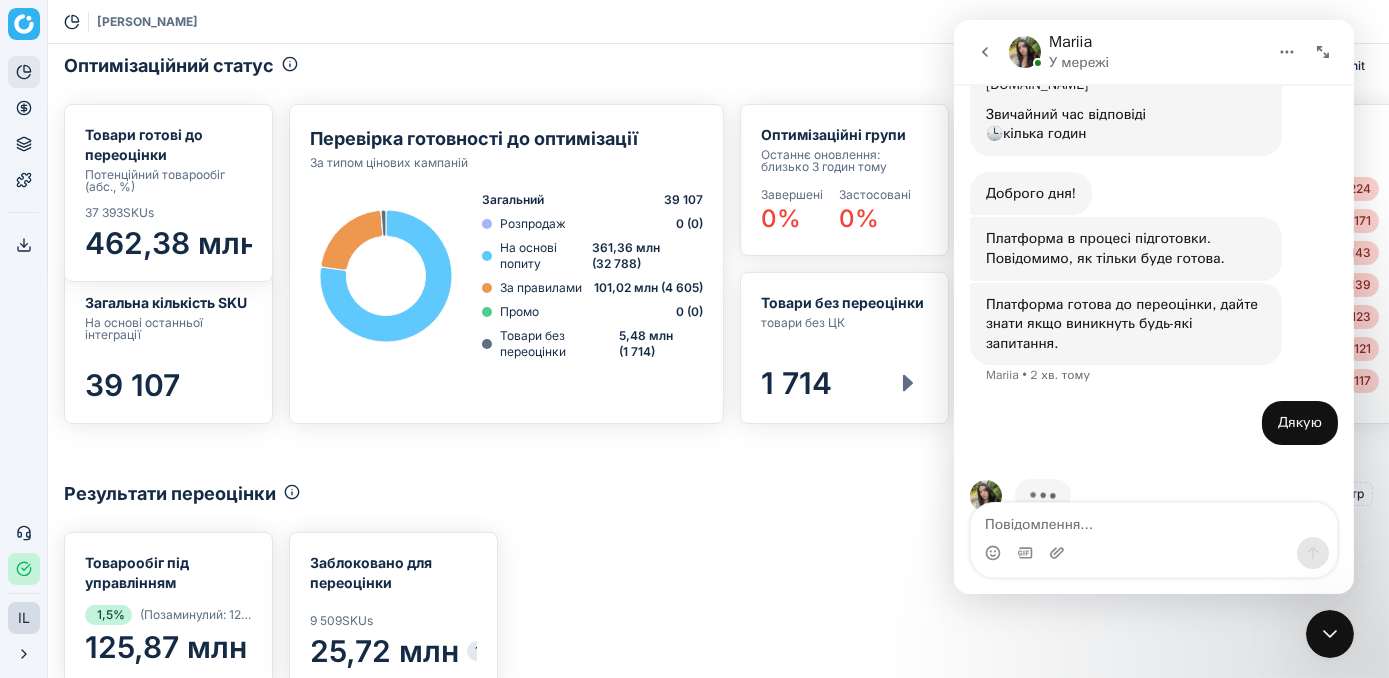 click at bounding box center [1153, 520] 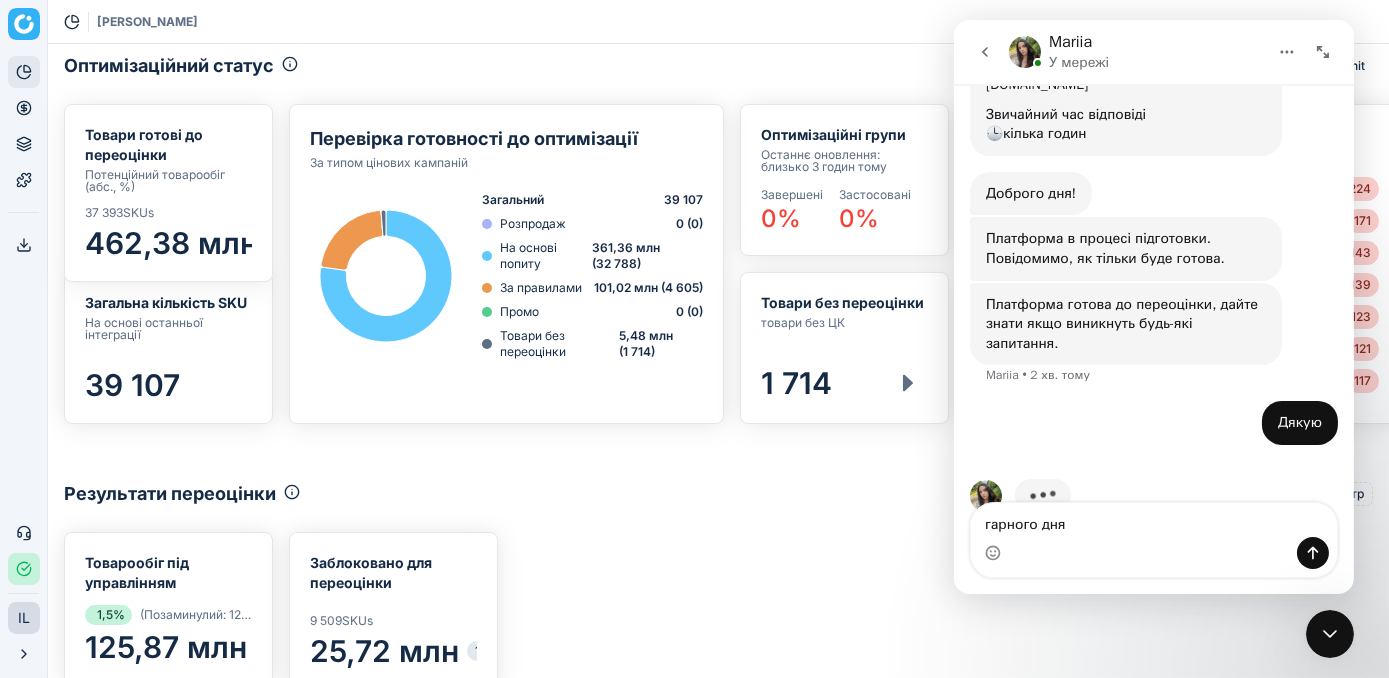 type on "гарного дня" 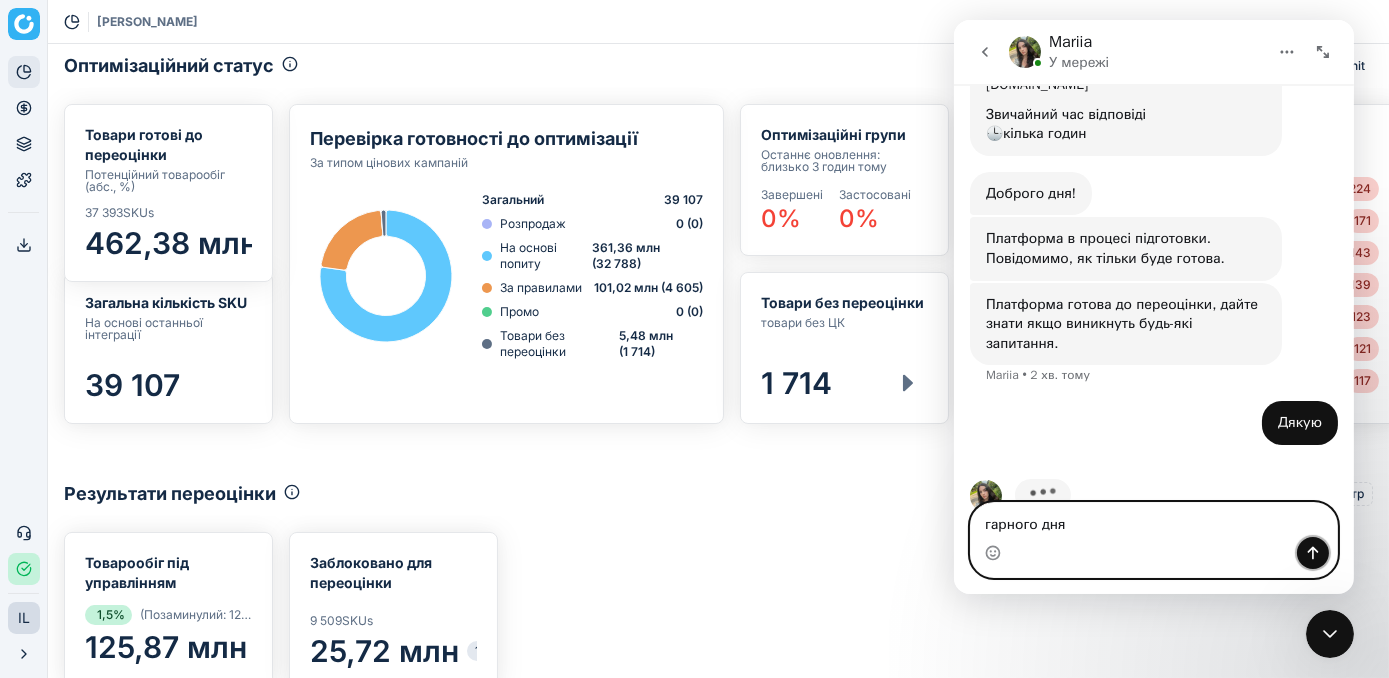 click 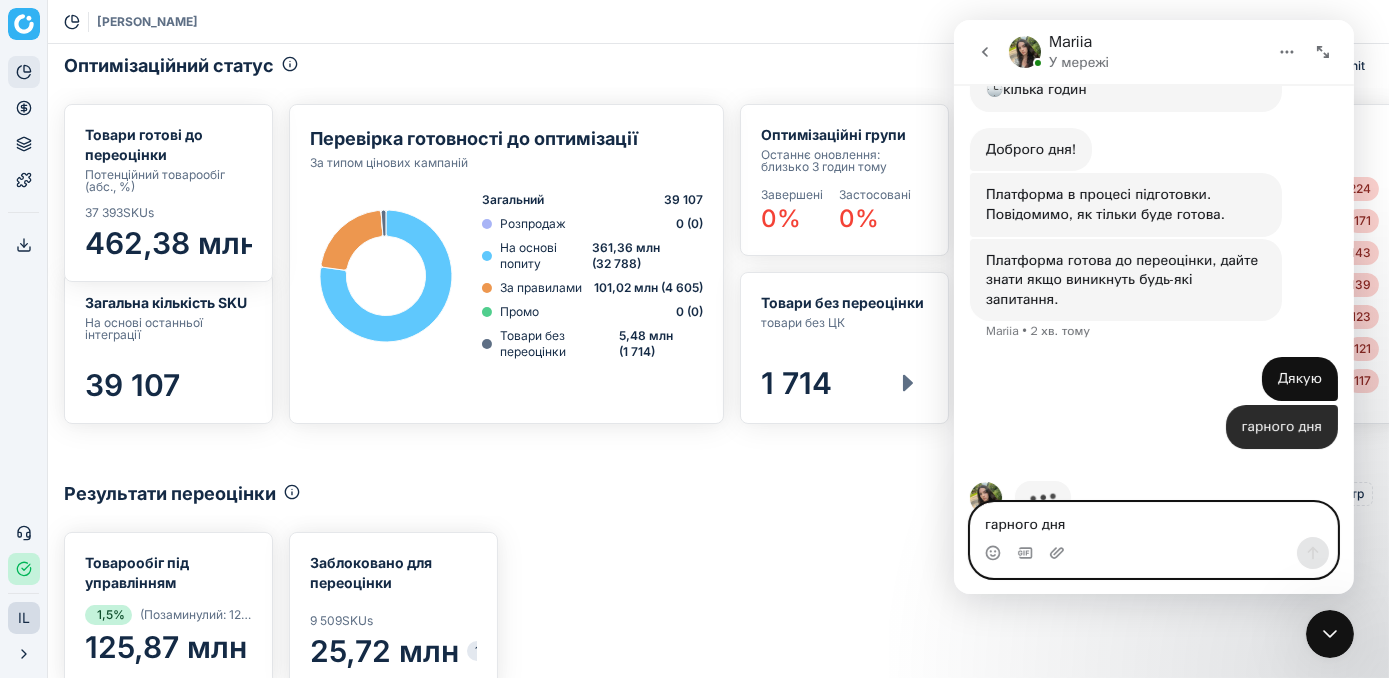 scroll, scrollTop: 229, scrollLeft: 0, axis: vertical 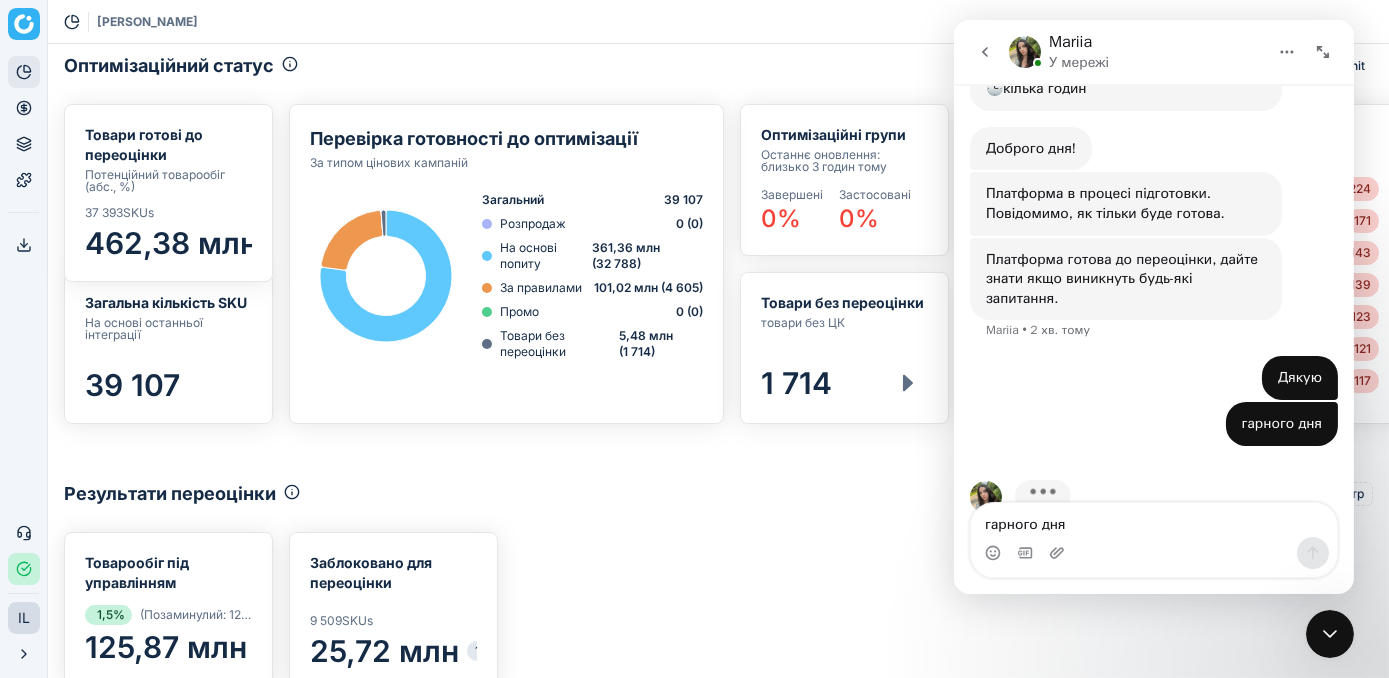 click 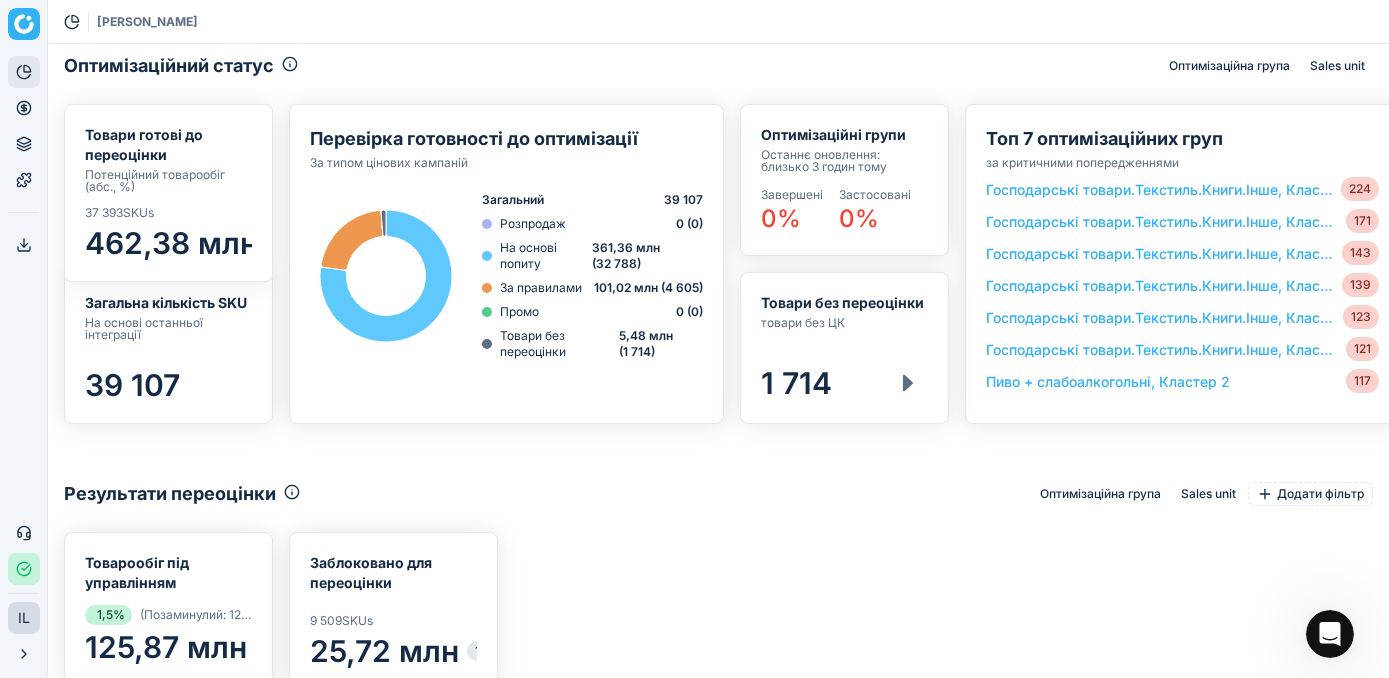 scroll, scrollTop: 0, scrollLeft: 0, axis: both 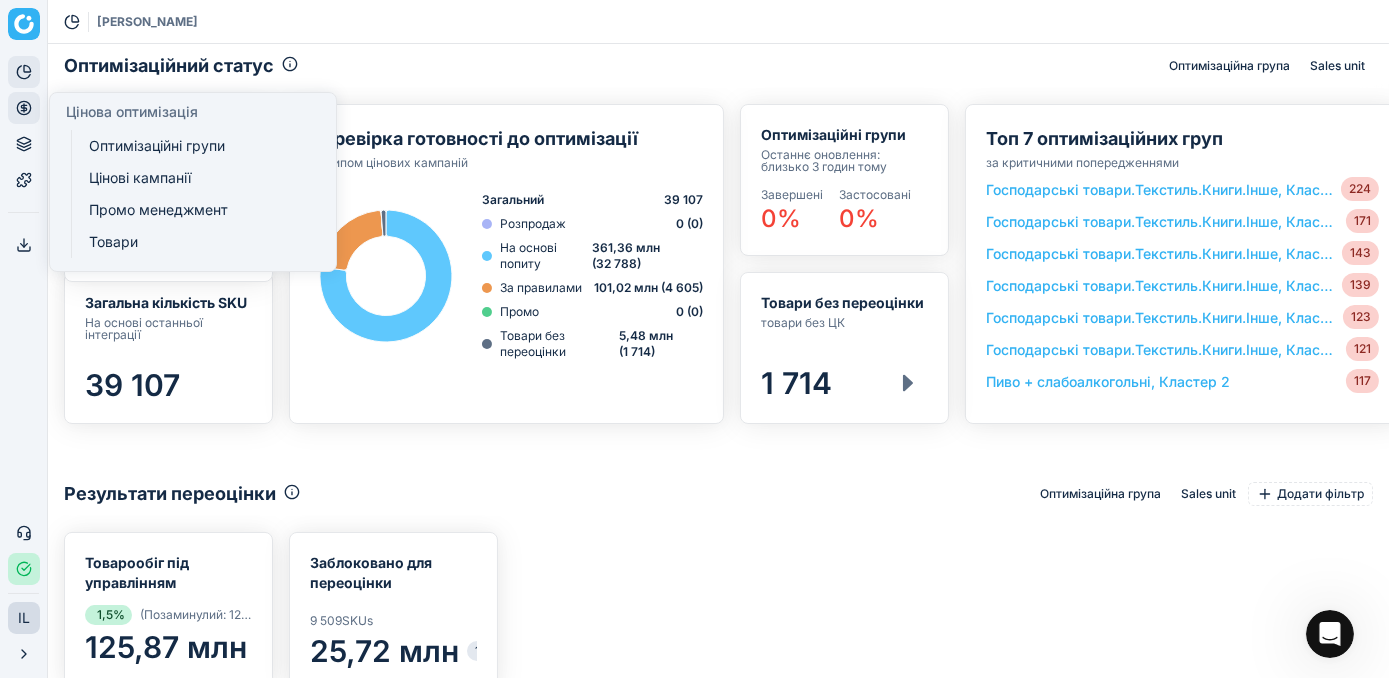 click 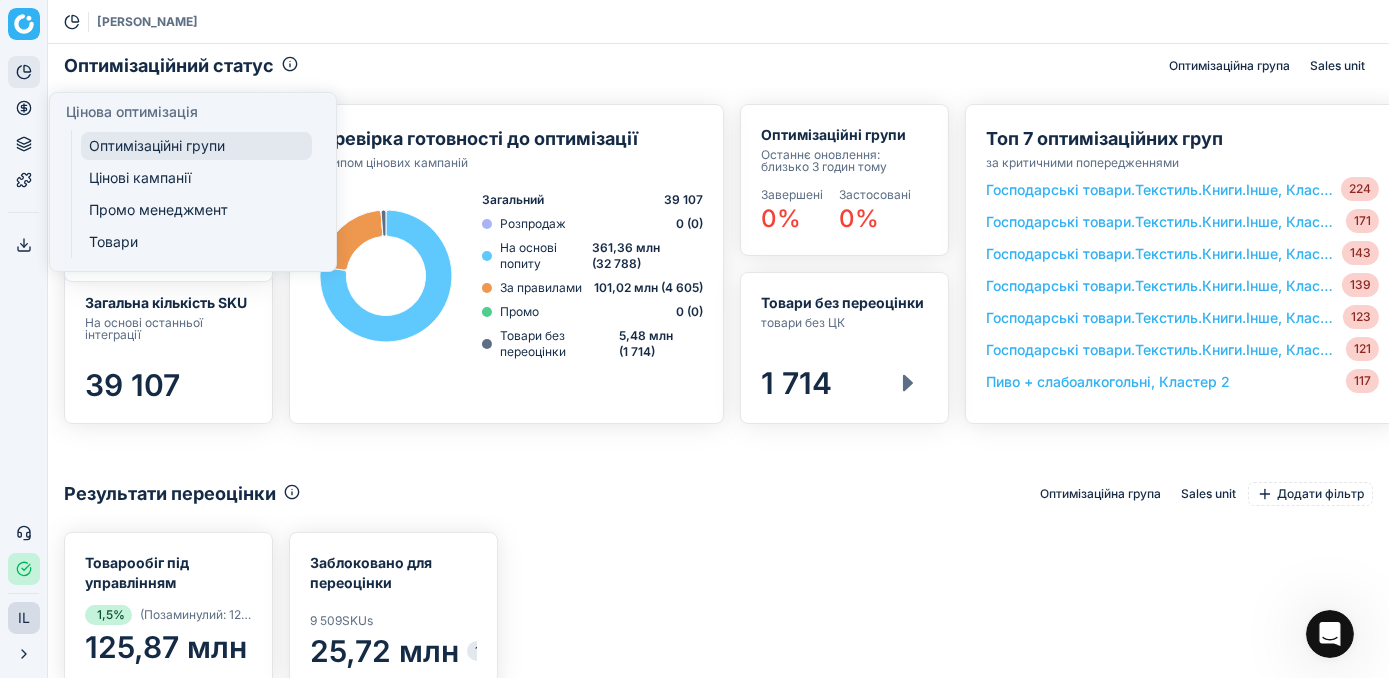 click on "Оптимізаційні групи" at bounding box center (196, 146) 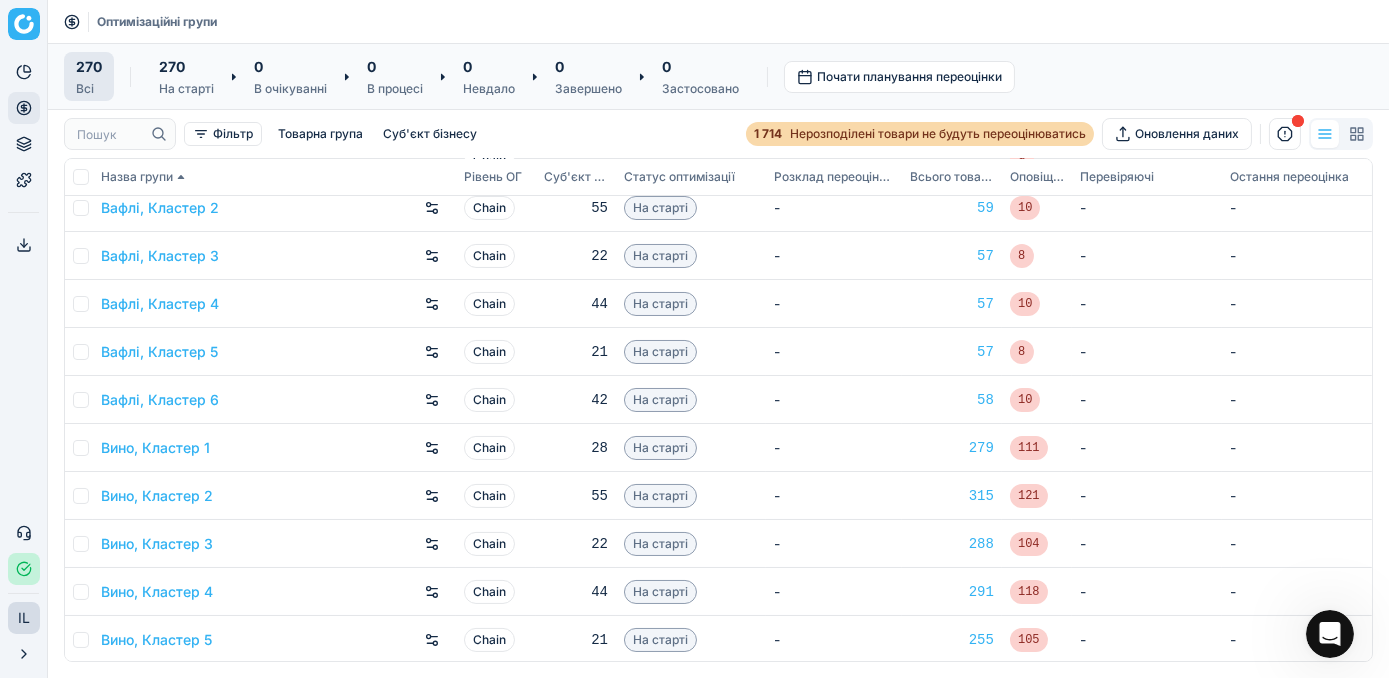 scroll, scrollTop: 818, scrollLeft: 0, axis: vertical 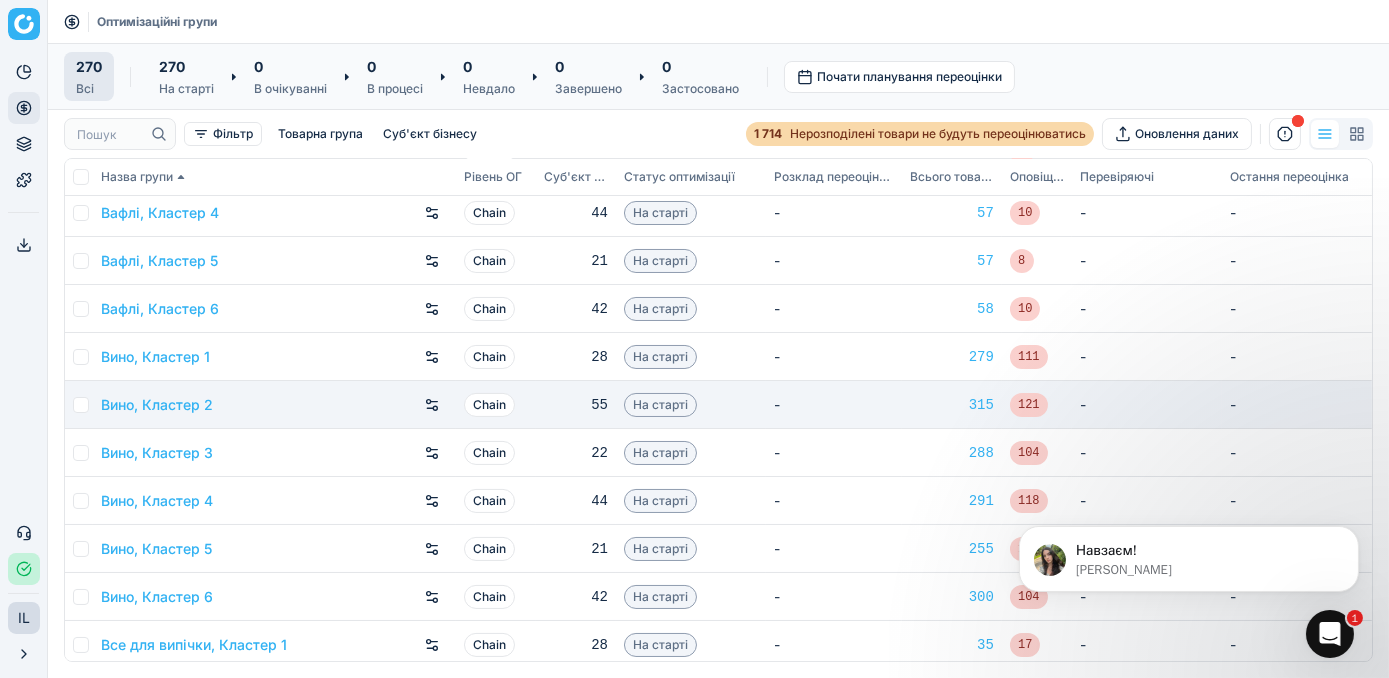 drag, startPoint x: 85, startPoint y: 399, endPoint x: 93, endPoint y: 406, distance: 10.630146 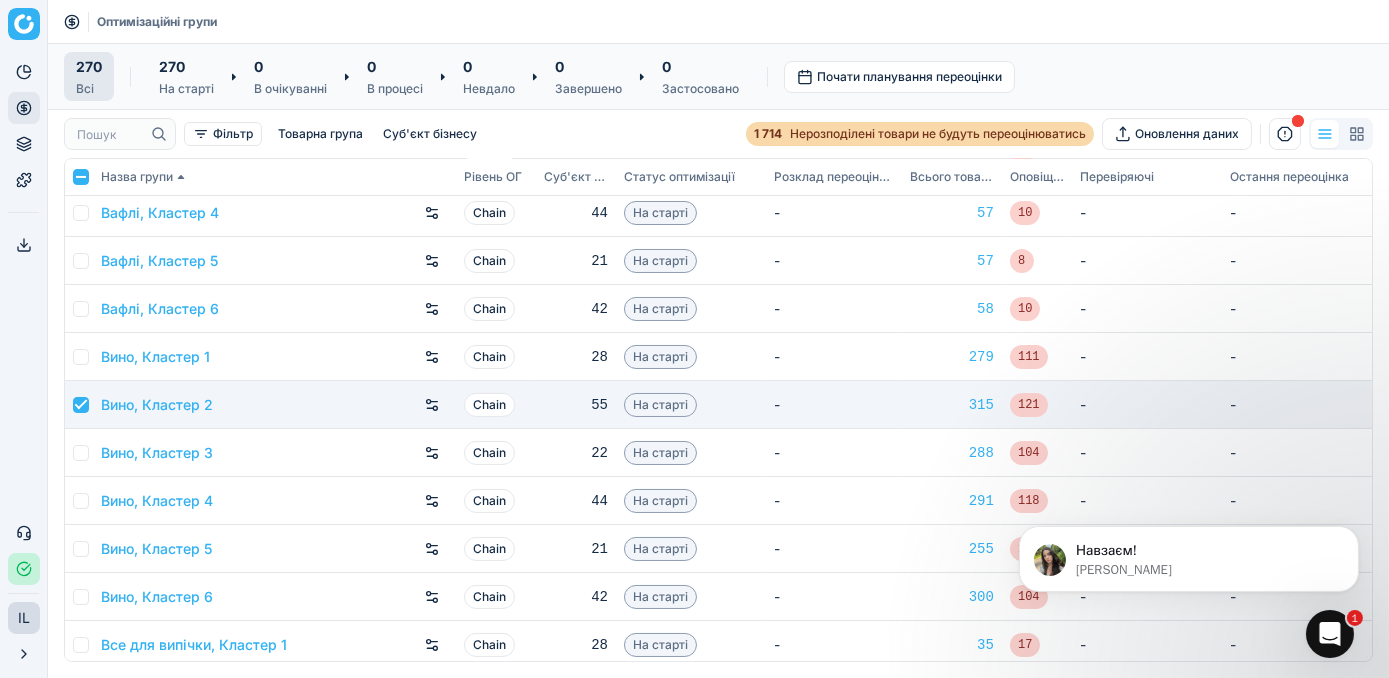 checkbox on "true" 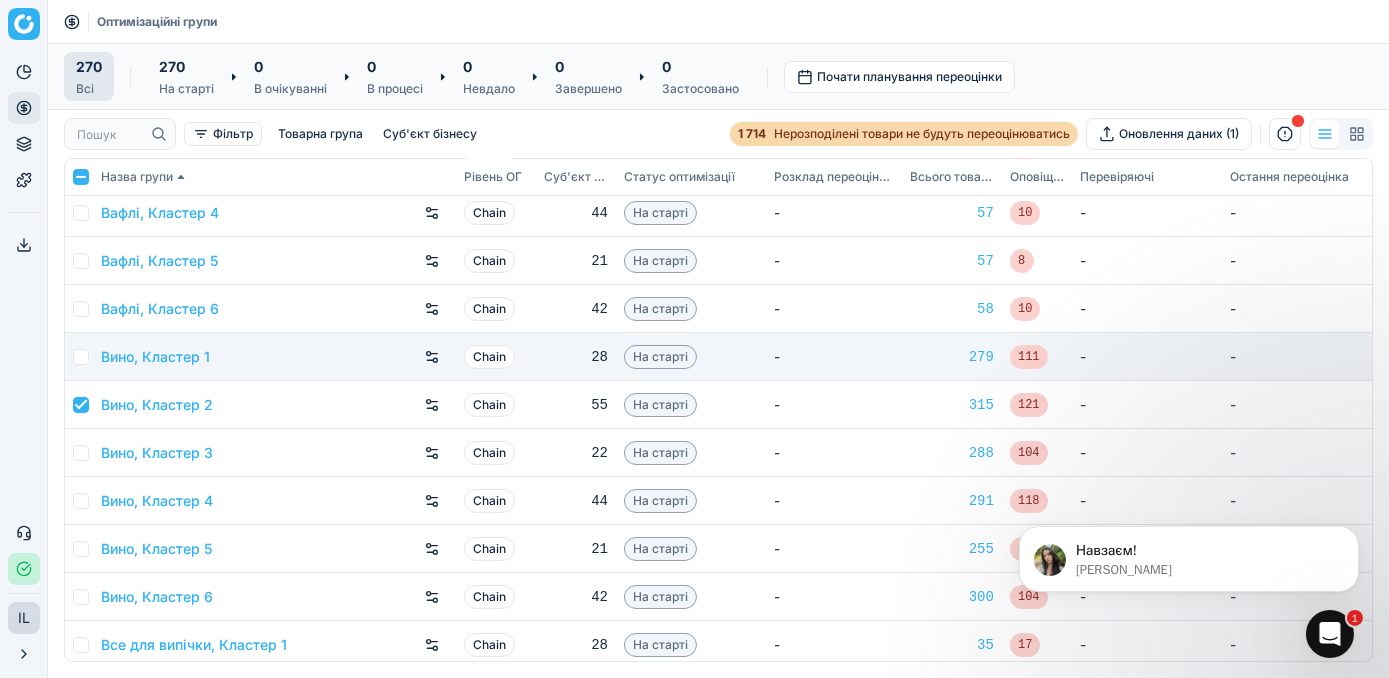 click at bounding box center (79, 357) 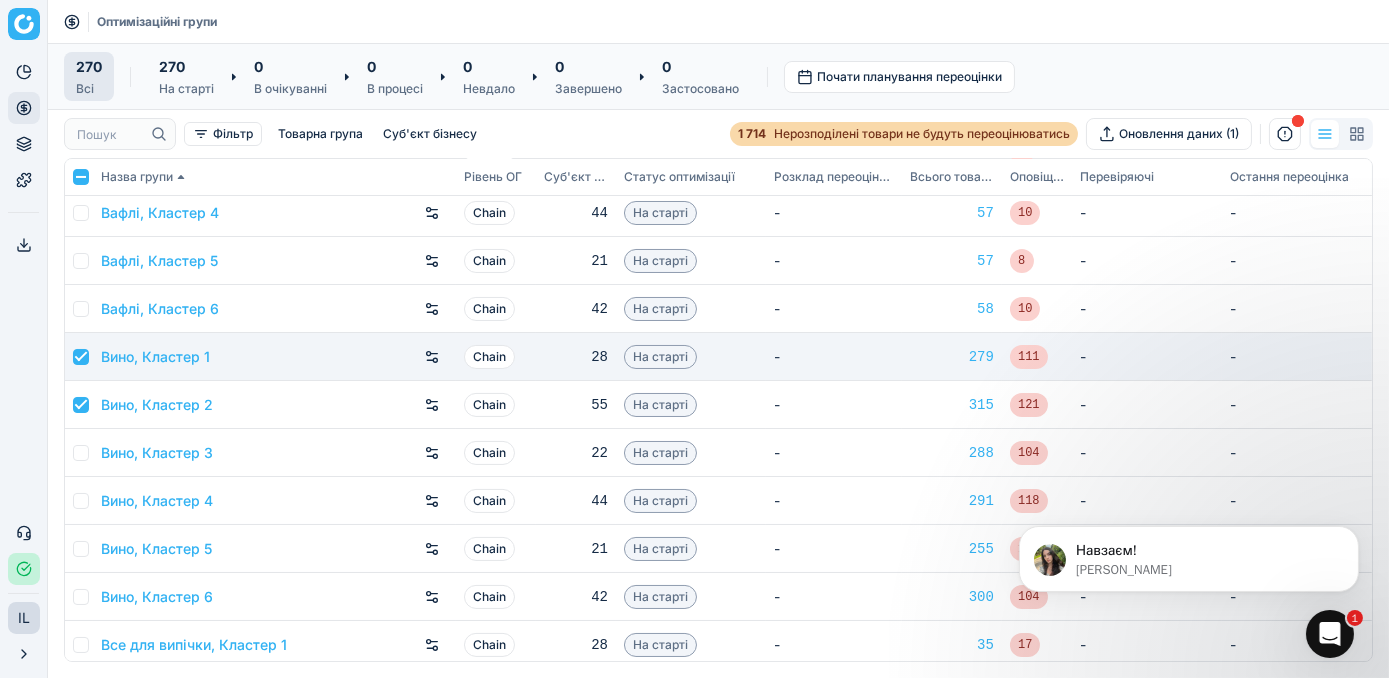 checkbox on "true" 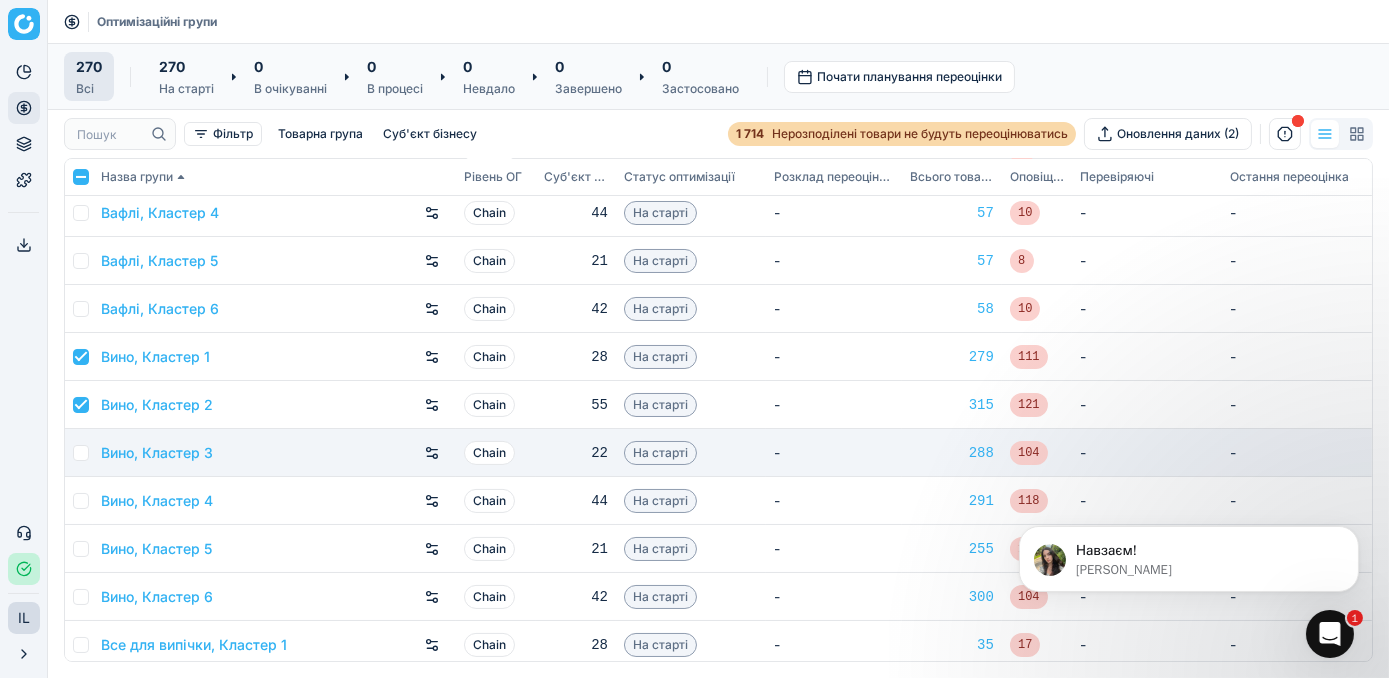 click at bounding box center [81, 453] 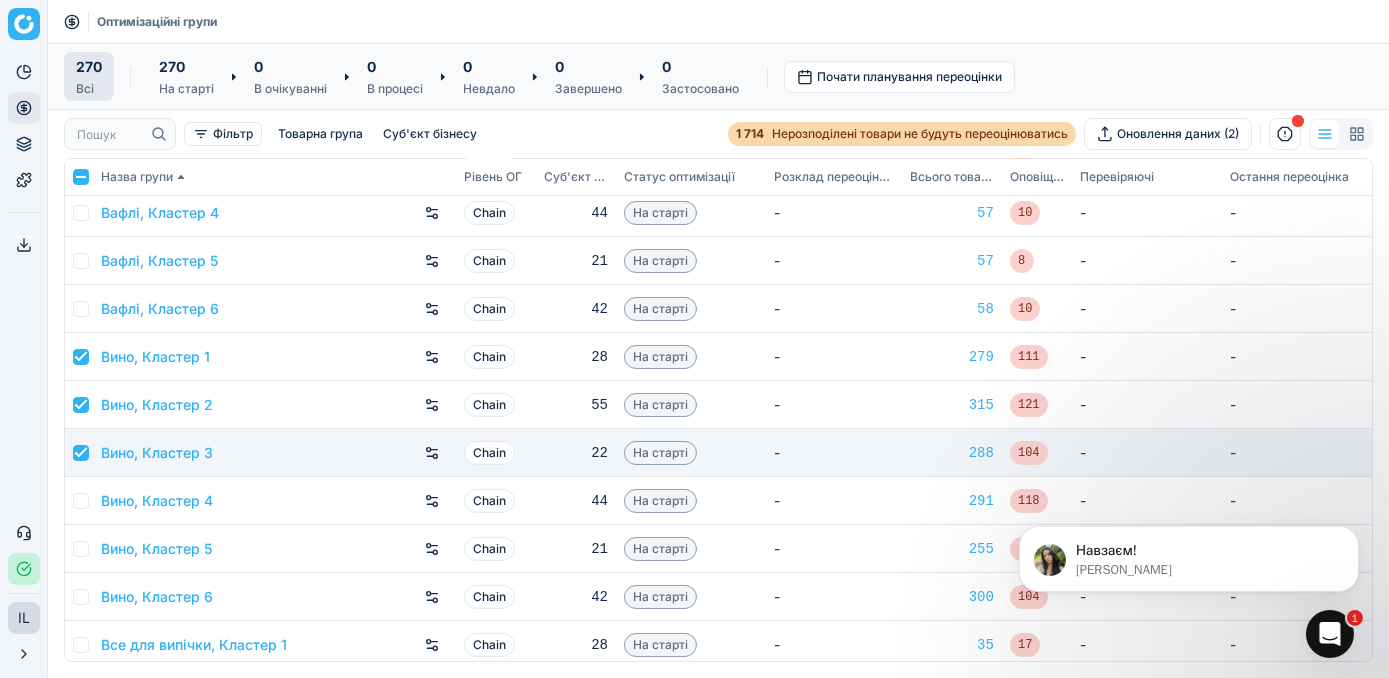 checkbox on "true" 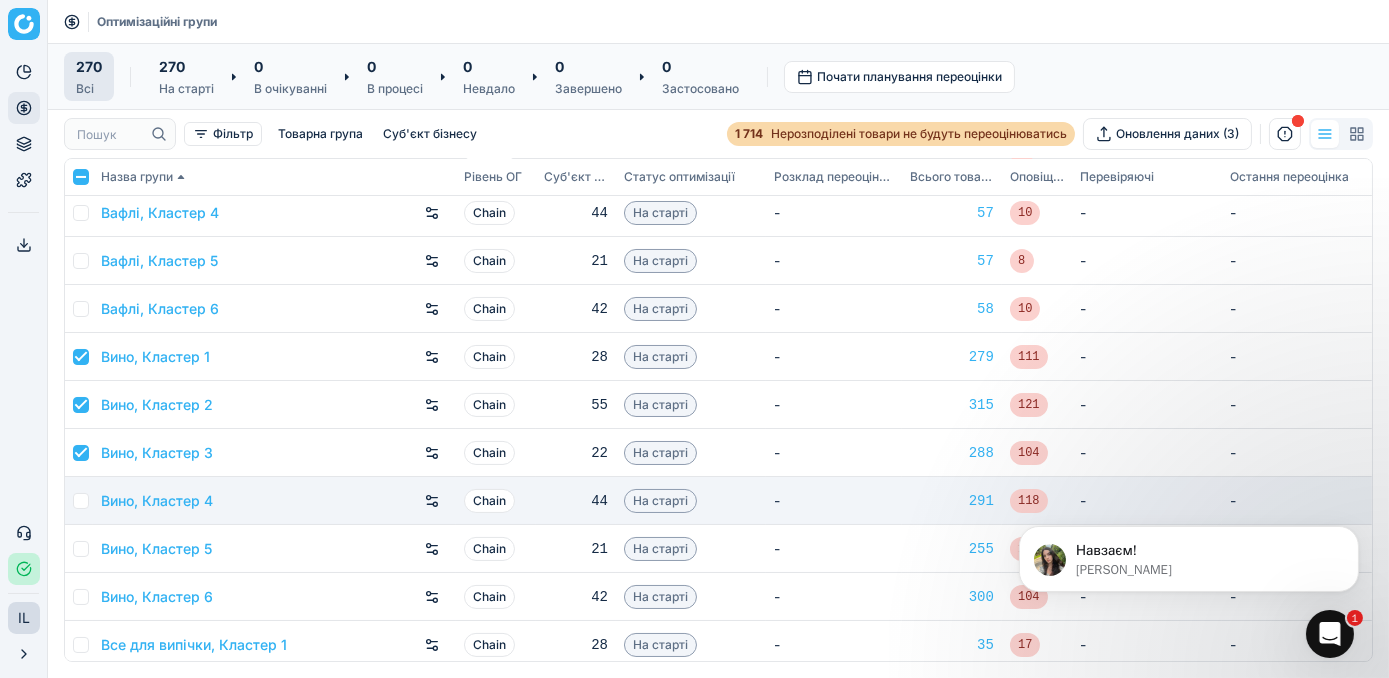 click at bounding box center [81, 501] 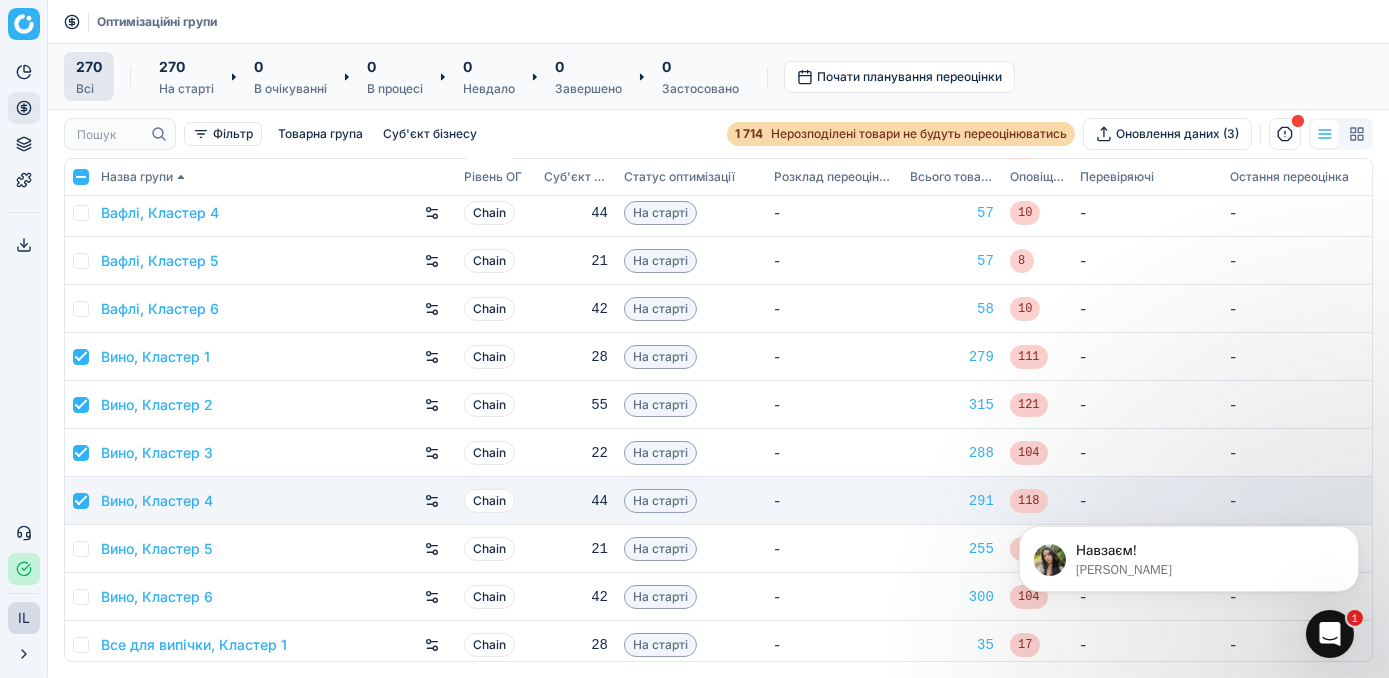 checkbox on "true" 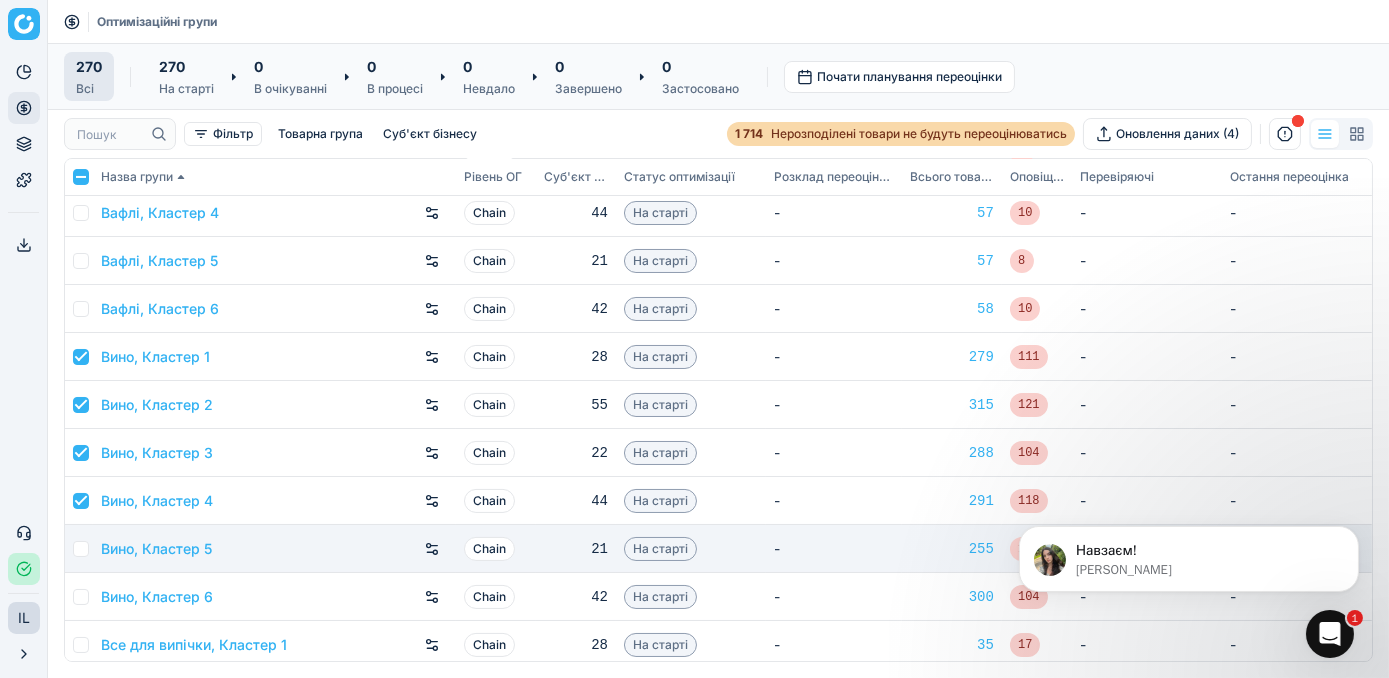 click at bounding box center (81, 549) 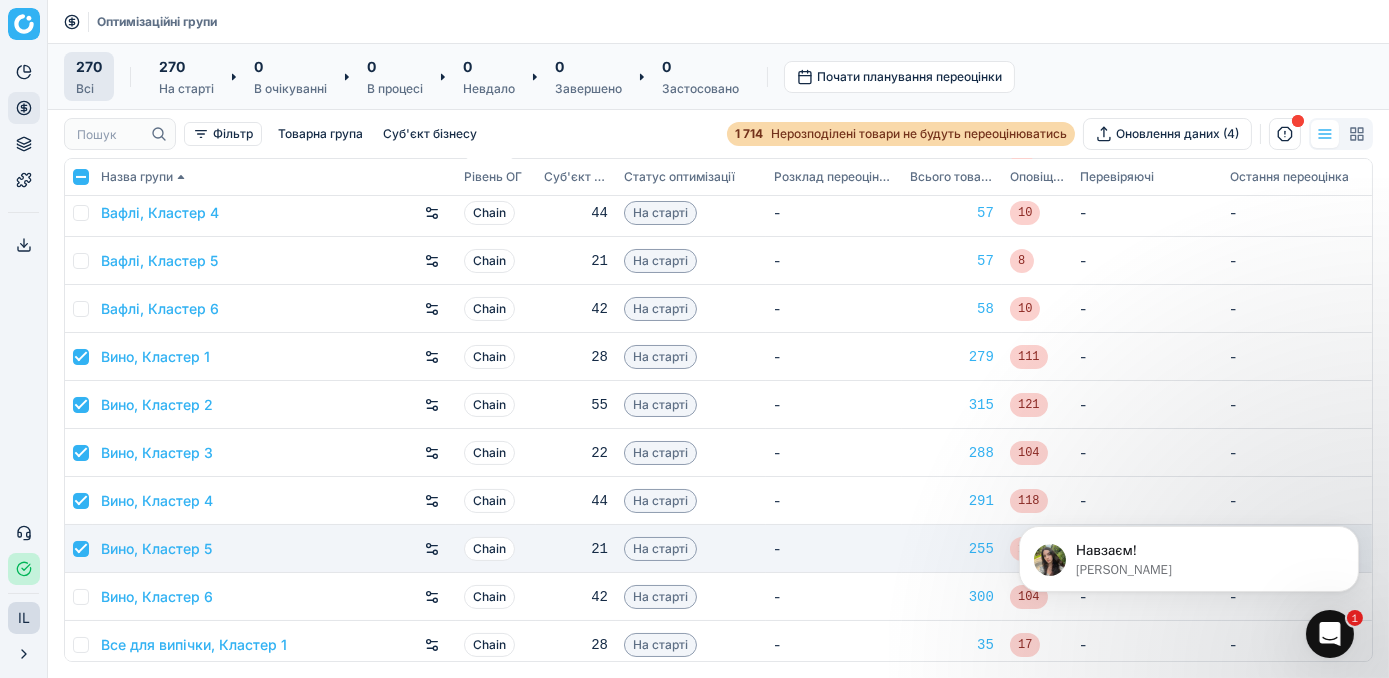 checkbox on "true" 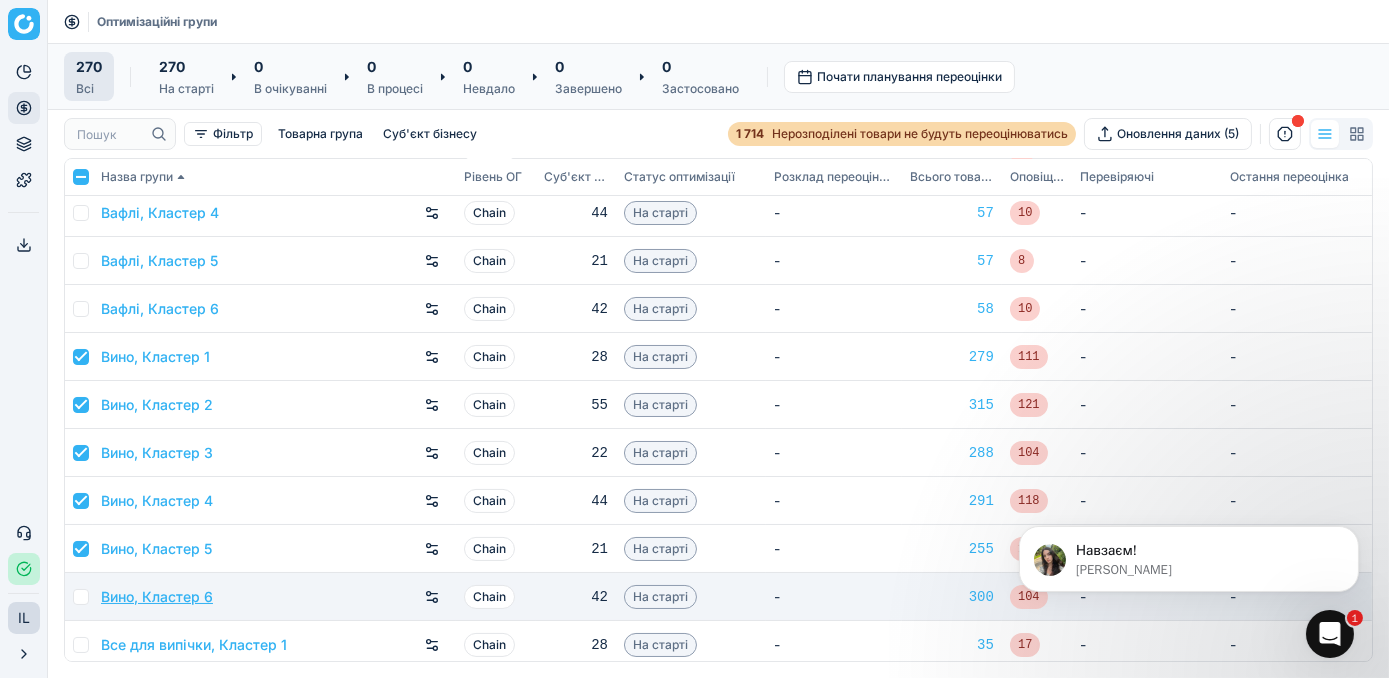 drag, startPoint x: 85, startPoint y: 592, endPoint x: 165, endPoint y: 590, distance: 80.024994 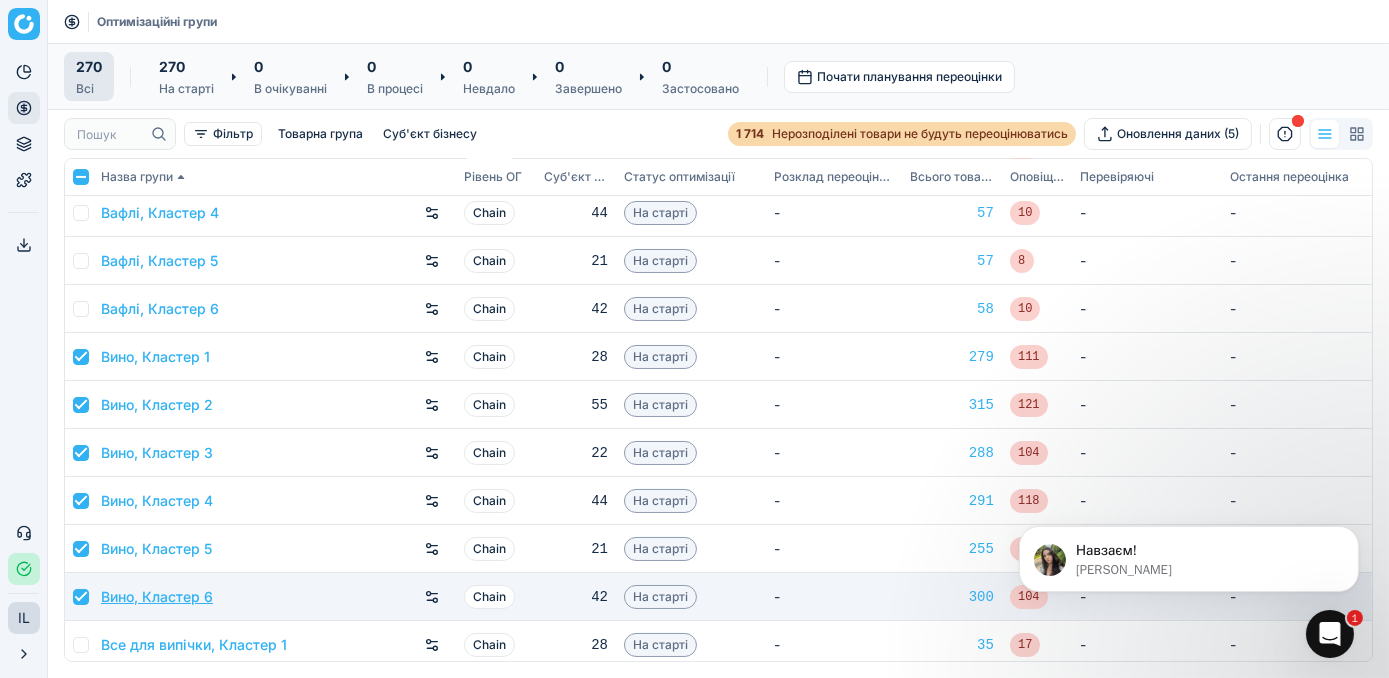 checkbox on "true" 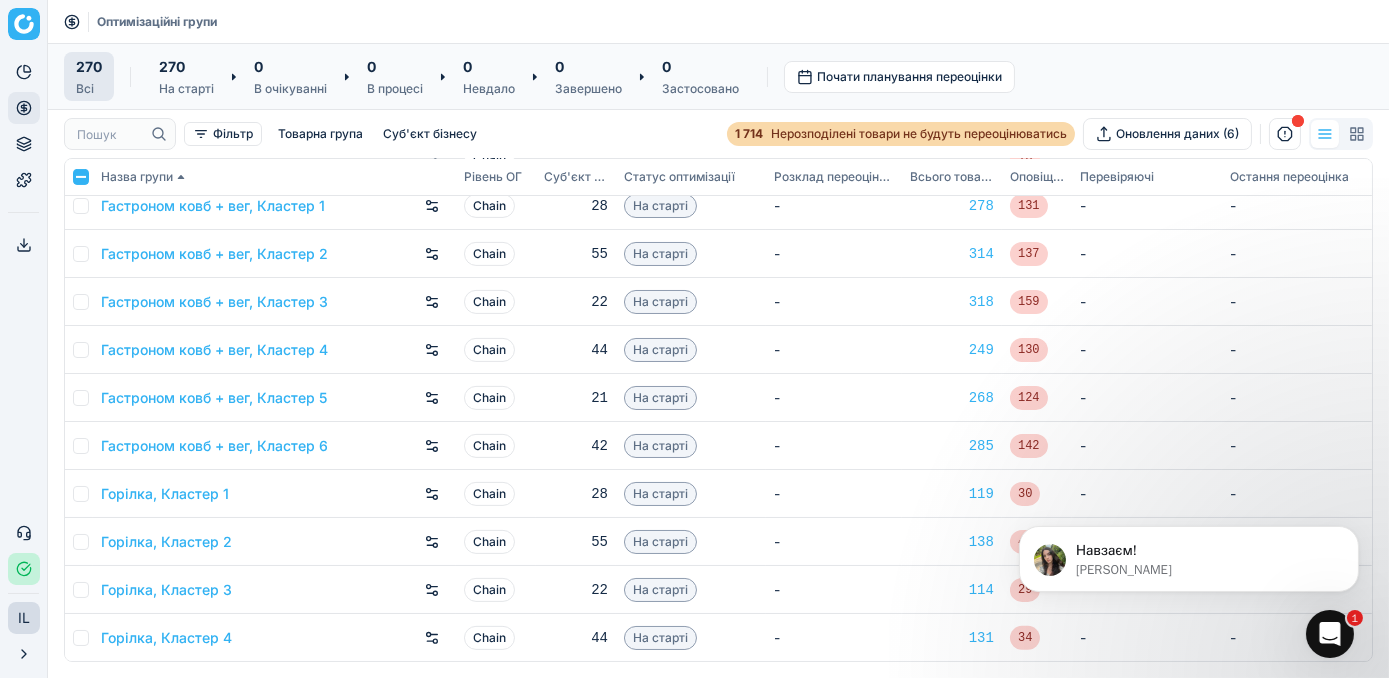 scroll, scrollTop: 1636, scrollLeft: 0, axis: vertical 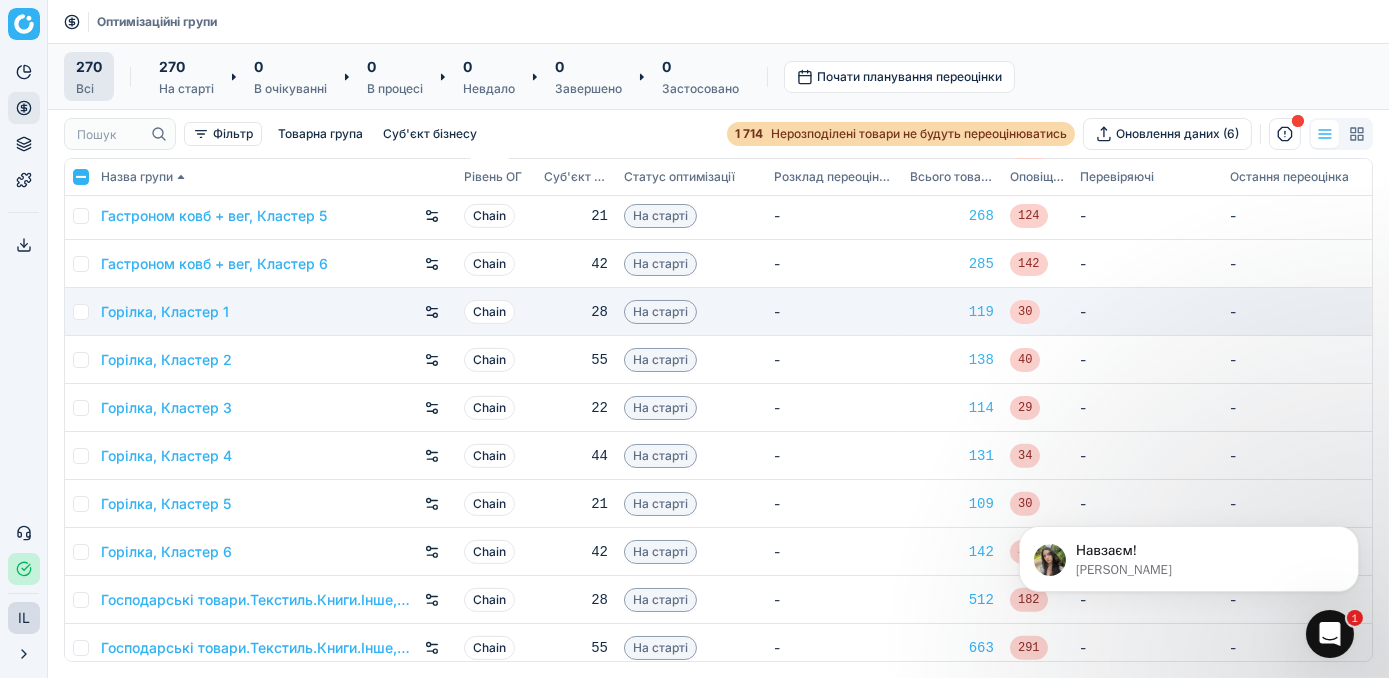 click at bounding box center [81, 312] 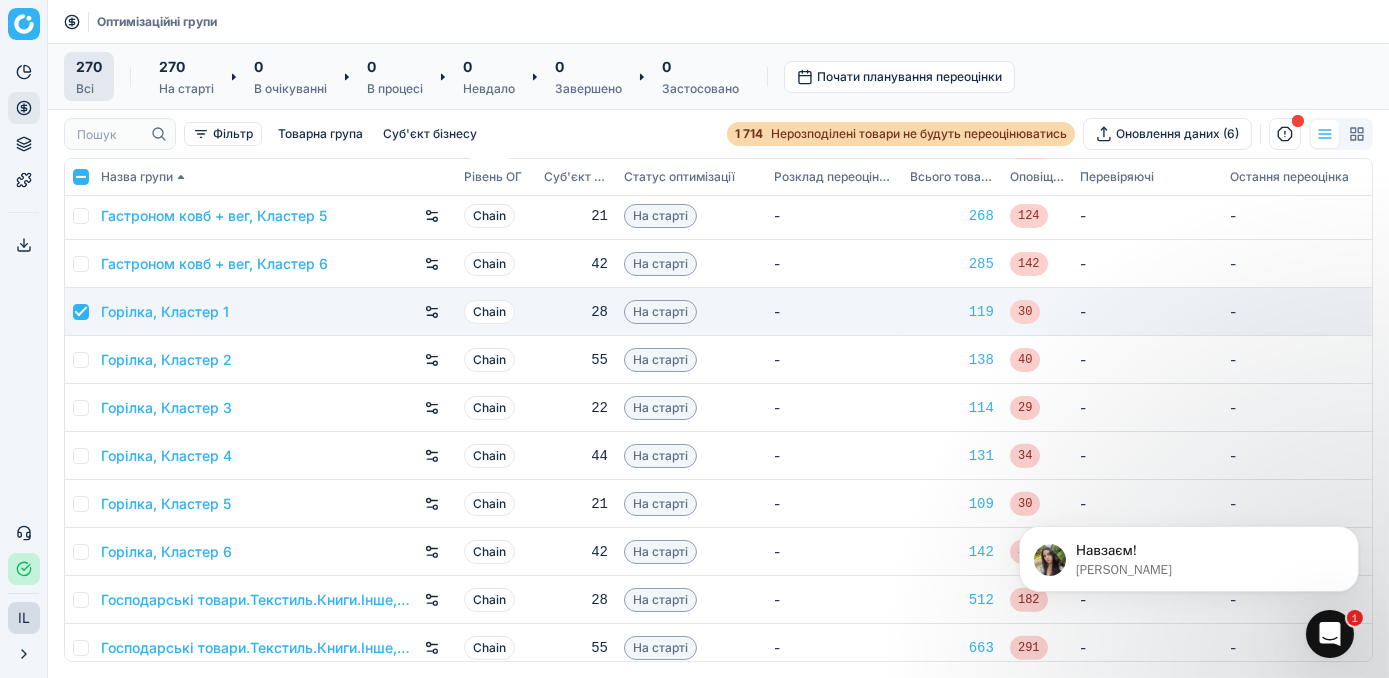 checkbox on "true" 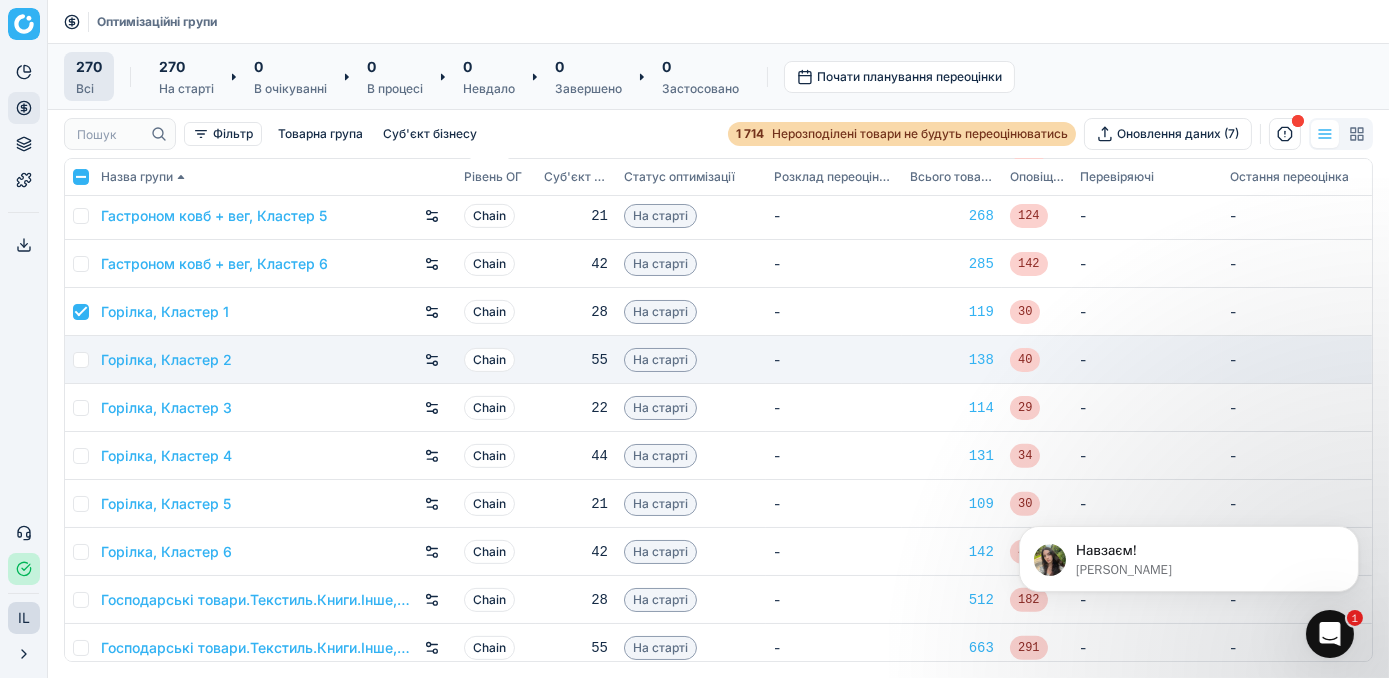 click on "Горілка, Кластер 2" at bounding box center [274, 360] 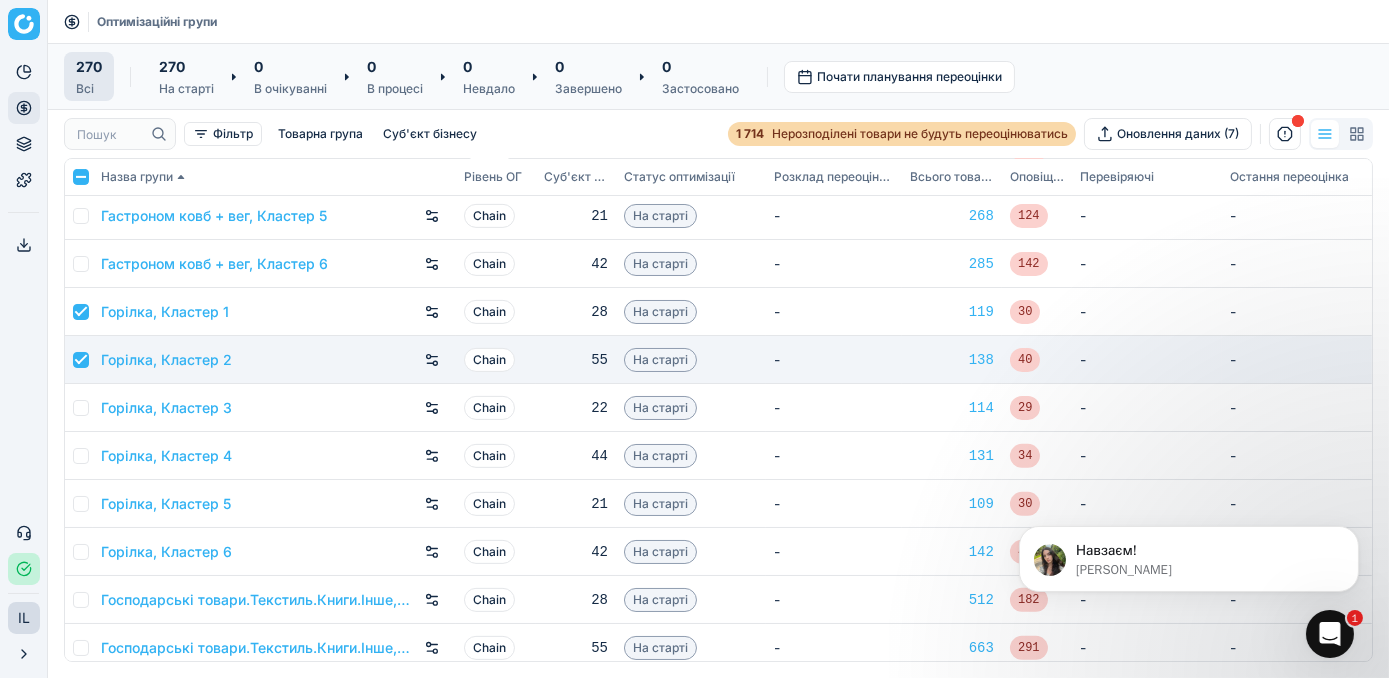 checkbox on "true" 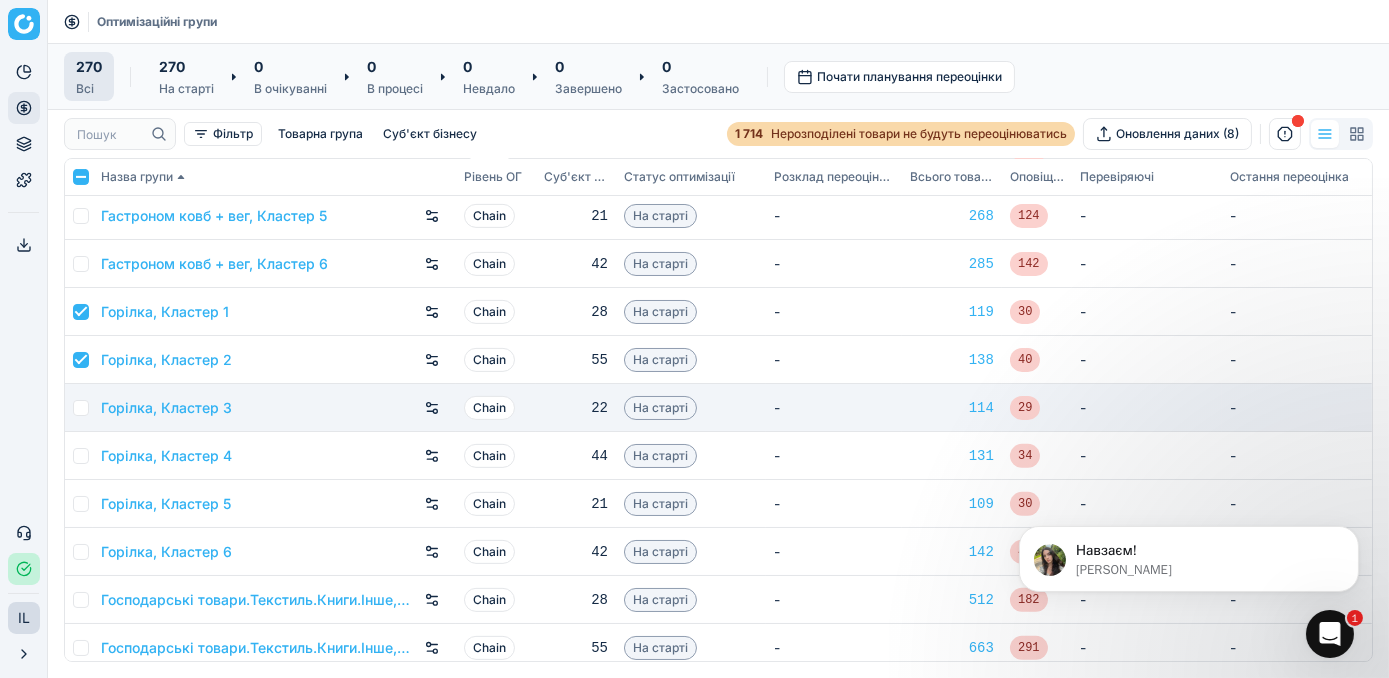 click at bounding box center (81, 408) 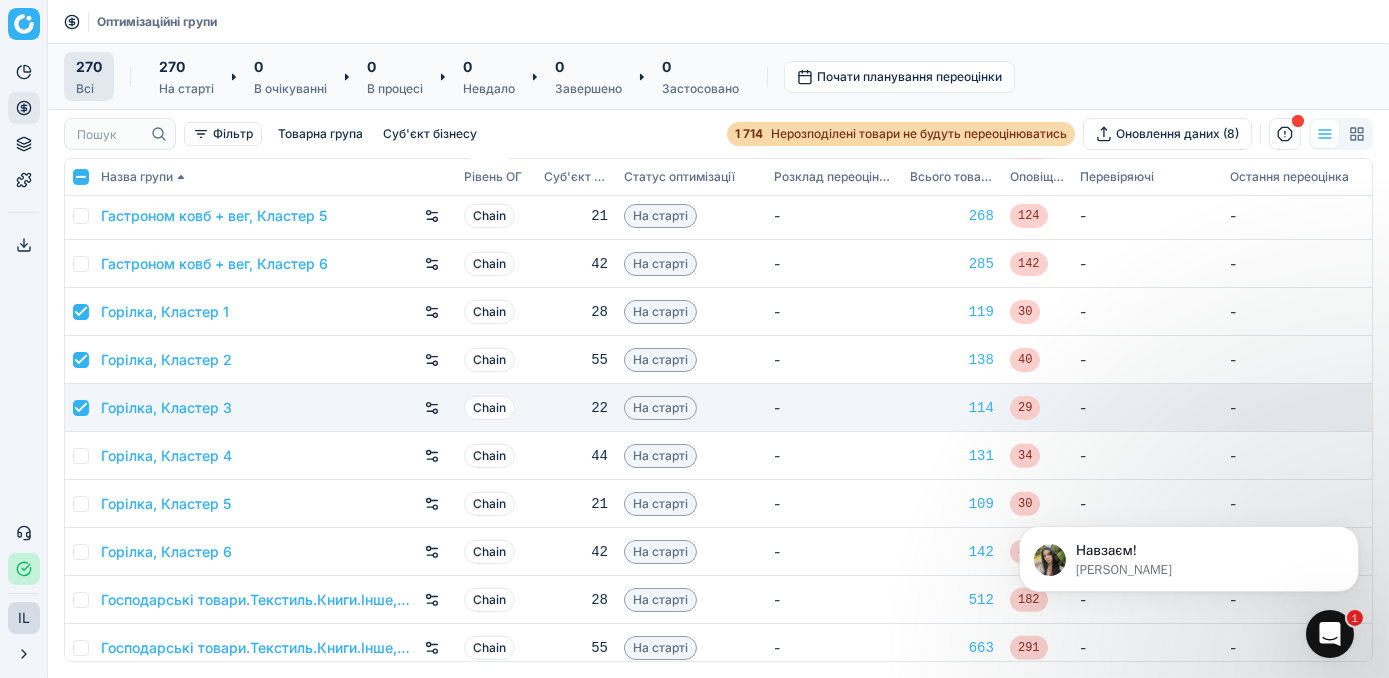 checkbox on "true" 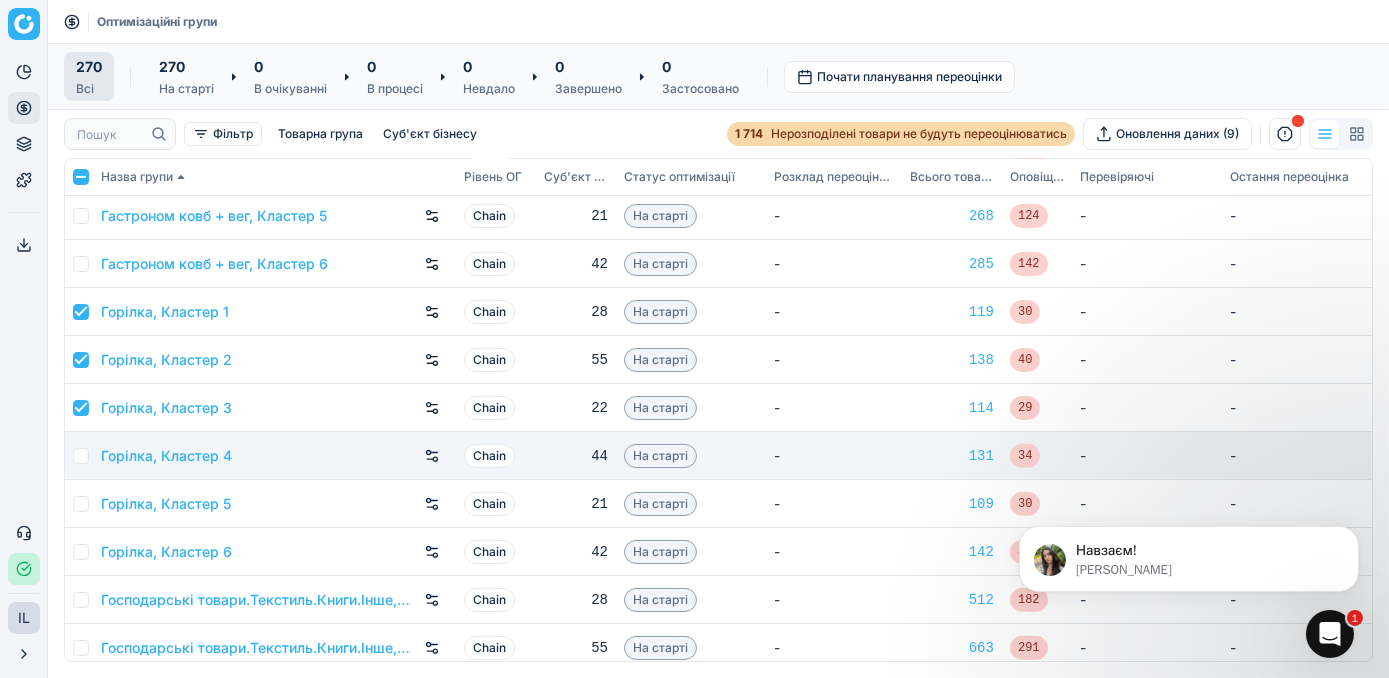 click at bounding box center [81, 456] 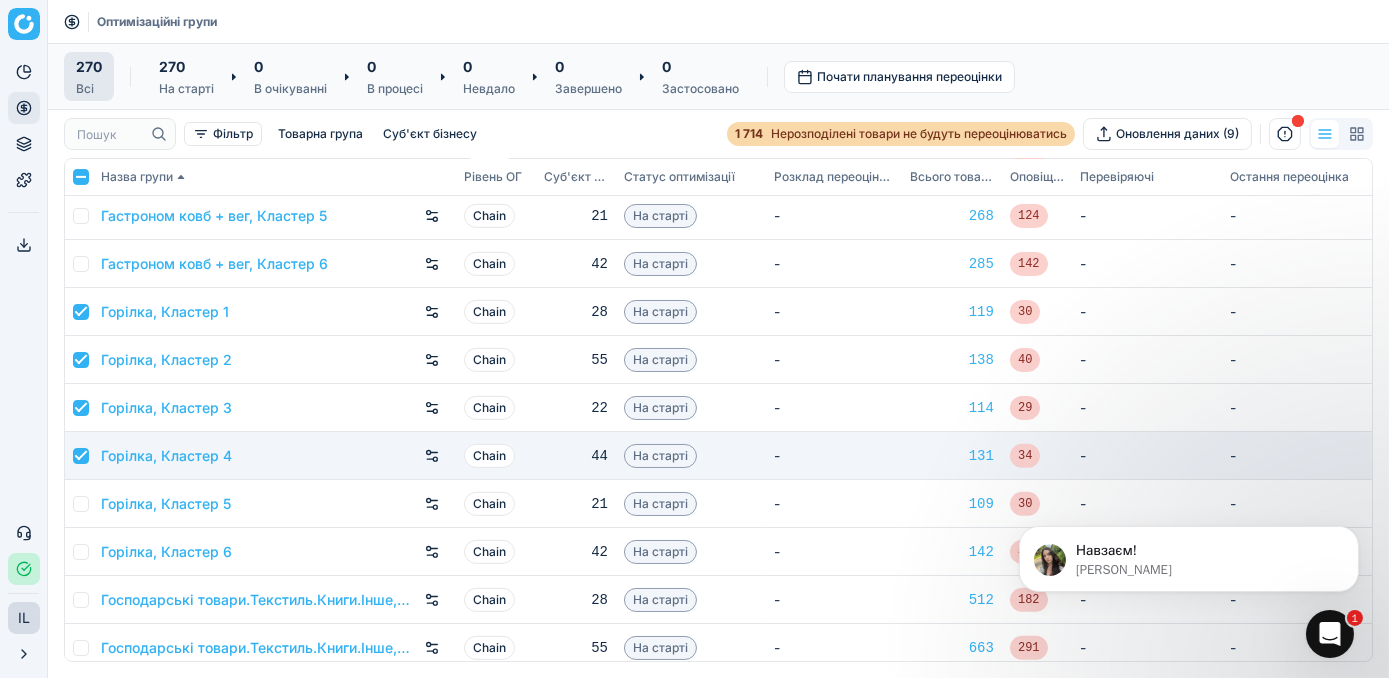 checkbox on "true" 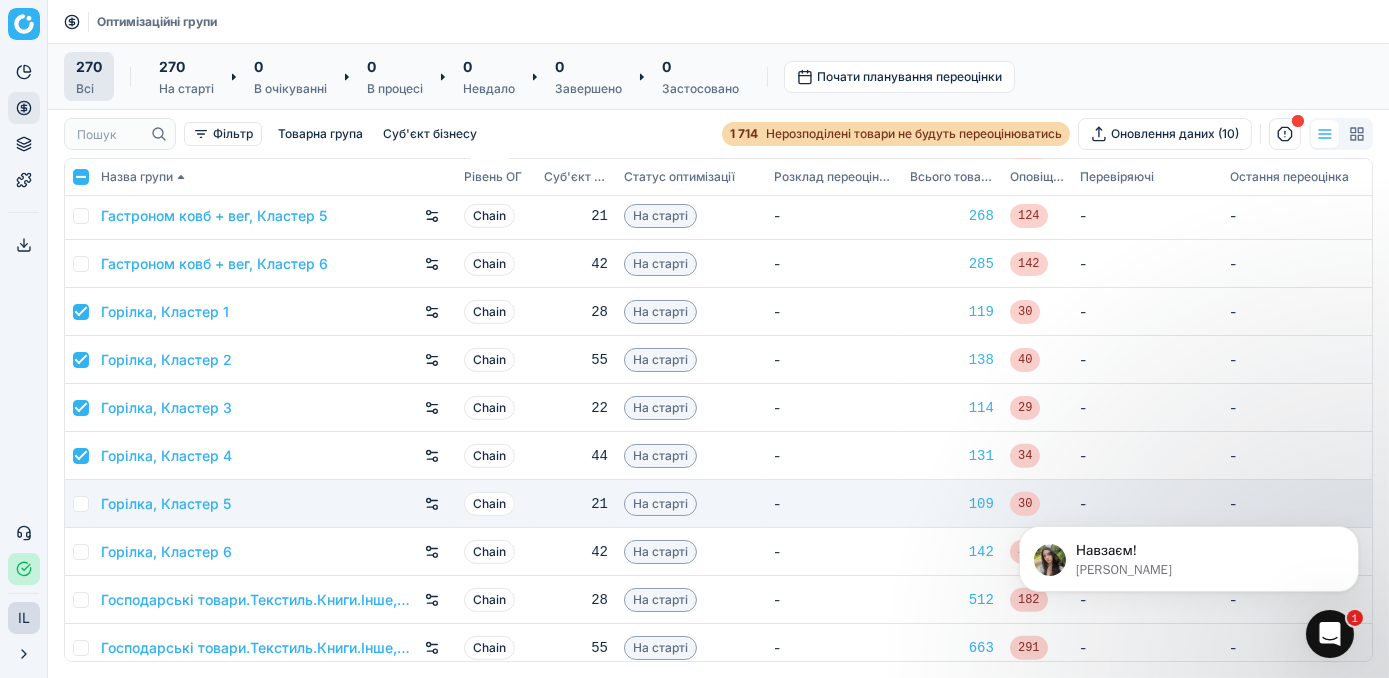 click at bounding box center (81, 504) 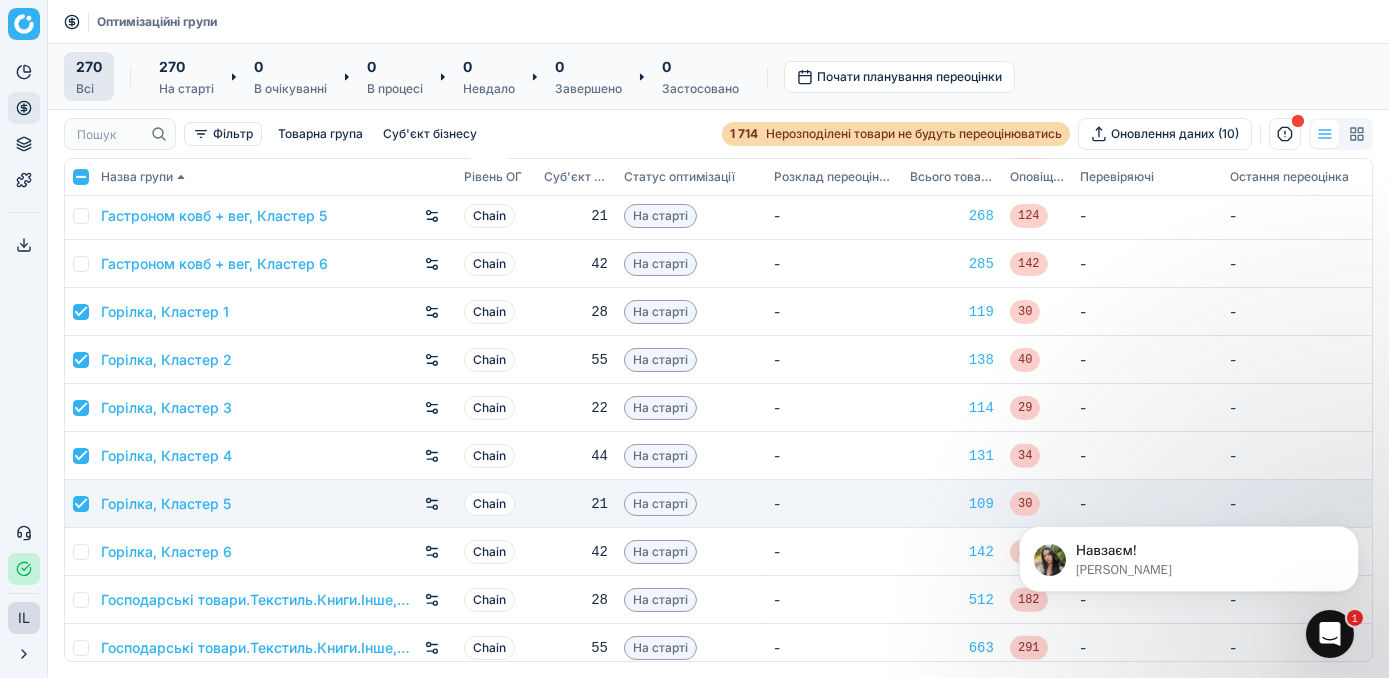 checkbox on "true" 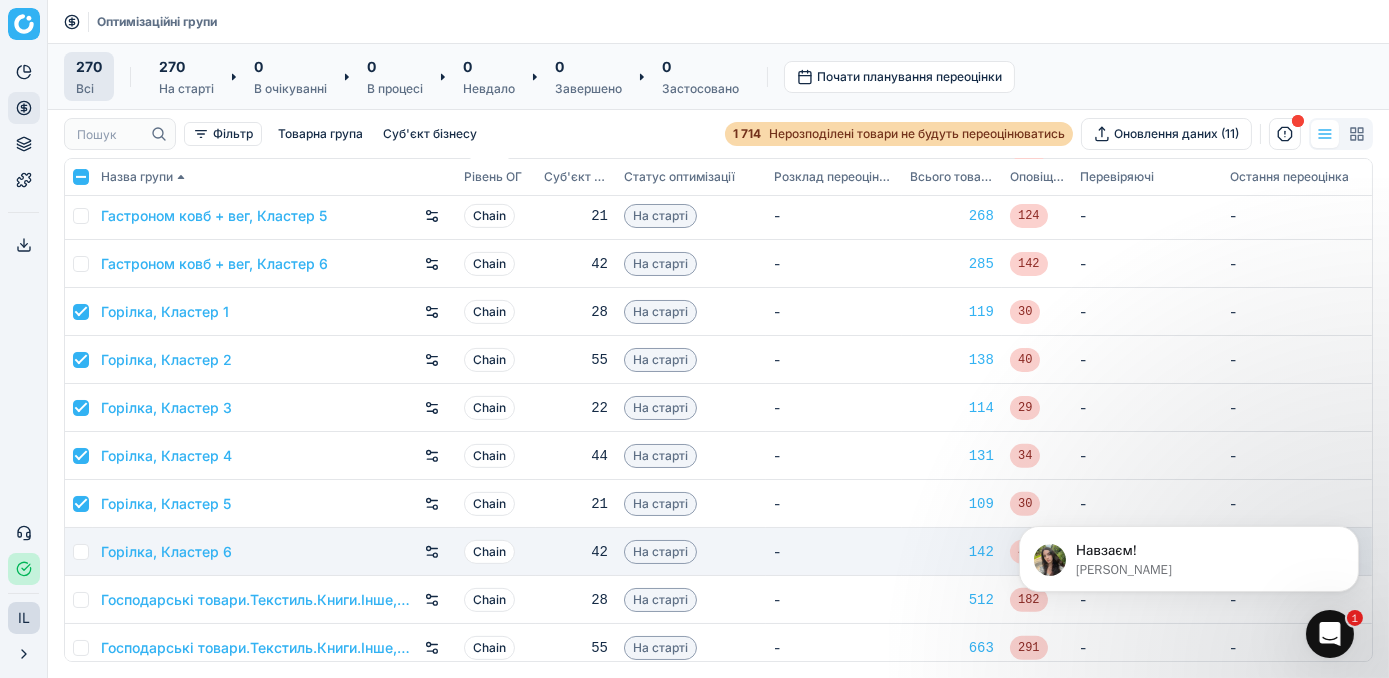 click at bounding box center (81, 552) 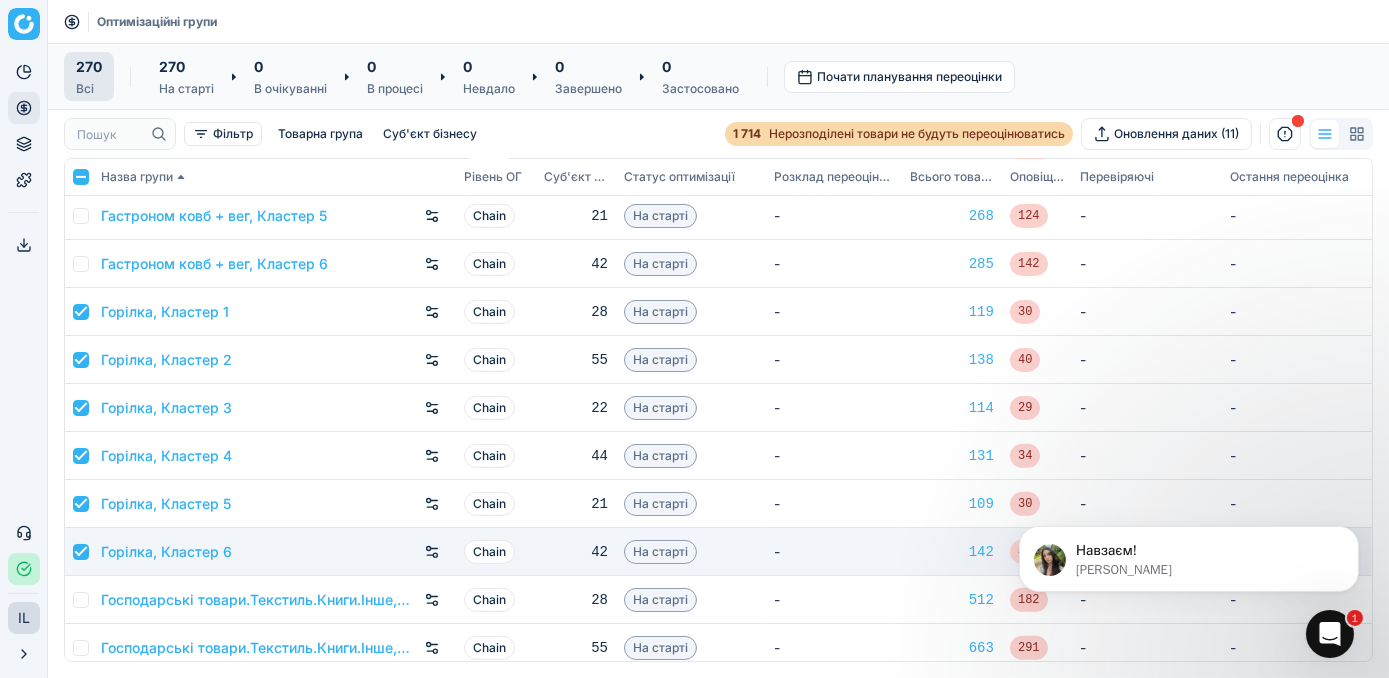 checkbox on "true" 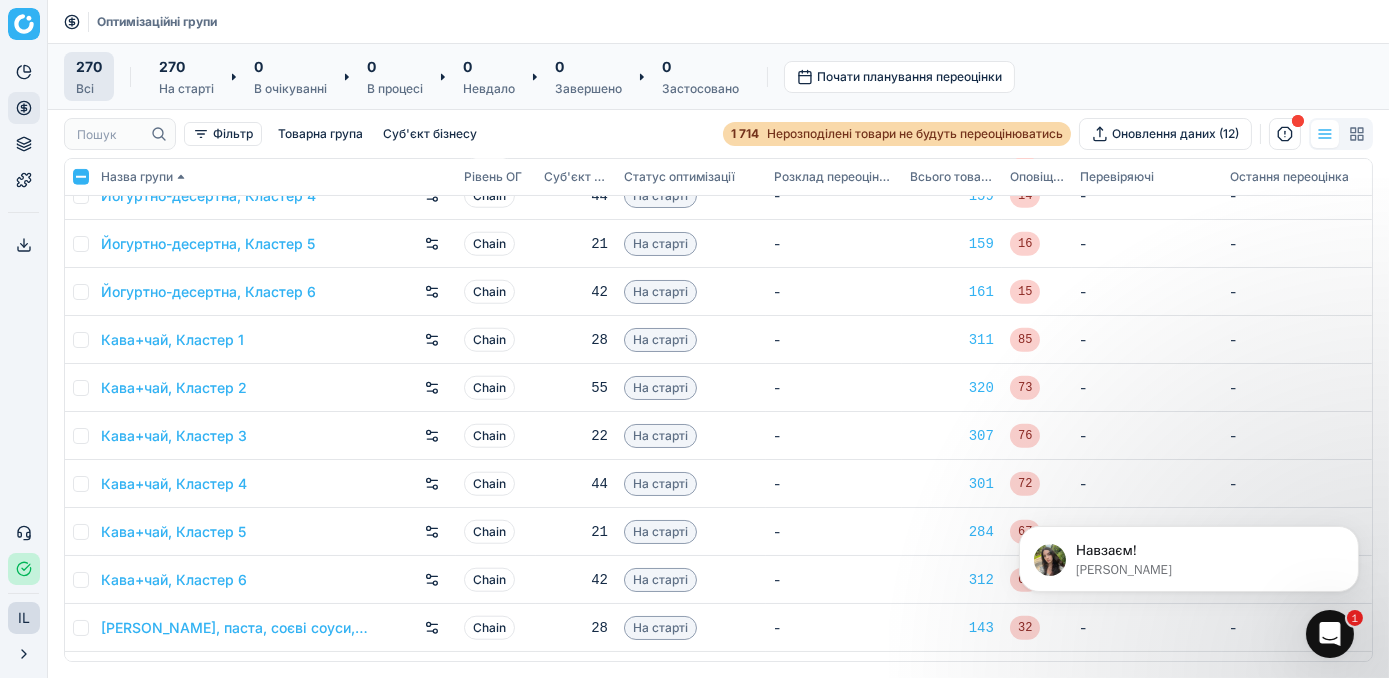 scroll, scrollTop: 4000, scrollLeft: 0, axis: vertical 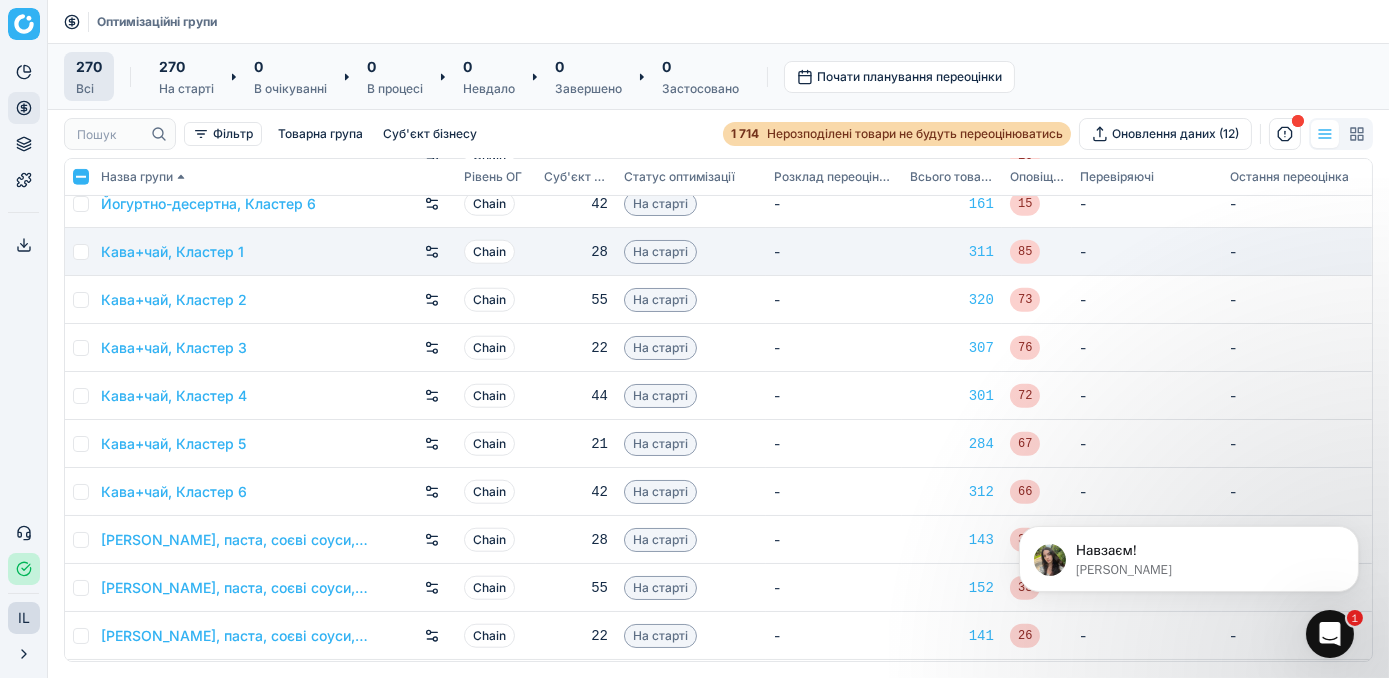 click at bounding box center (81, 252) 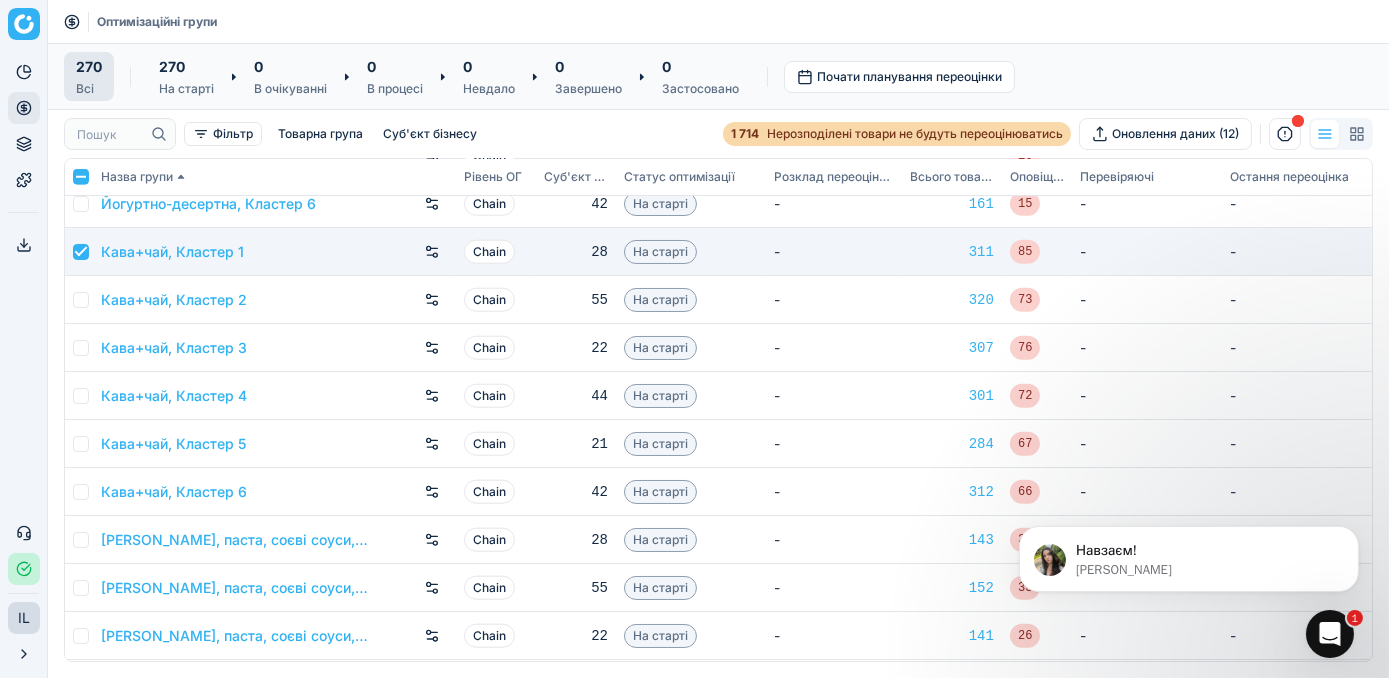 checkbox on "true" 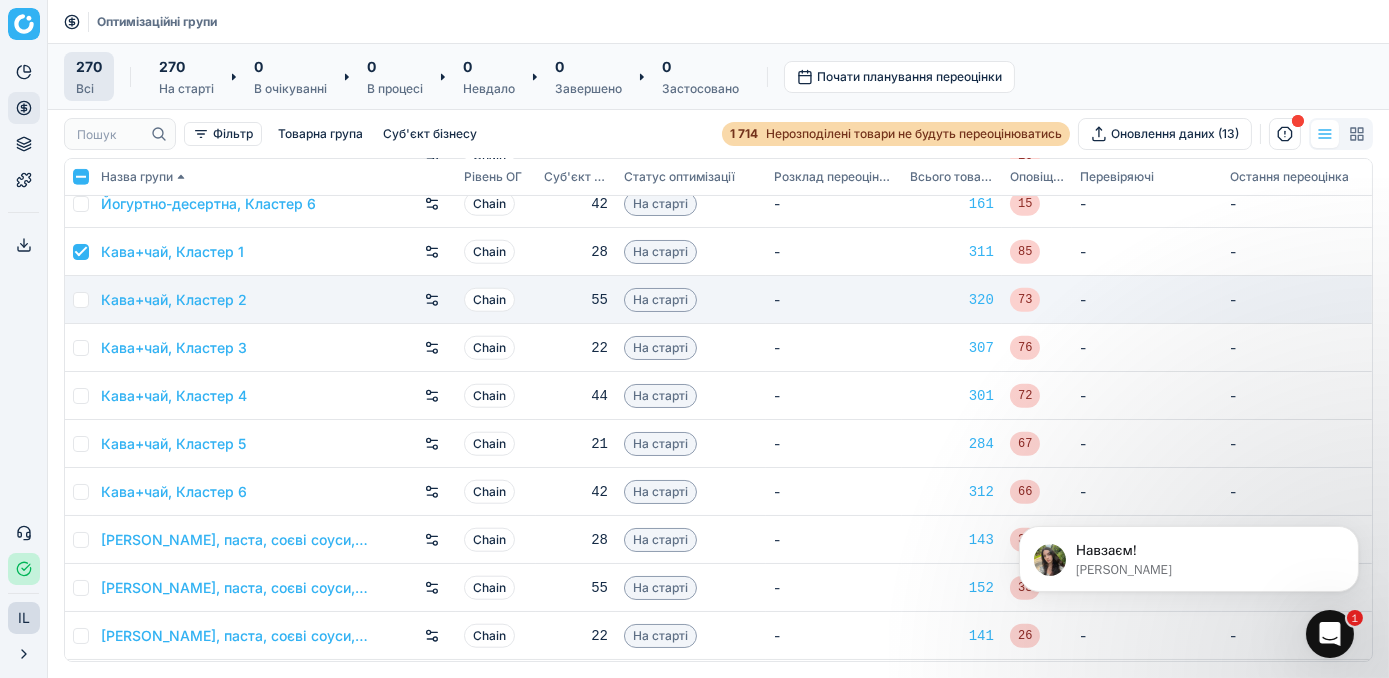 click at bounding box center [81, 300] 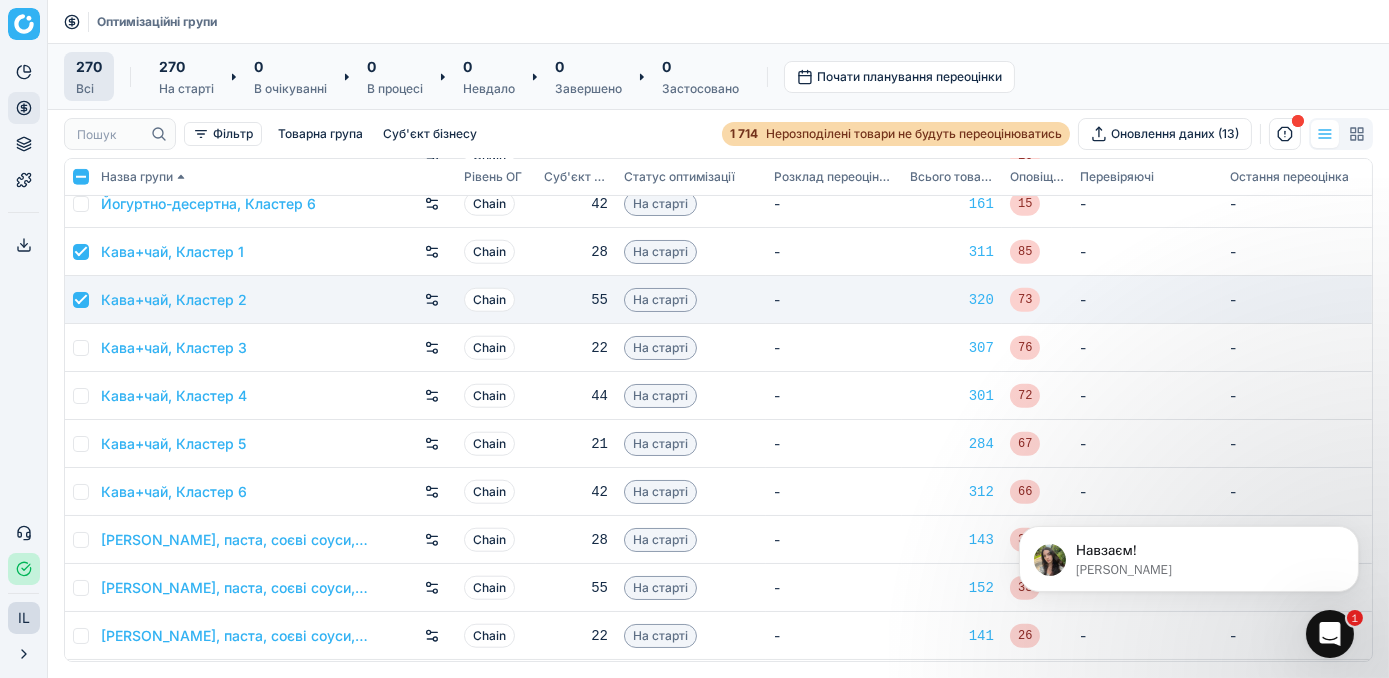 checkbox on "true" 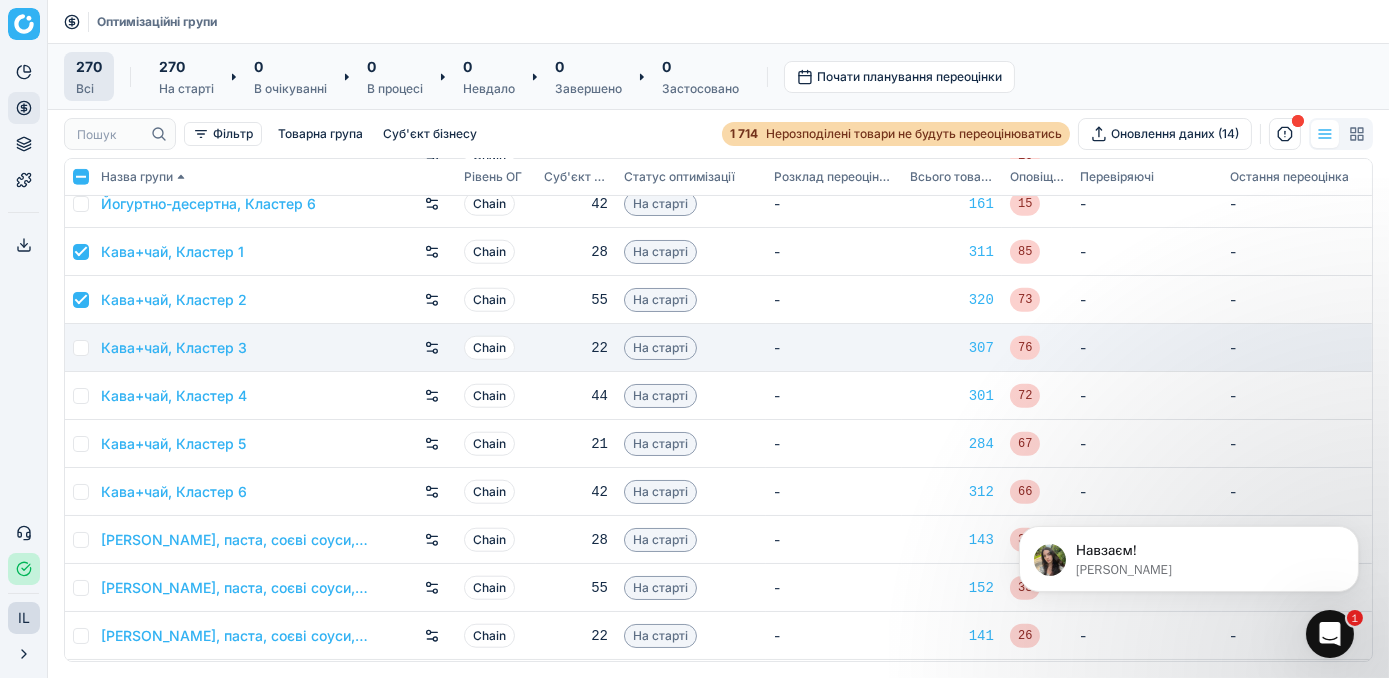 click at bounding box center (81, 348) 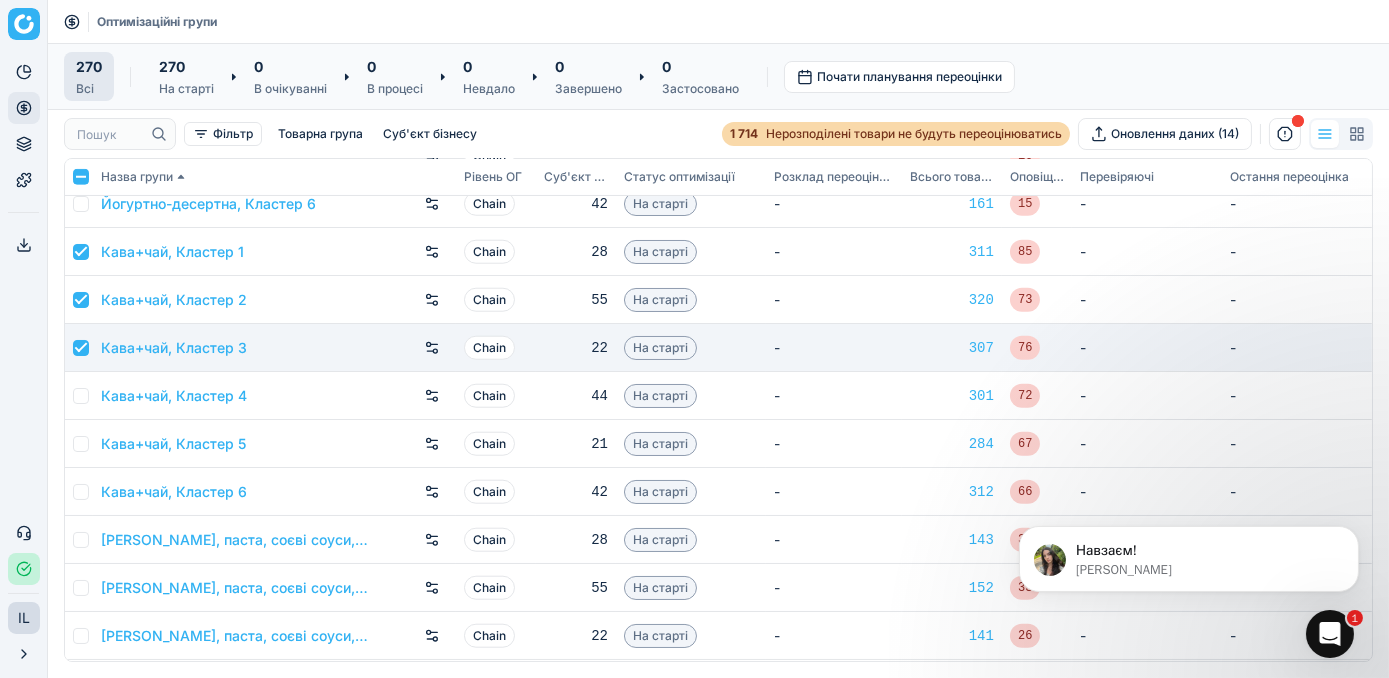checkbox on "true" 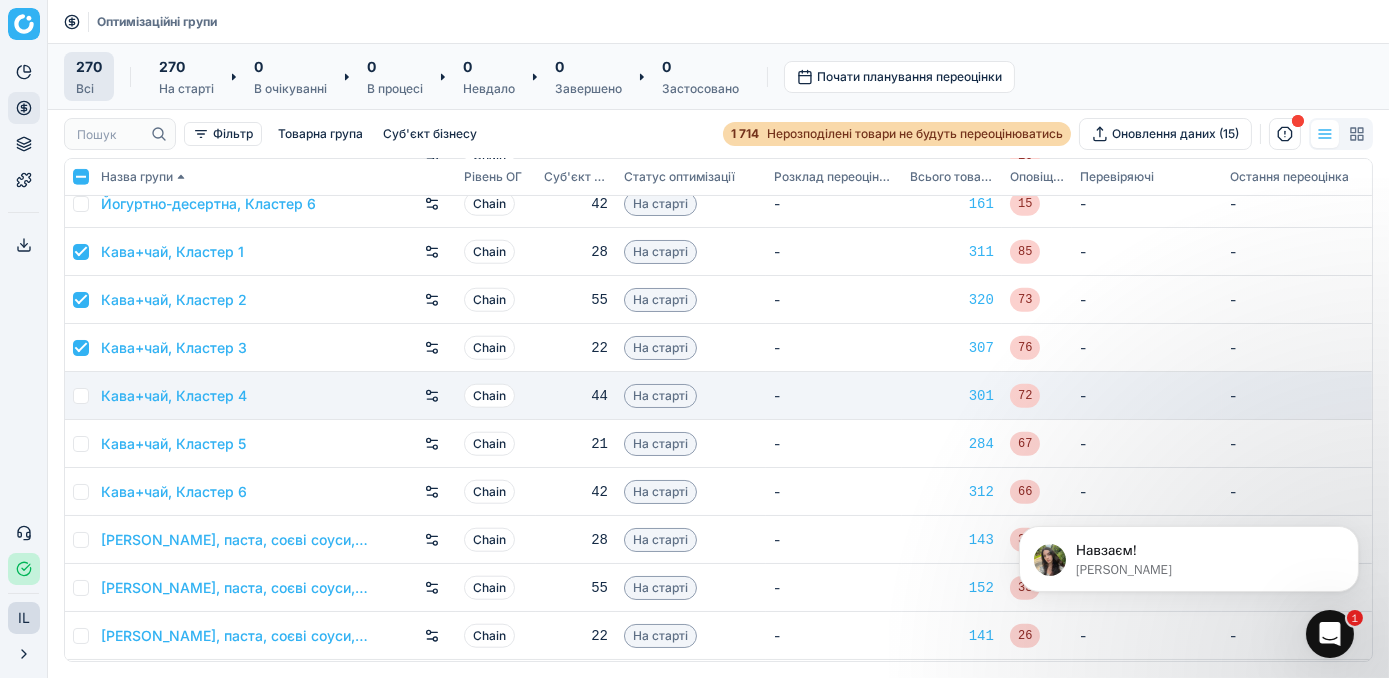 click at bounding box center [81, 396] 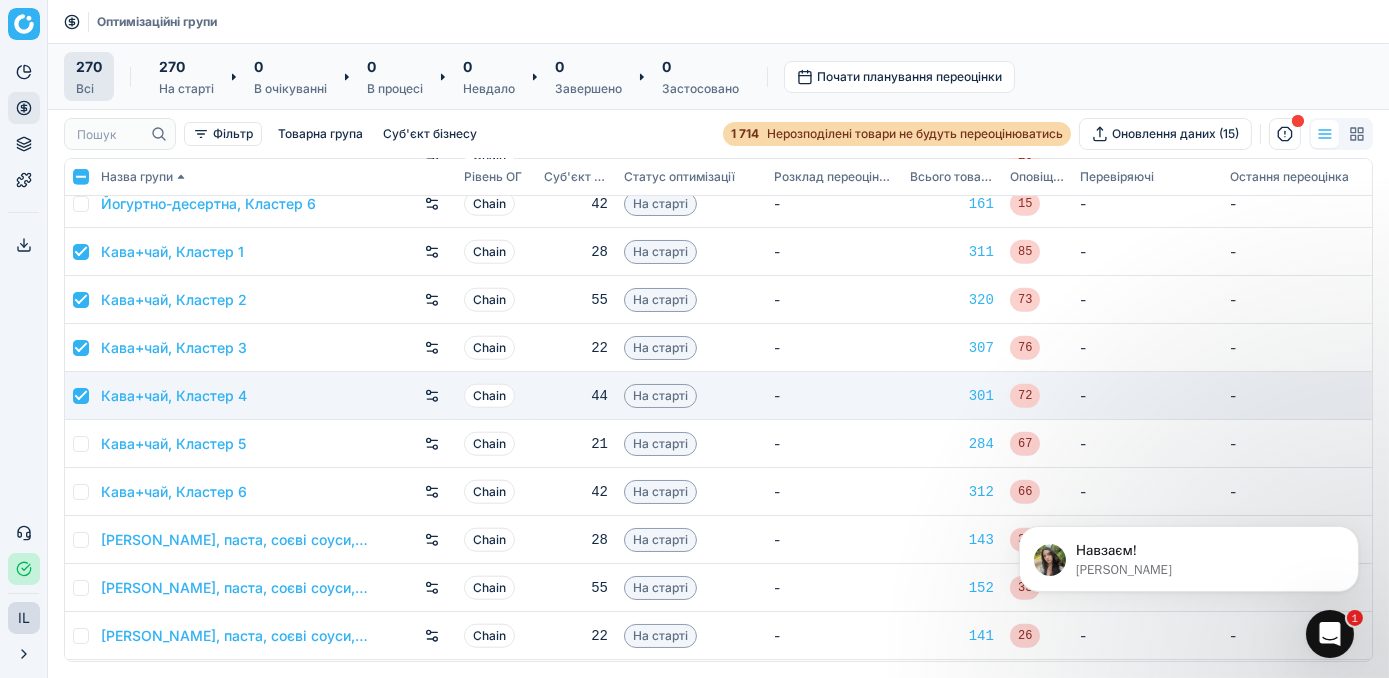 checkbox on "true" 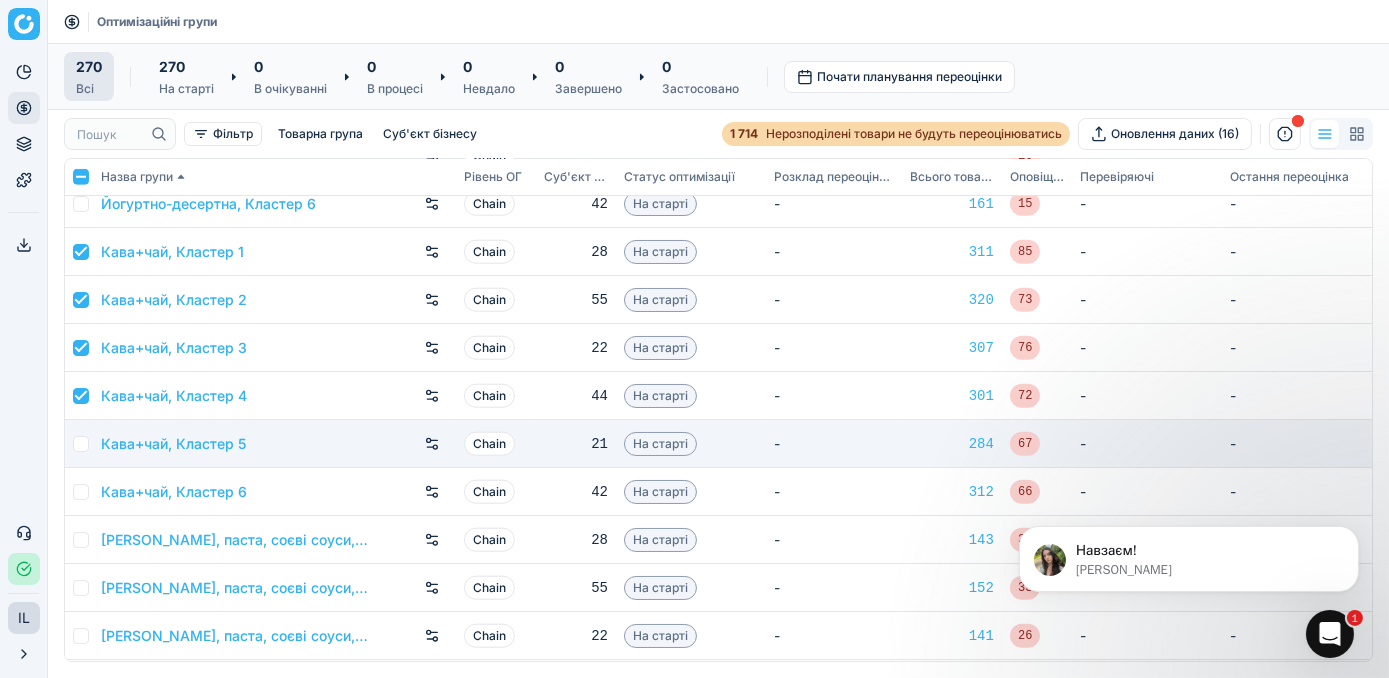 click at bounding box center [81, 444] 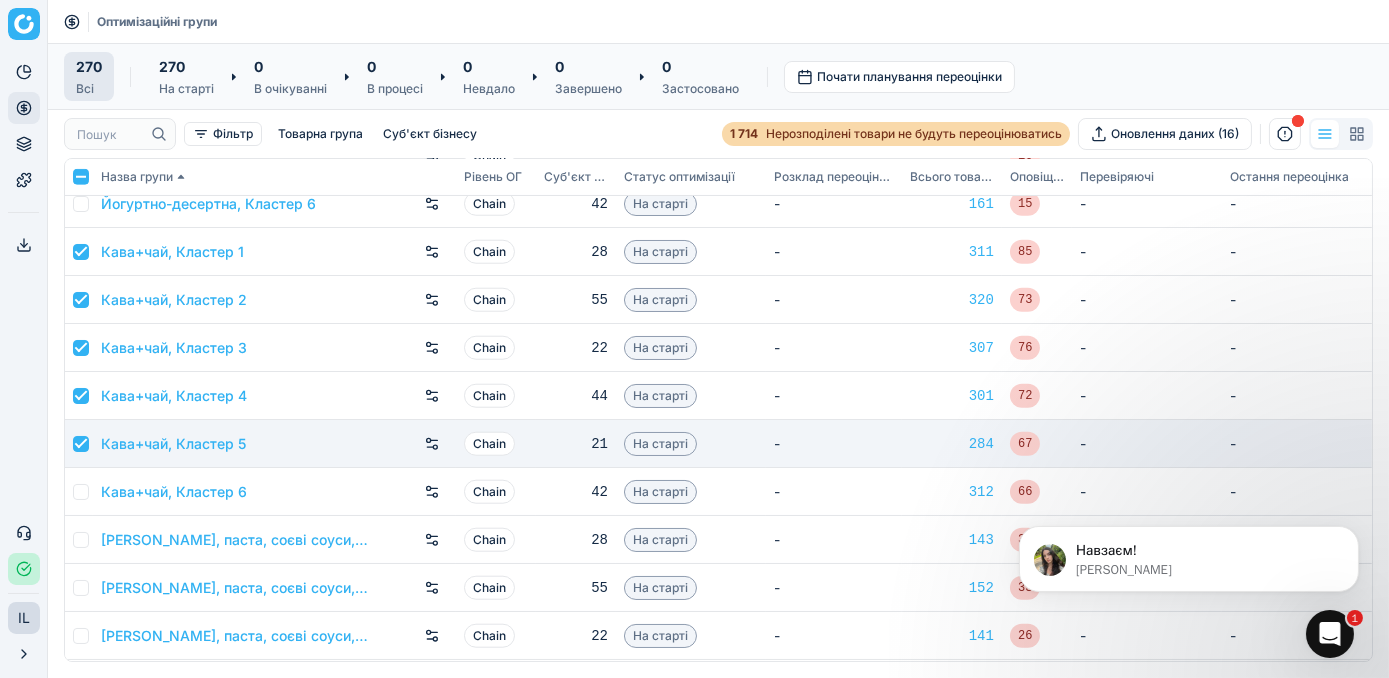 checkbox on "true" 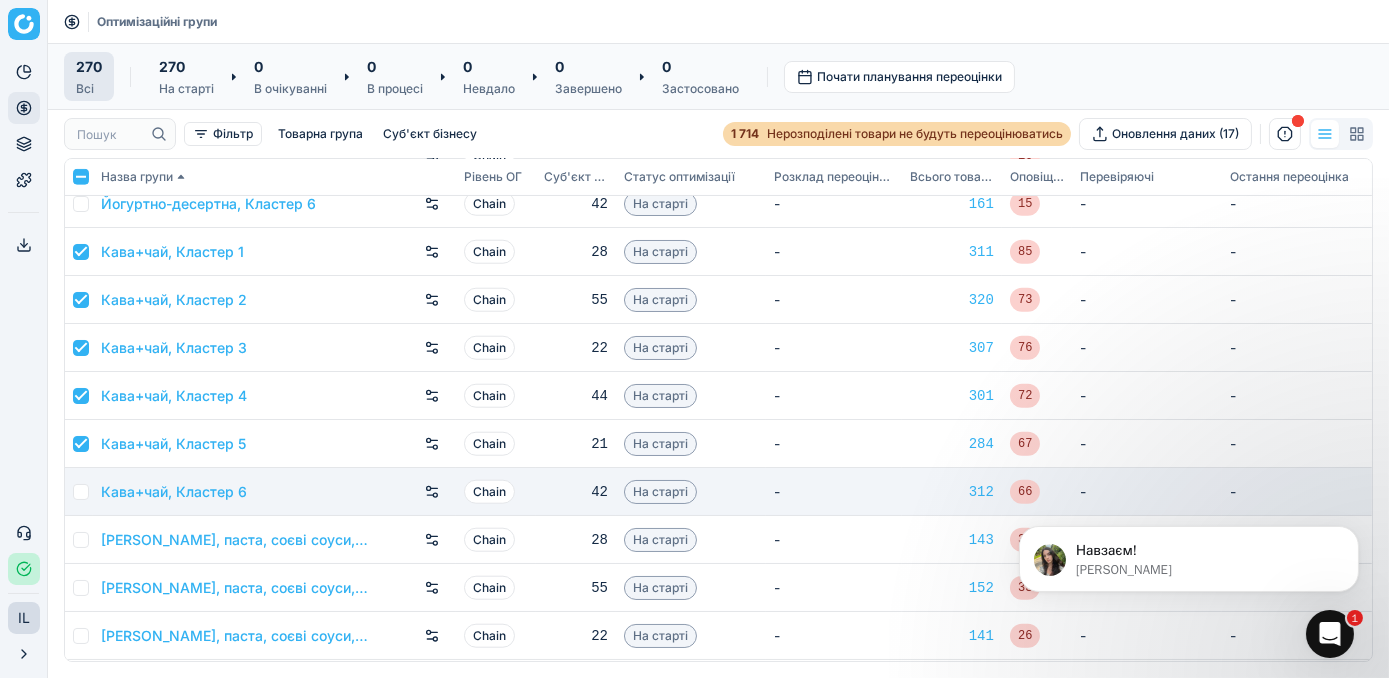 click at bounding box center [81, 492] 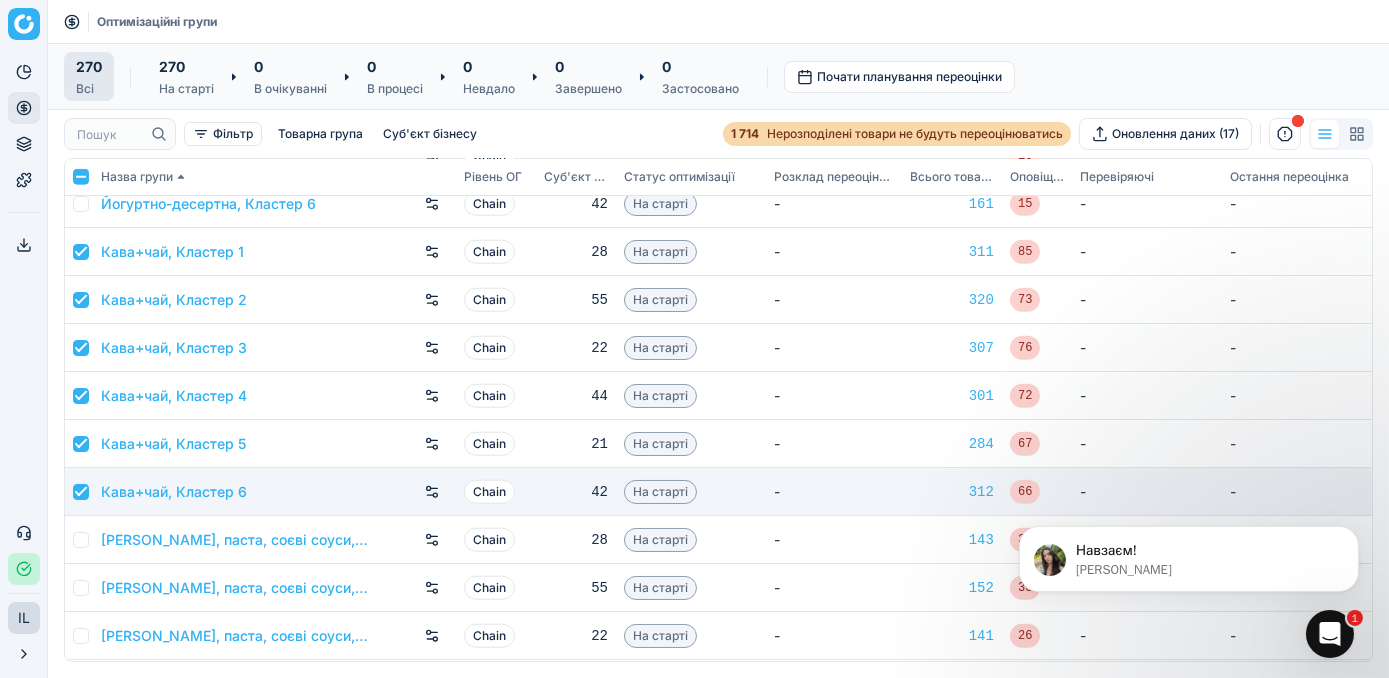 checkbox on "true" 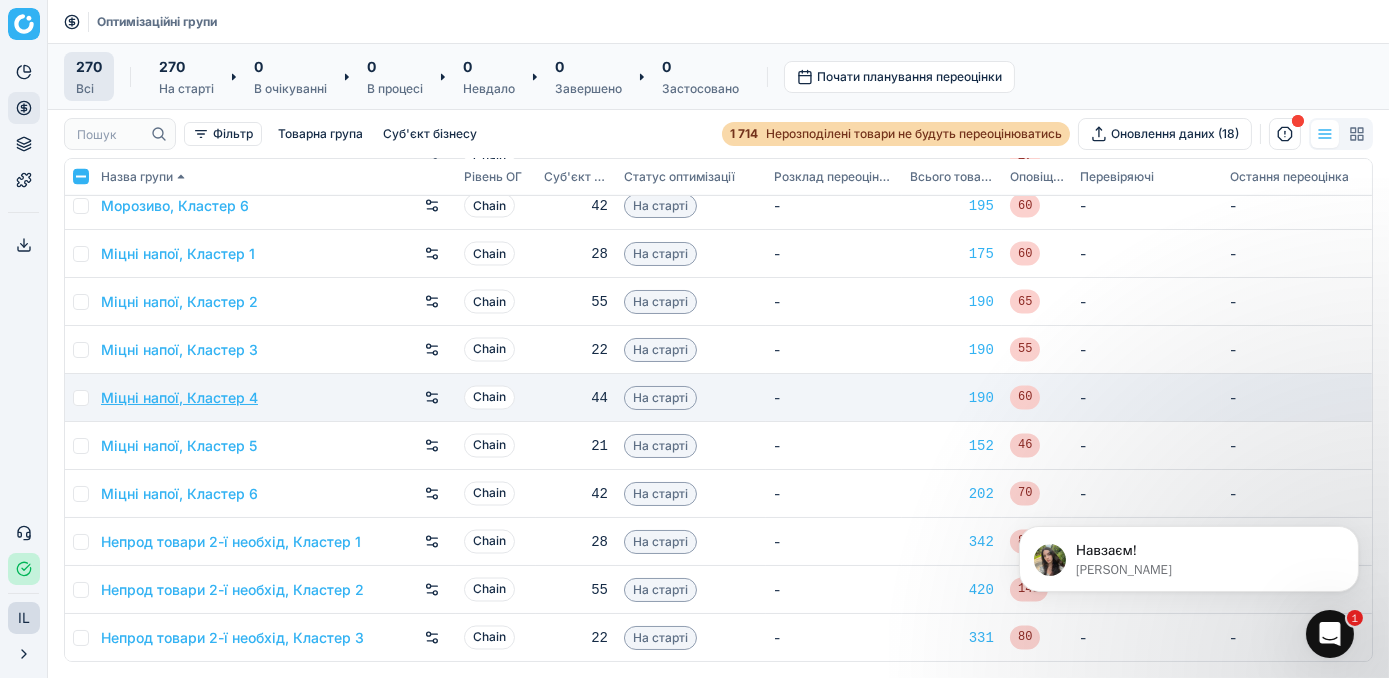 scroll, scrollTop: 7363, scrollLeft: 0, axis: vertical 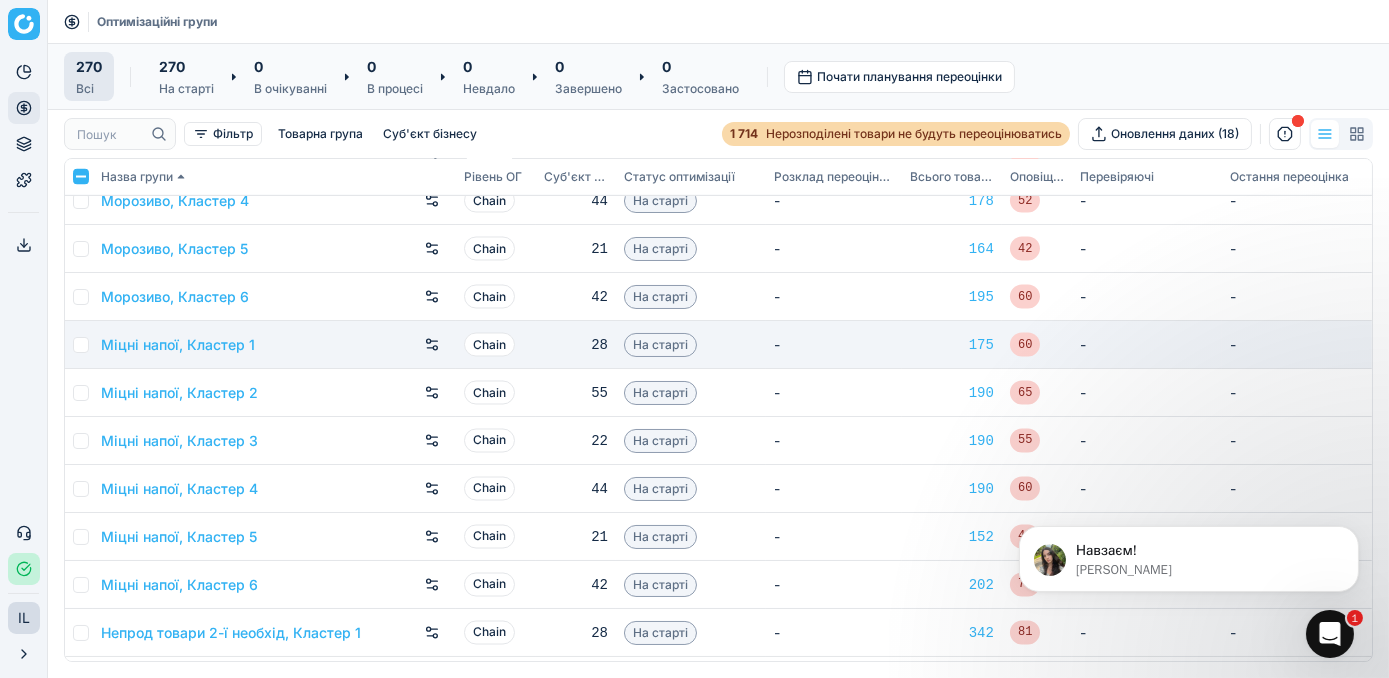 drag, startPoint x: 86, startPoint y: 343, endPoint x: 86, endPoint y: 354, distance: 11 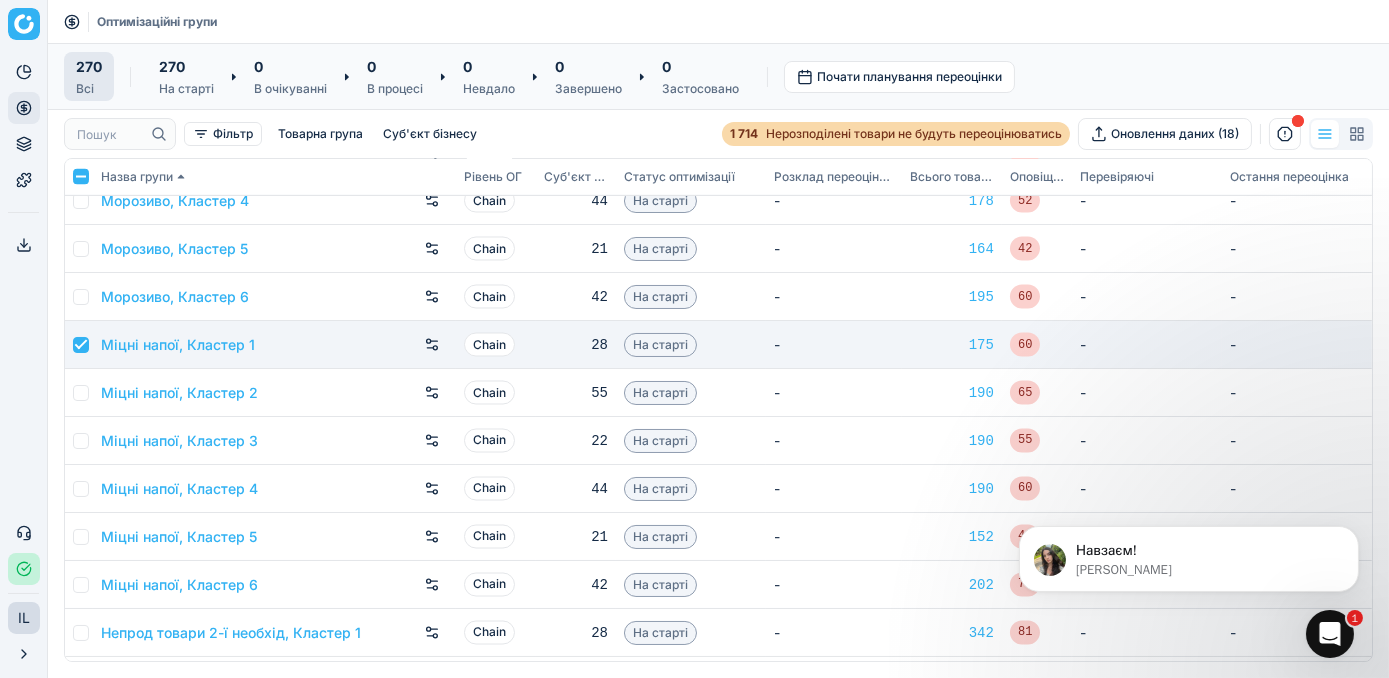 checkbox on "true" 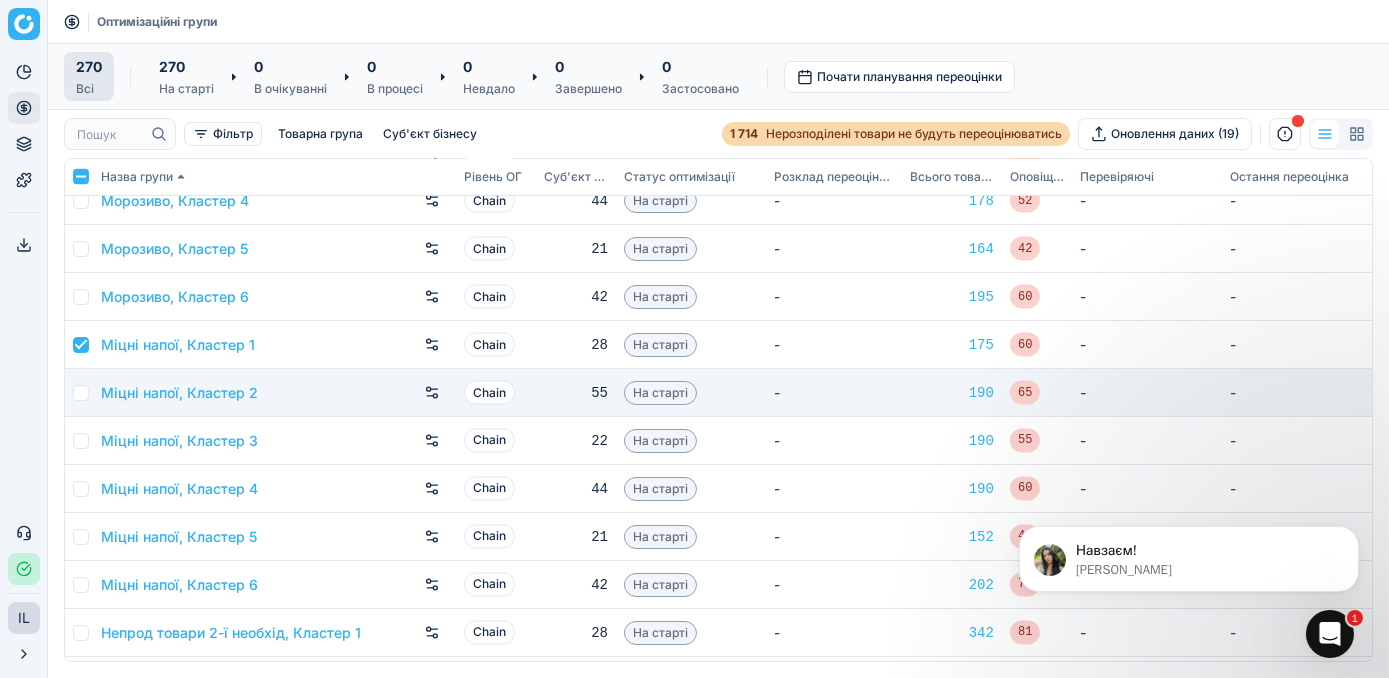 click at bounding box center [79, 393] 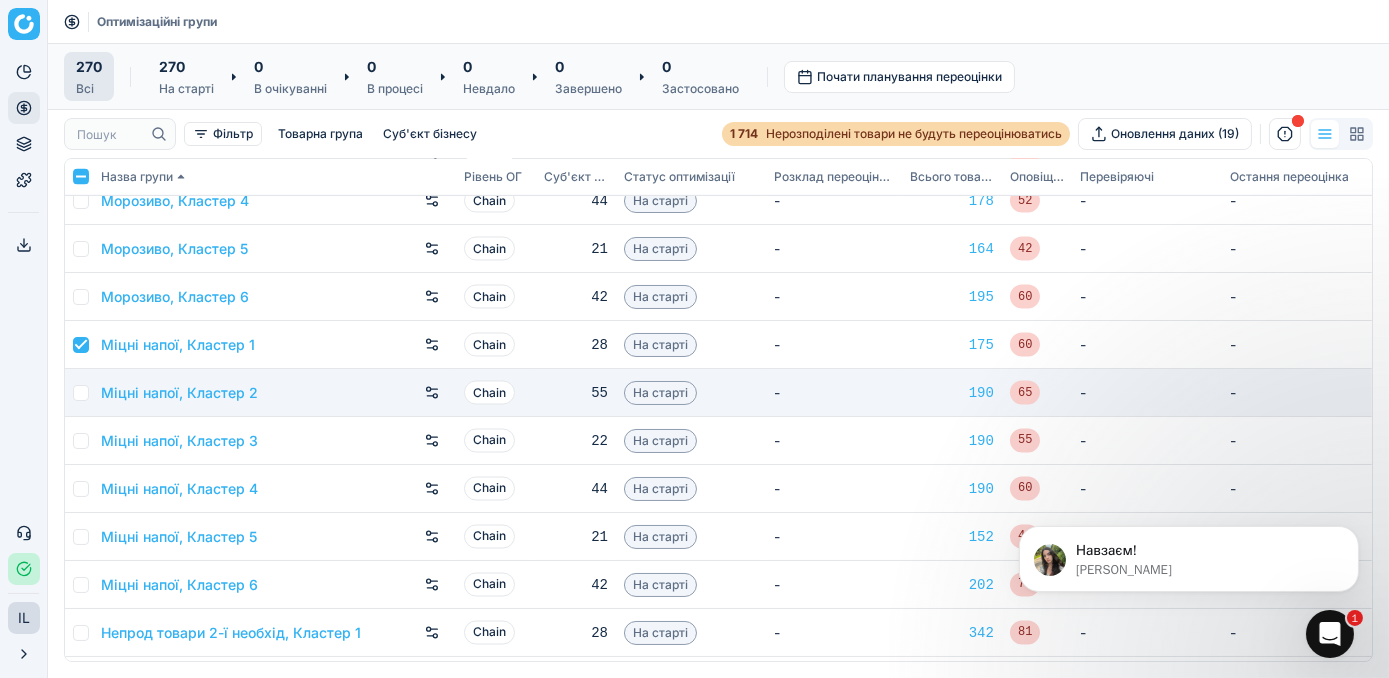 click at bounding box center (81, 393) 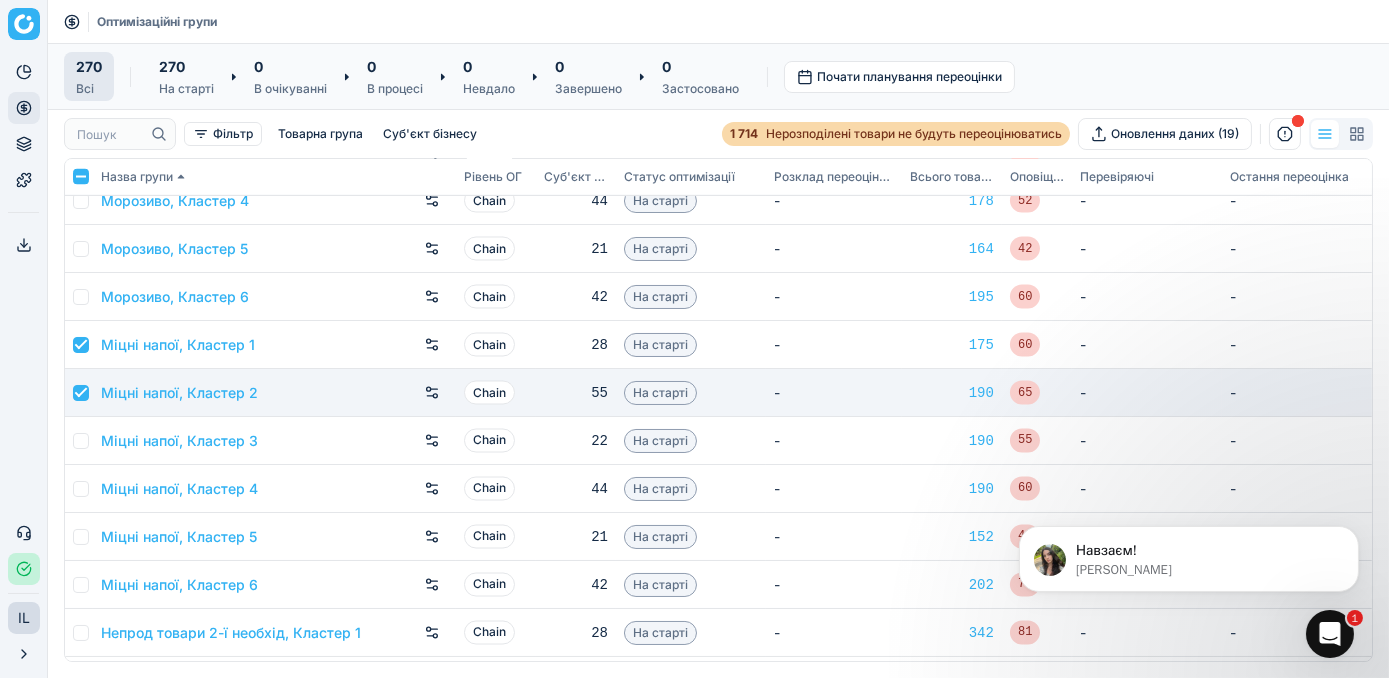 checkbox on "true" 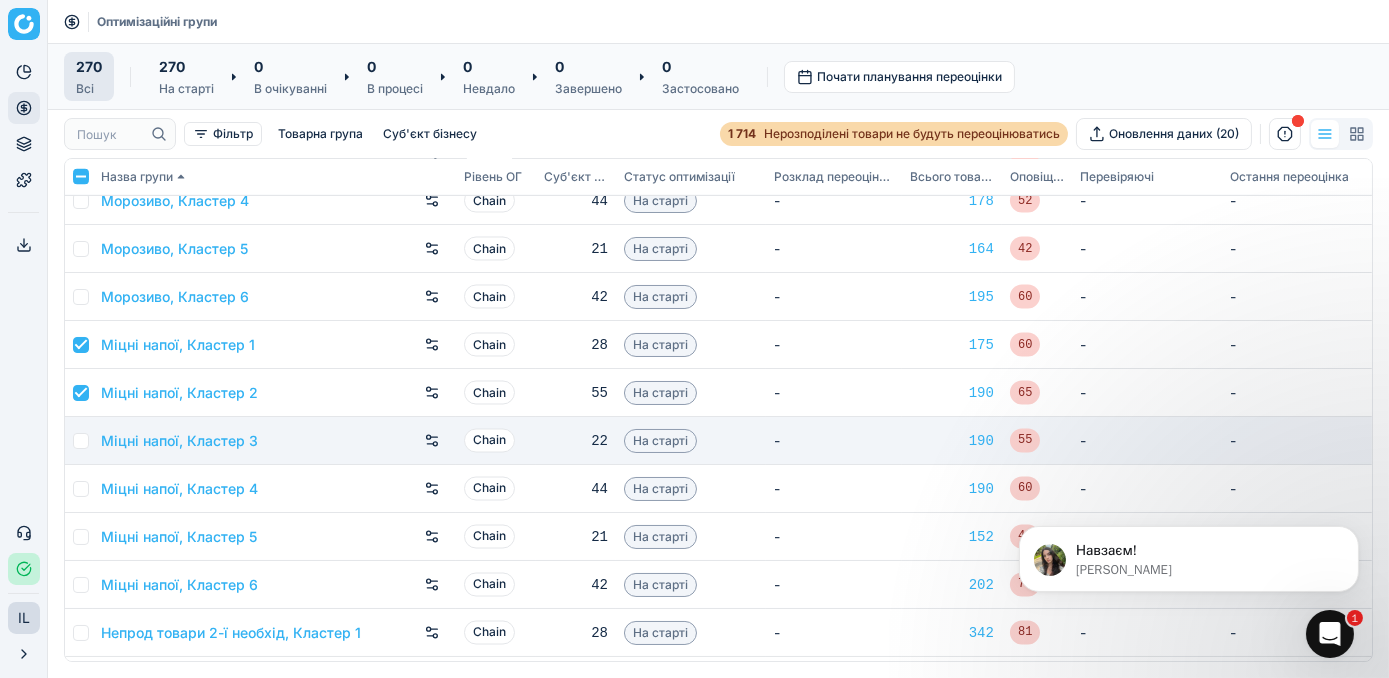 click at bounding box center [79, 441] 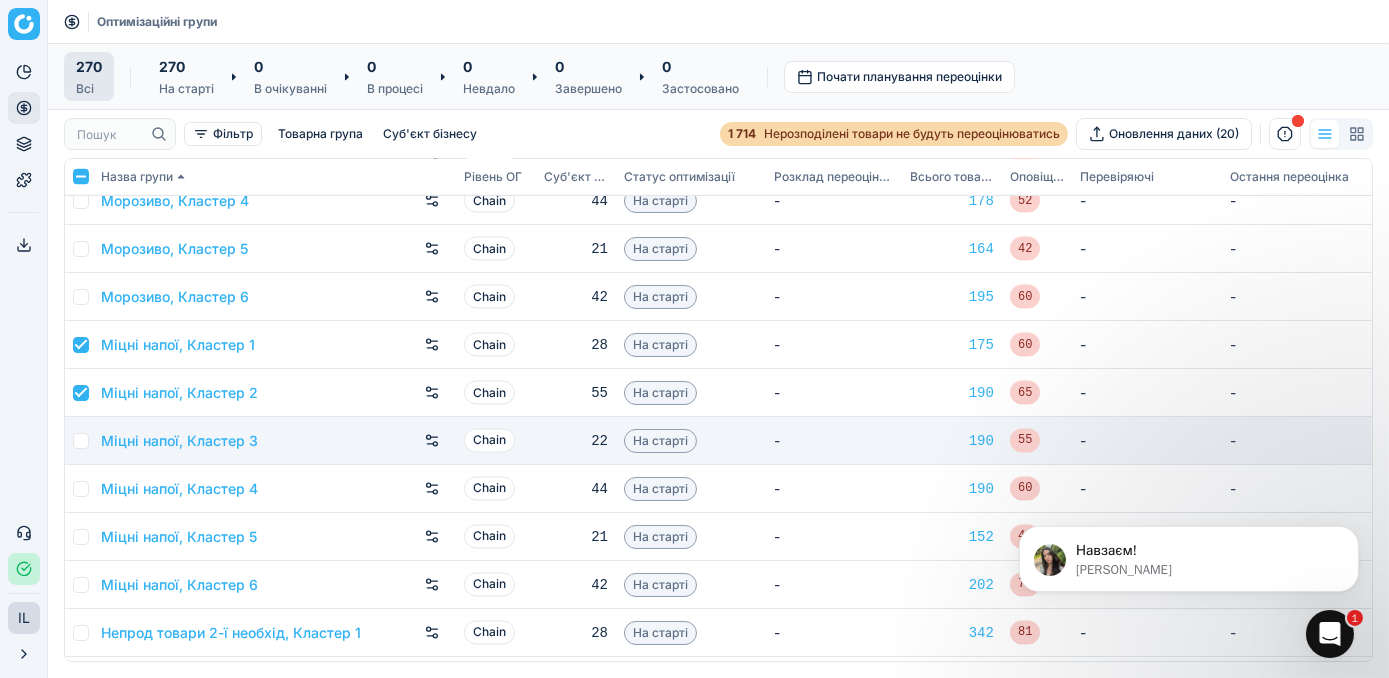 click at bounding box center (81, 441) 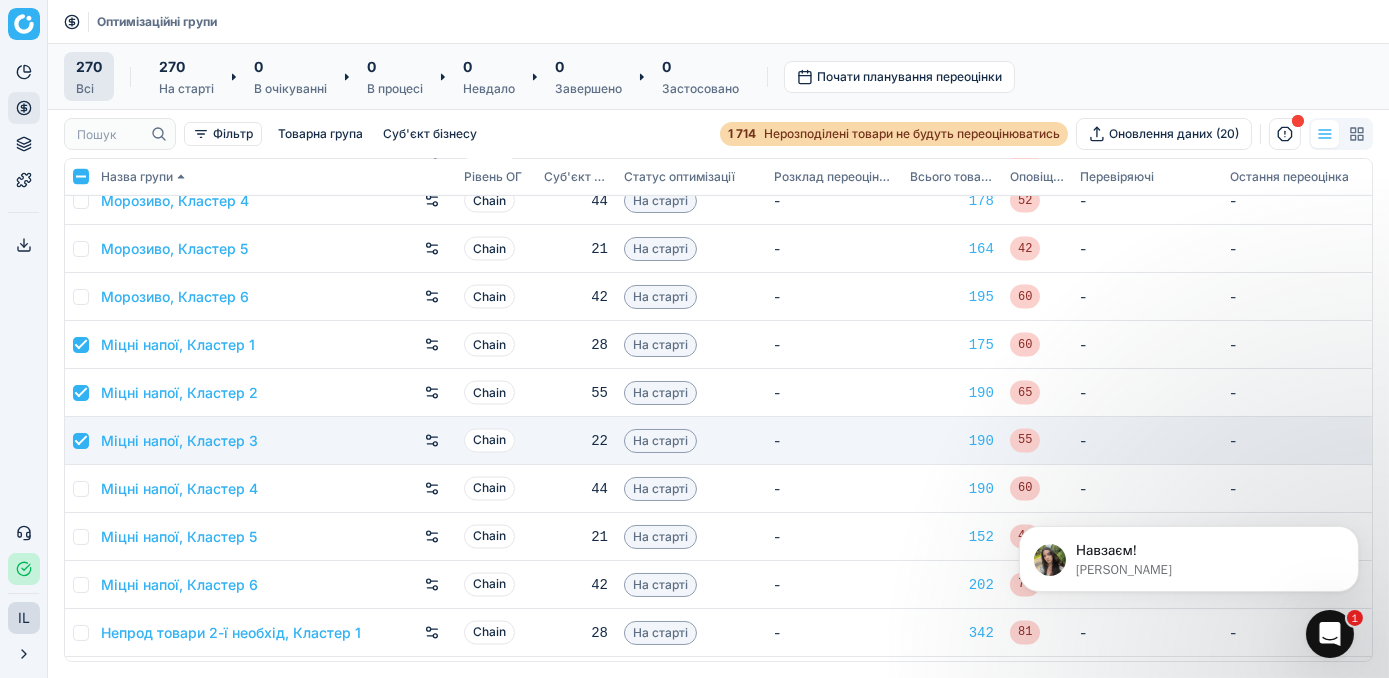 checkbox on "true" 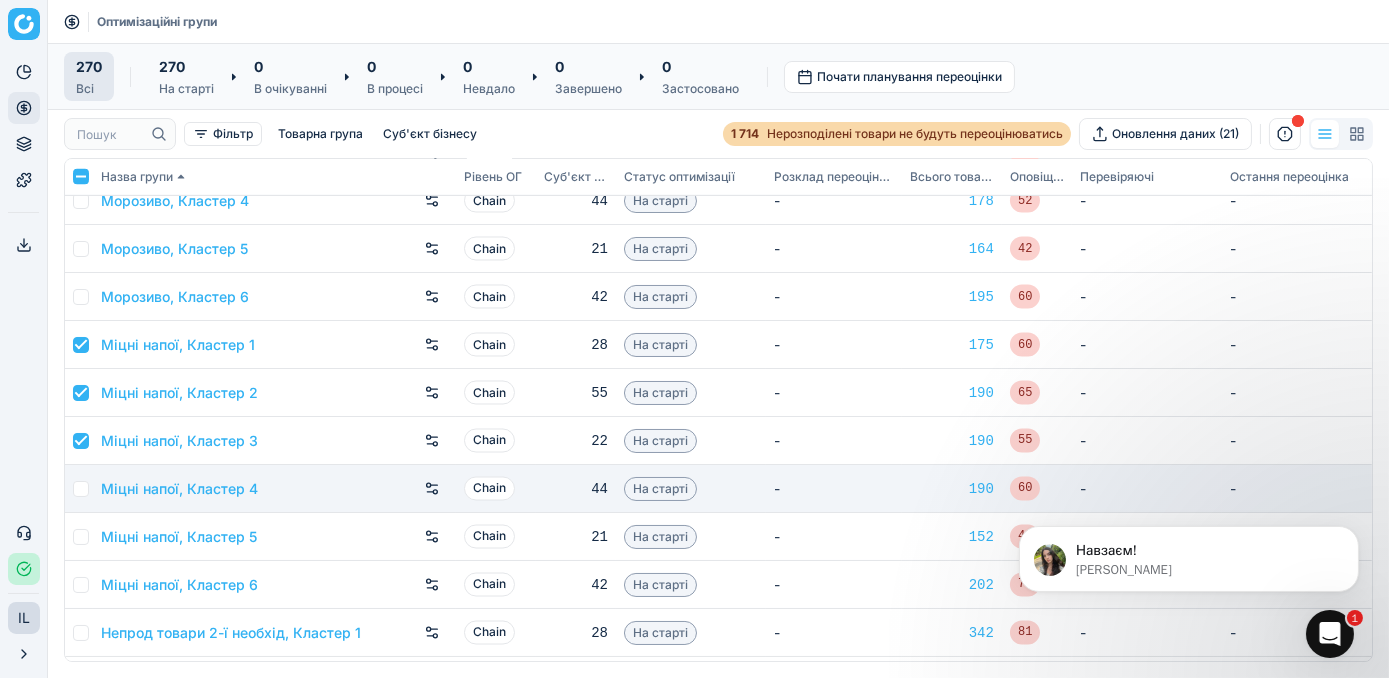 click at bounding box center [81, 489] 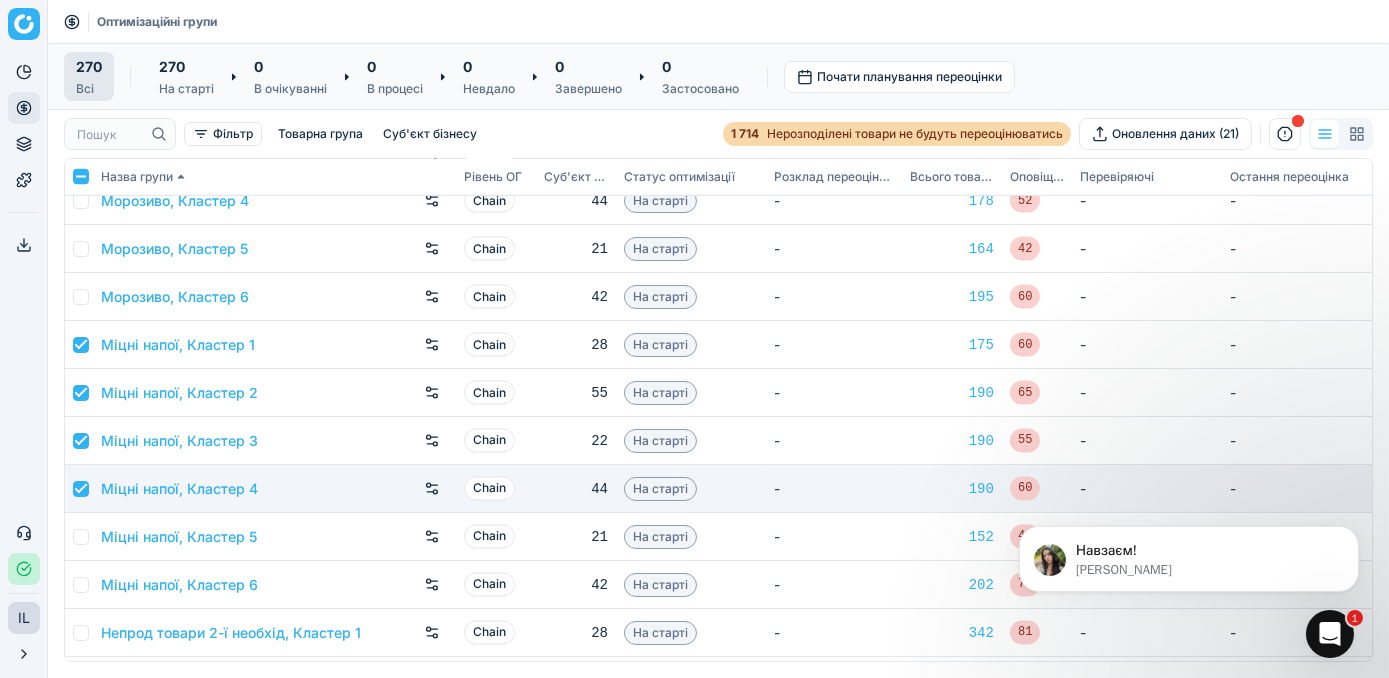 checkbox on "true" 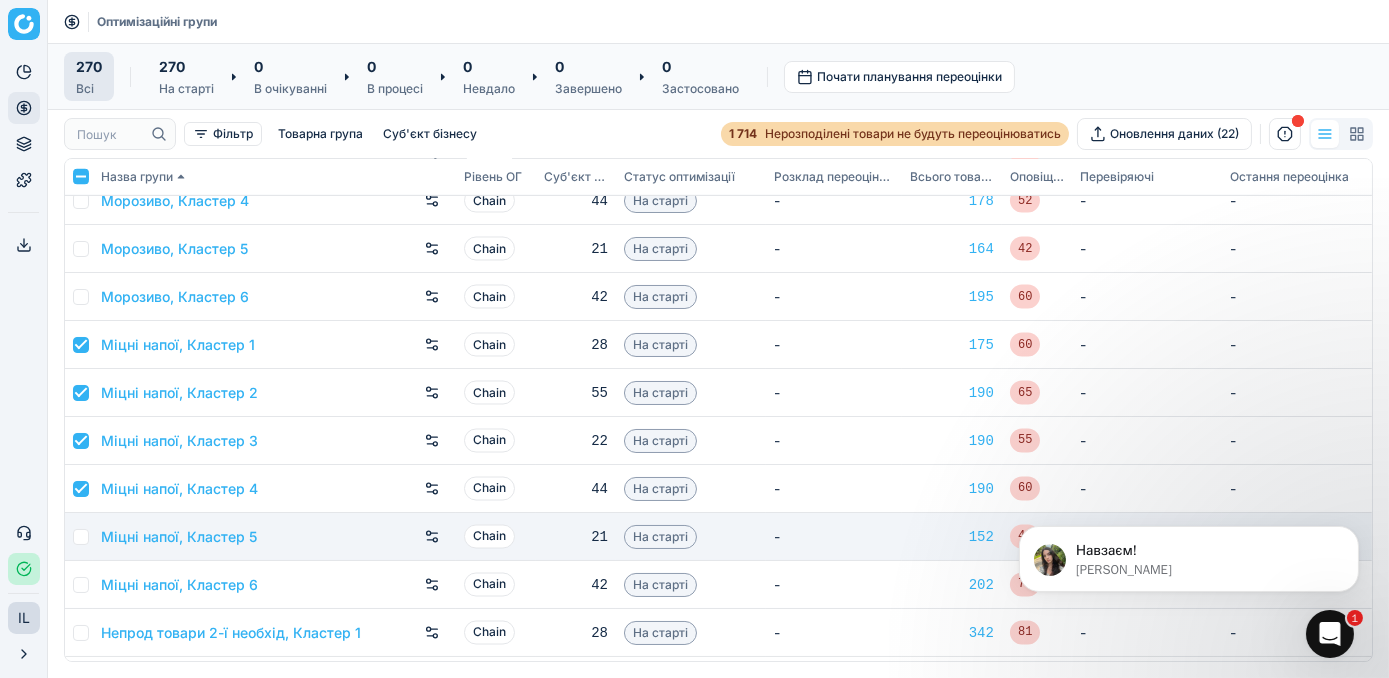 click at bounding box center [81, 537] 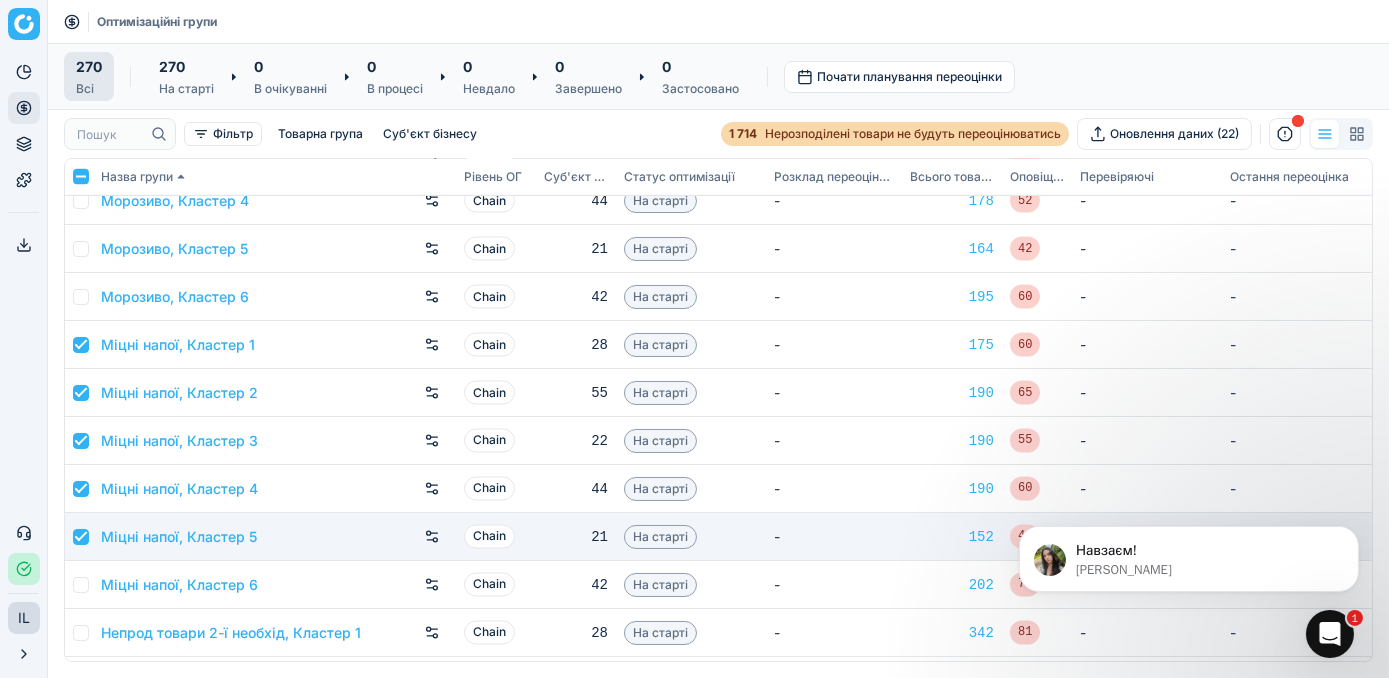 checkbox on "true" 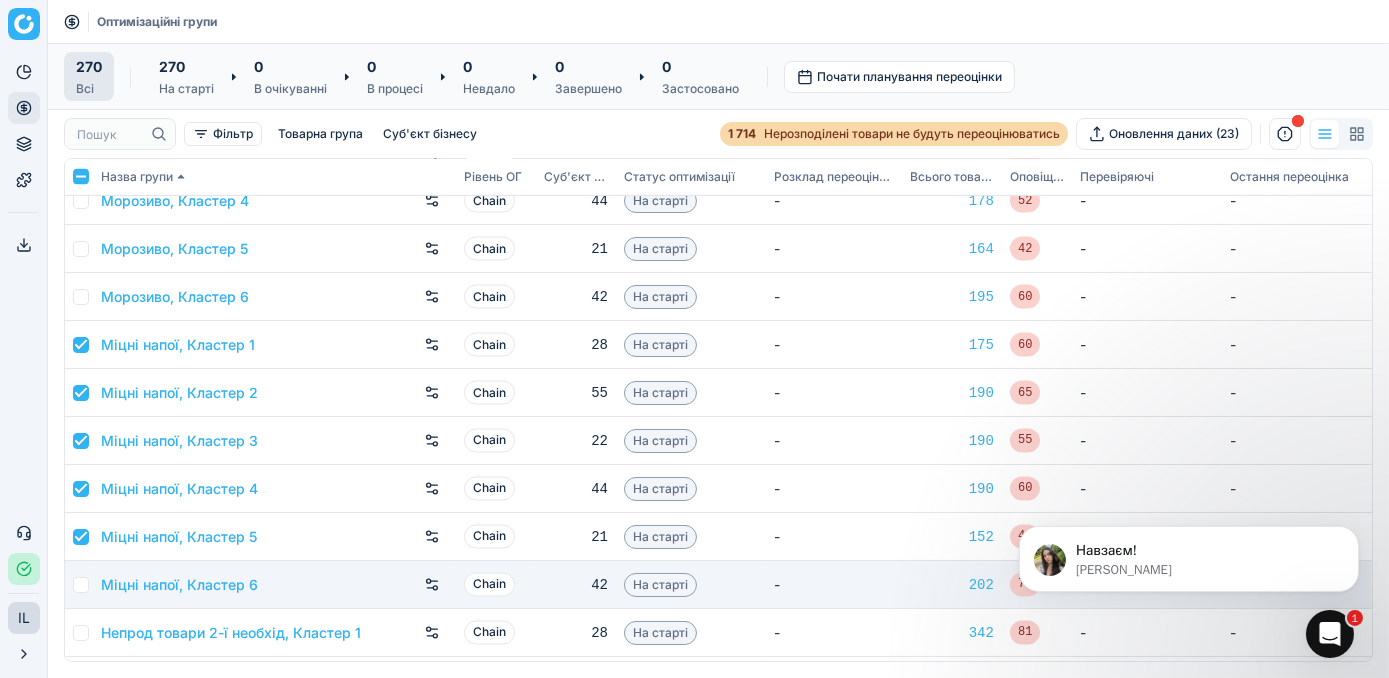 click at bounding box center (81, 585) 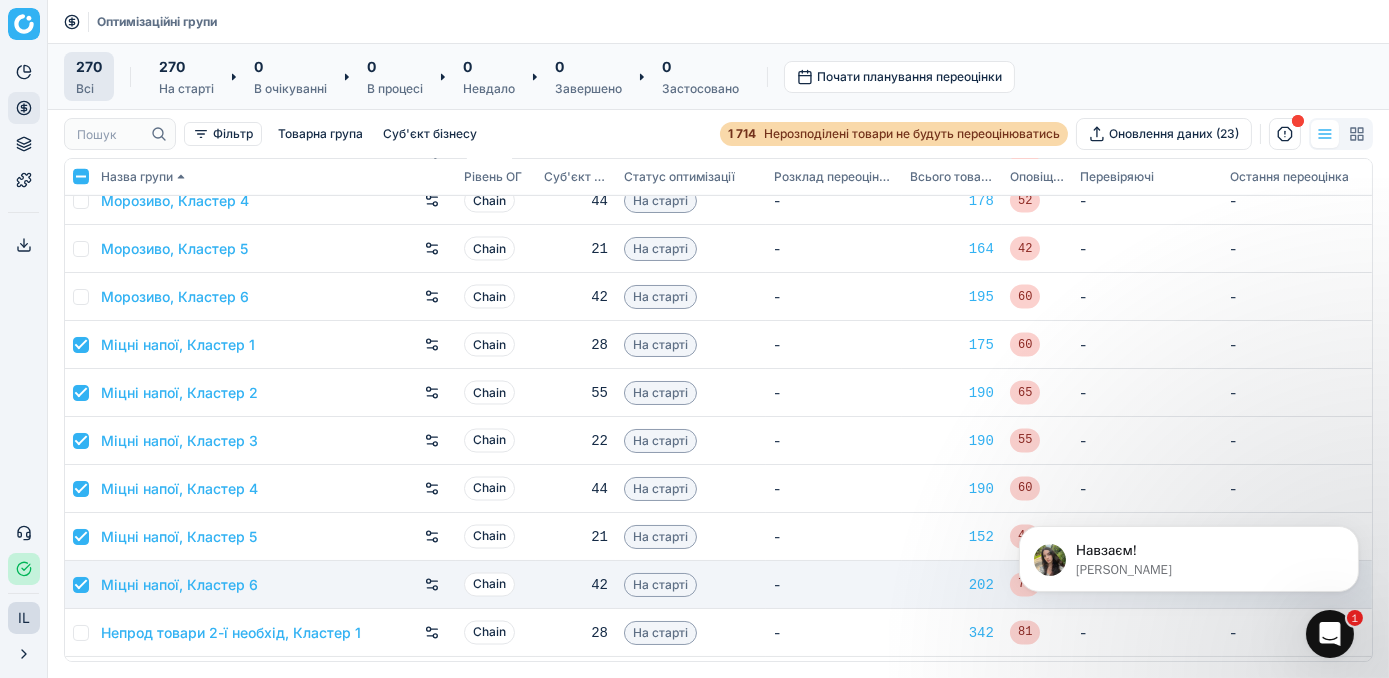 checkbox on "true" 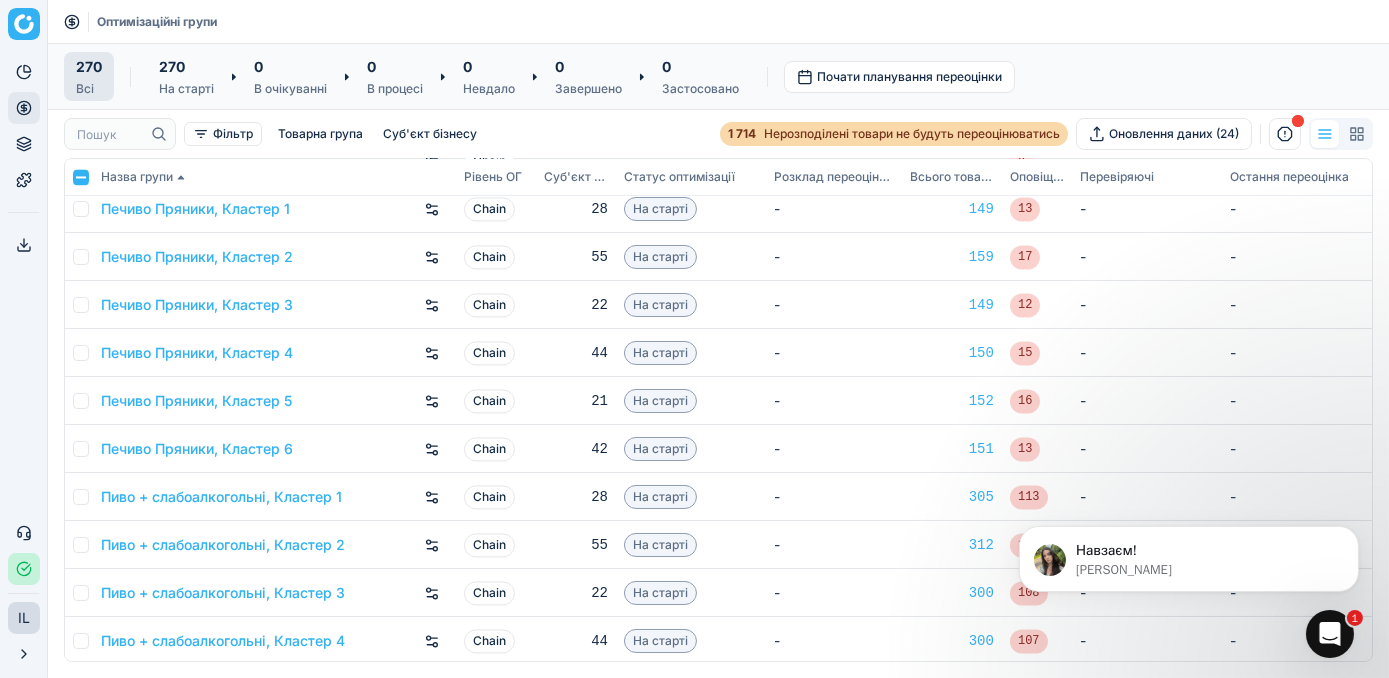 scroll, scrollTop: 8454, scrollLeft: 0, axis: vertical 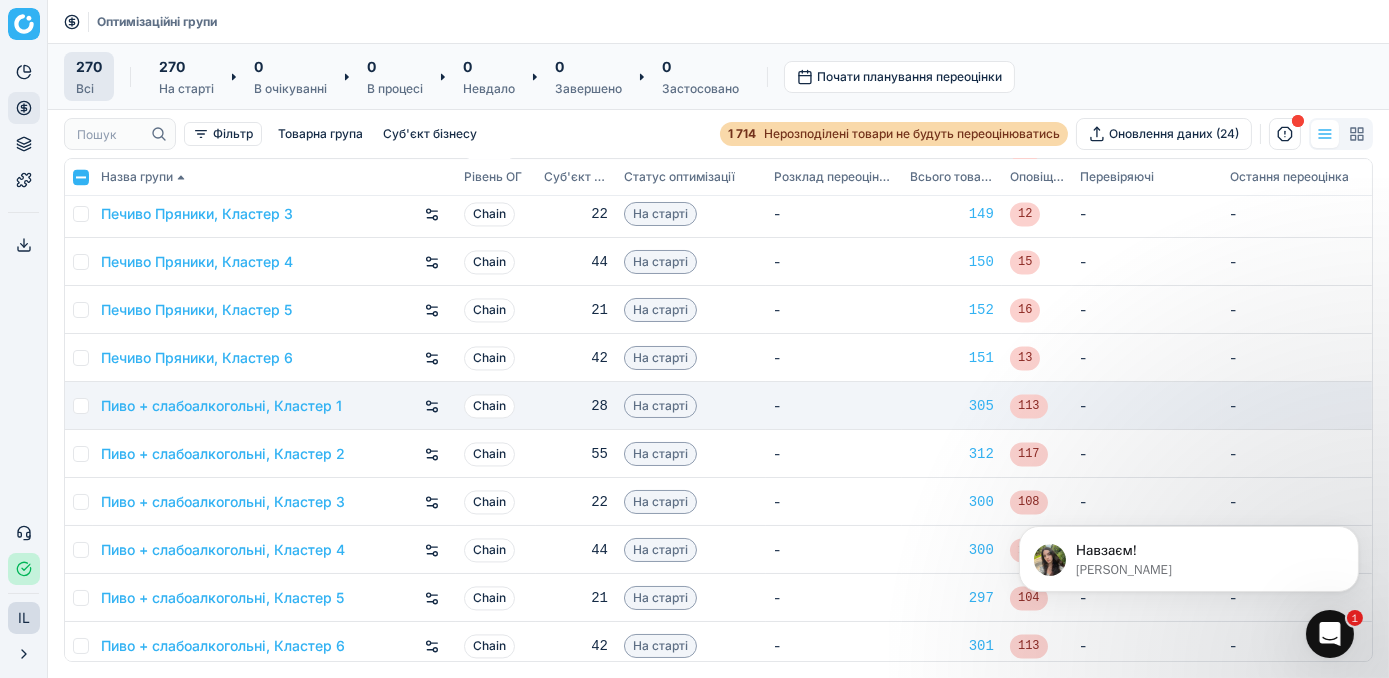 click at bounding box center (81, 406) 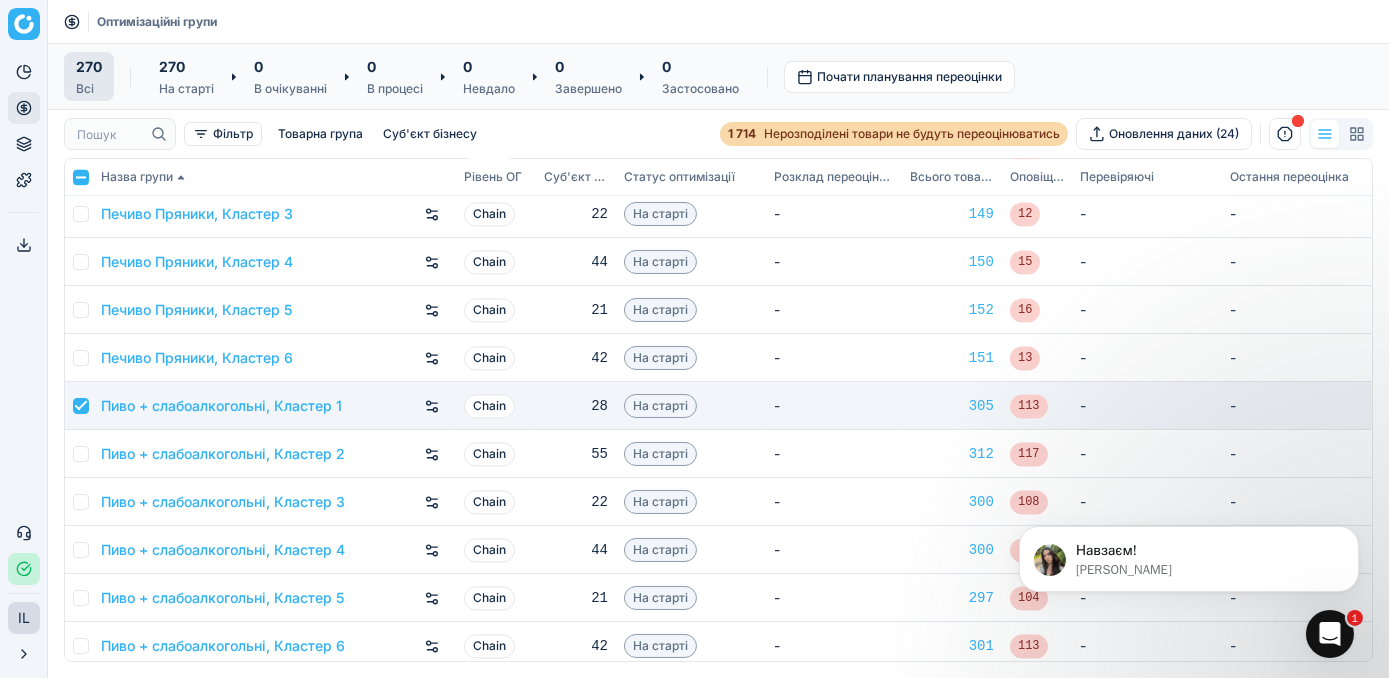 checkbox on "true" 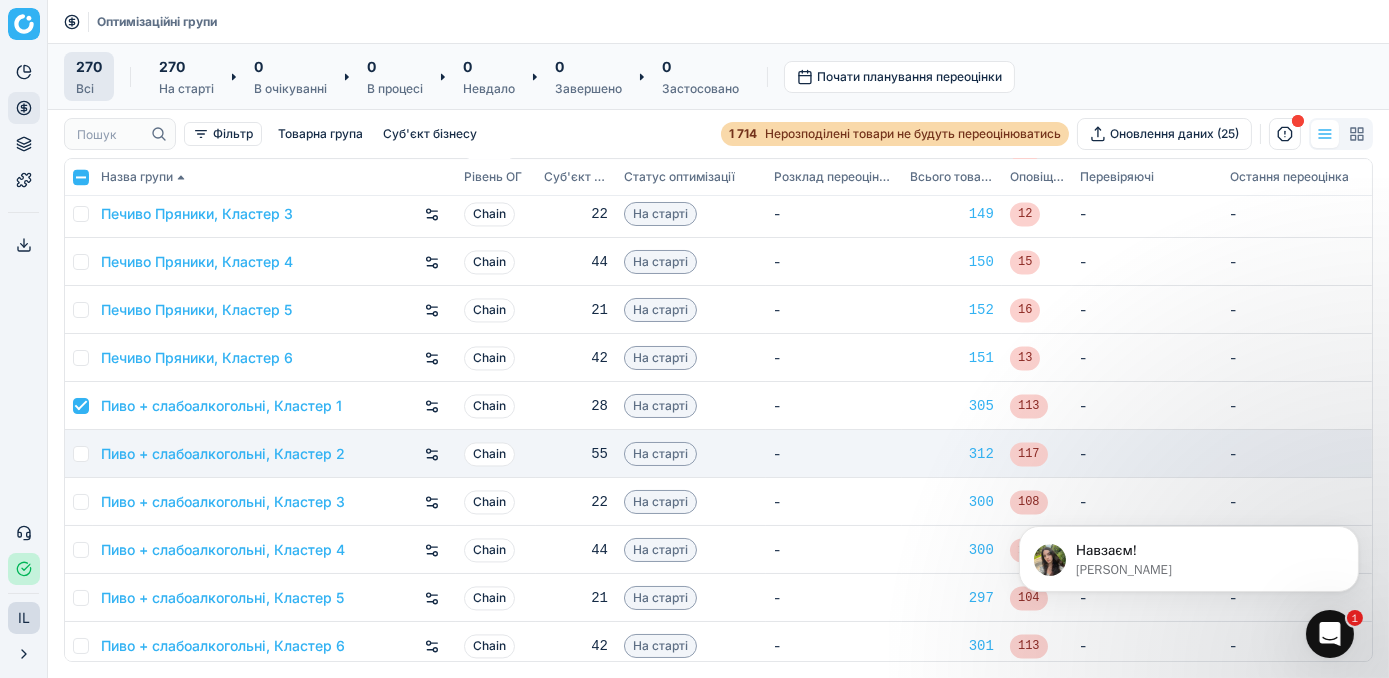 click at bounding box center [79, 454] 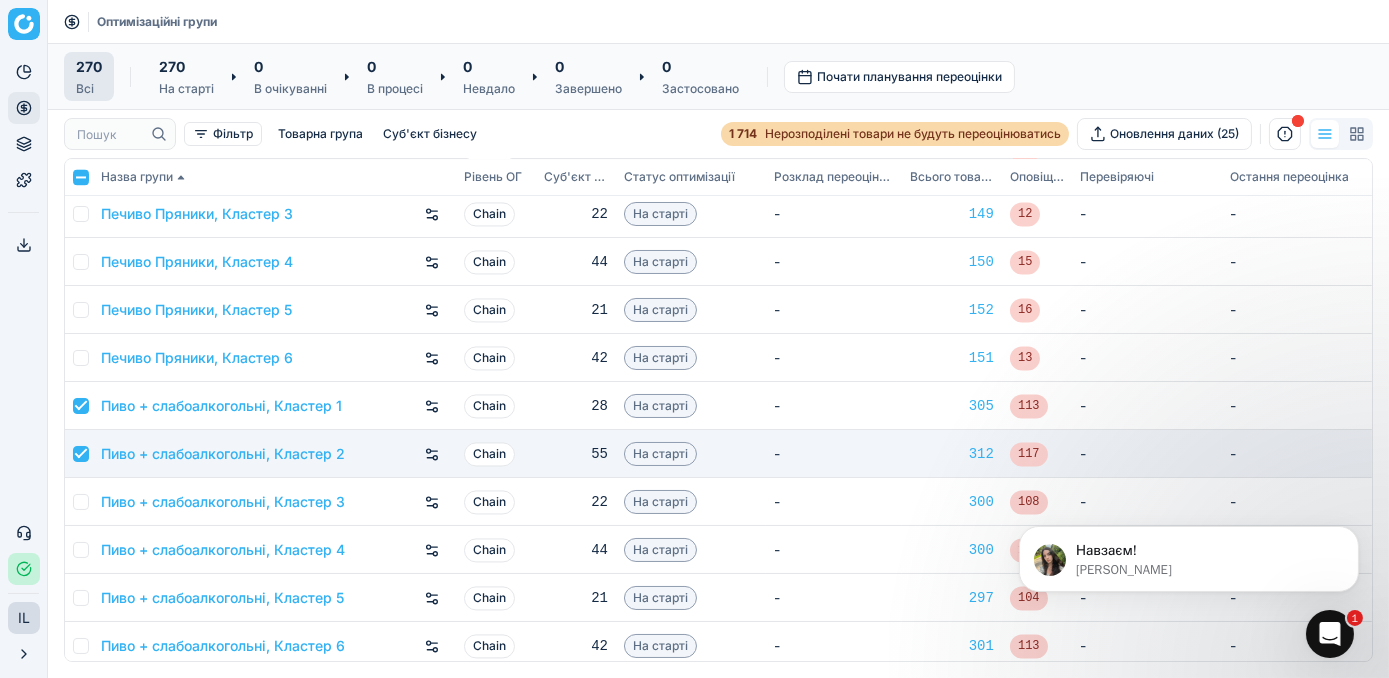 checkbox on "true" 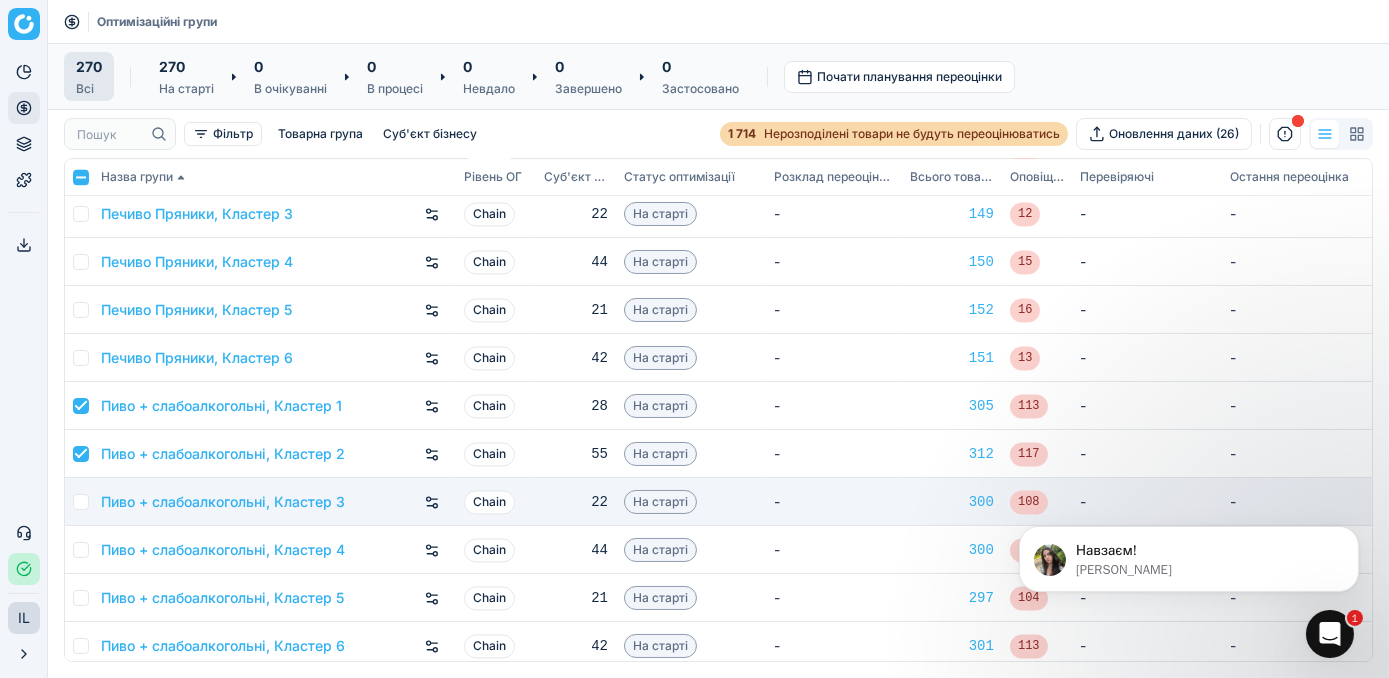 click at bounding box center (81, 502) 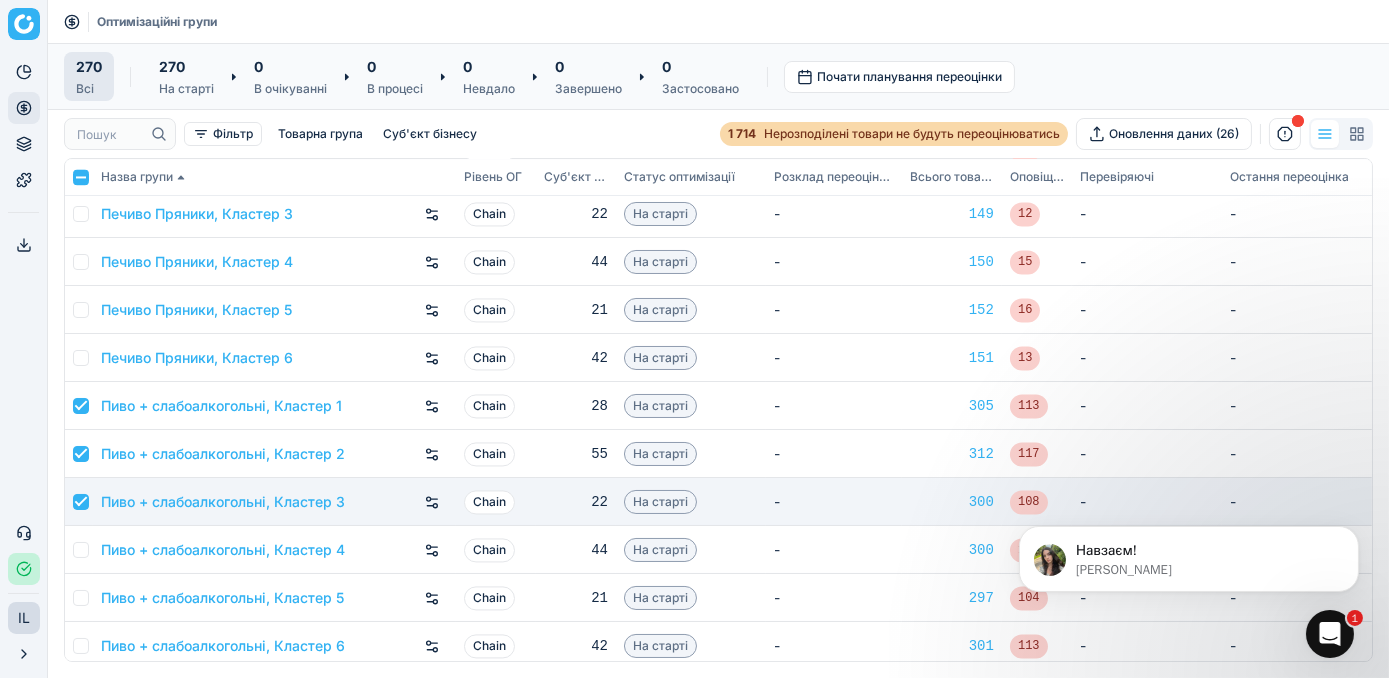 checkbox on "true" 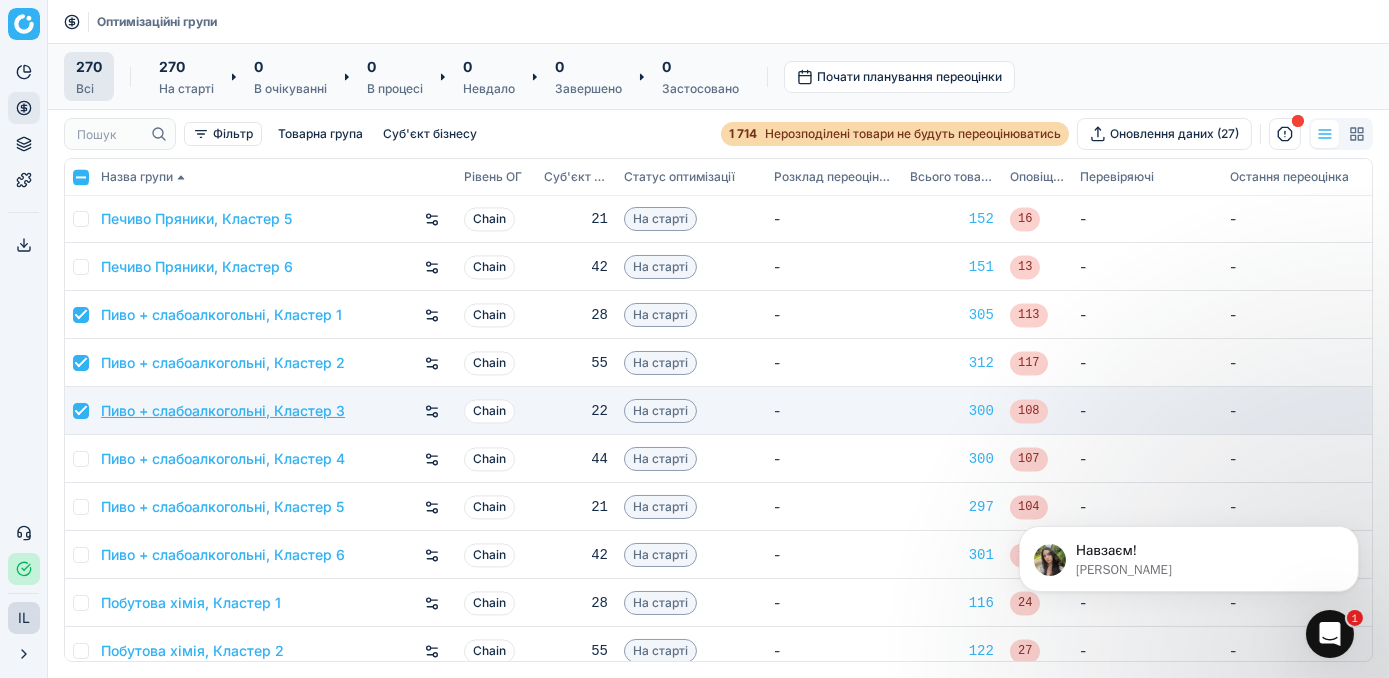 scroll, scrollTop: 8636, scrollLeft: 0, axis: vertical 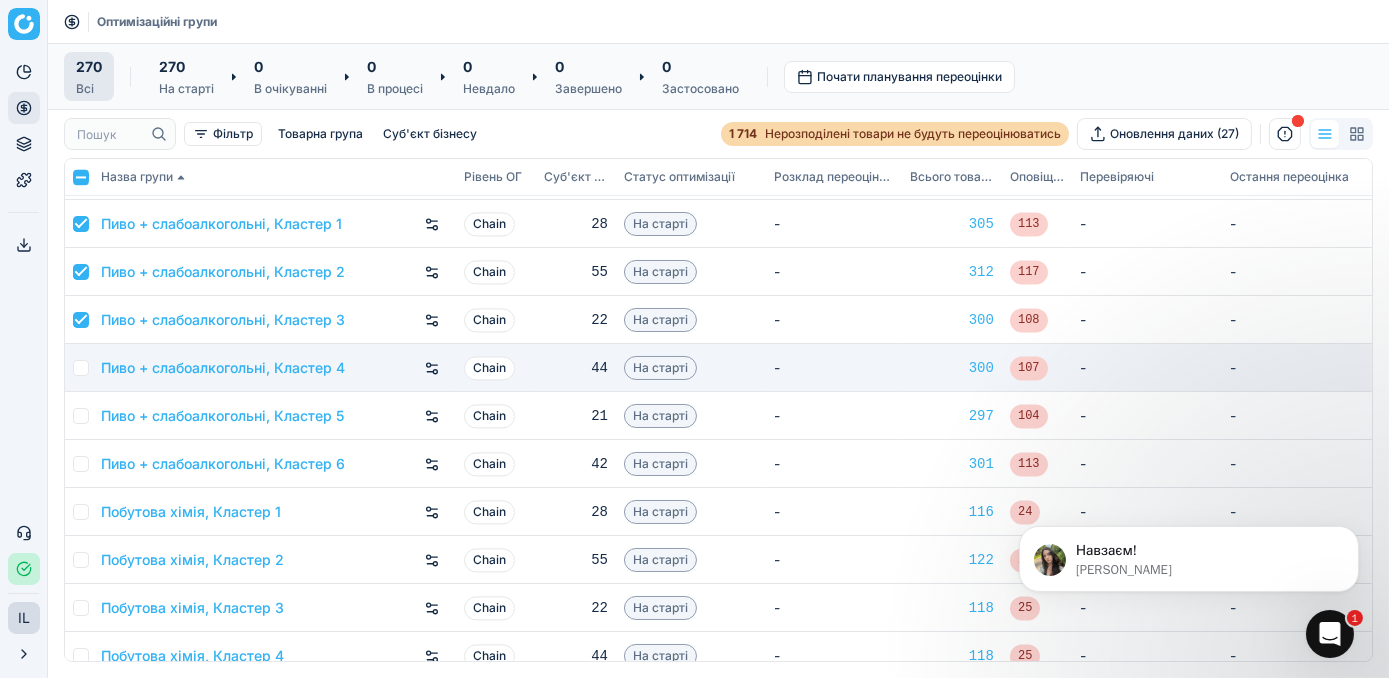 click at bounding box center [79, 368] 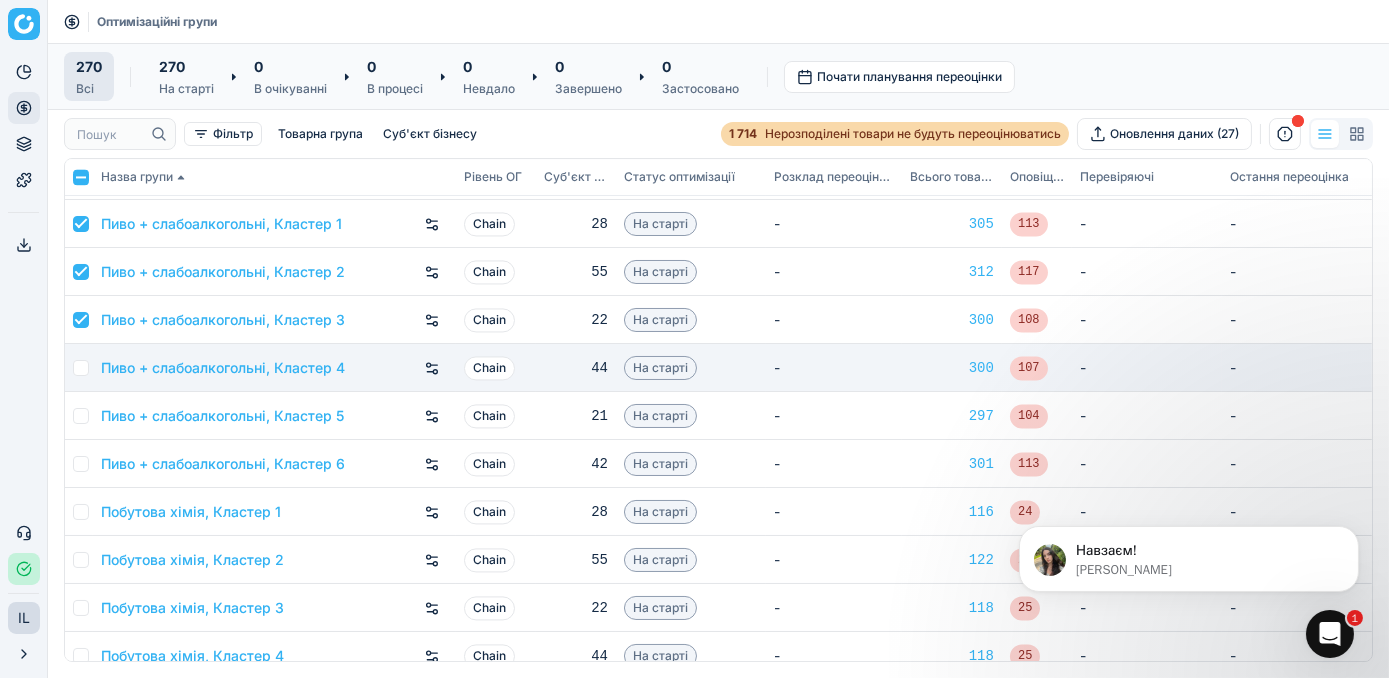 click at bounding box center (81, 368) 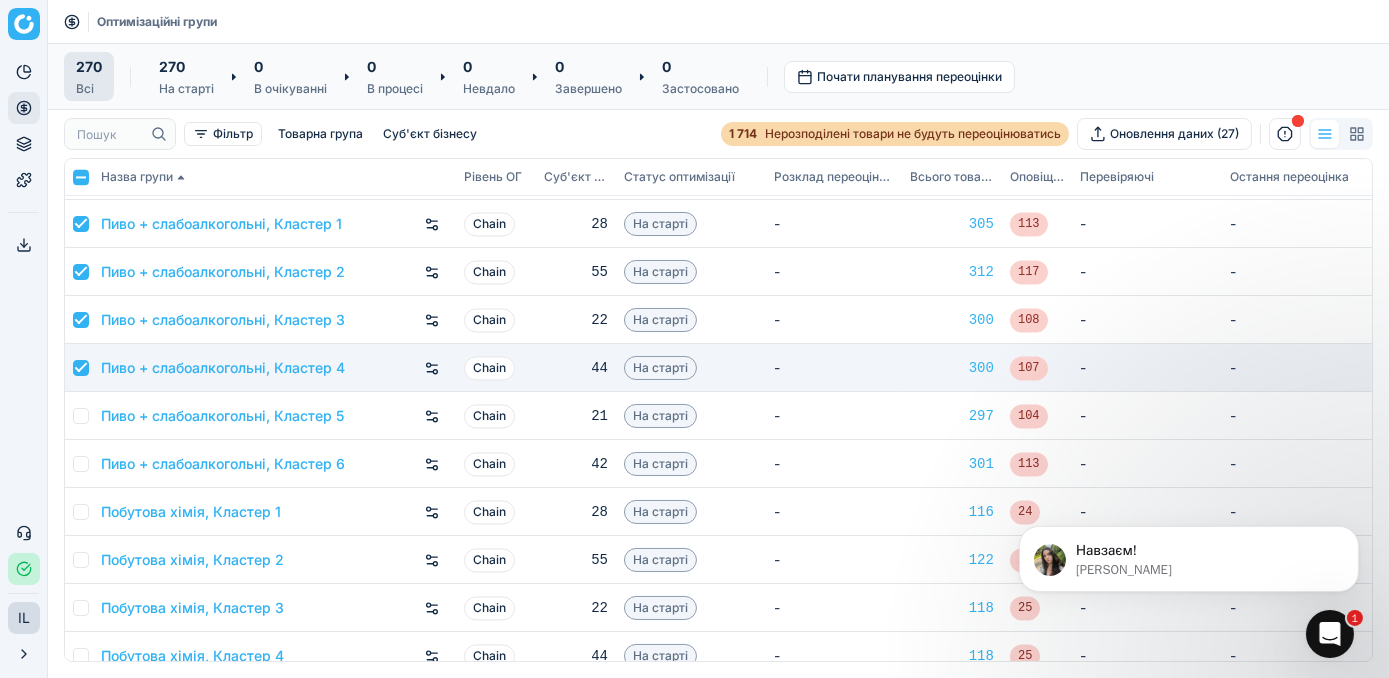 checkbox on "true" 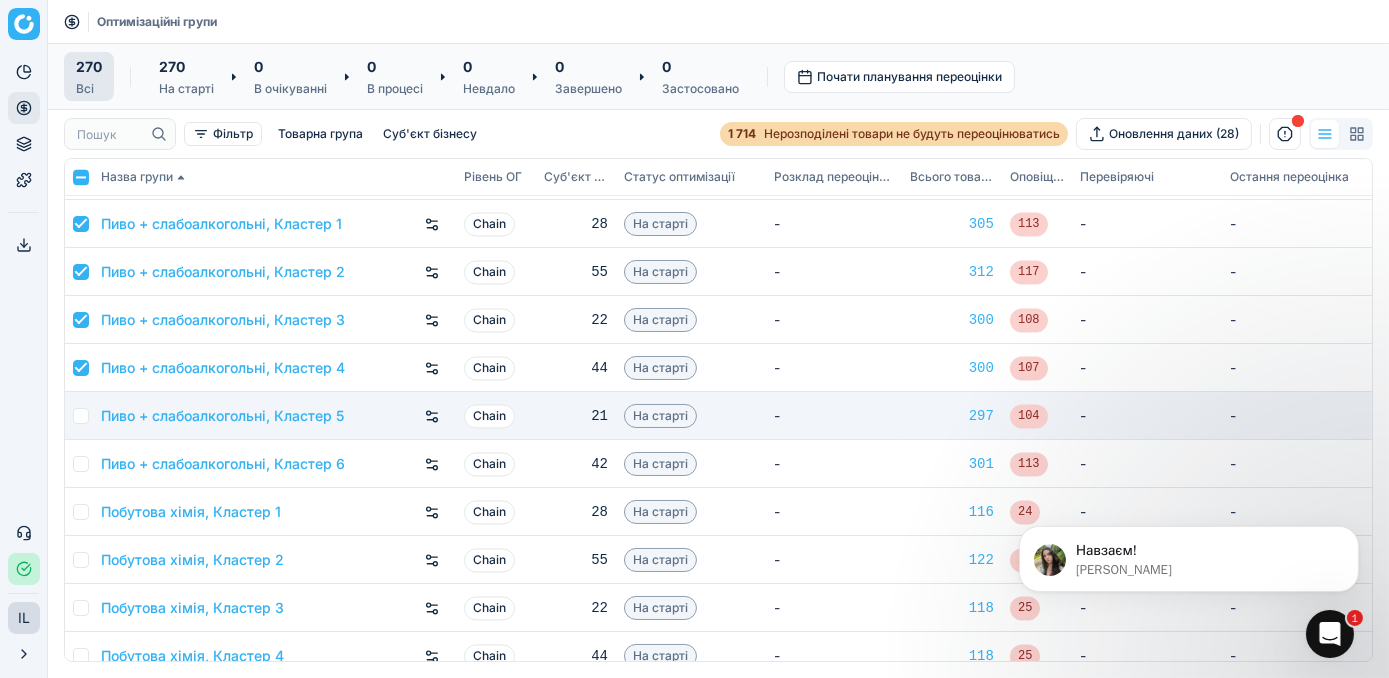 click at bounding box center (81, 416) 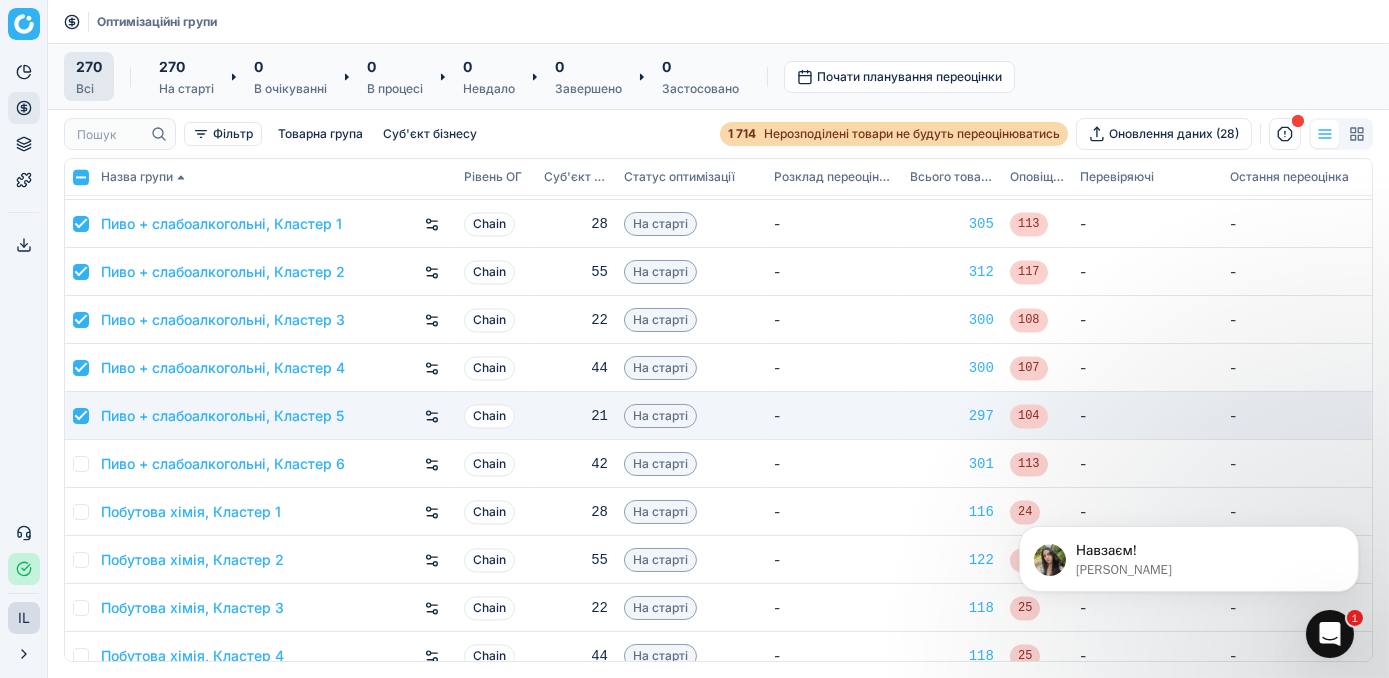 checkbox on "true" 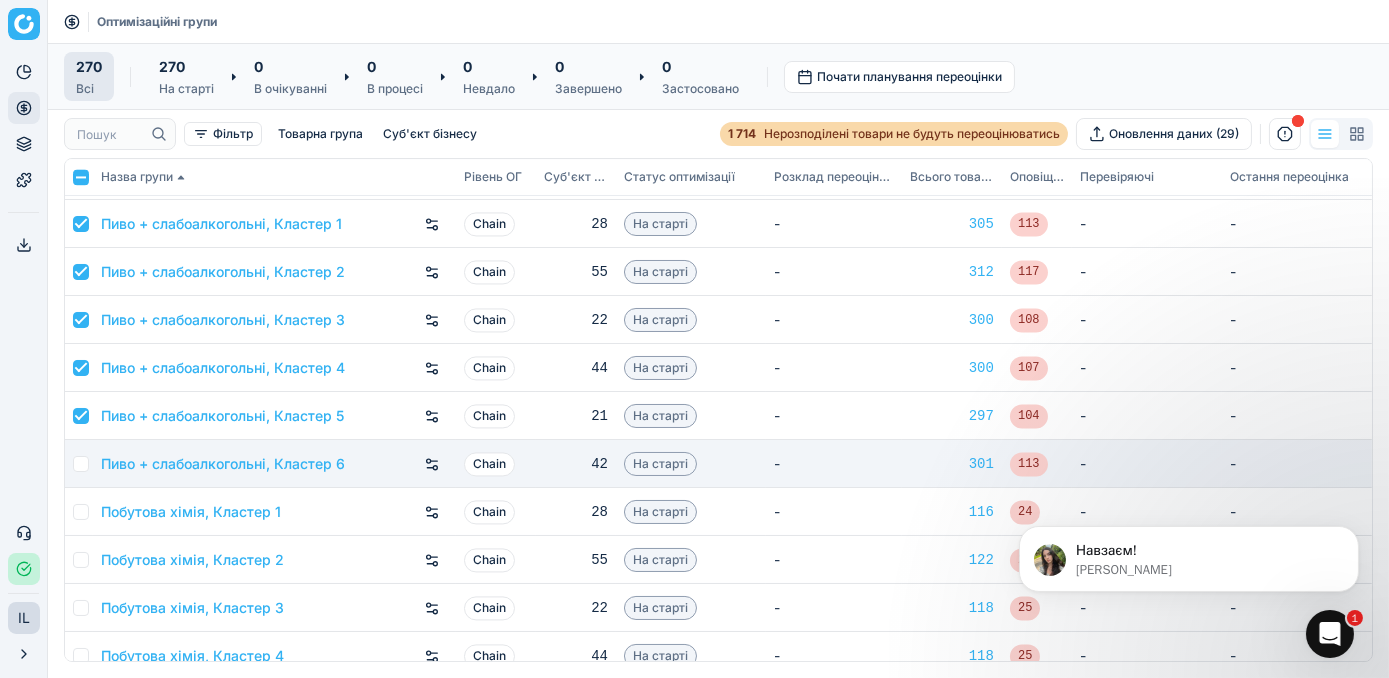 click at bounding box center (81, 464) 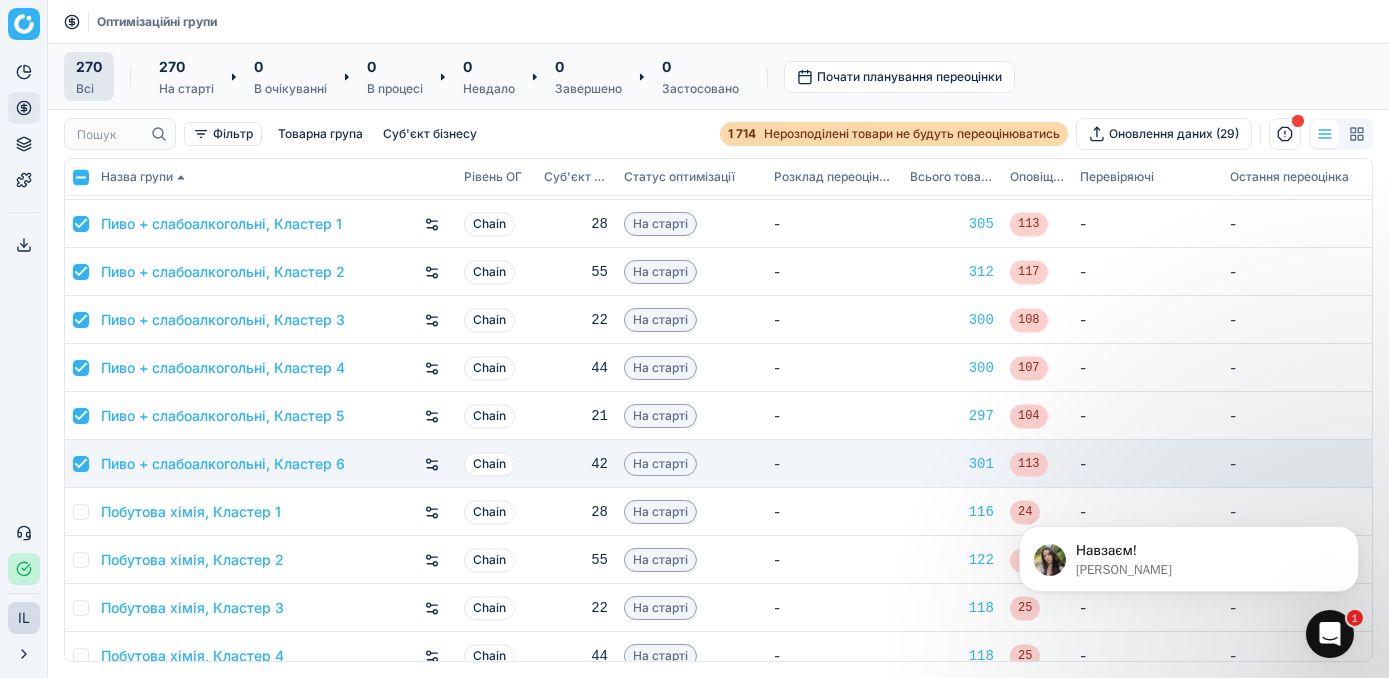checkbox on "true" 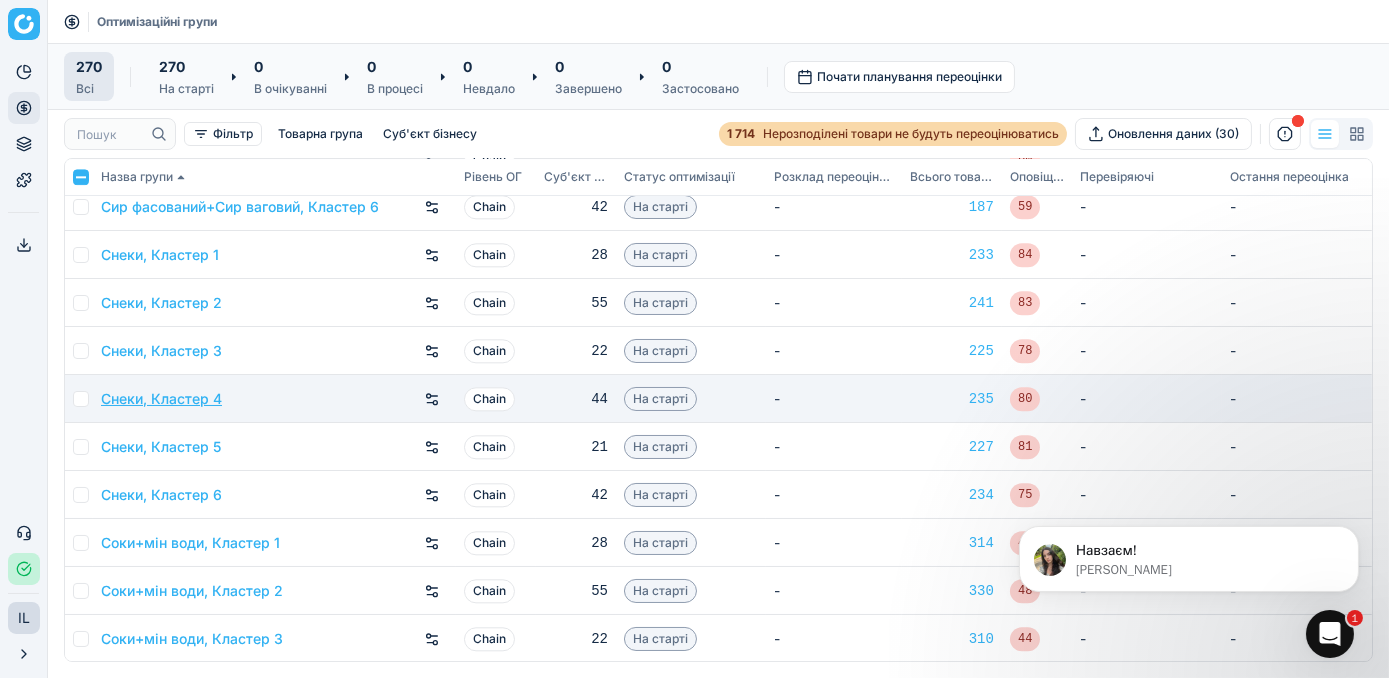 scroll, scrollTop: 10000, scrollLeft: 0, axis: vertical 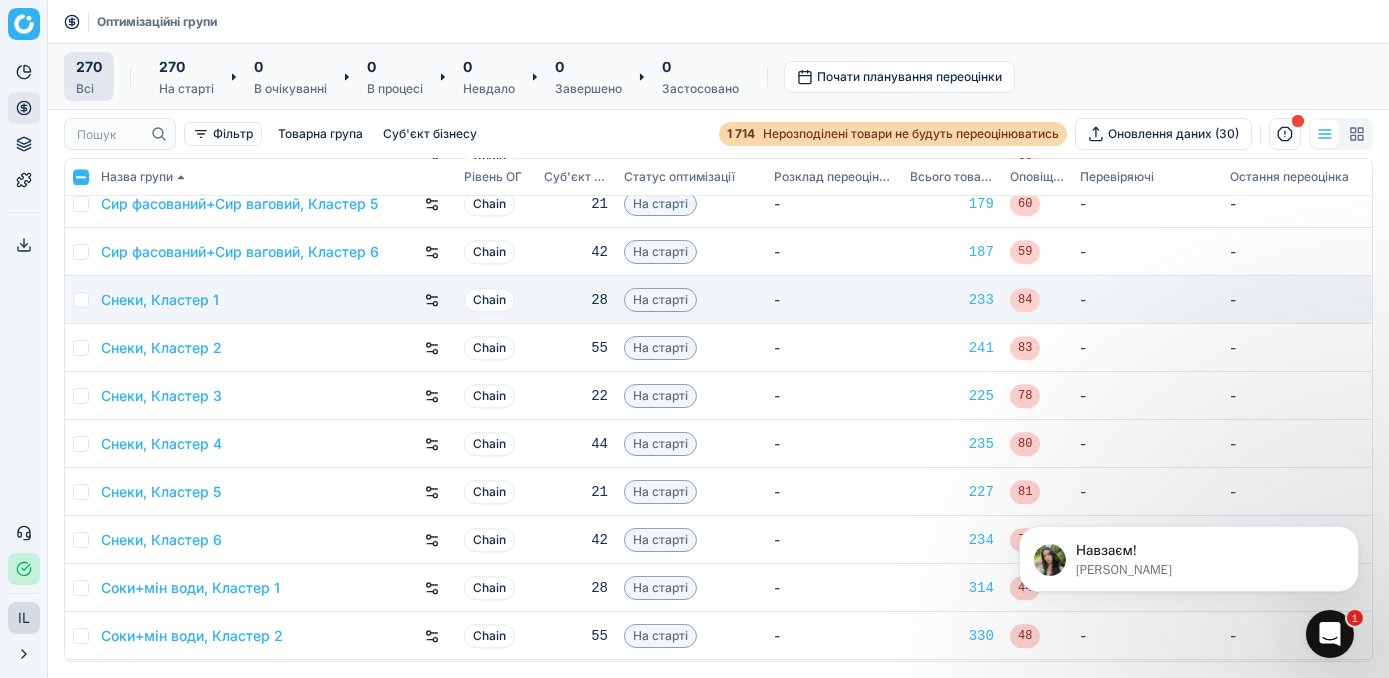 click at bounding box center [81, 300] 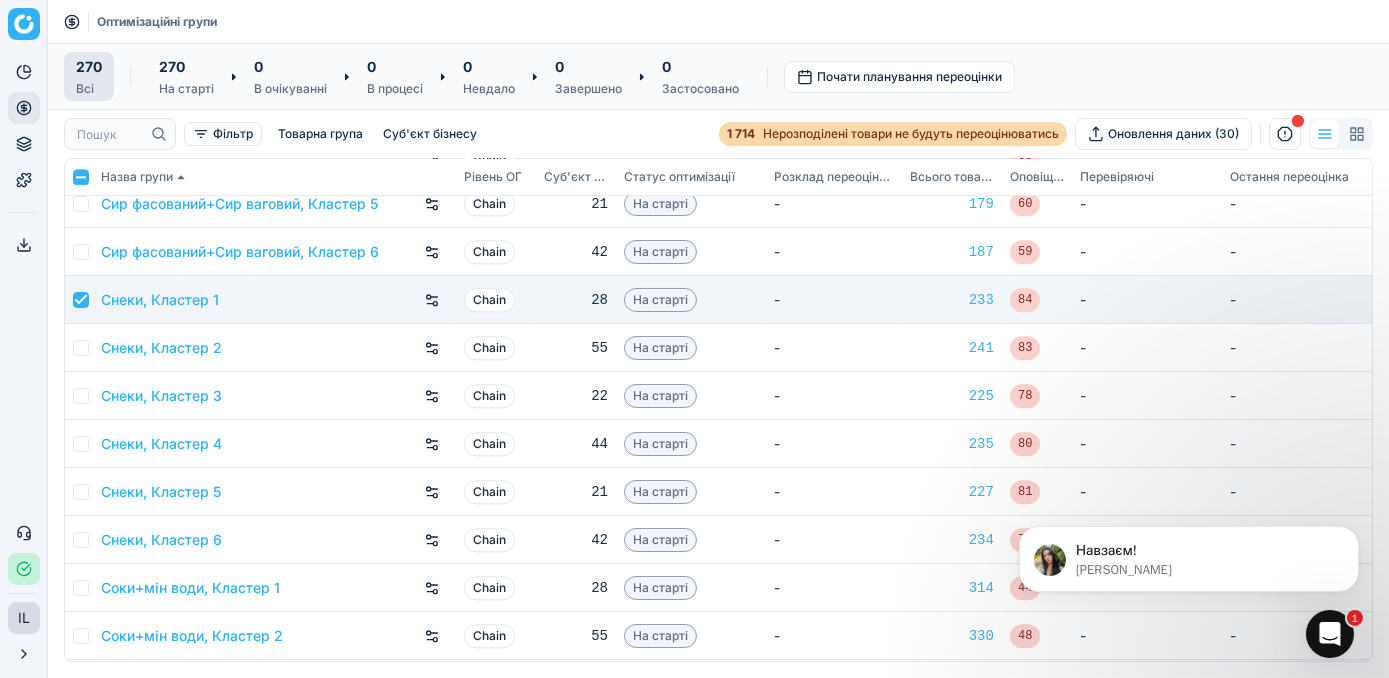 checkbox on "true" 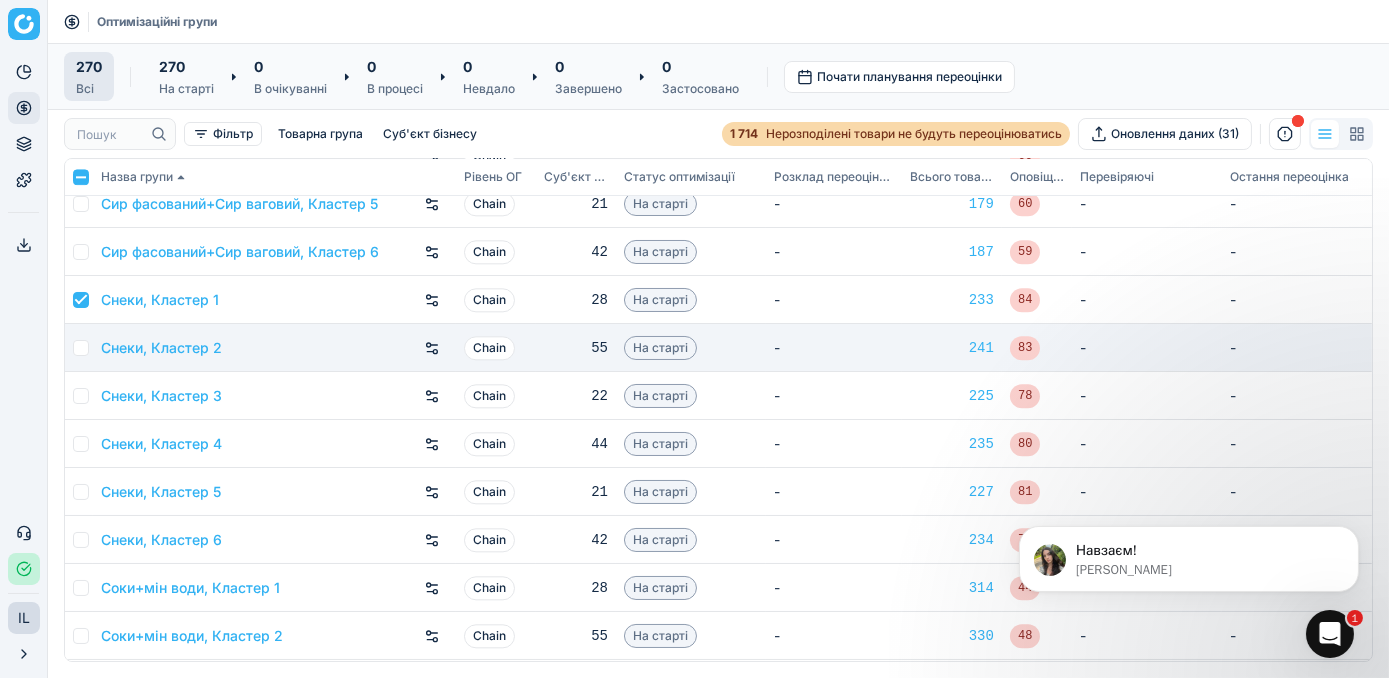 click at bounding box center [81, 348] 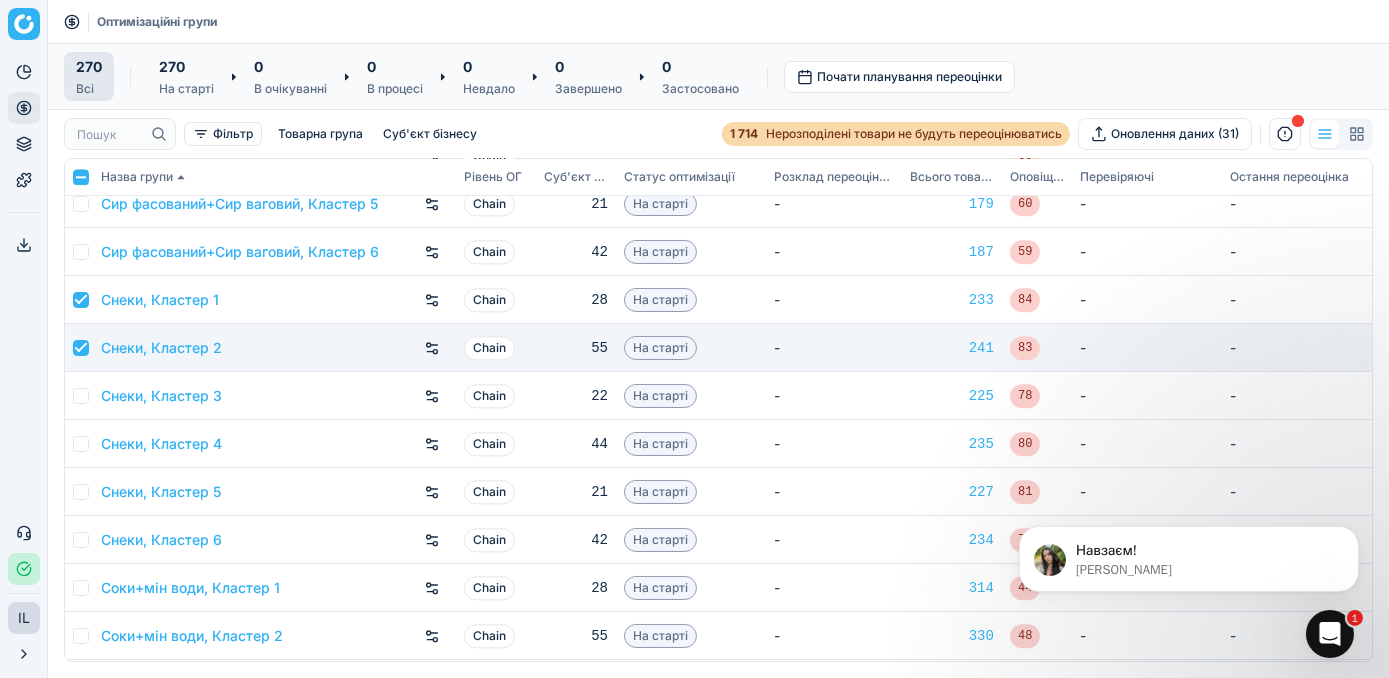 checkbox on "true" 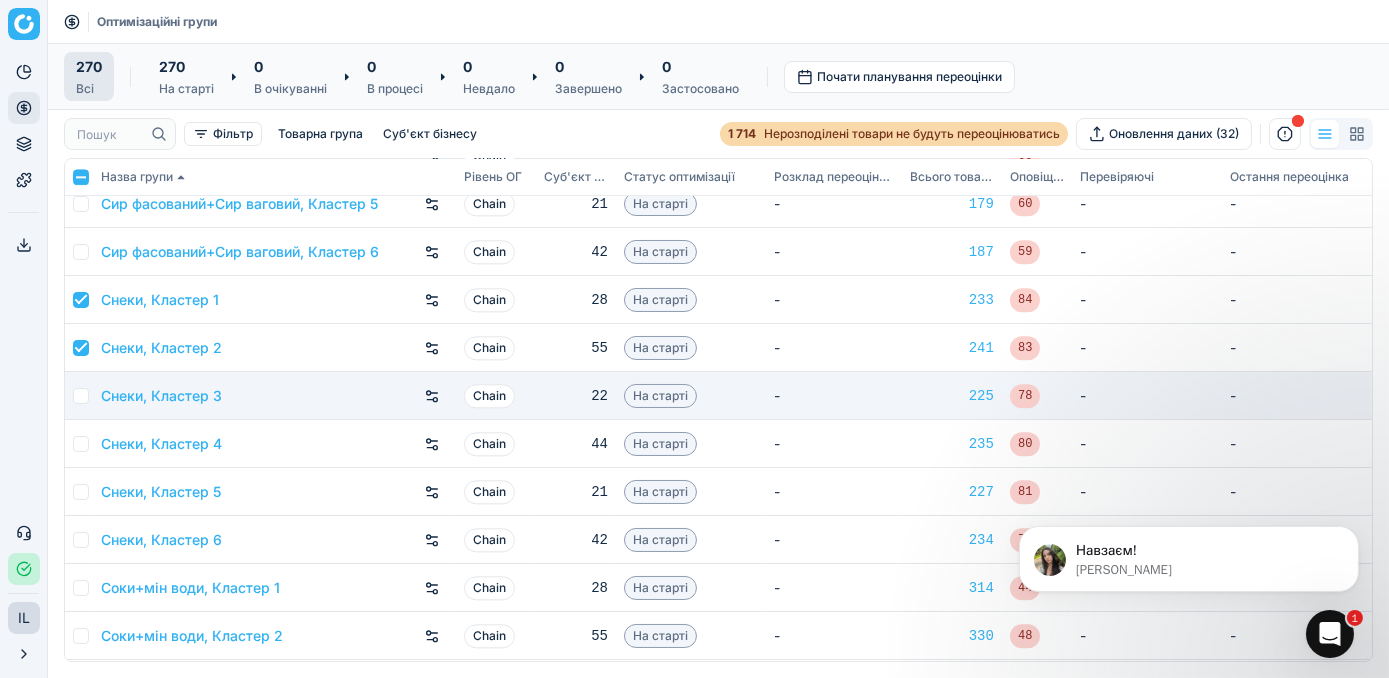 click on "Снеки, Кластер 3" at bounding box center [274, 396] 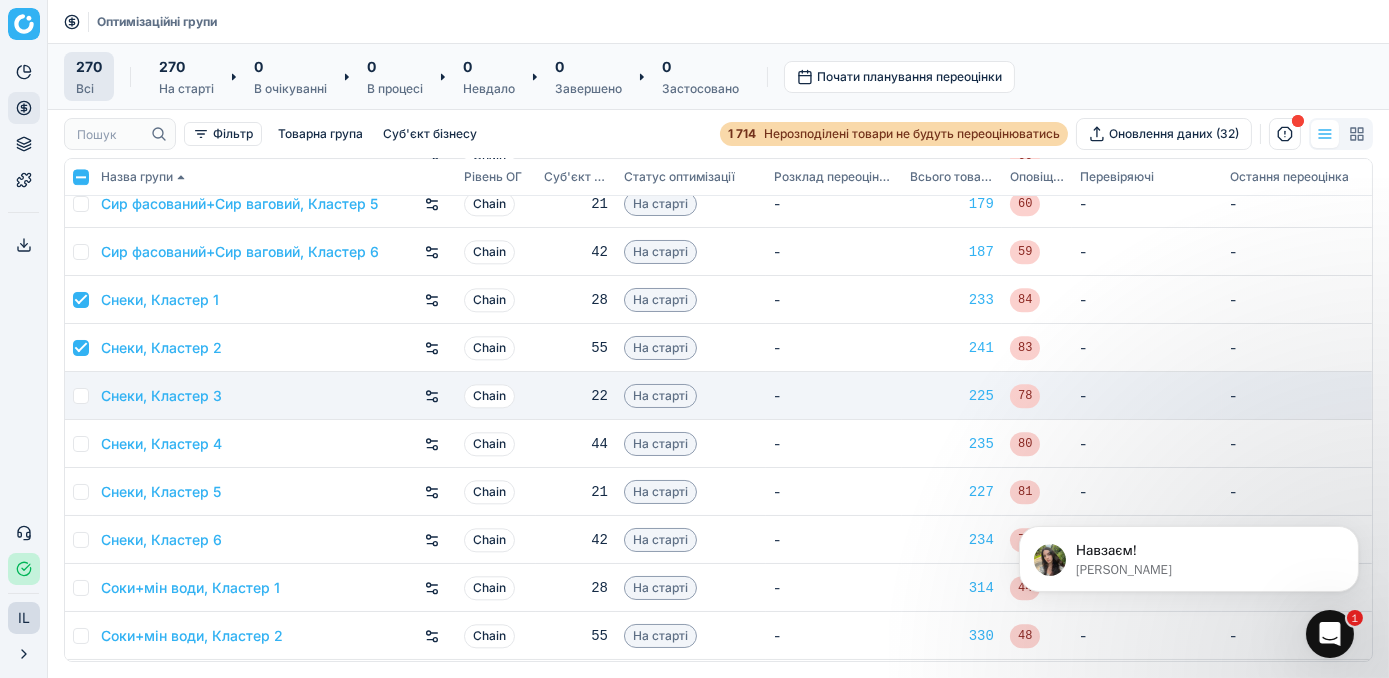 click at bounding box center [81, 396] 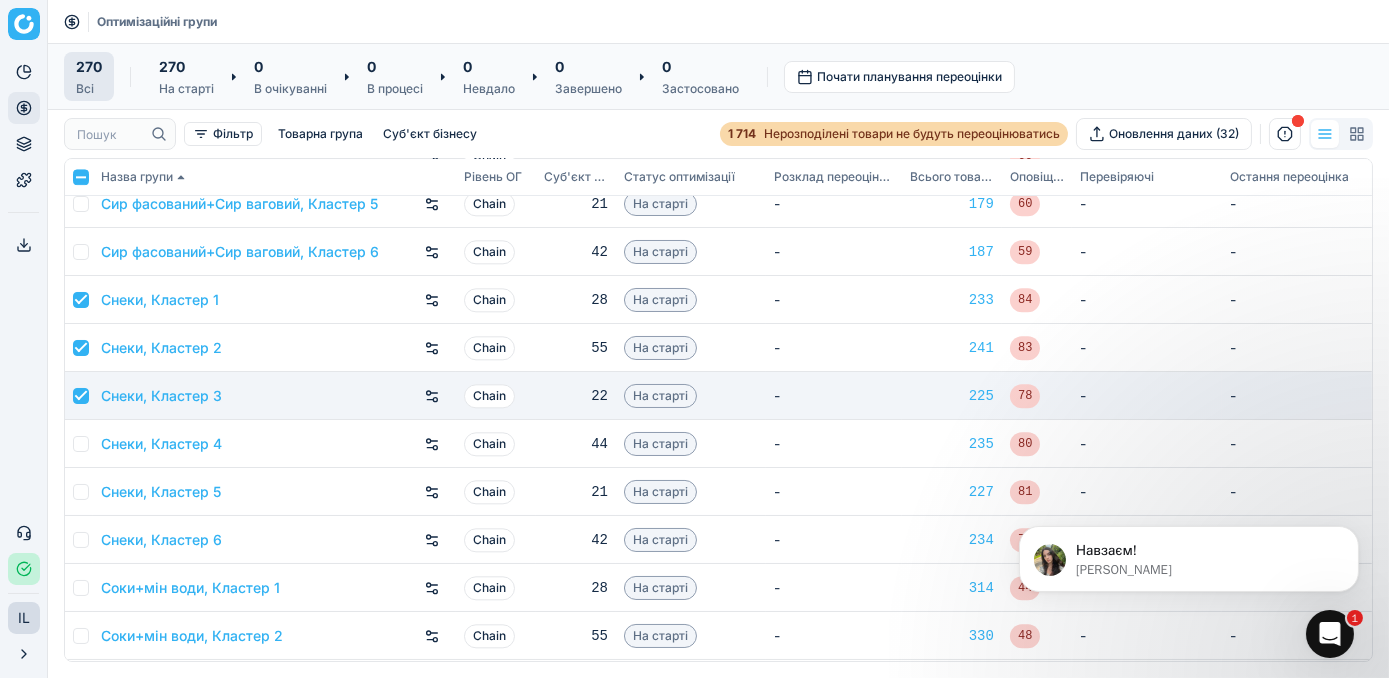 checkbox on "true" 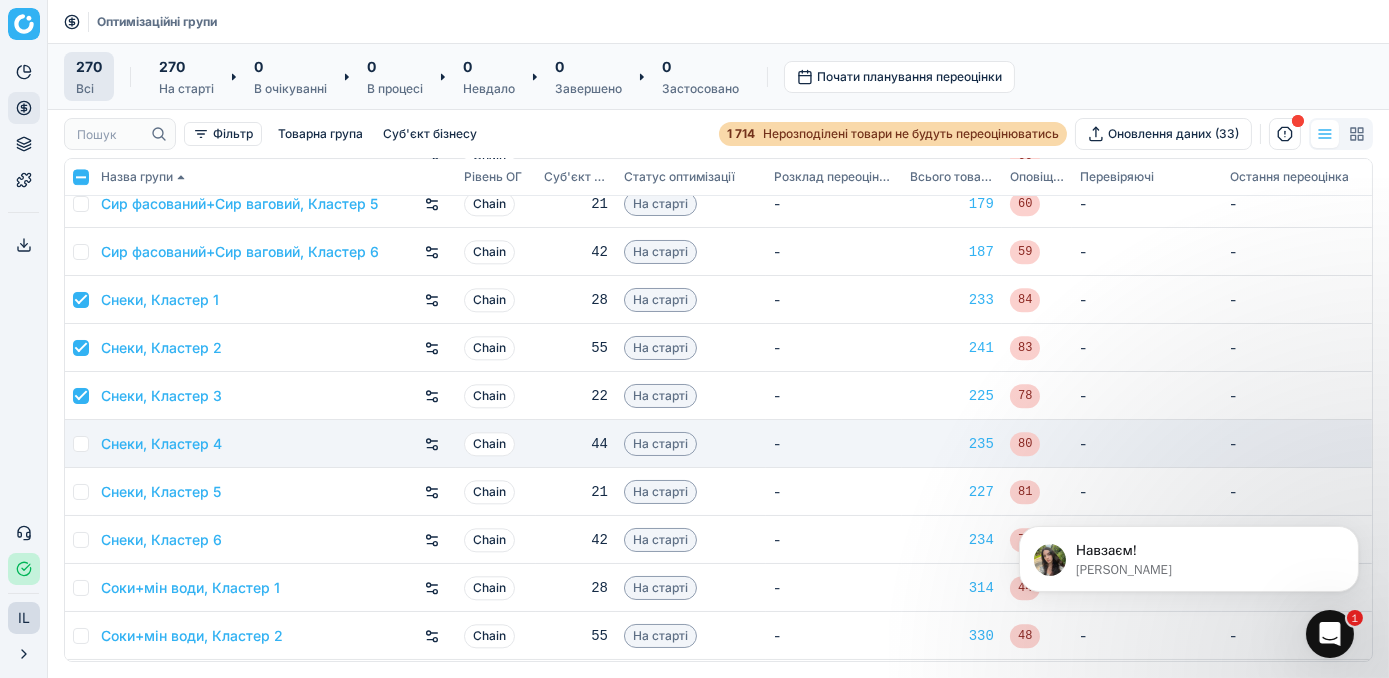 click at bounding box center (81, 444) 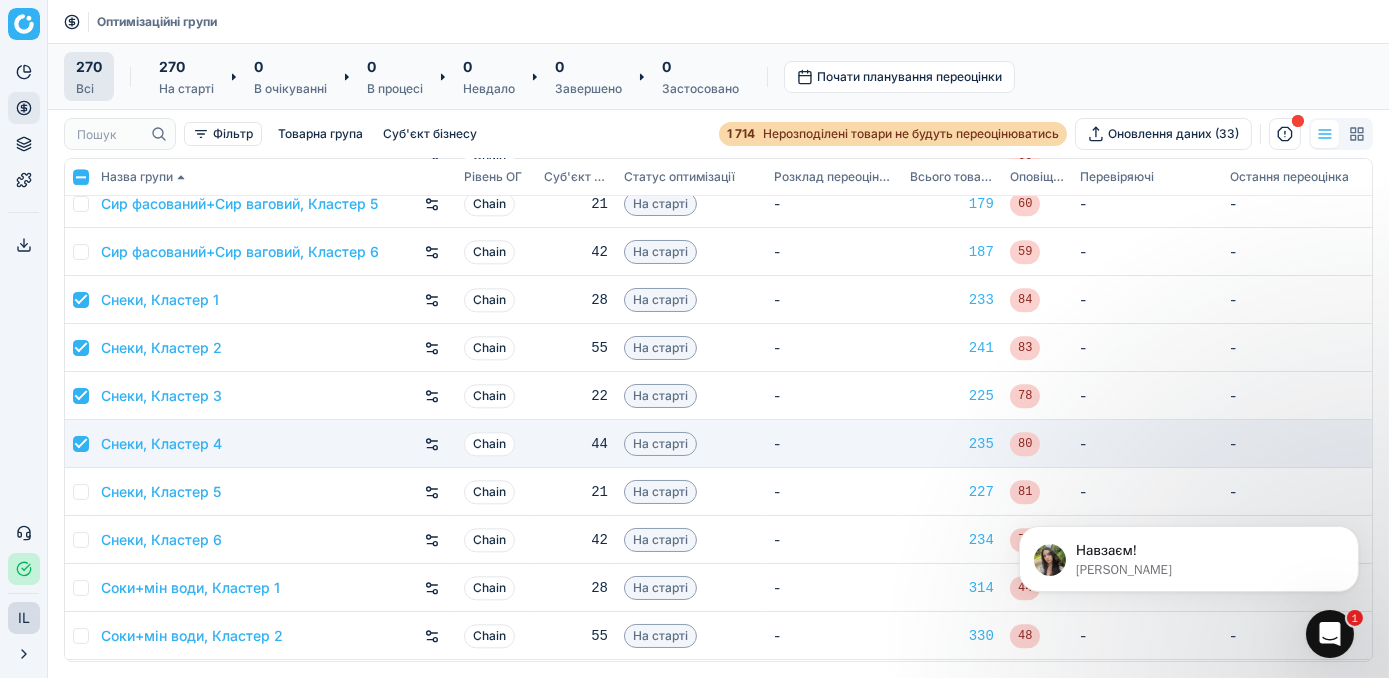 checkbox on "true" 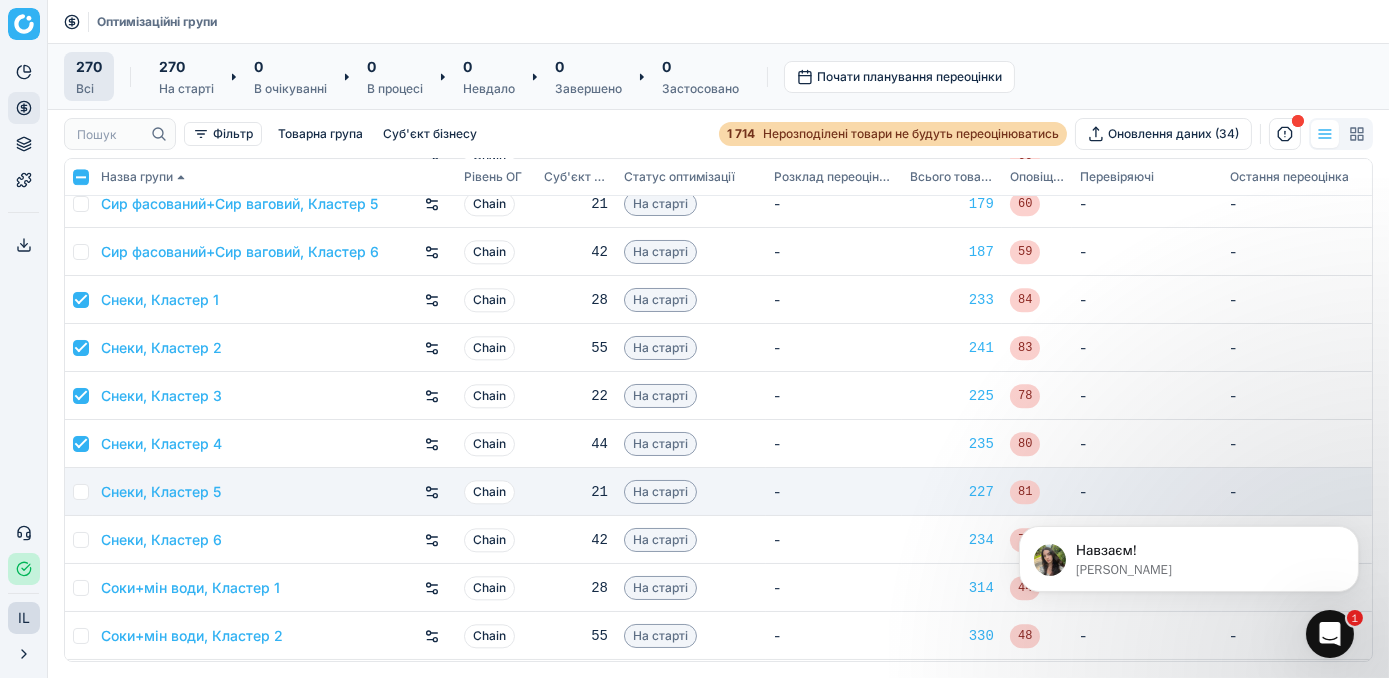 click at bounding box center [81, 492] 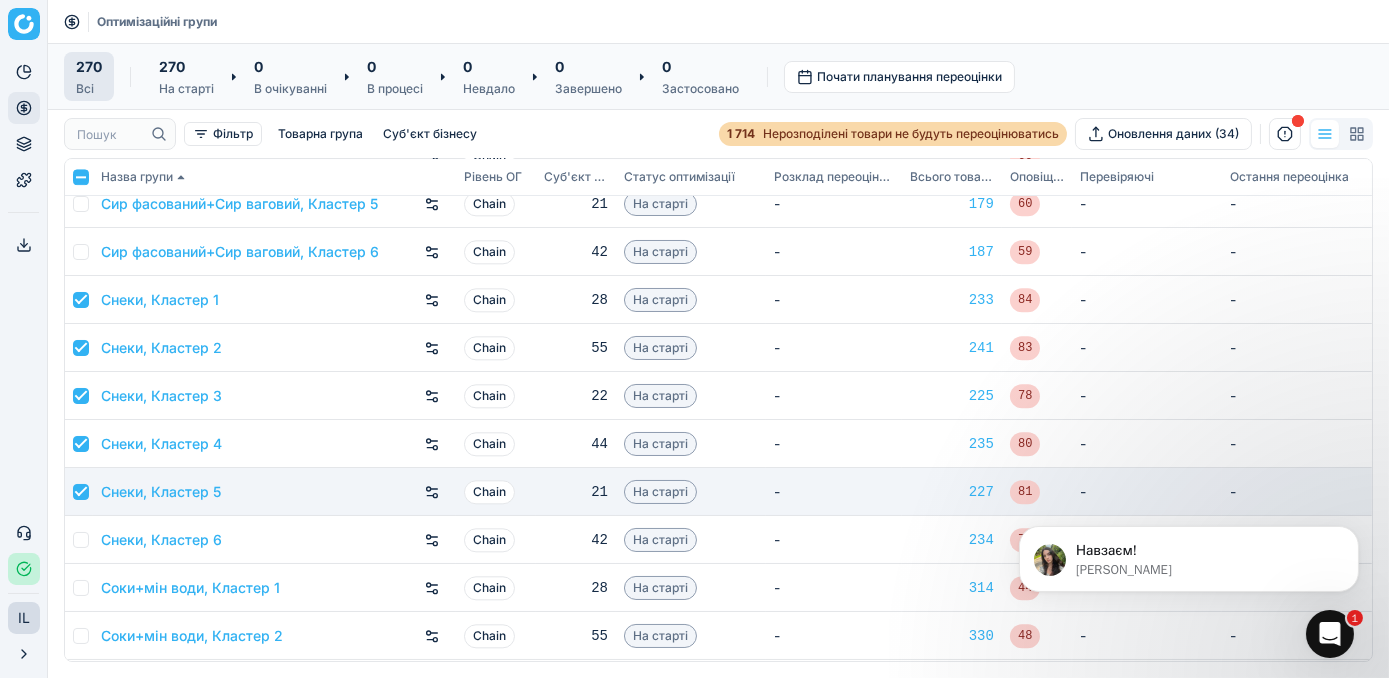 checkbox on "true" 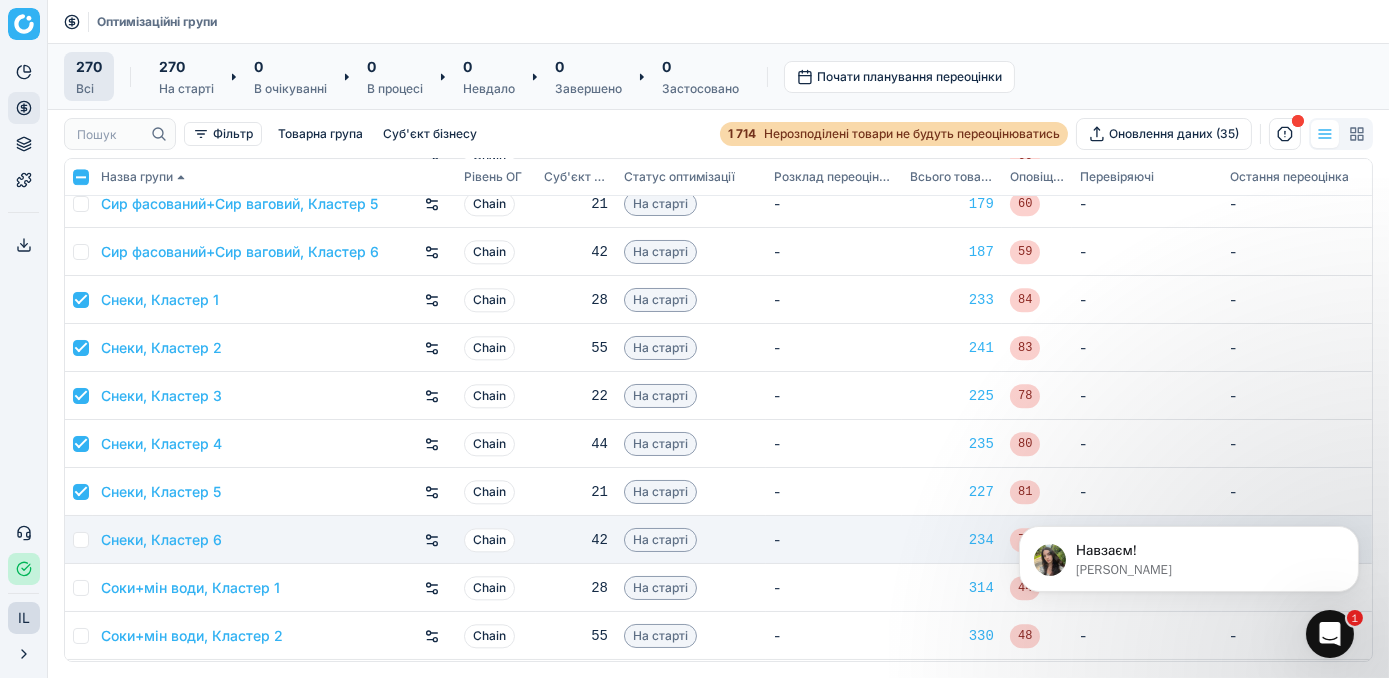 click at bounding box center [79, 540] 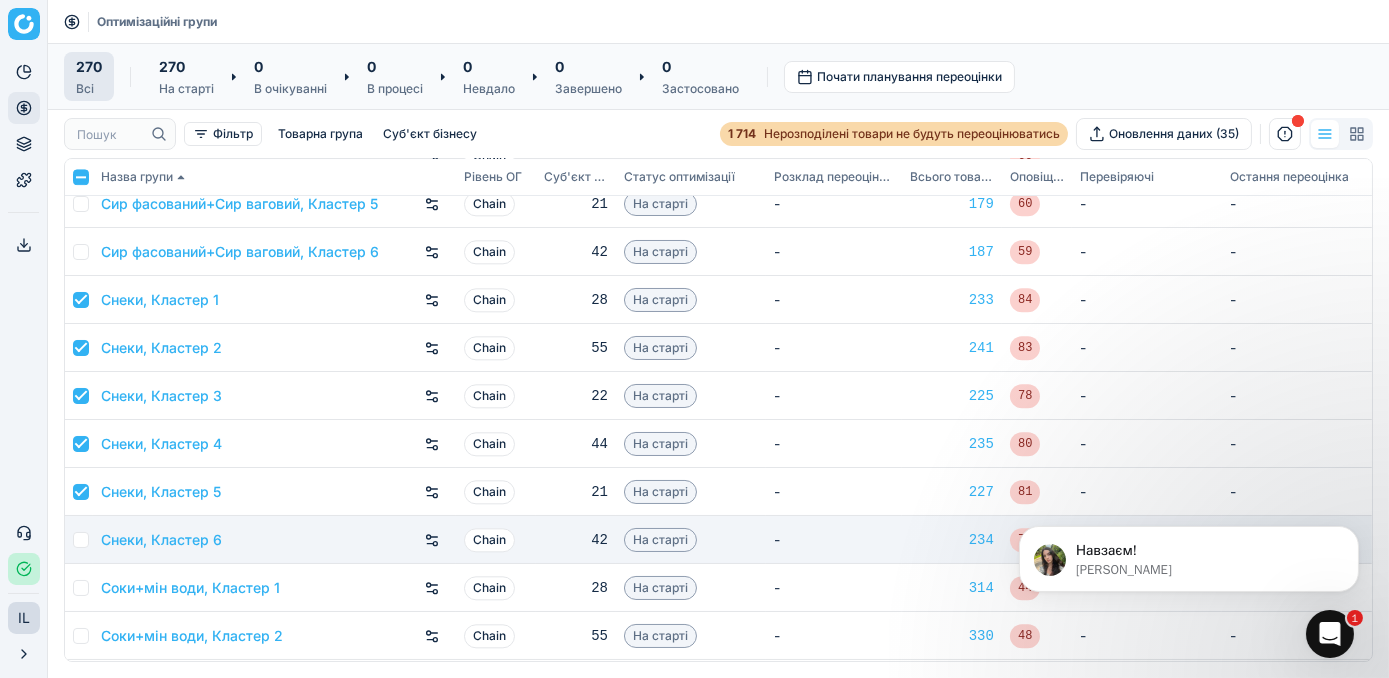 click at bounding box center (79, 540) 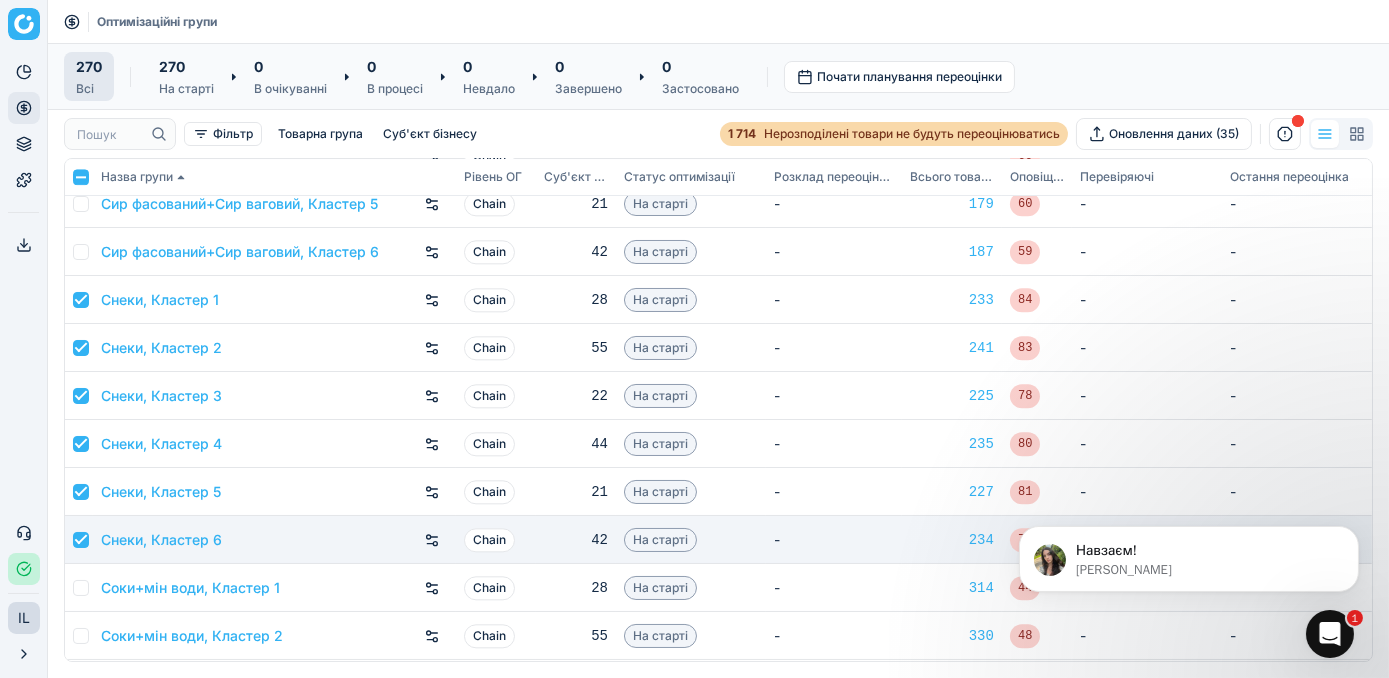 checkbox on "true" 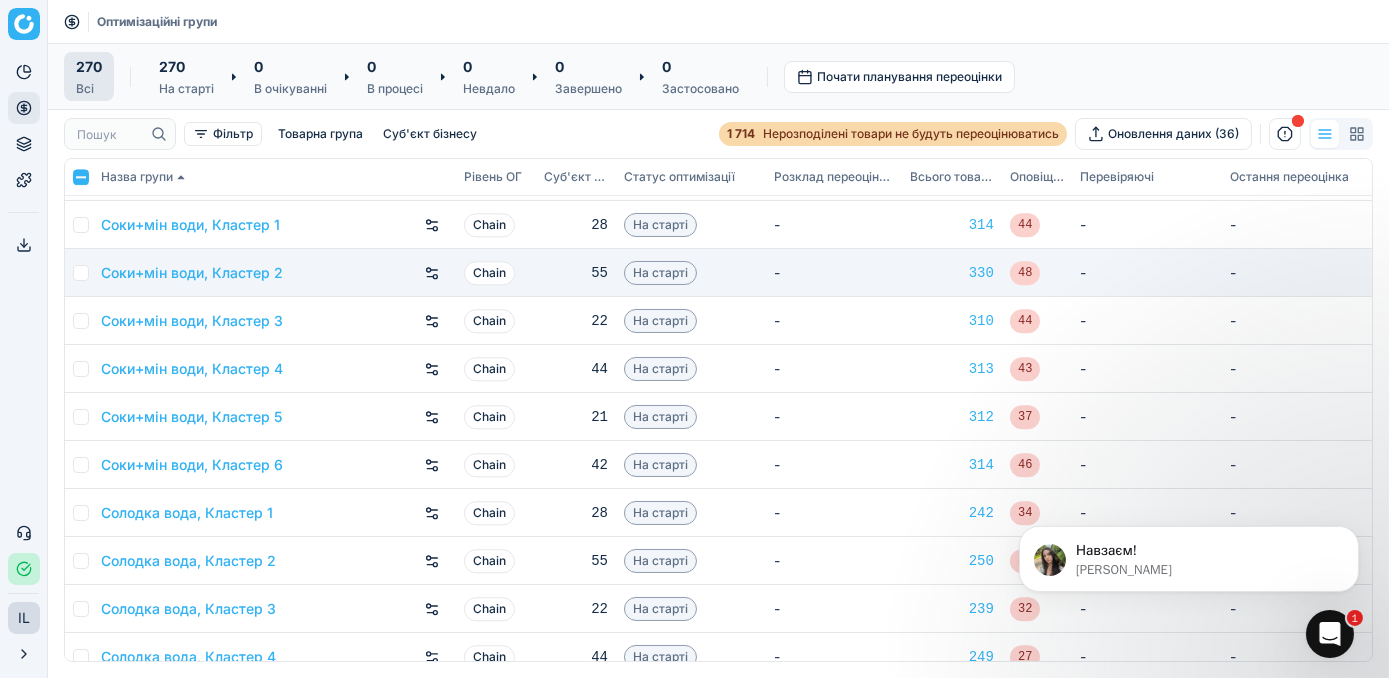 scroll, scrollTop: 10272, scrollLeft: 0, axis: vertical 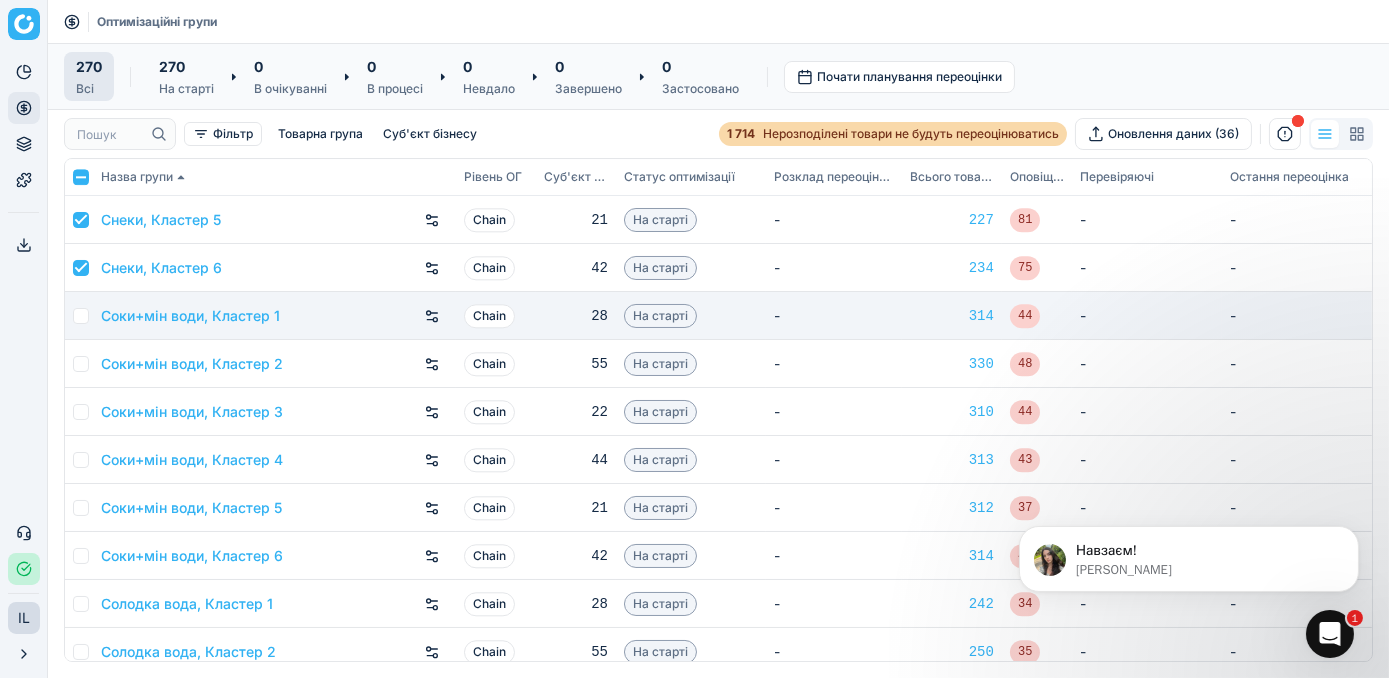 click at bounding box center [81, 316] 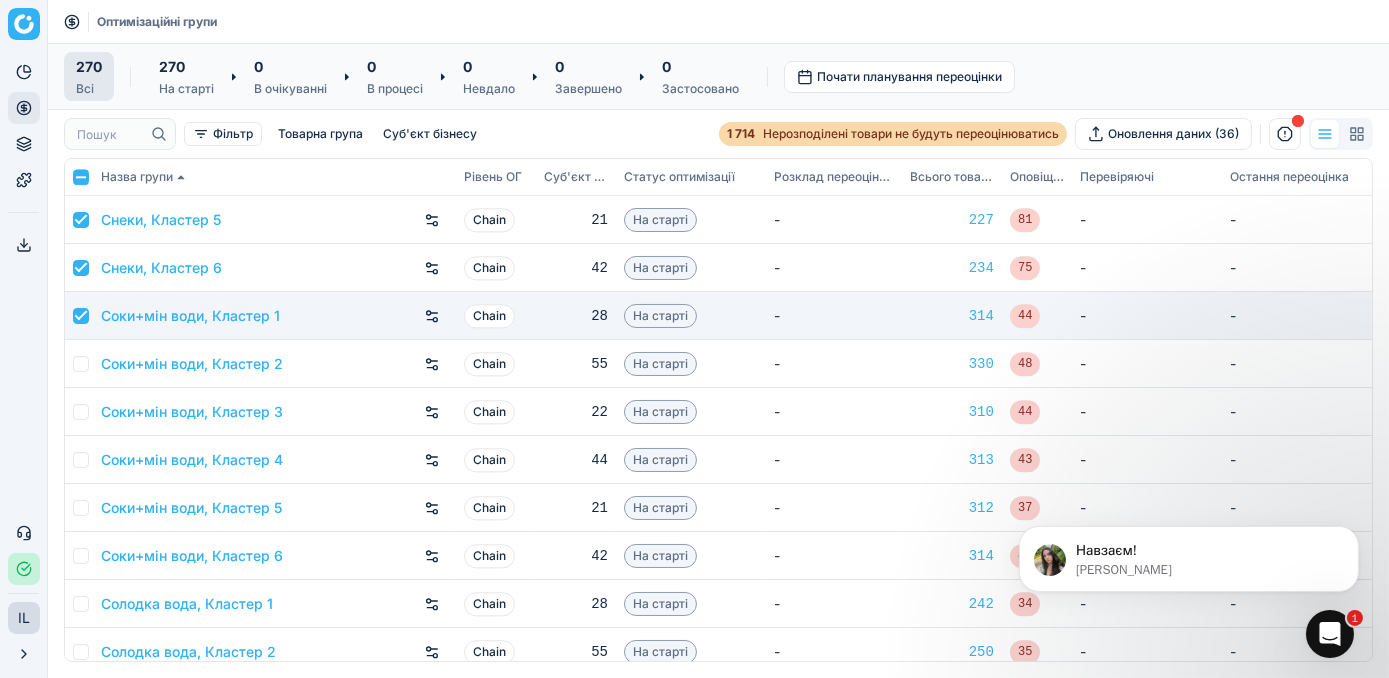 checkbox on "true" 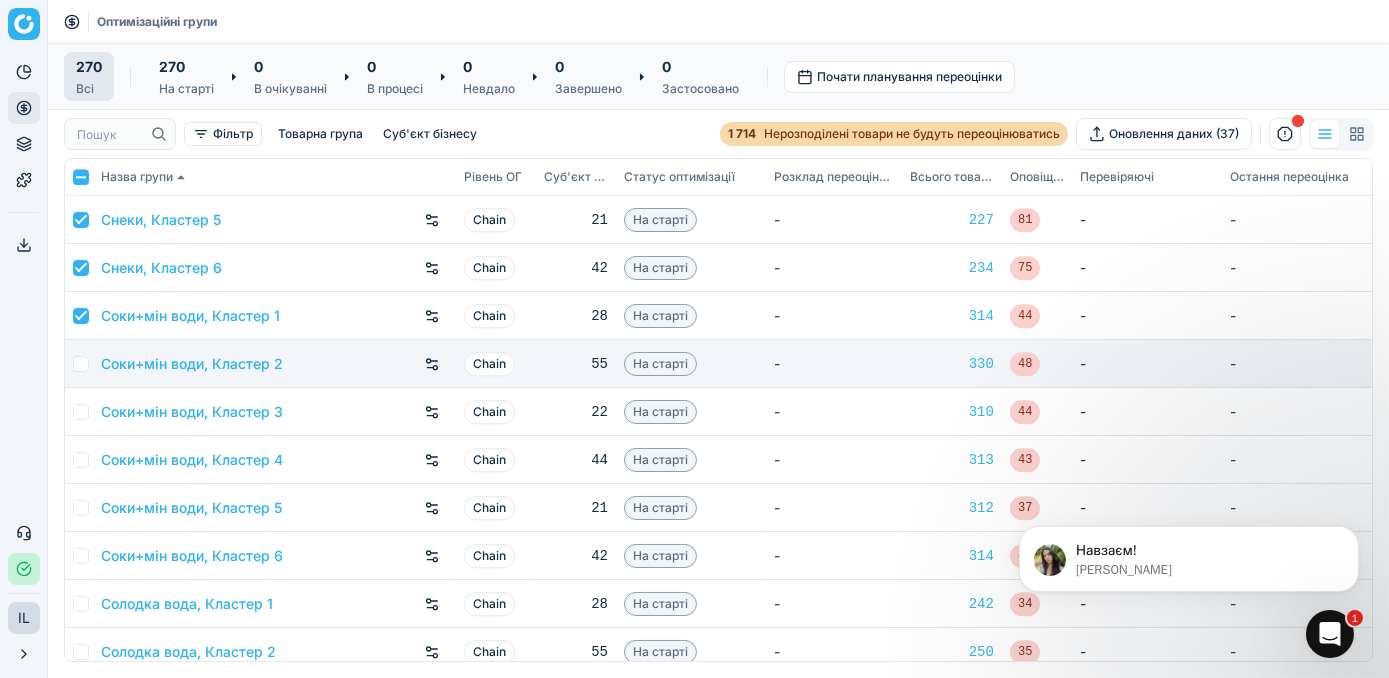 click at bounding box center (81, 364) 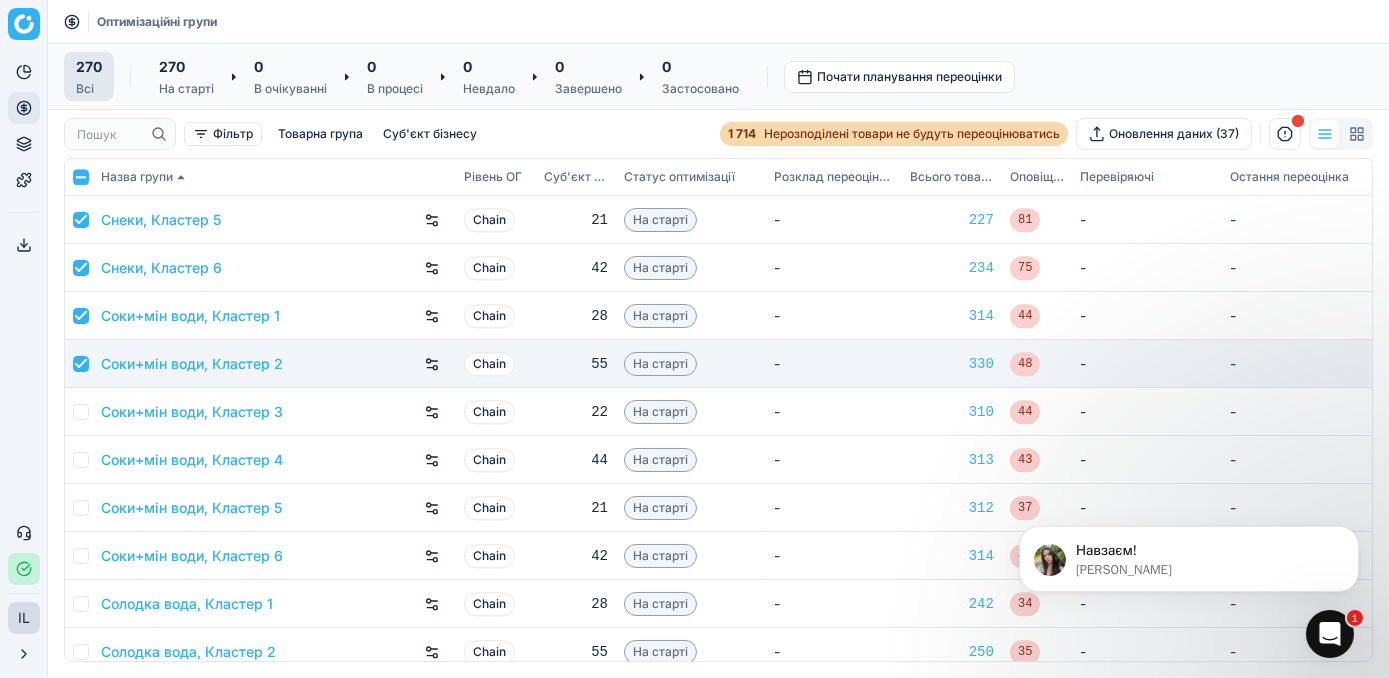 checkbox on "true" 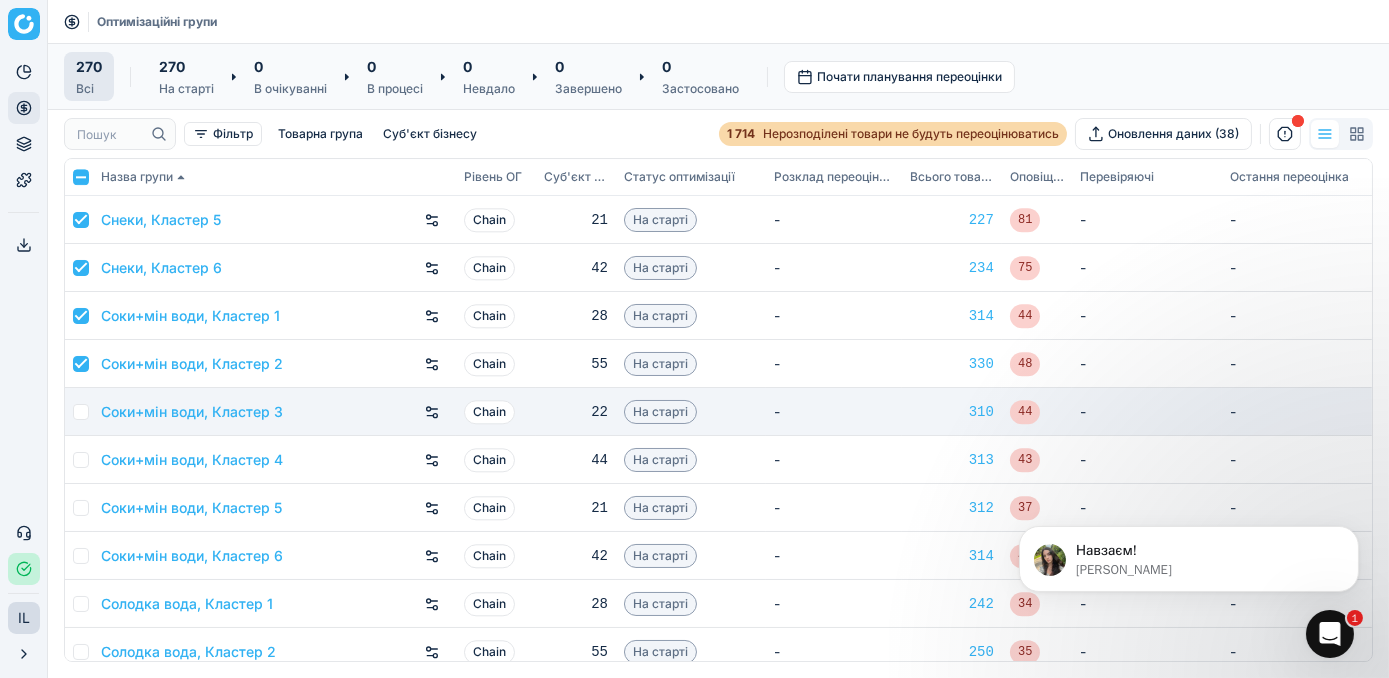 click at bounding box center (81, 412) 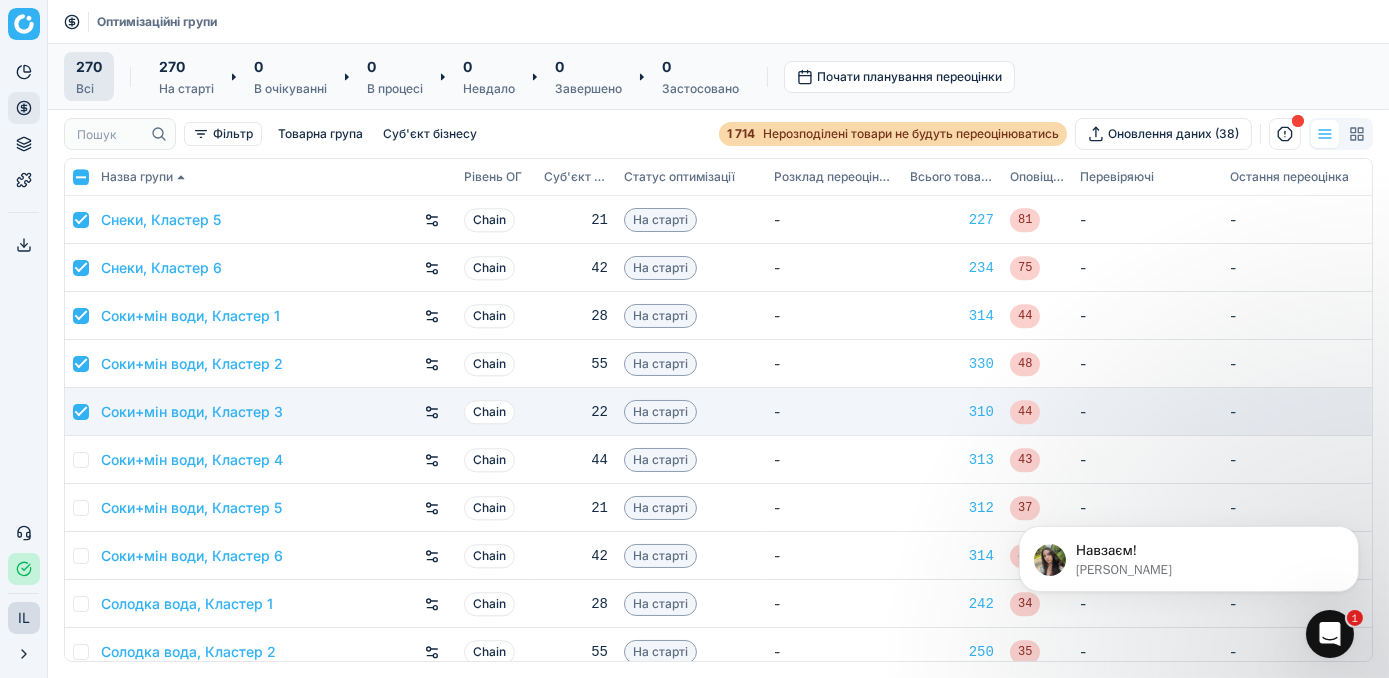 checkbox on "true" 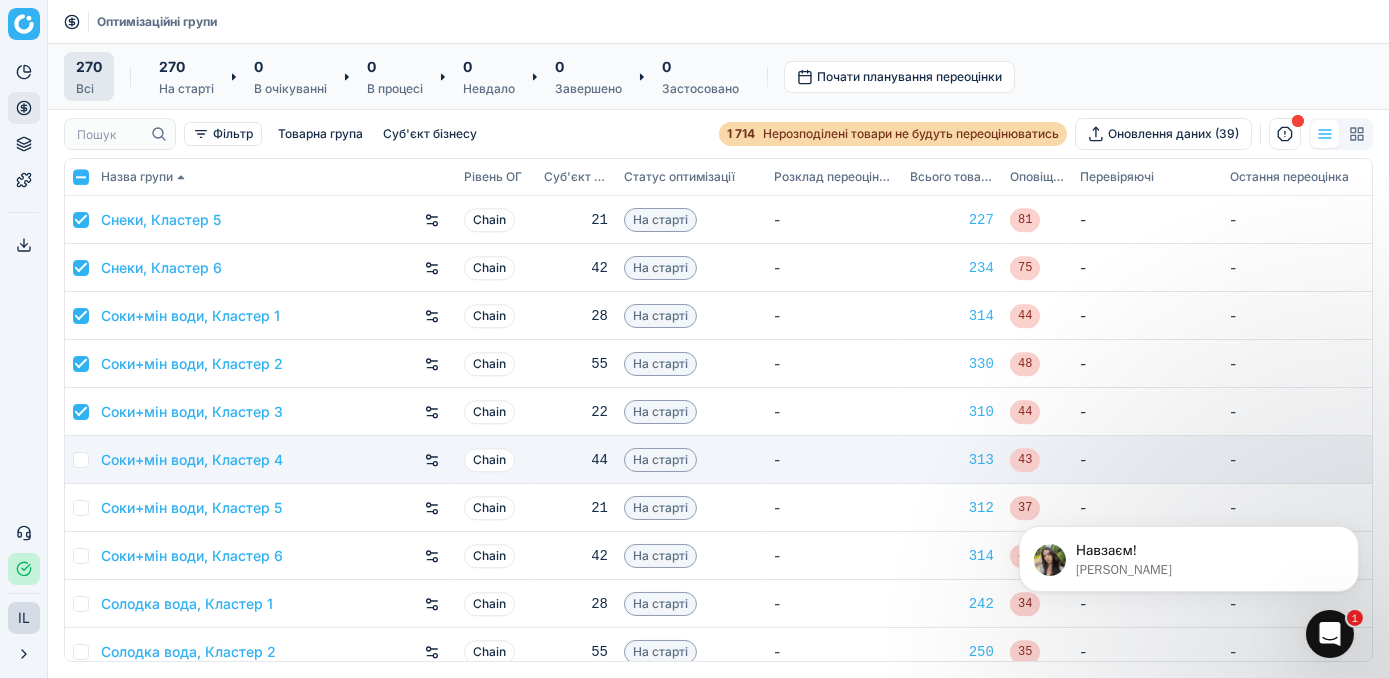 click at bounding box center (81, 460) 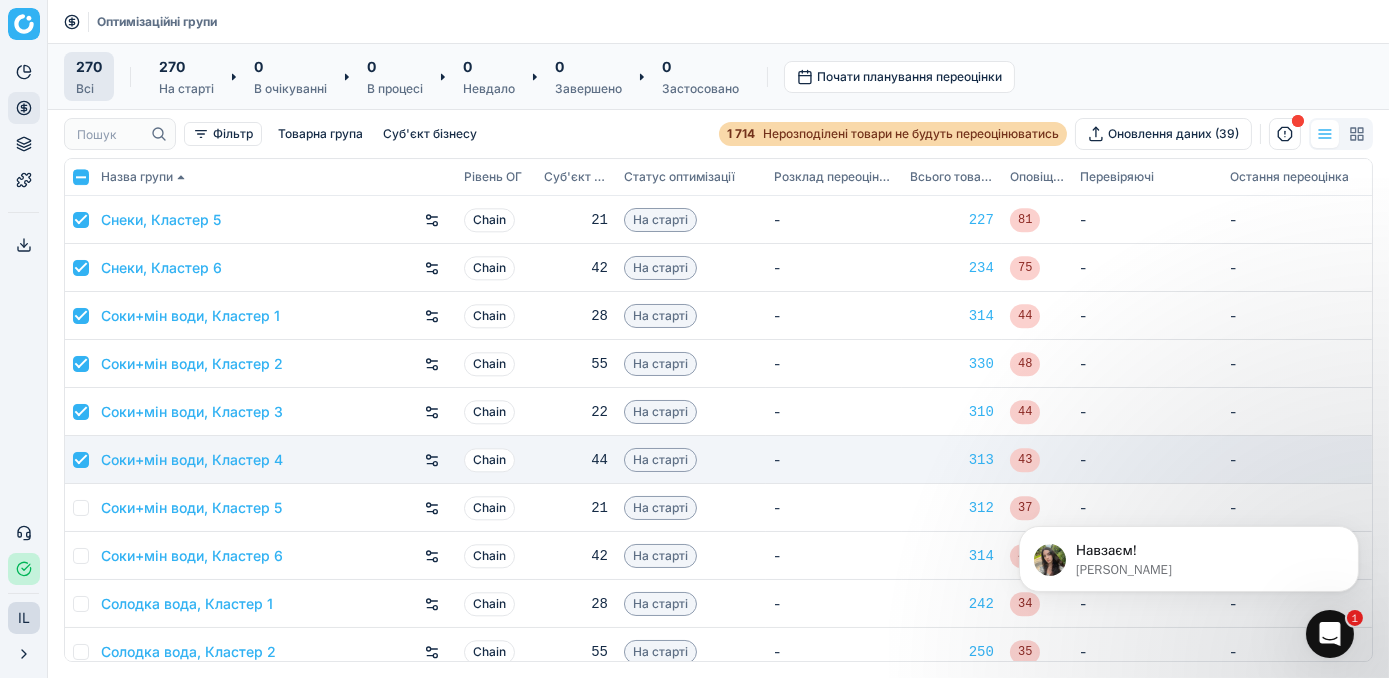 checkbox on "true" 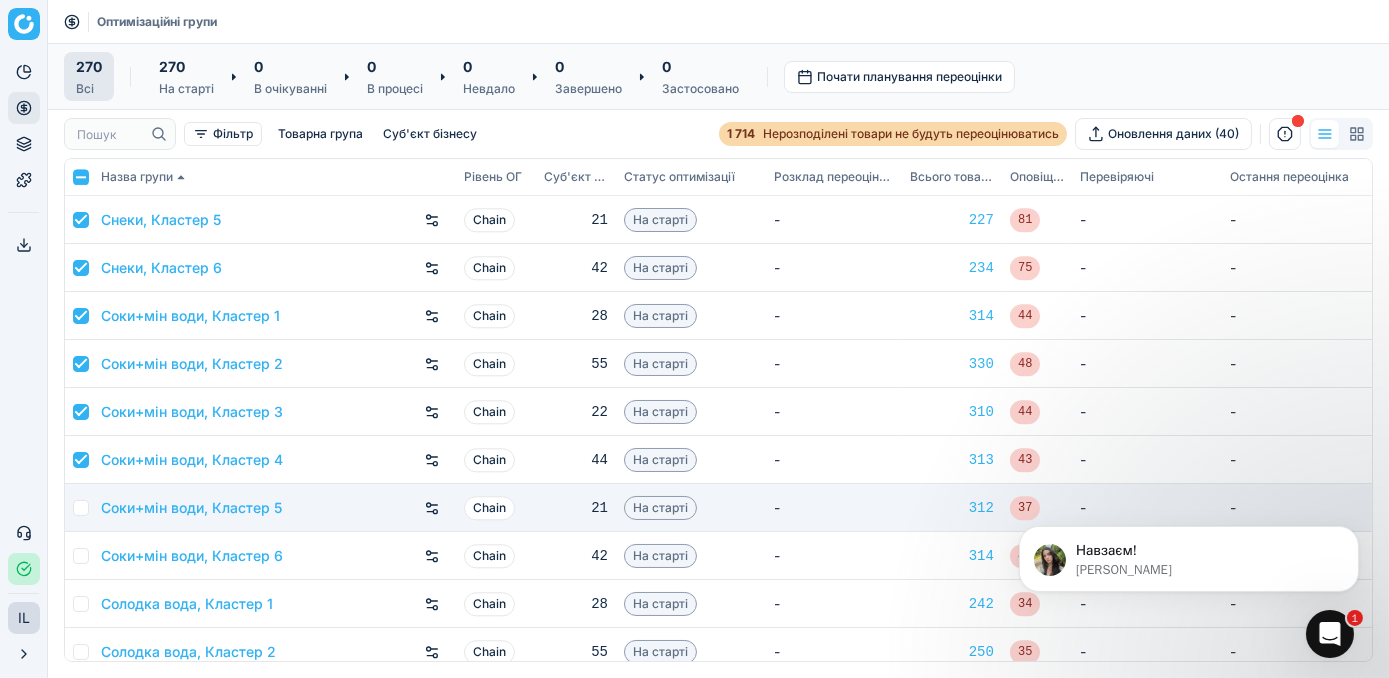 click at bounding box center (81, 508) 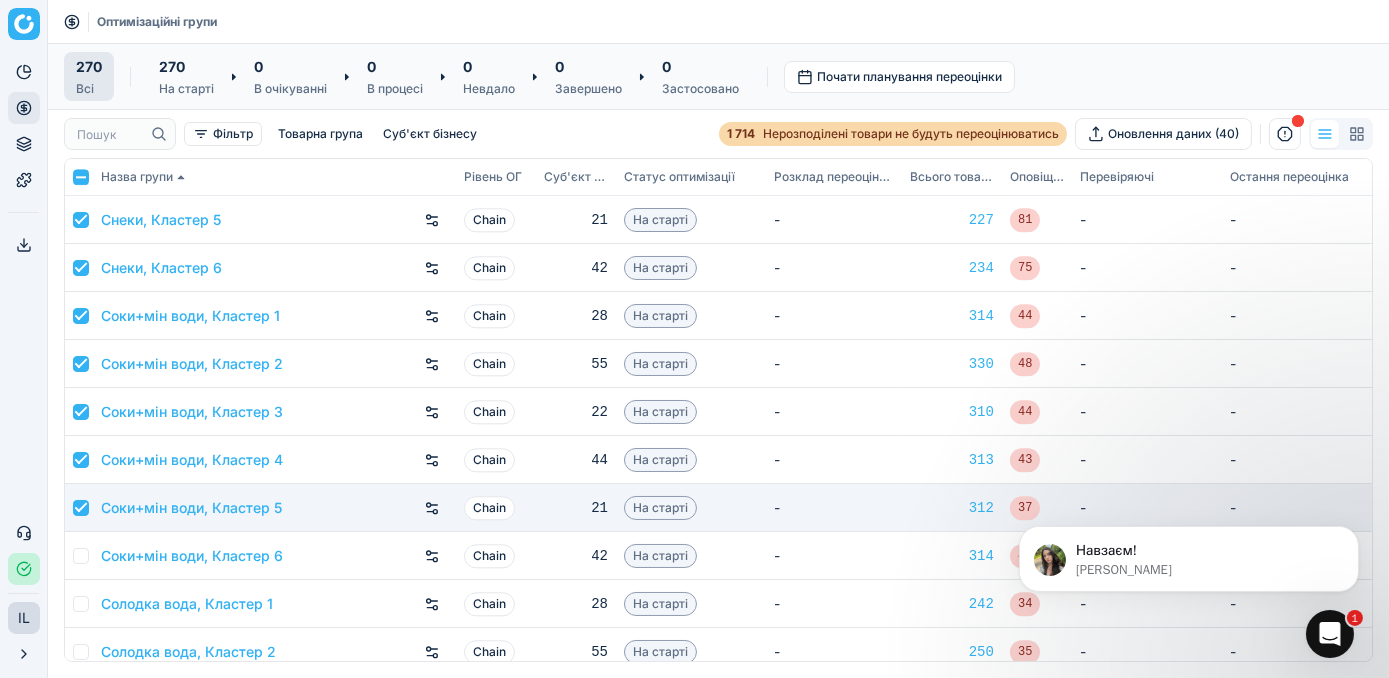 checkbox on "true" 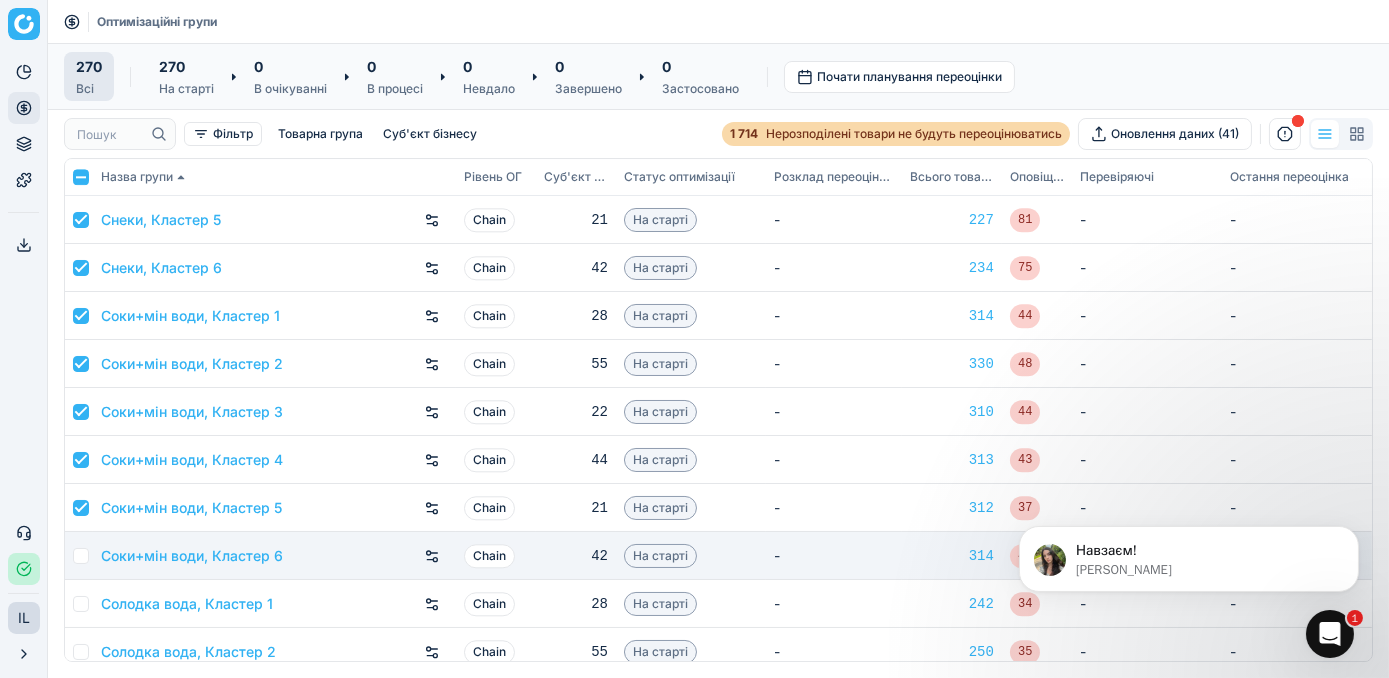 click at bounding box center (81, 556) 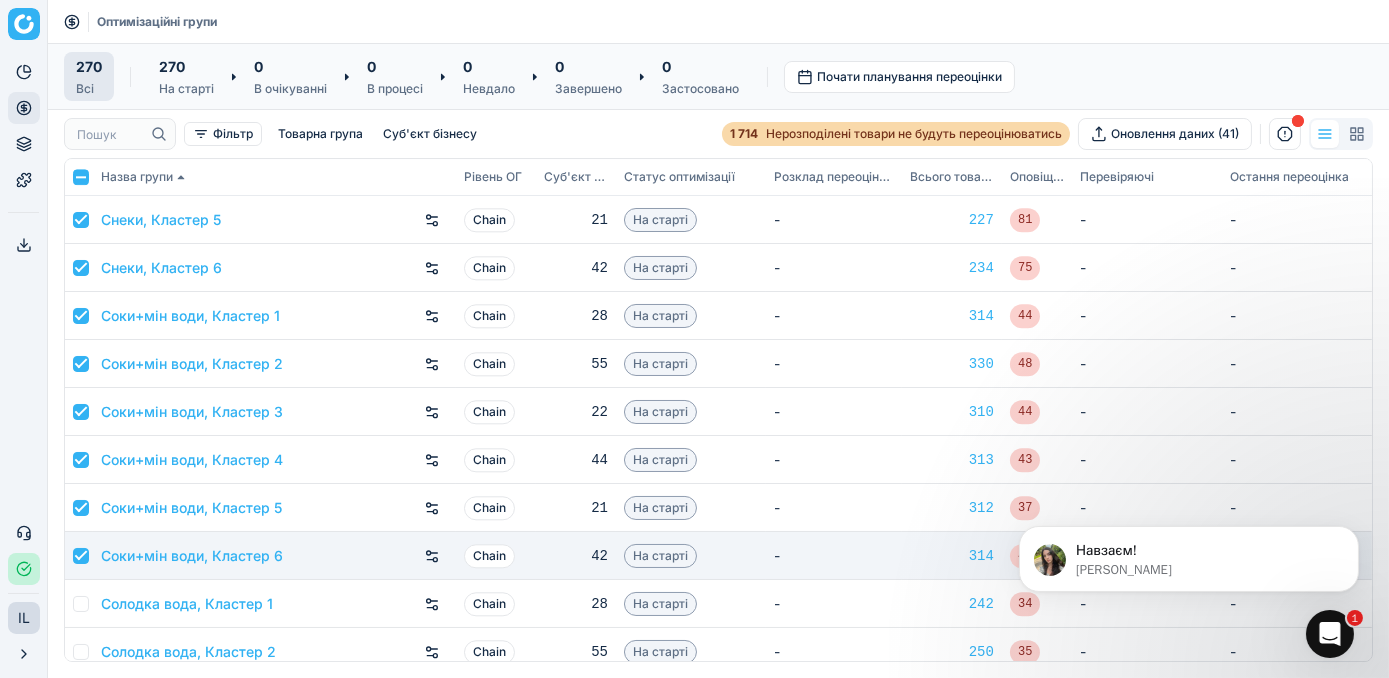 checkbox on "true" 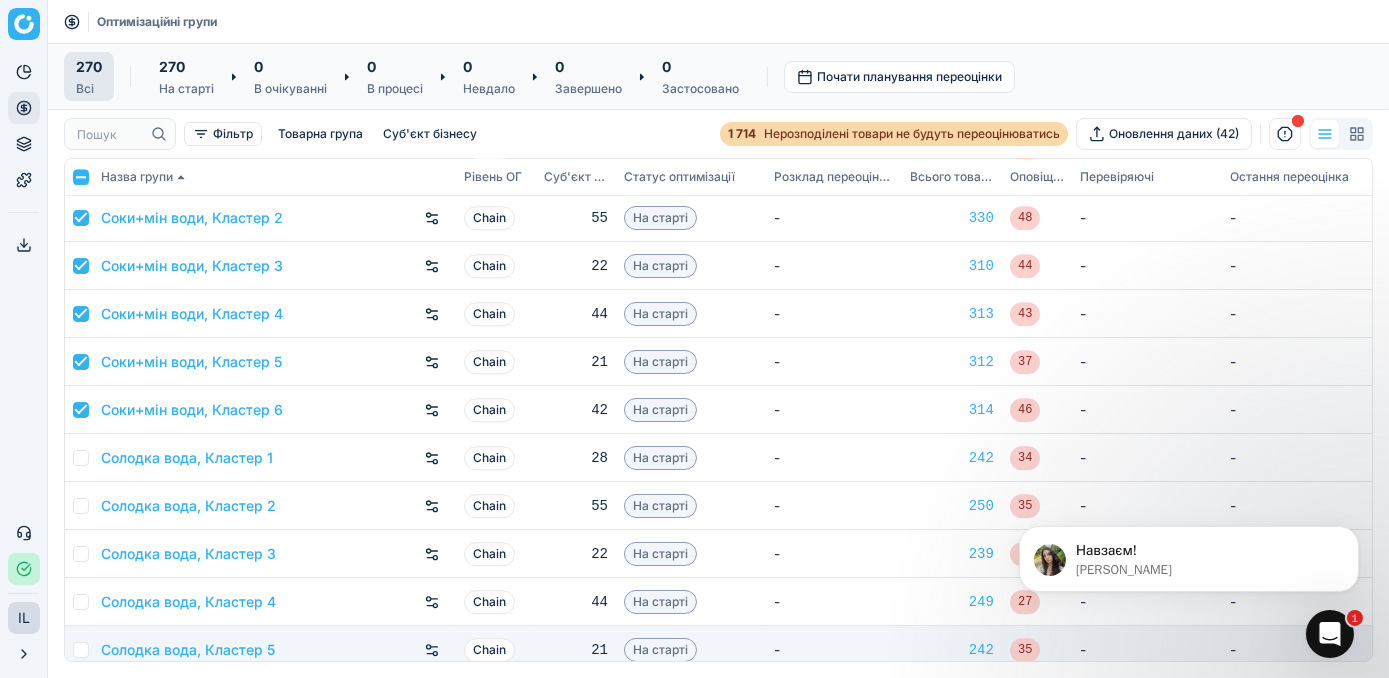 scroll, scrollTop: 10545, scrollLeft: 0, axis: vertical 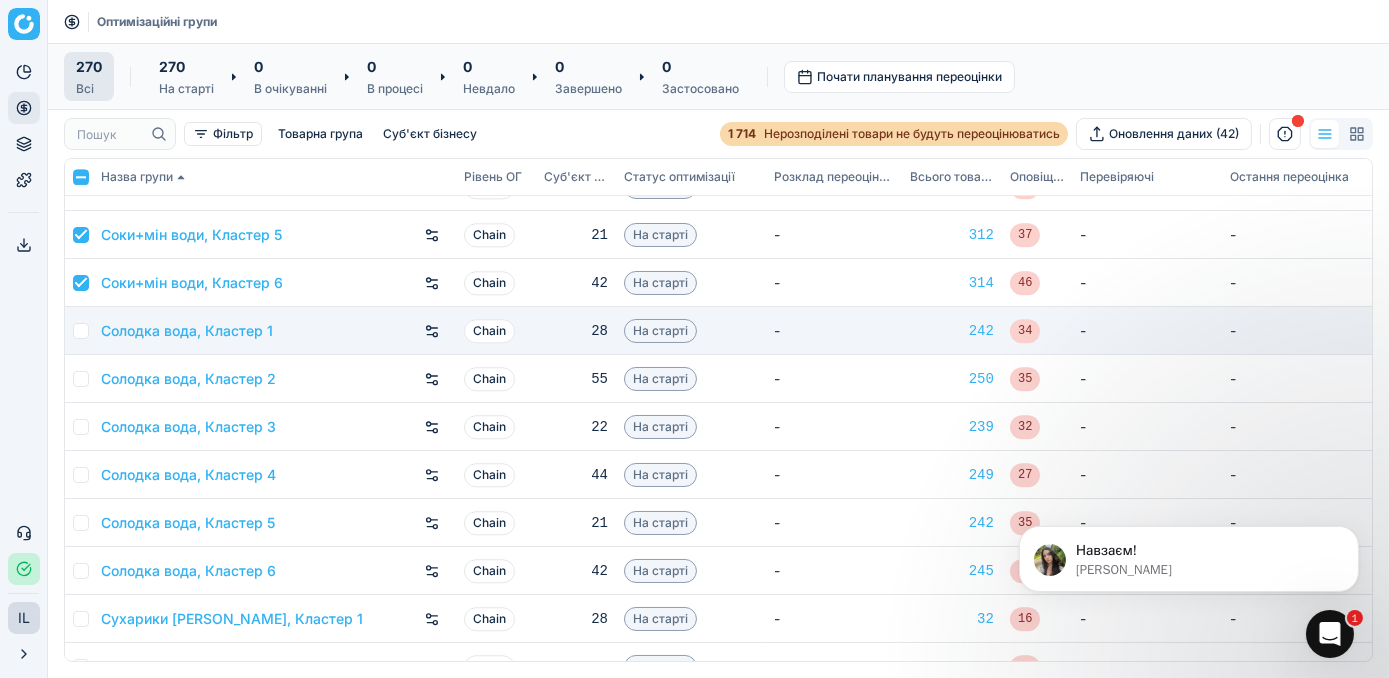 click at bounding box center [81, 331] 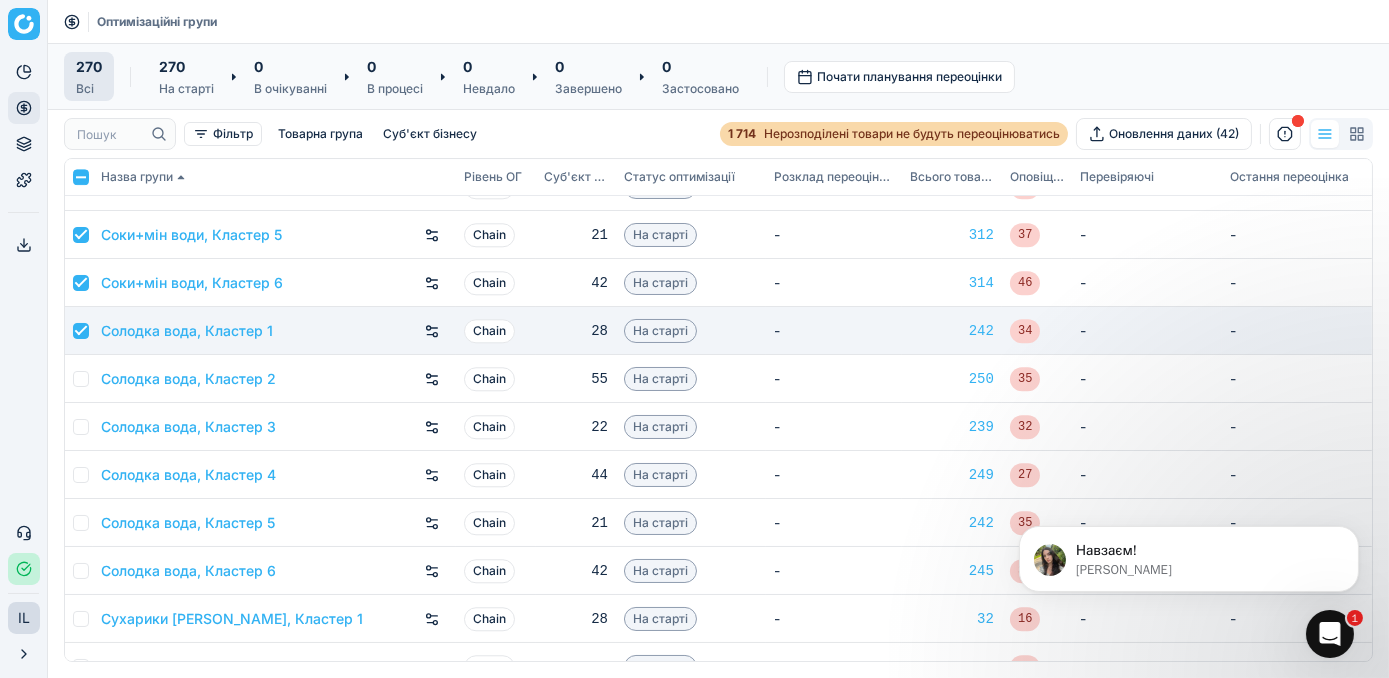 checkbox on "true" 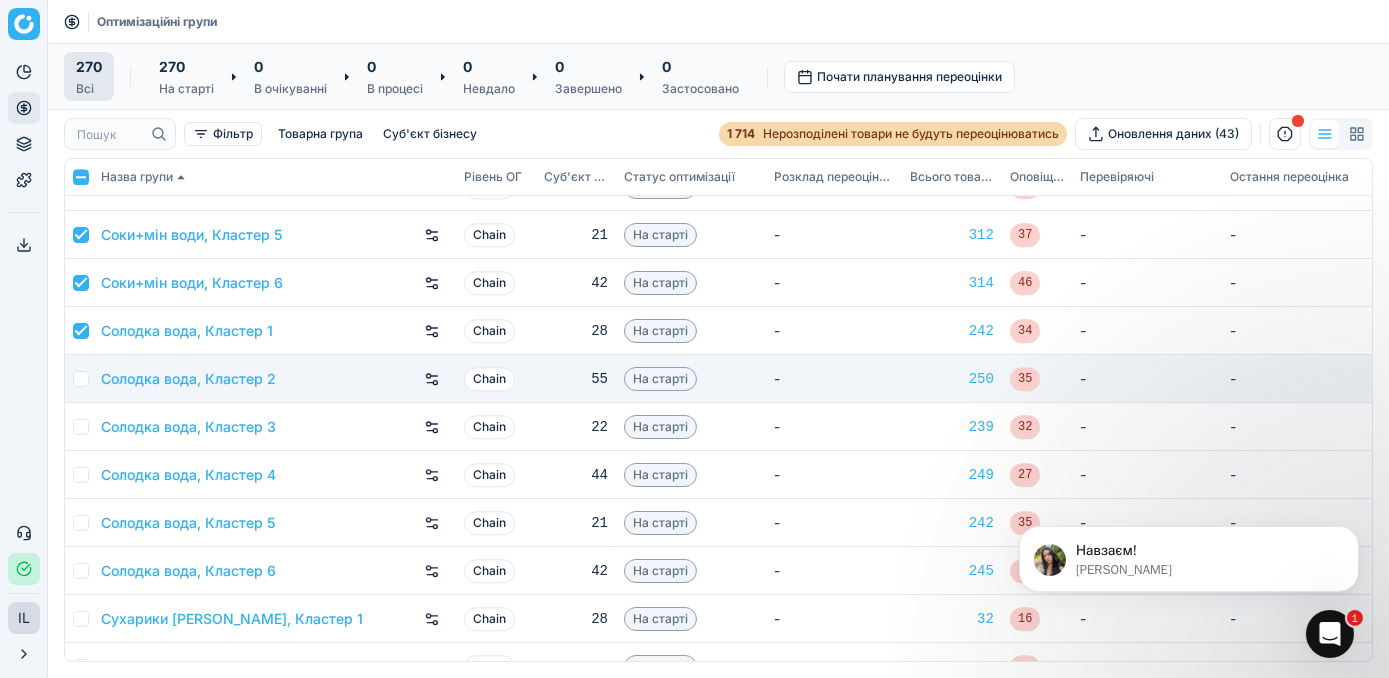 click at bounding box center [81, 379] 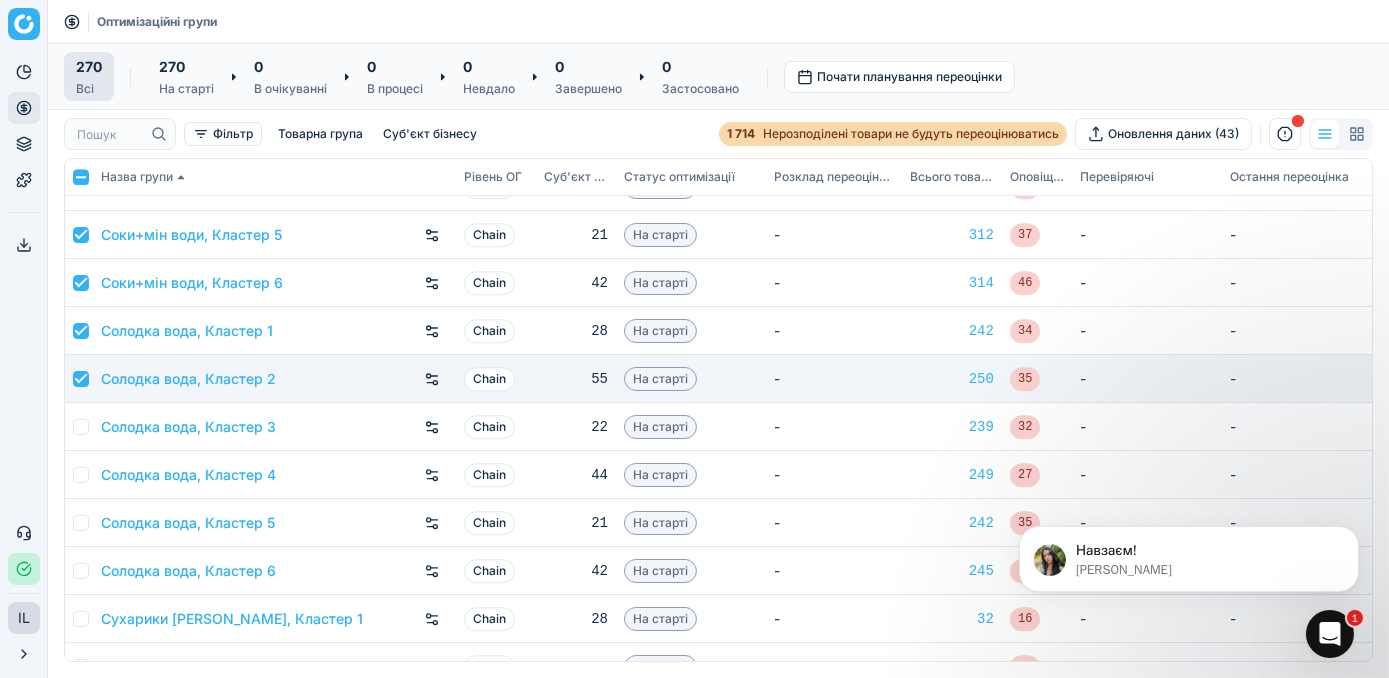 checkbox on "true" 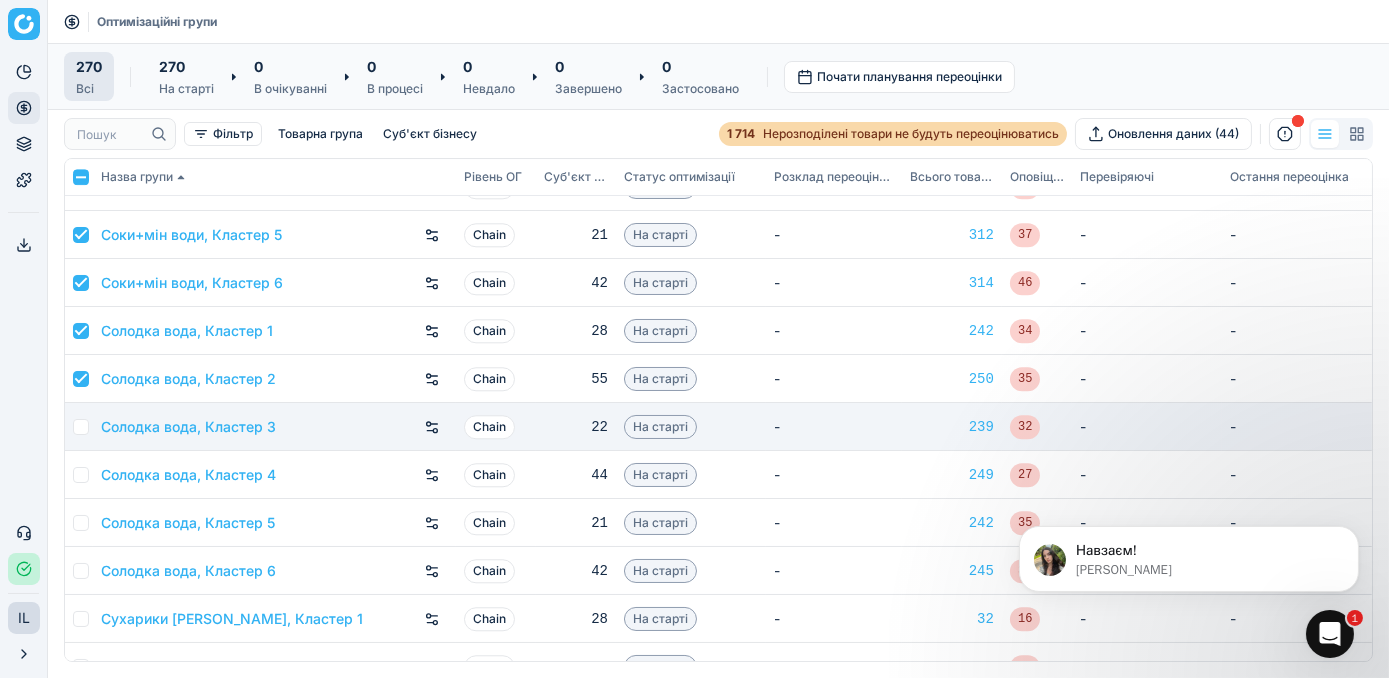 click at bounding box center (81, 427) 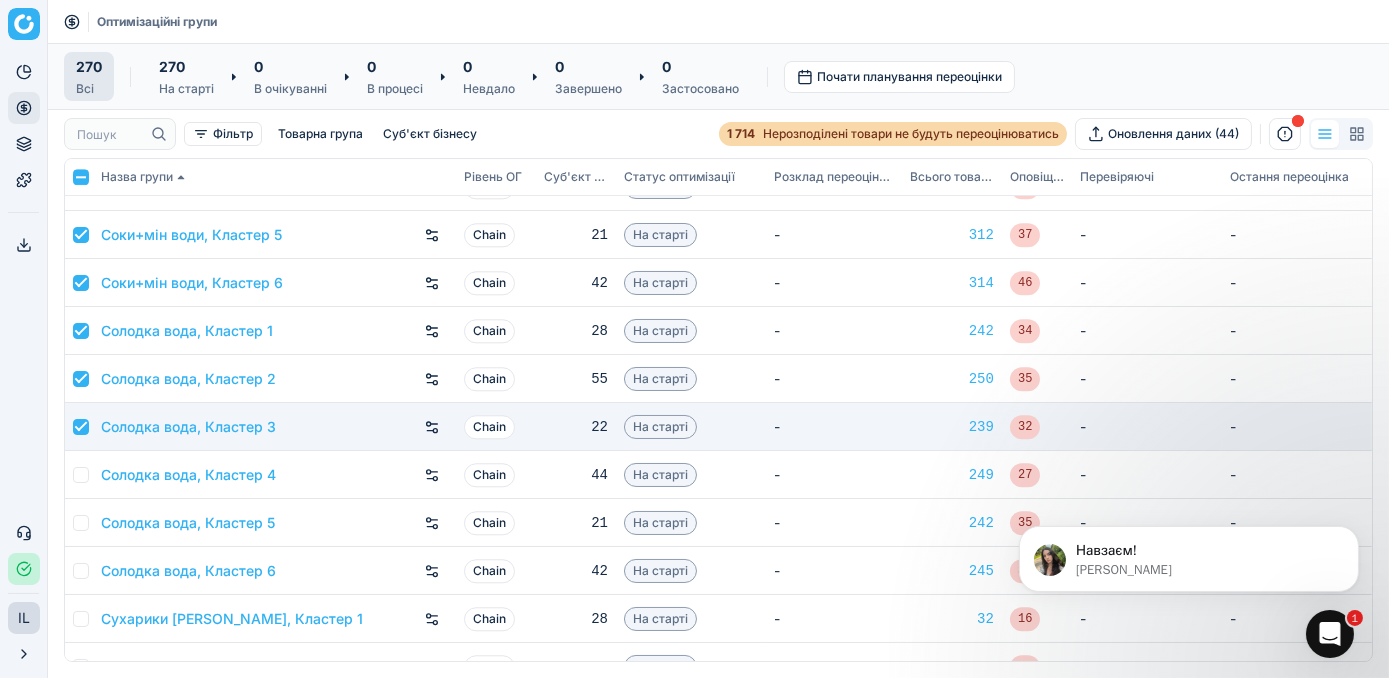 checkbox on "true" 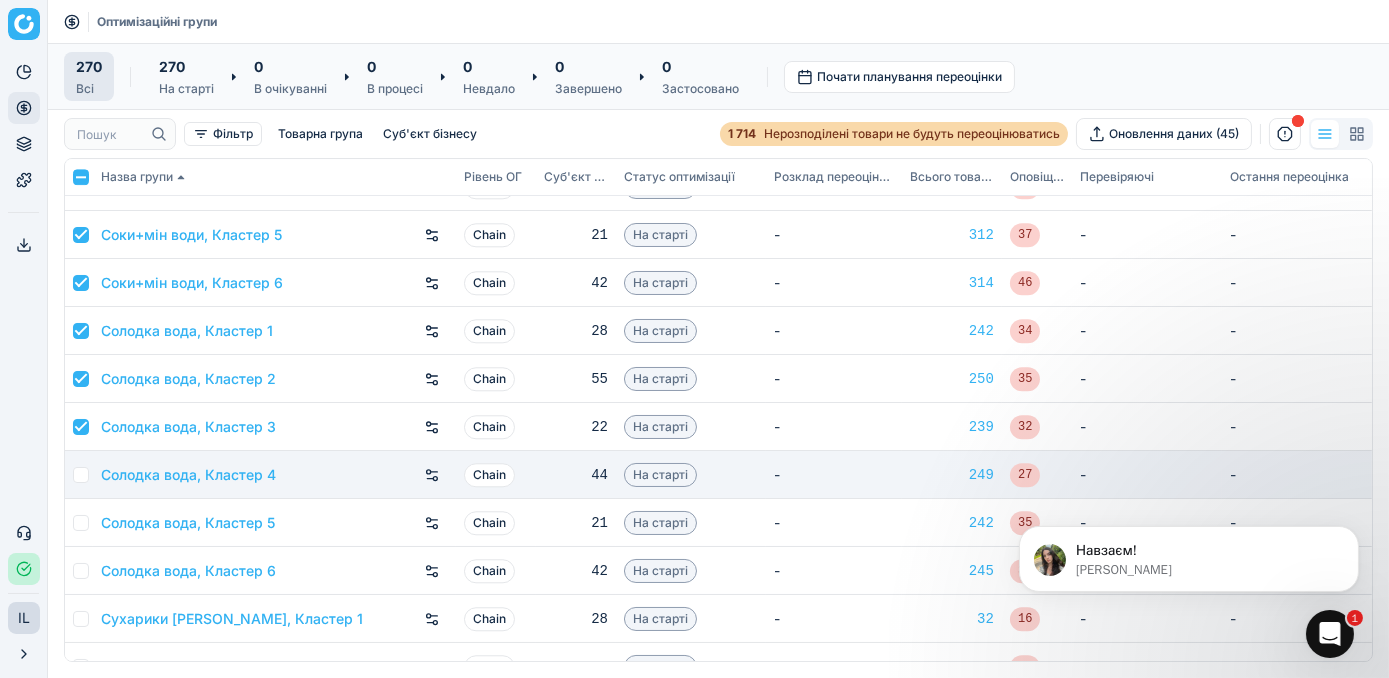 click at bounding box center (81, 475) 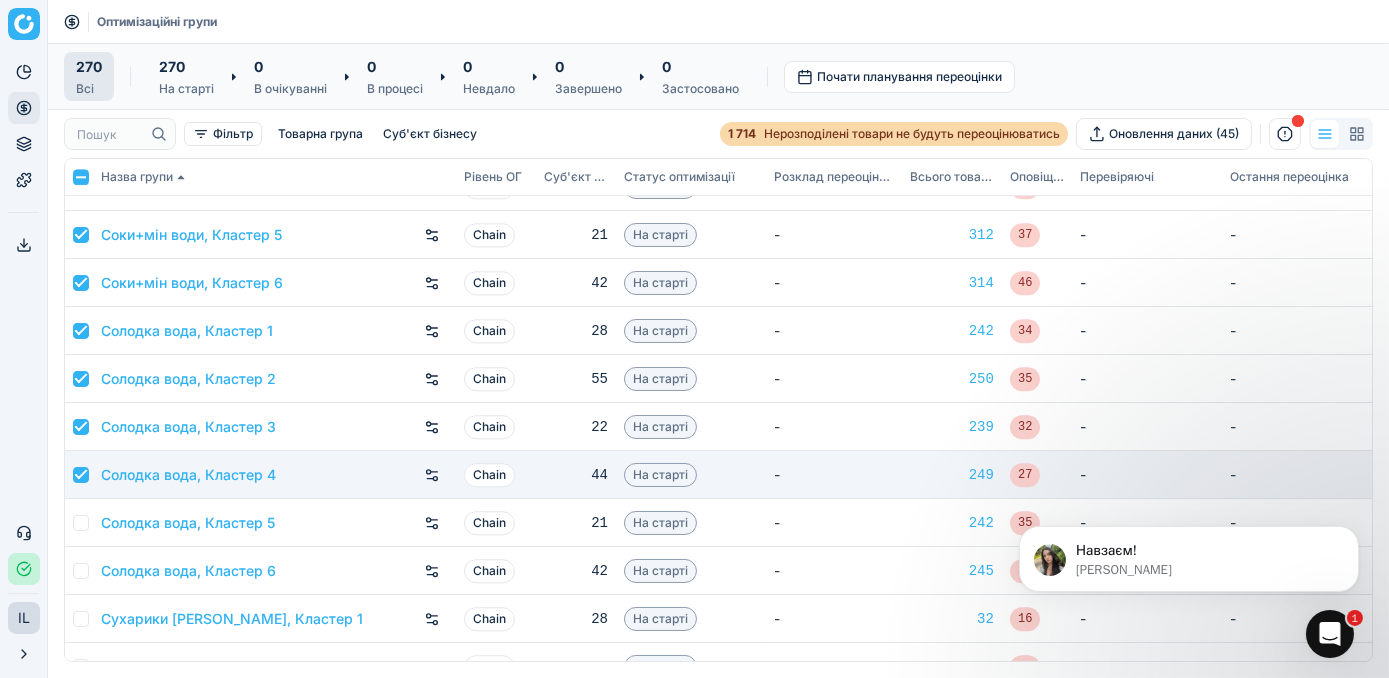 checkbox on "true" 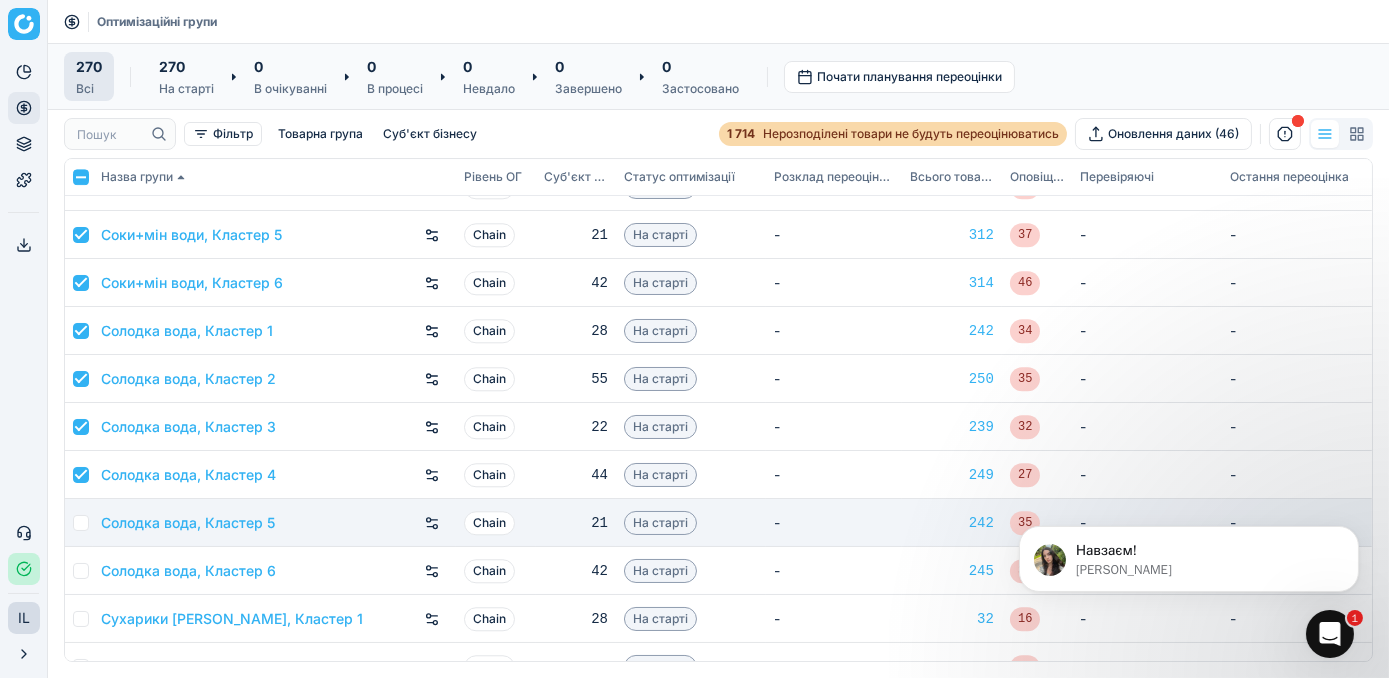 click at bounding box center [81, 523] 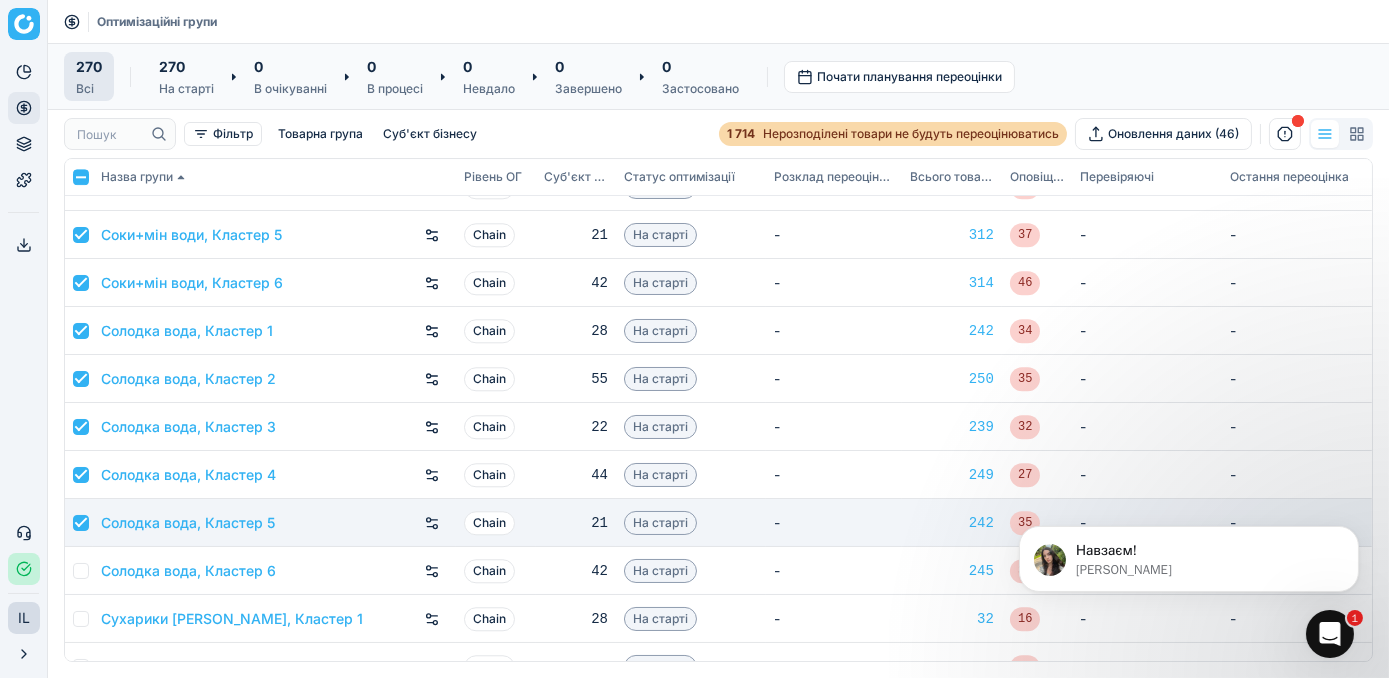 checkbox on "true" 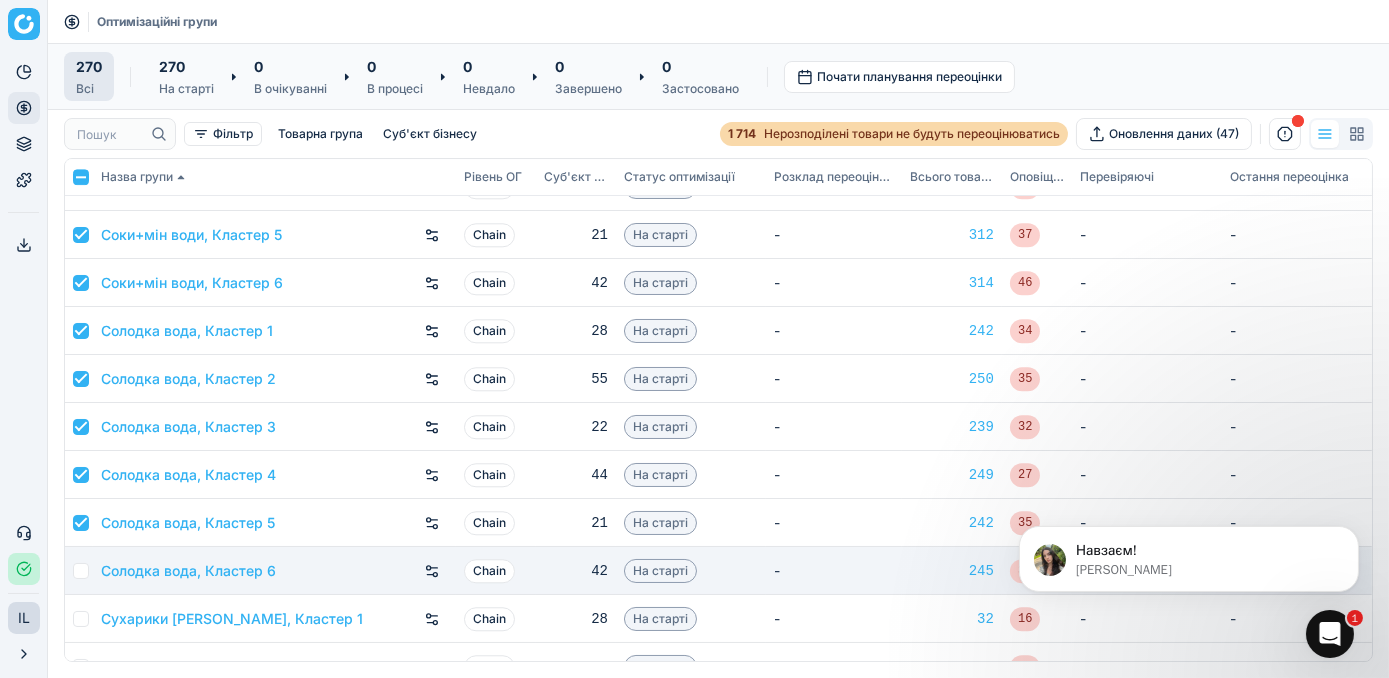 click at bounding box center [79, 571] 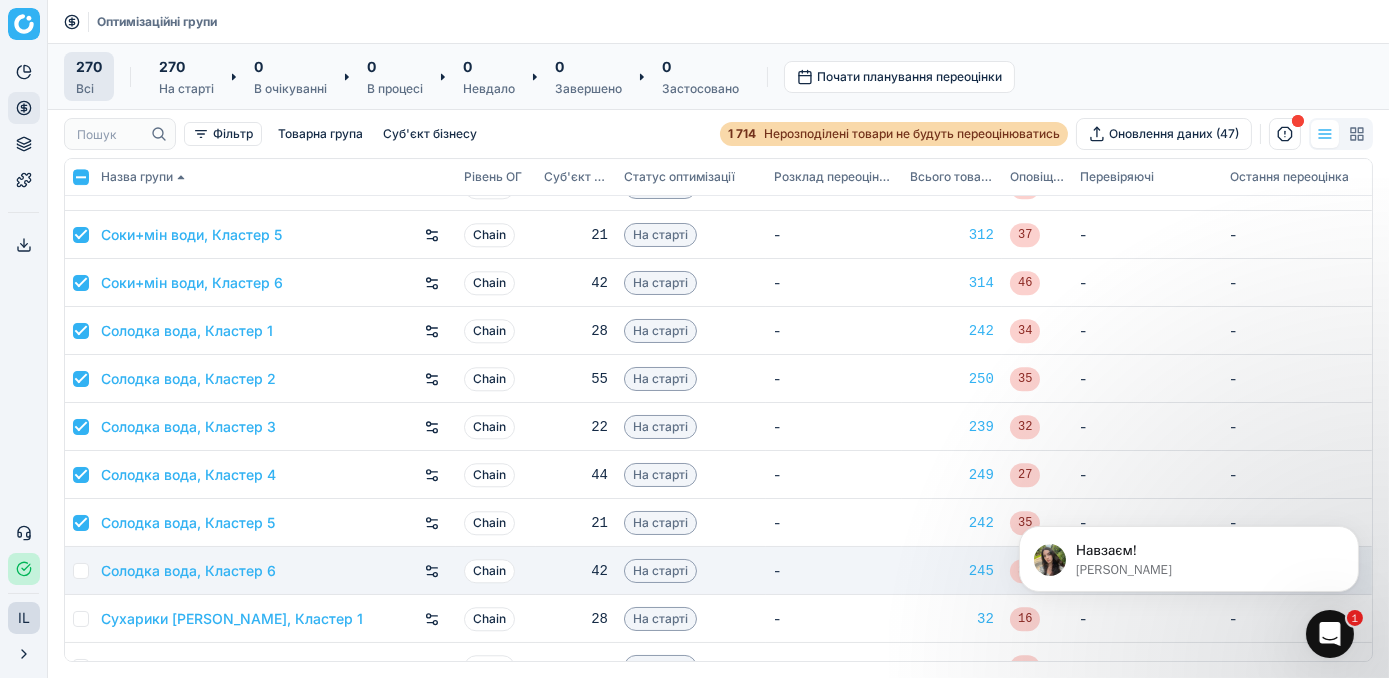 click at bounding box center [81, 571] 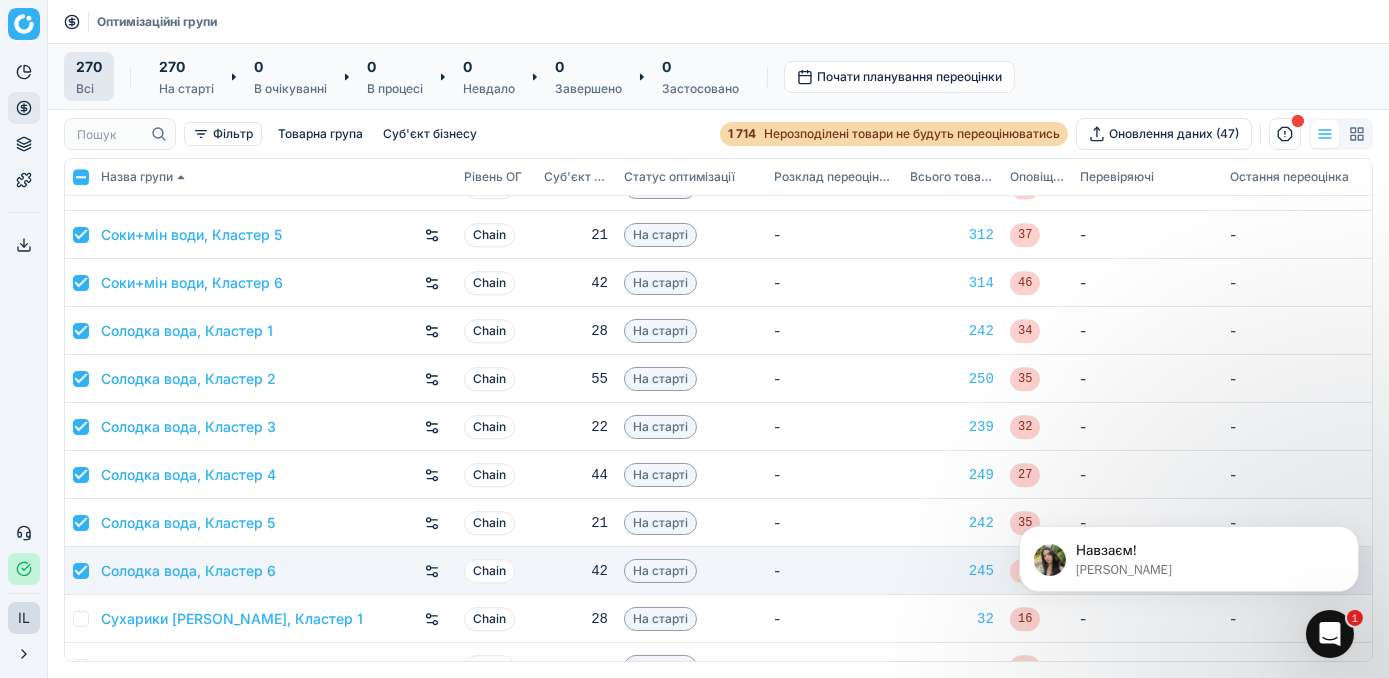 checkbox on "true" 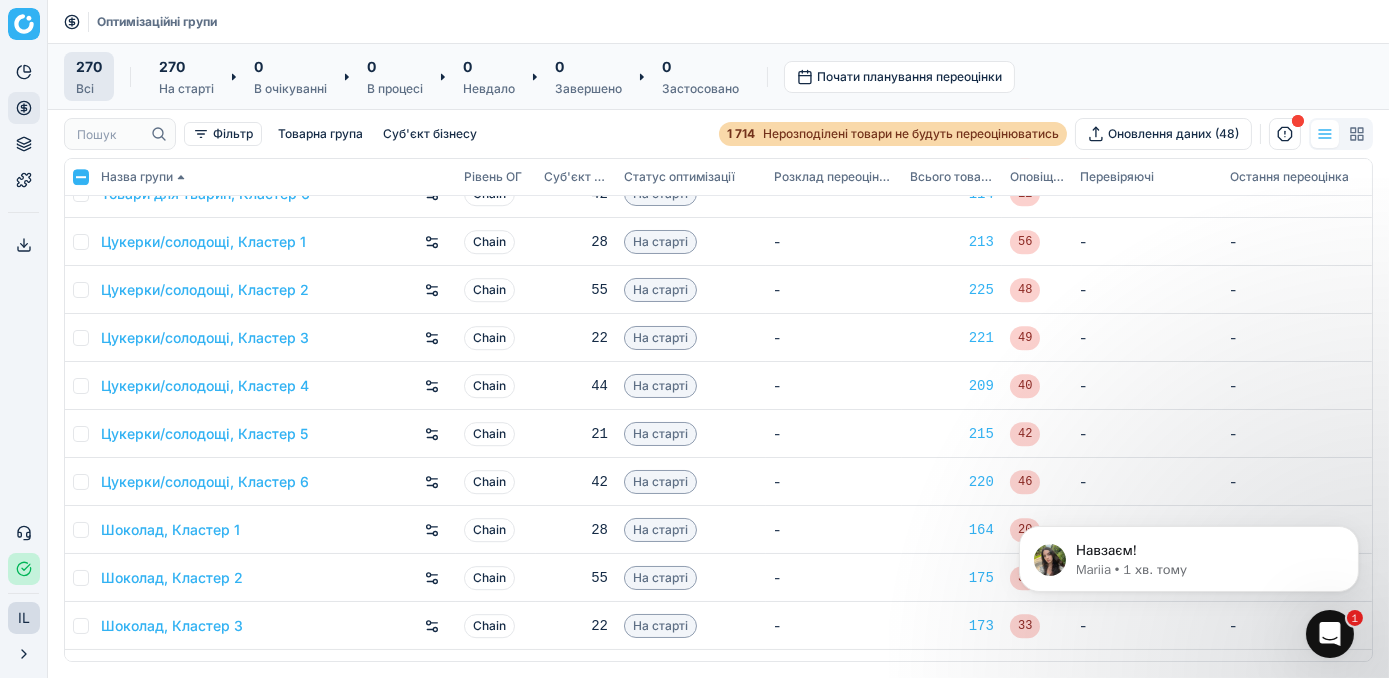 scroll, scrollTop: 12090, scrollLeft: 0, axis: vertical 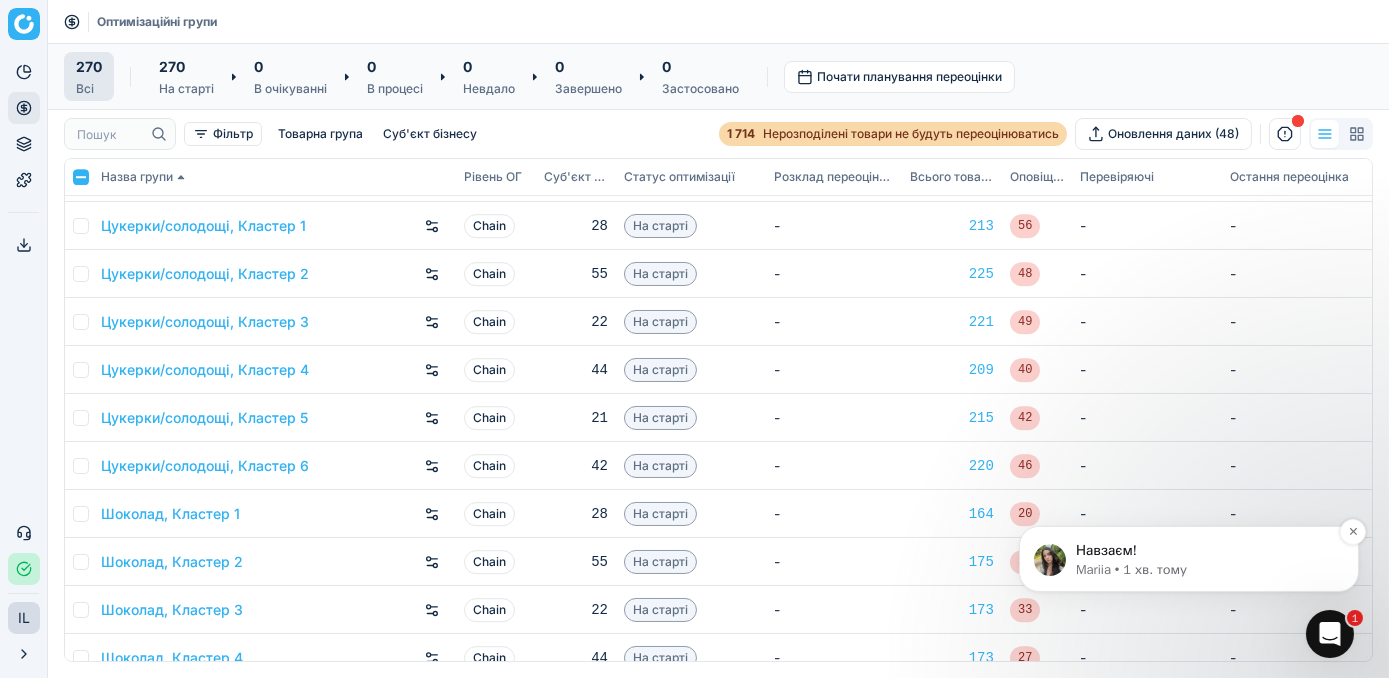 click on "Навзаєм!" at bounding box center (1204, 550) 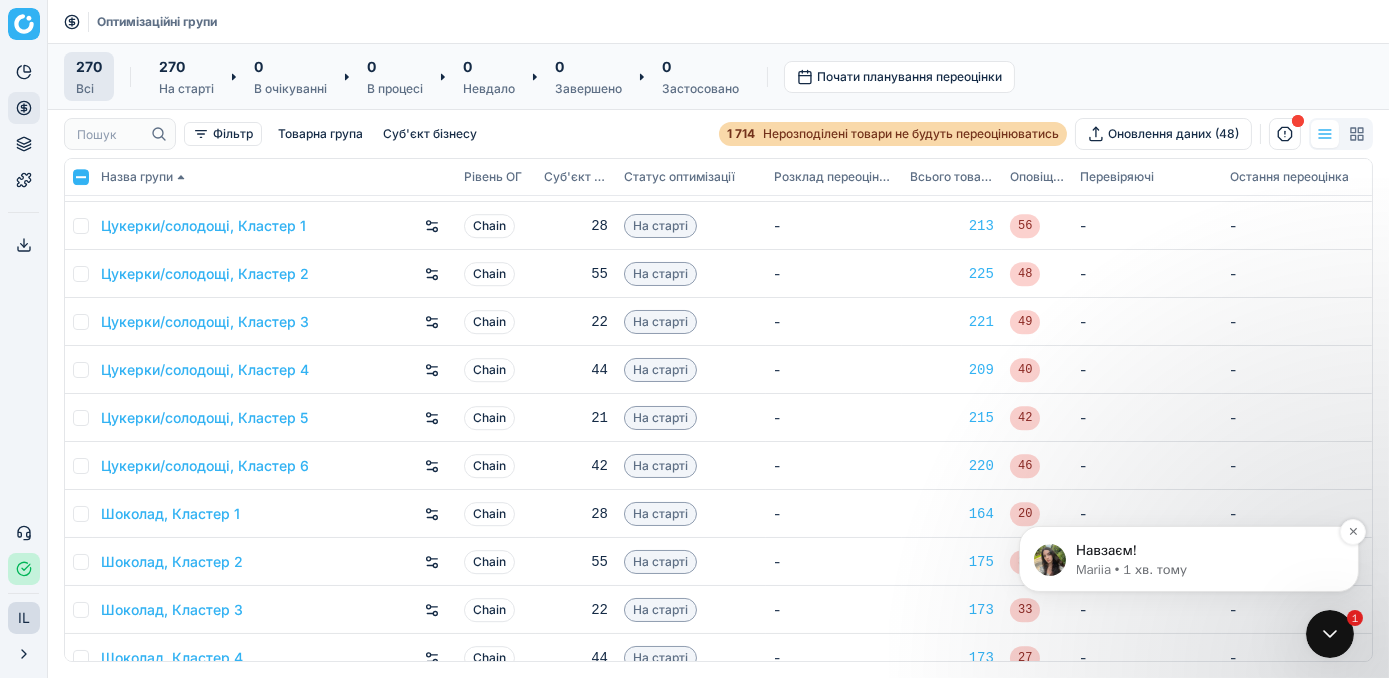 scroll, scrollTop: 0, scrollLeft: 0, axis: both 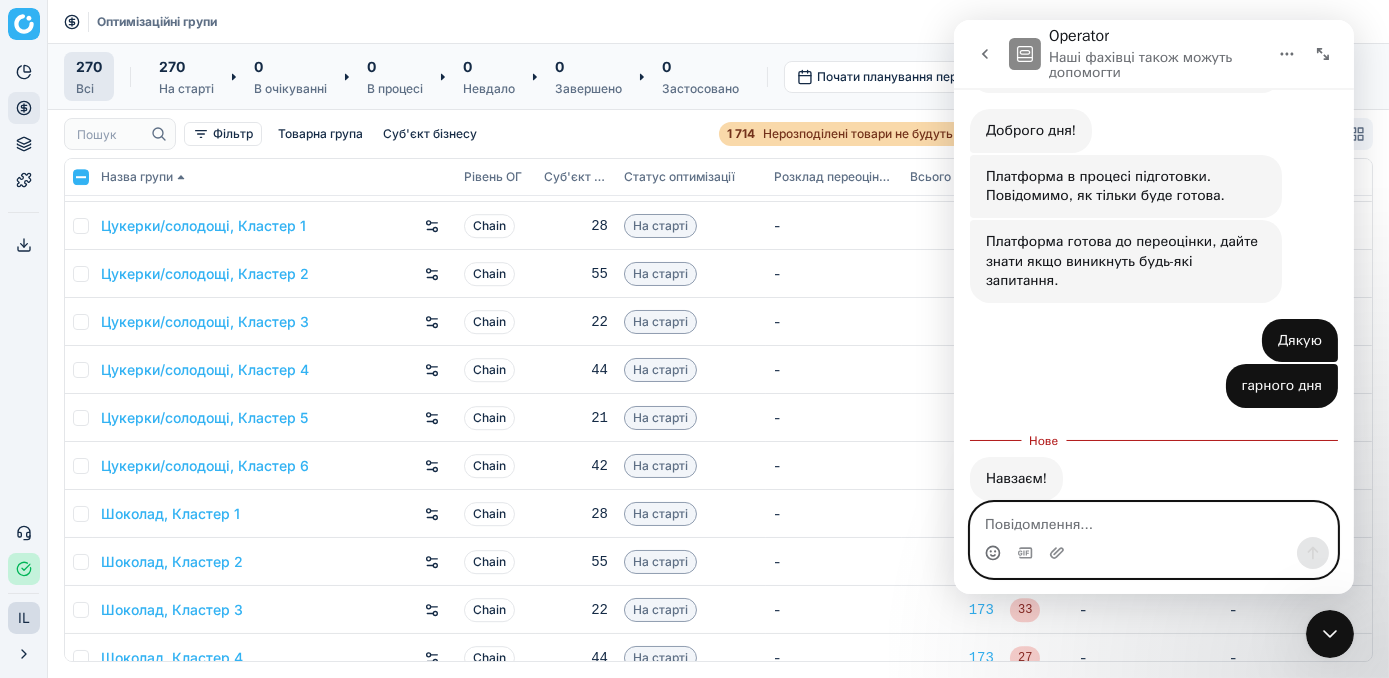click 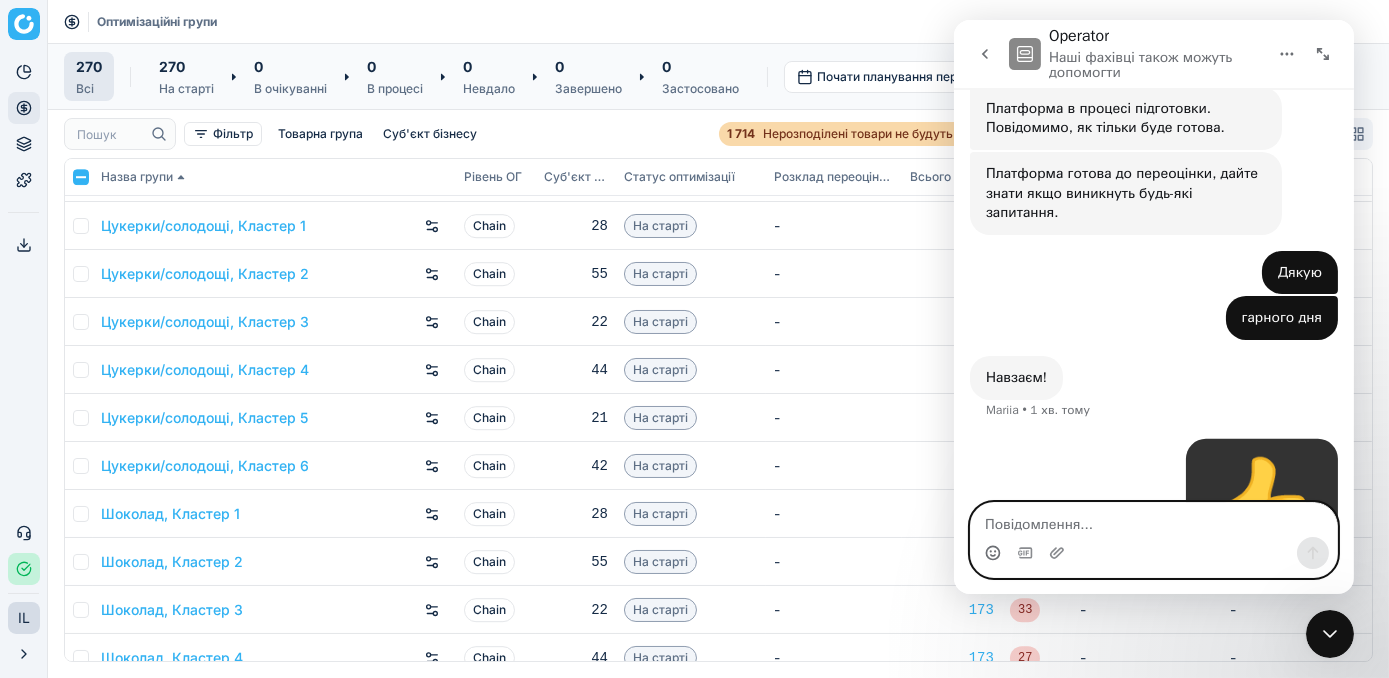 scroll, scrollTop: 364, scrollLeft: 0, axis: vertical 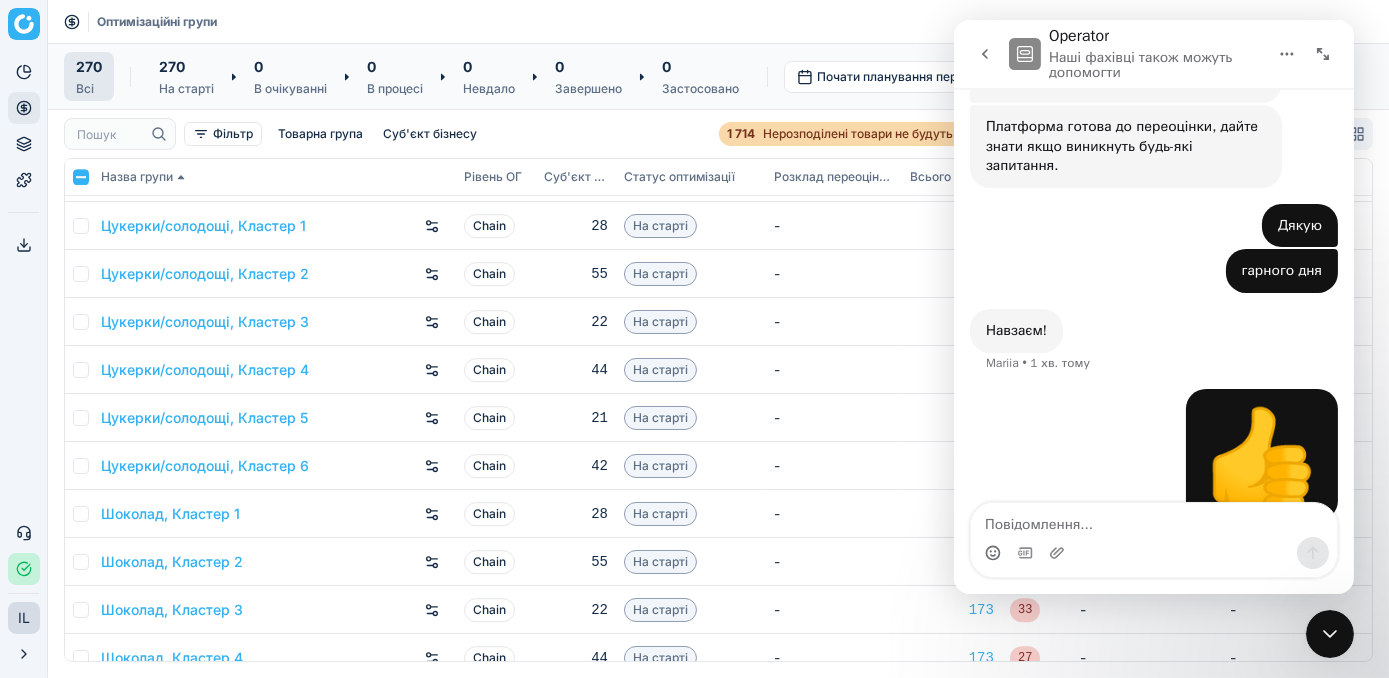 click 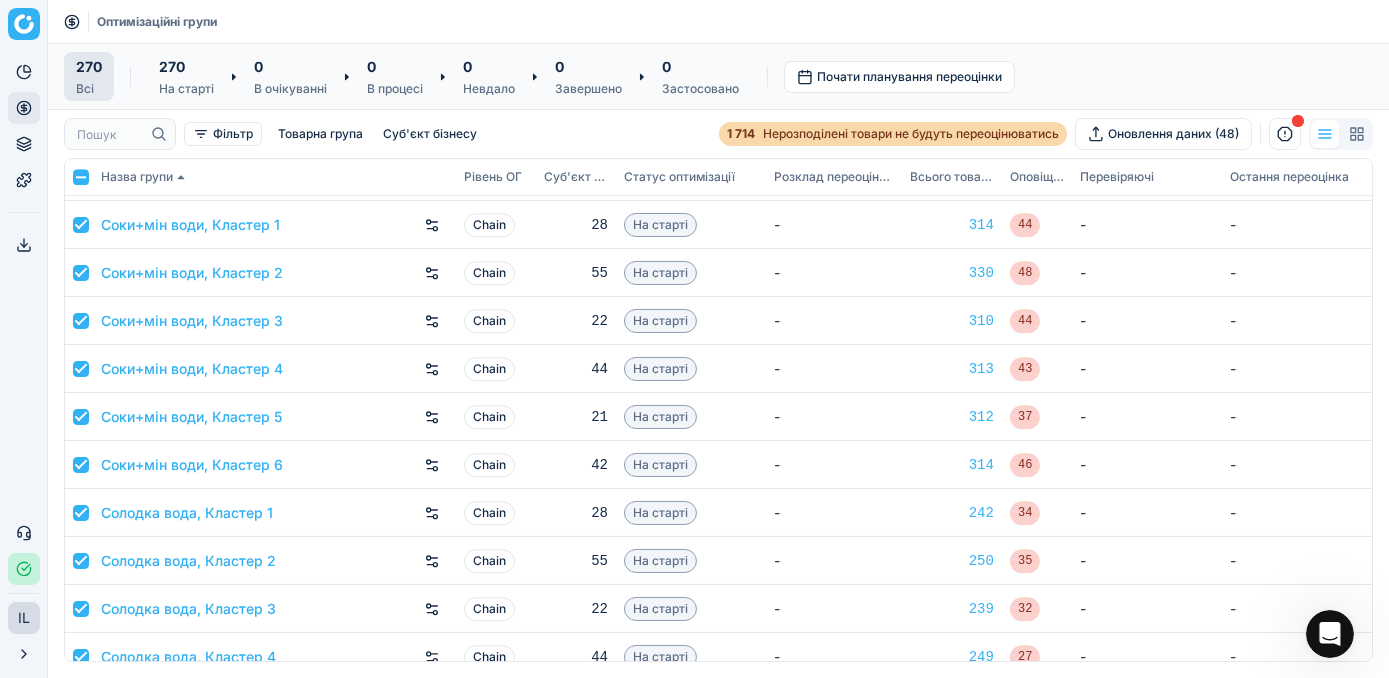 scroll, scrollTop: 10454, scrollLeft: 0, axis: vertical 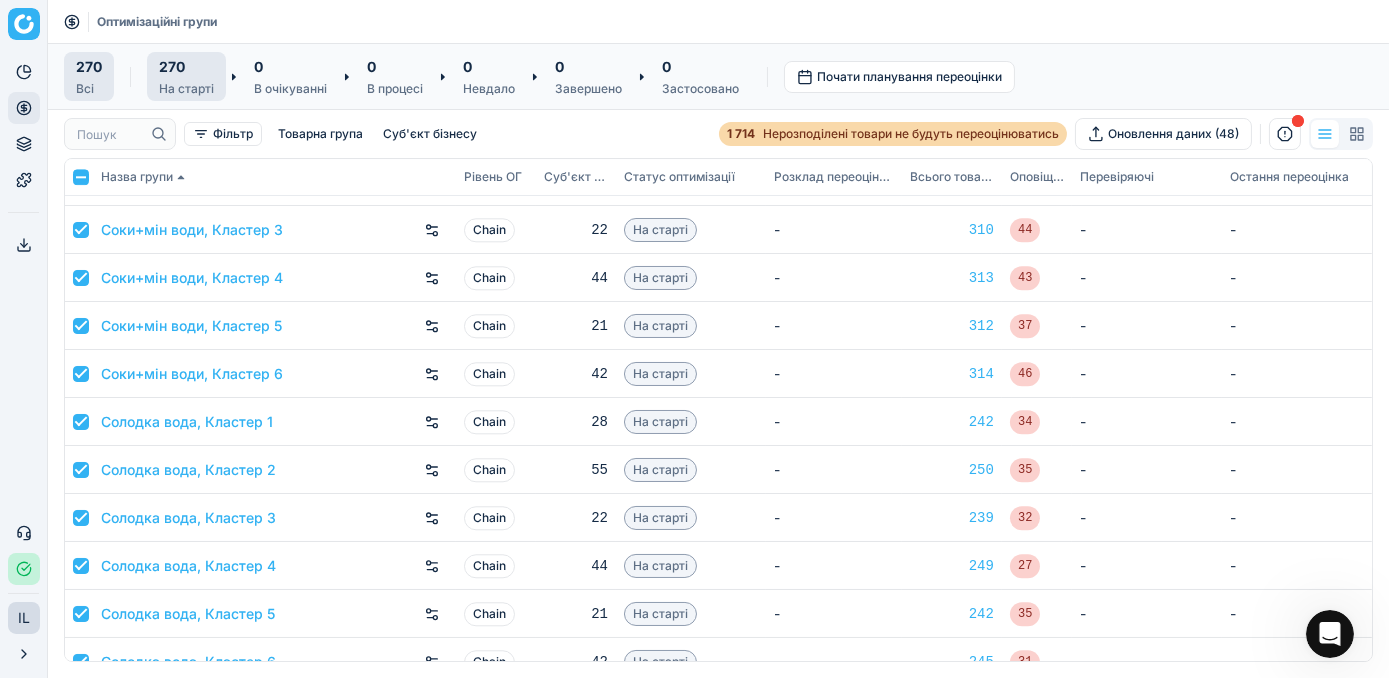click on "На старті" at bounding box center [186, 89] 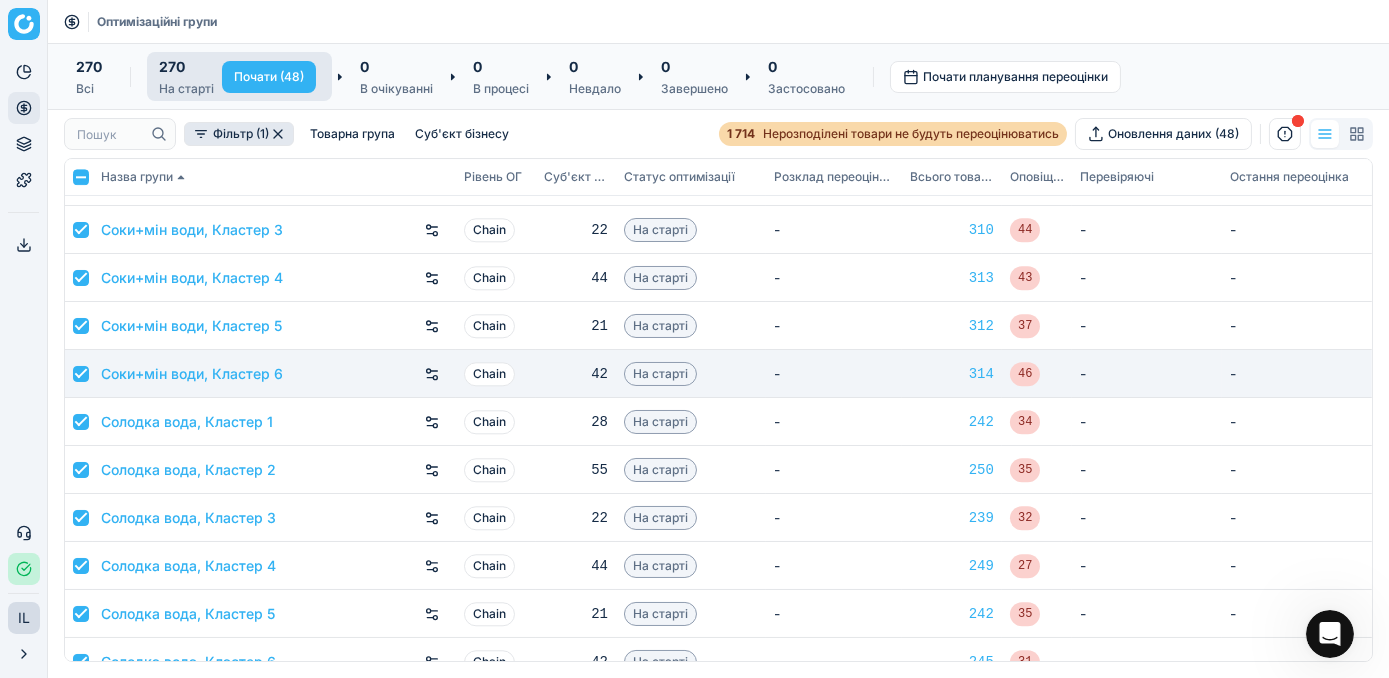 scroll, scrollTop: 360, scrollLeft: 0, axis: vertical 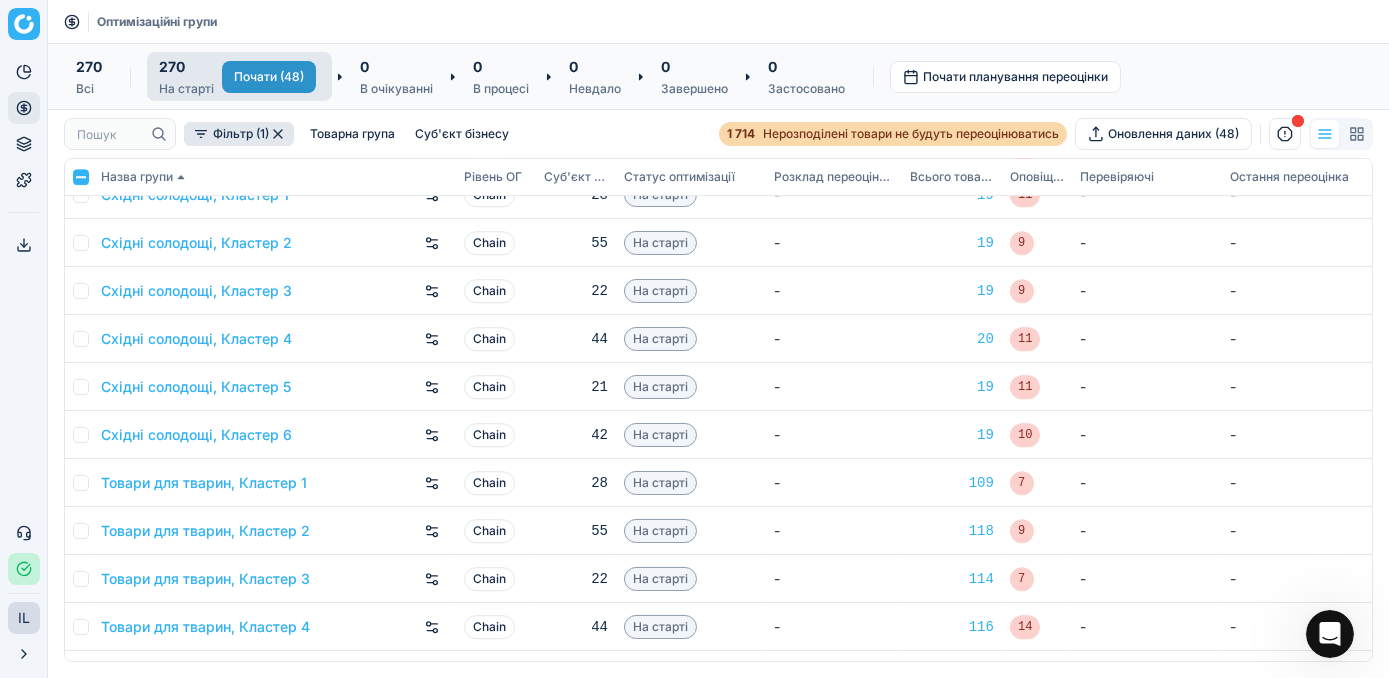 click on "Почати   (48)" at bounding box center [269, 77] 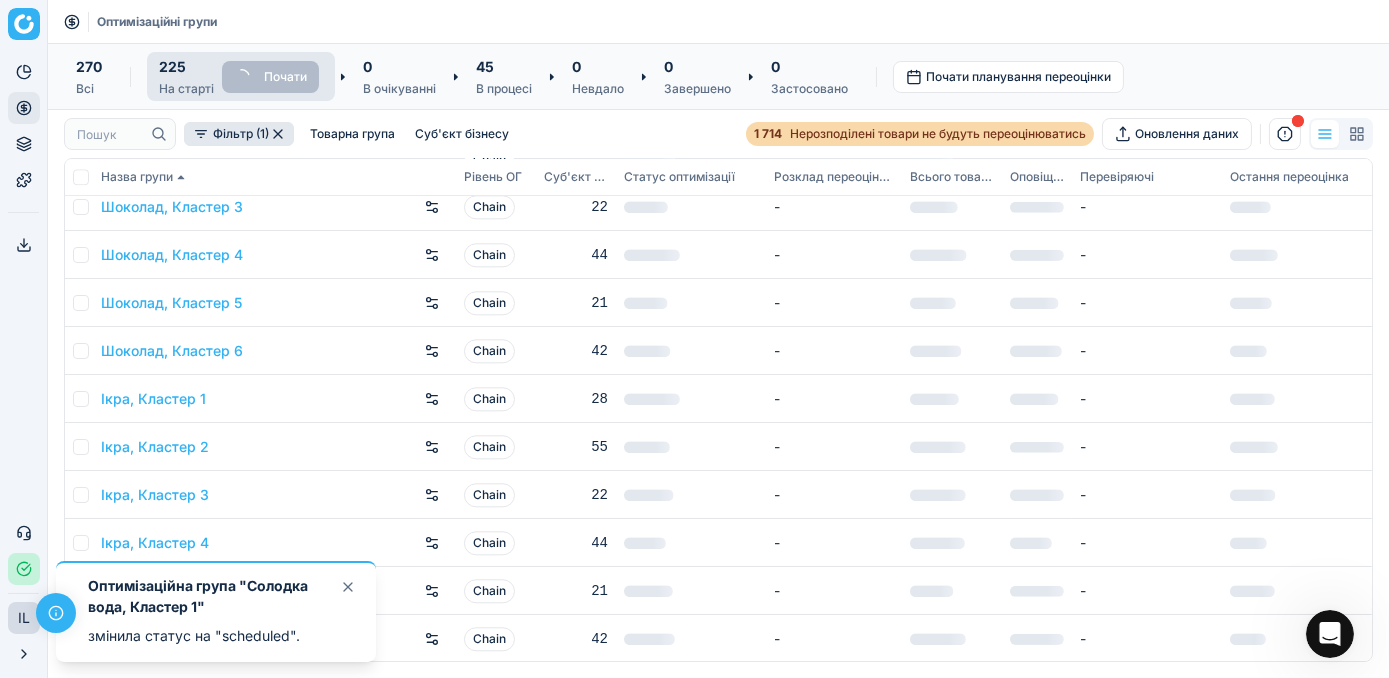 scroll, scrollTop: 10189, scrollLeft: 0, axis: vertical 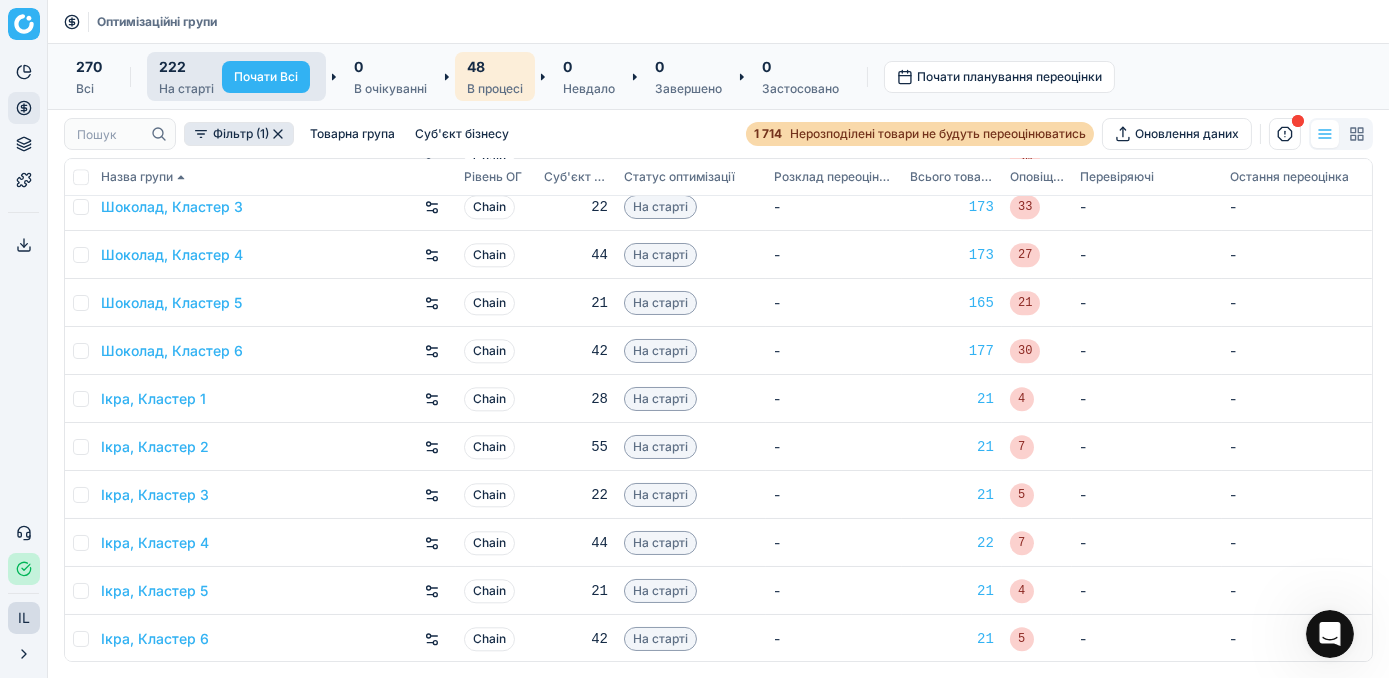 click on "48" at bounding box center [495, 66] 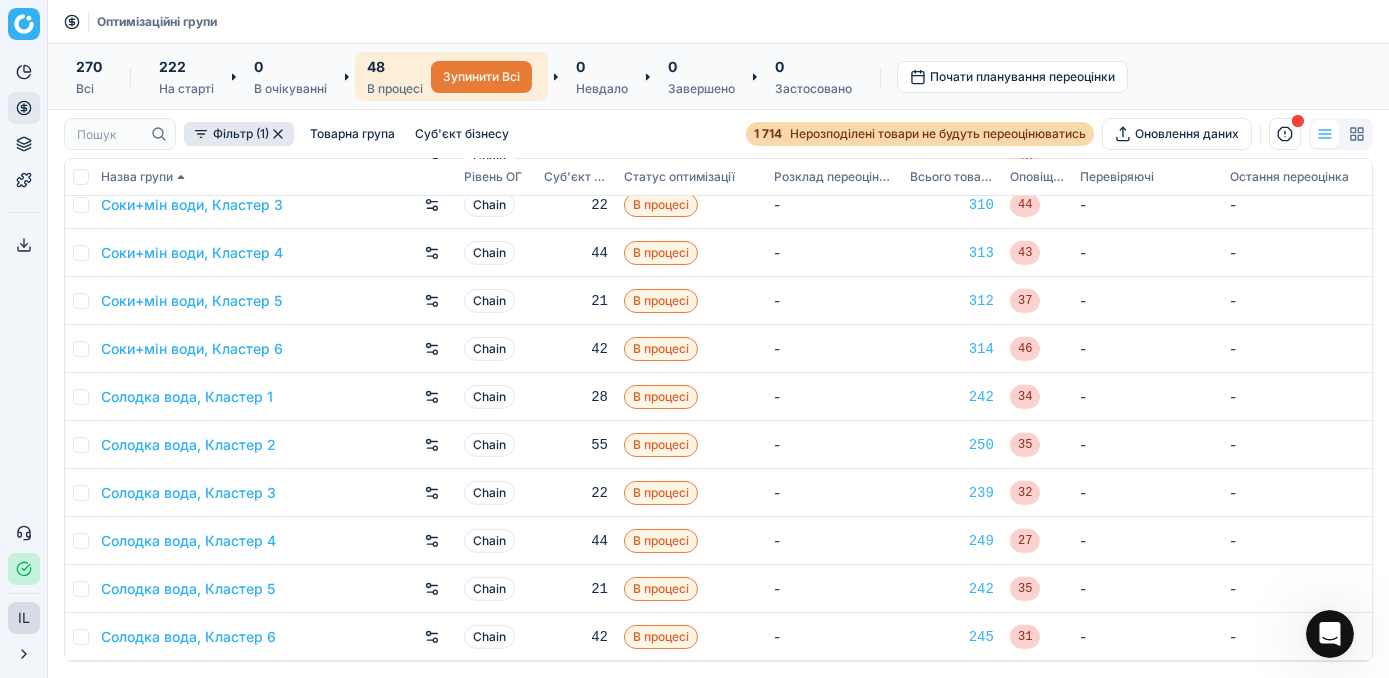 scroll, scrollTop: 1837, scrollLeft: 0, axis: vertical 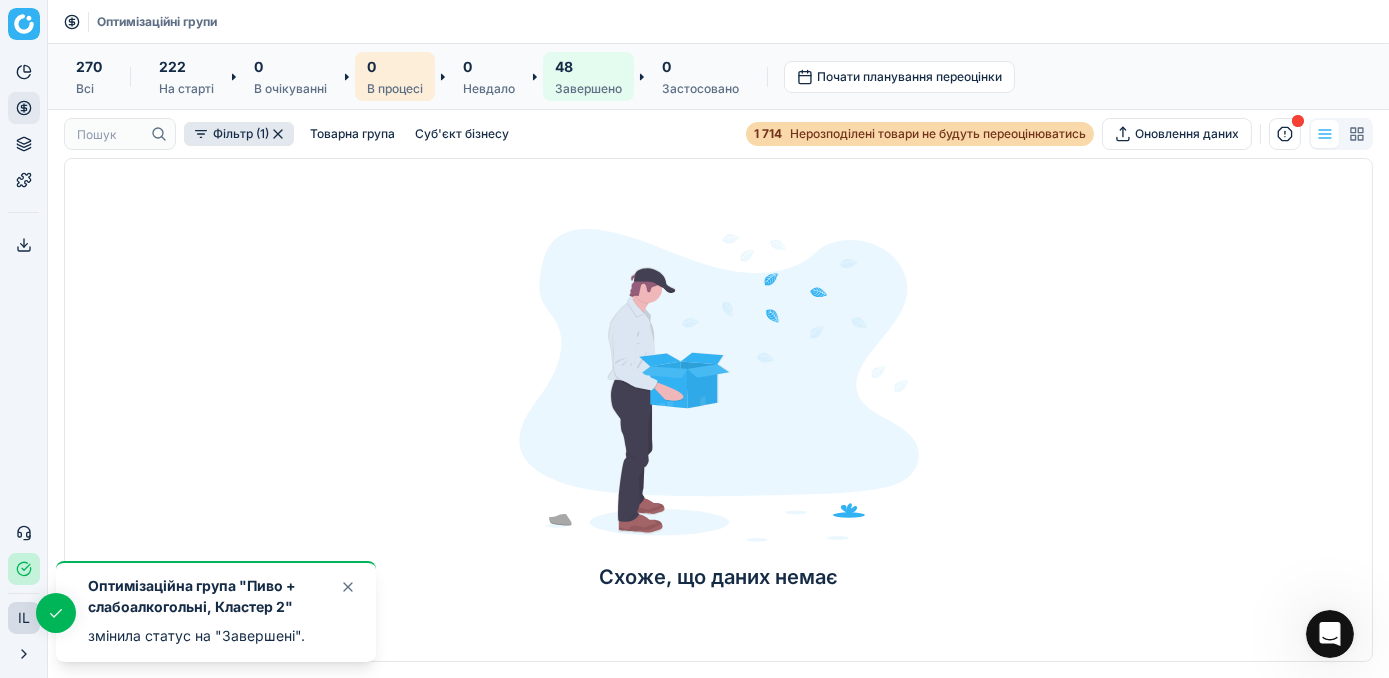click on "48 Завершено" at bounding box center [588, 76] 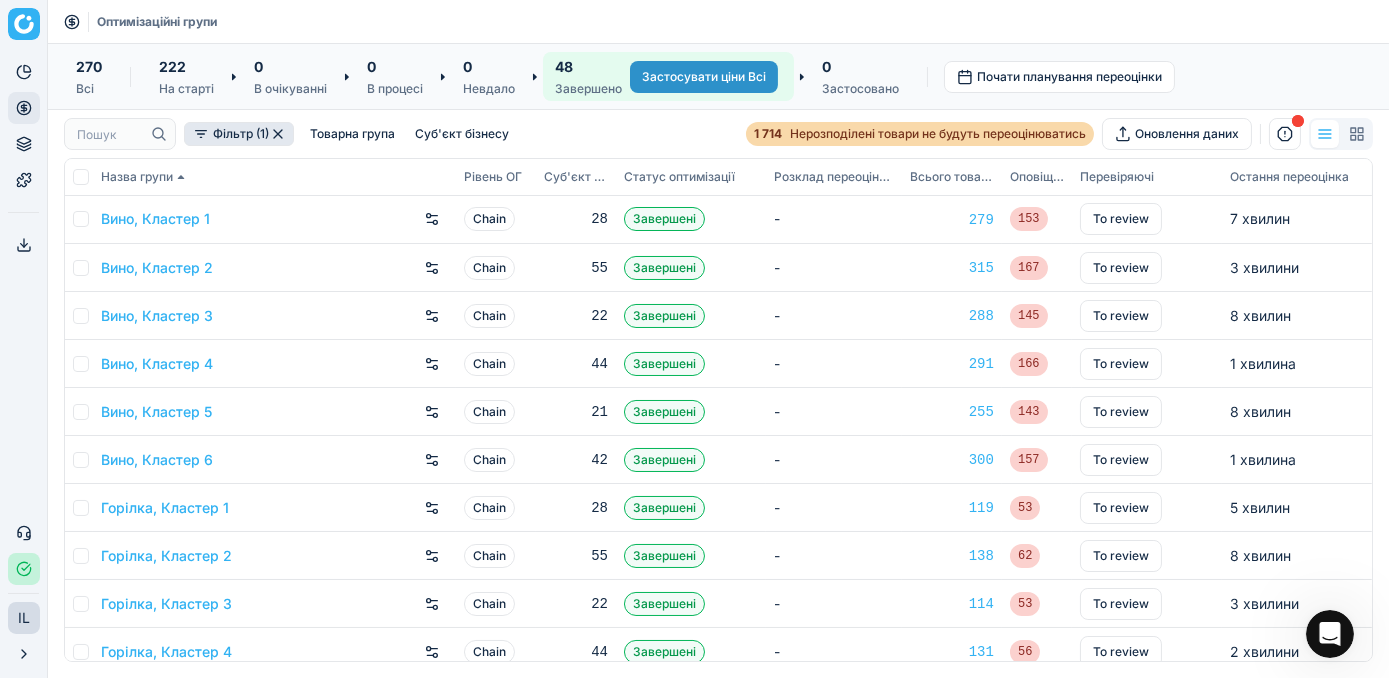 click on "Застосувати ціни   Всі" at bounding box center [704, 77] 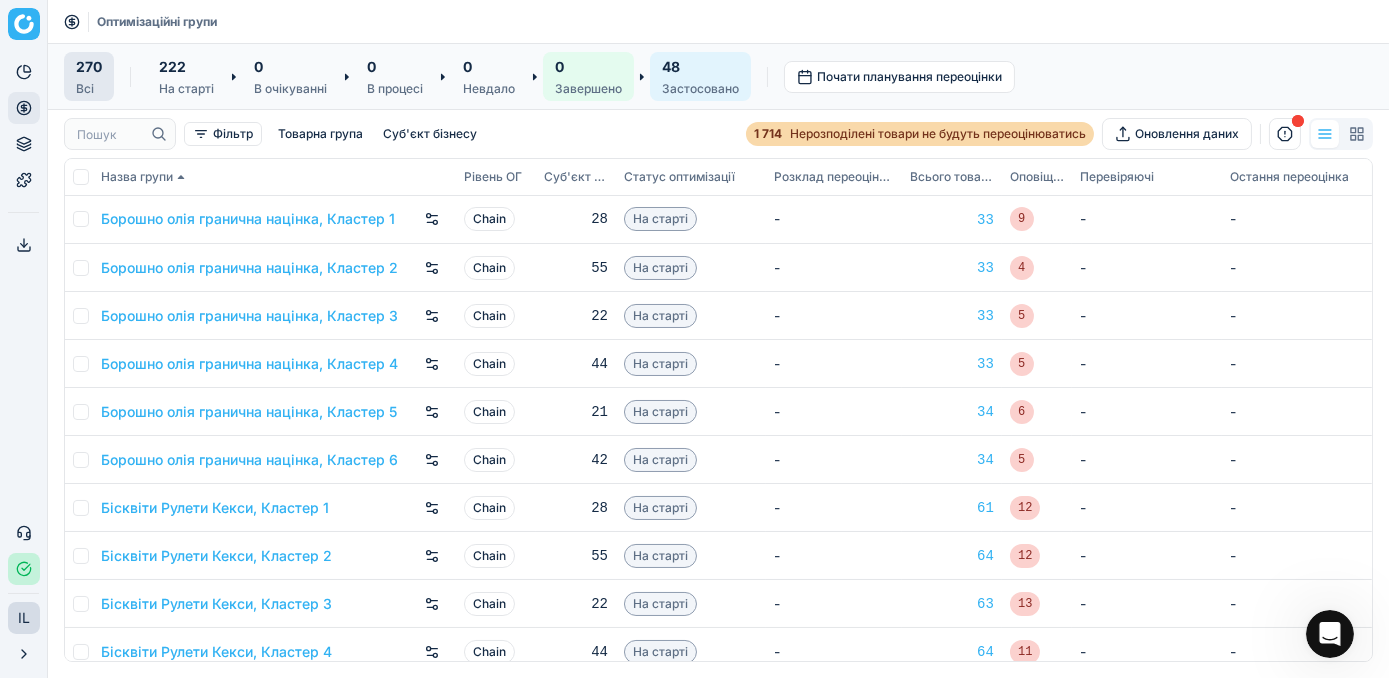 click on "Застосовано" at bounding box center [700, 89] 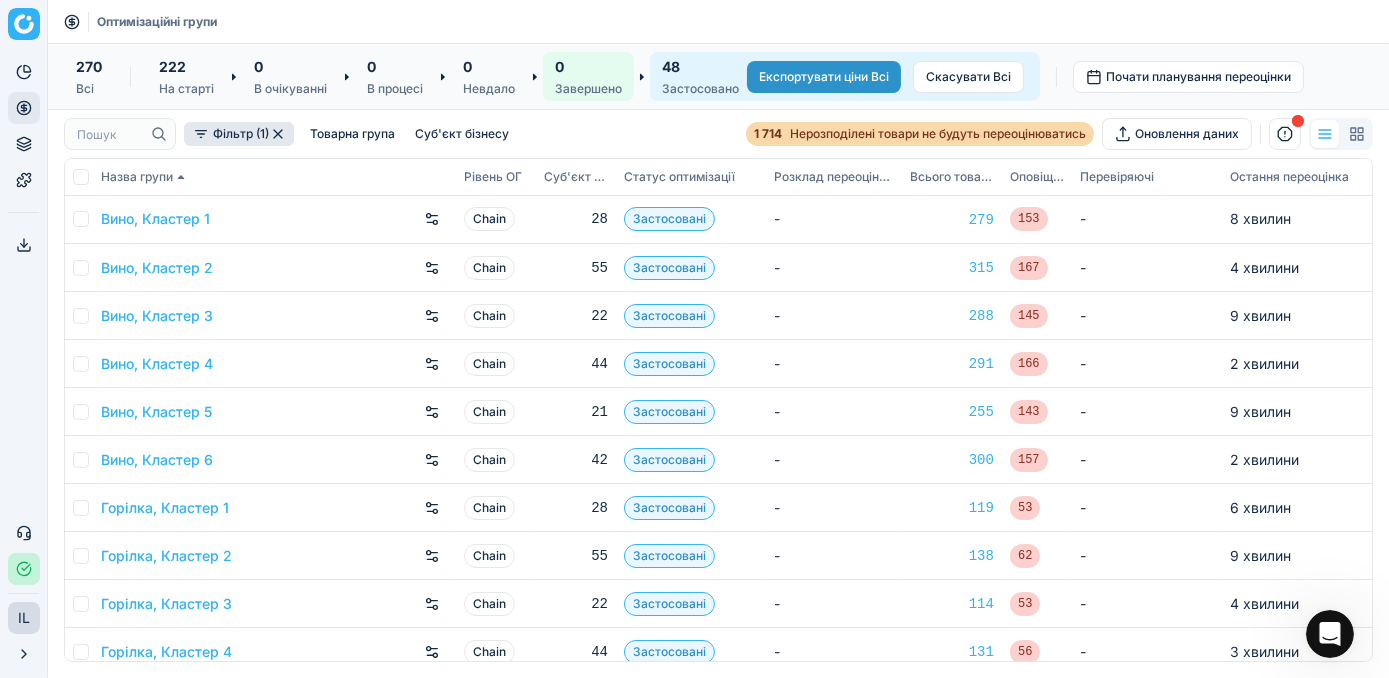 click on "Експортувати ціни   Всі" at bounding box center [824, 77] 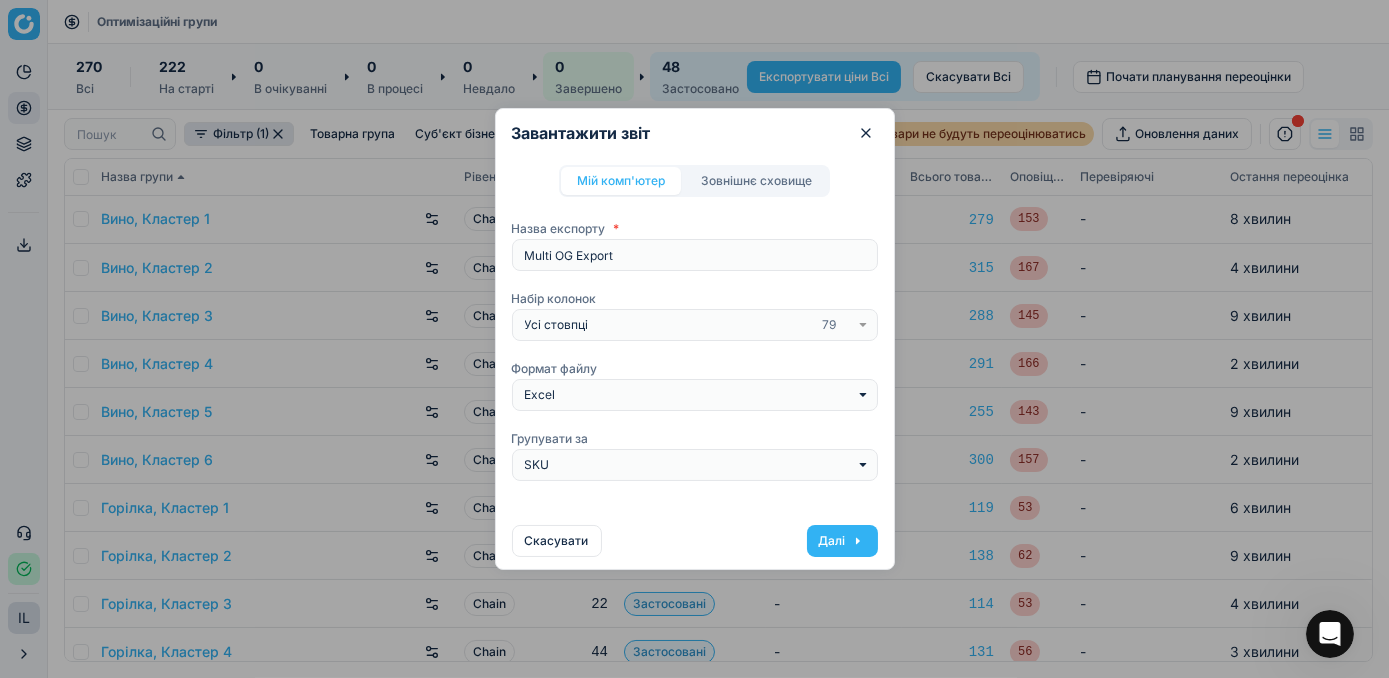 click 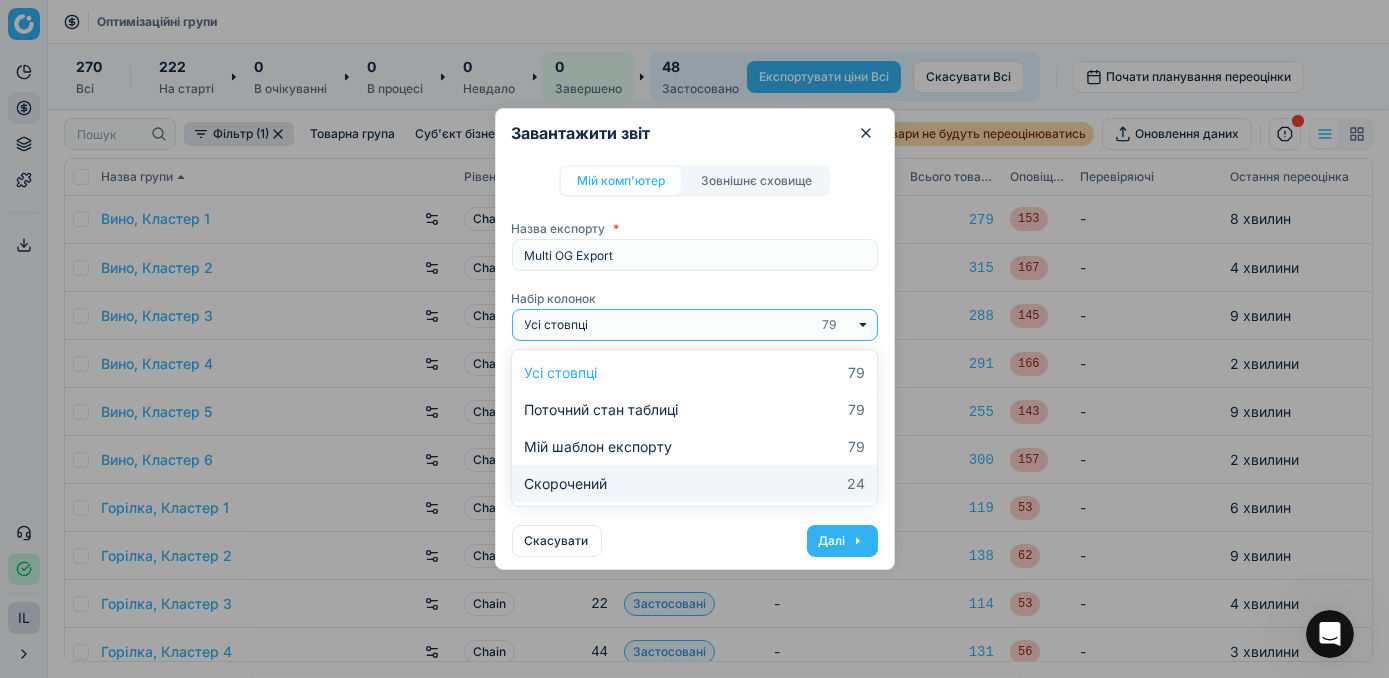 click on "Скорочений 24" at bounding box center (694, 483) 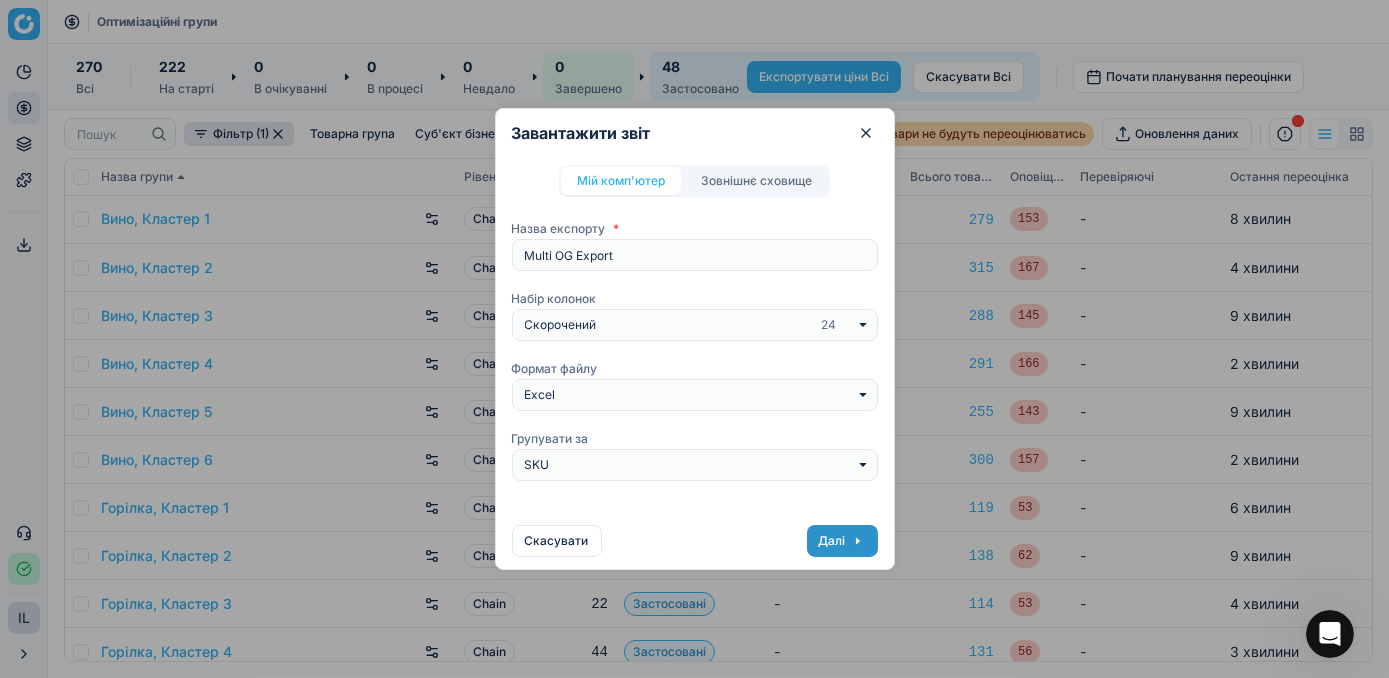 click on "Далі" at bounding box center [842, 541] 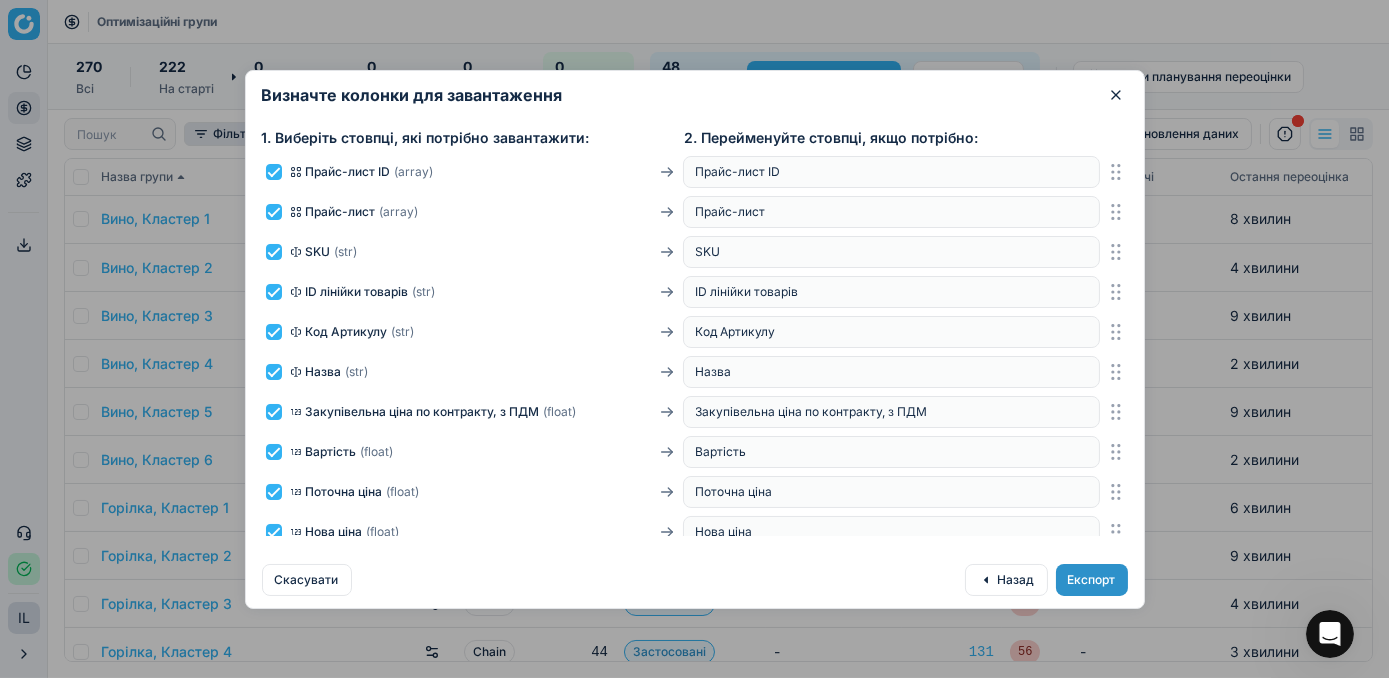 click on "Експорт" at bounding box center (1092, 580) 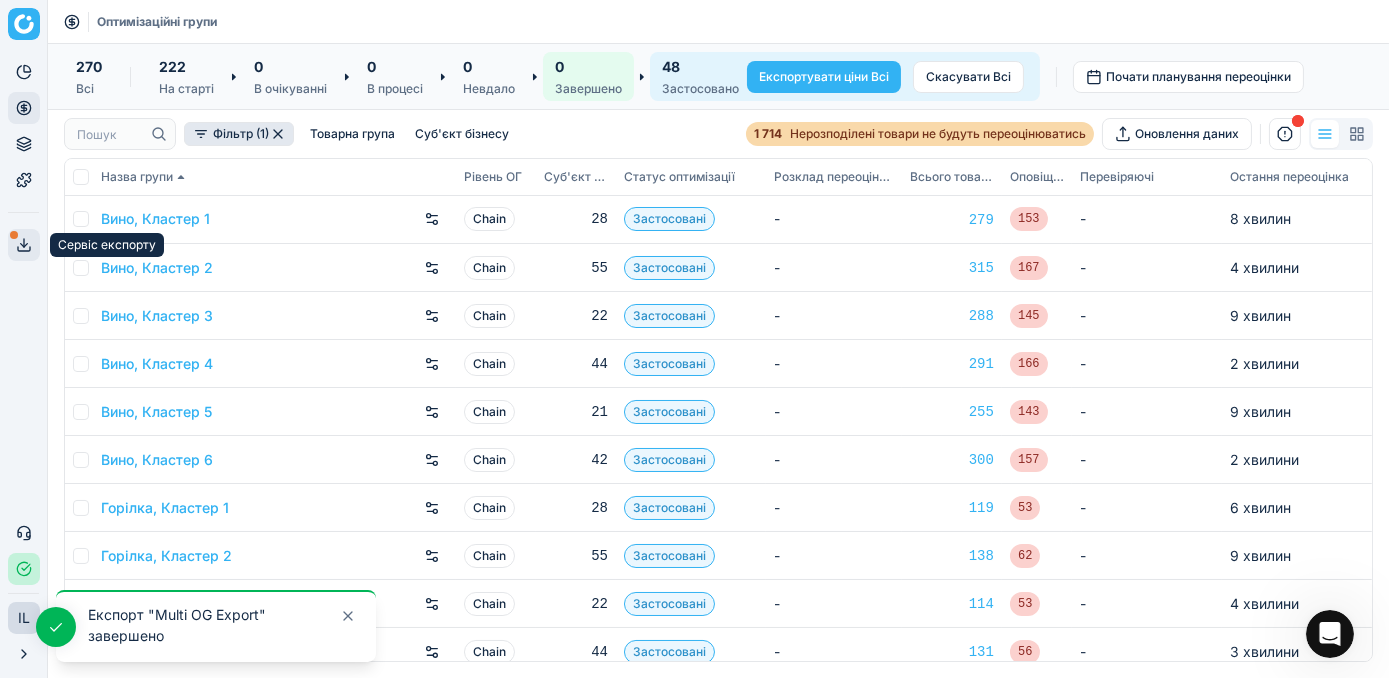 click 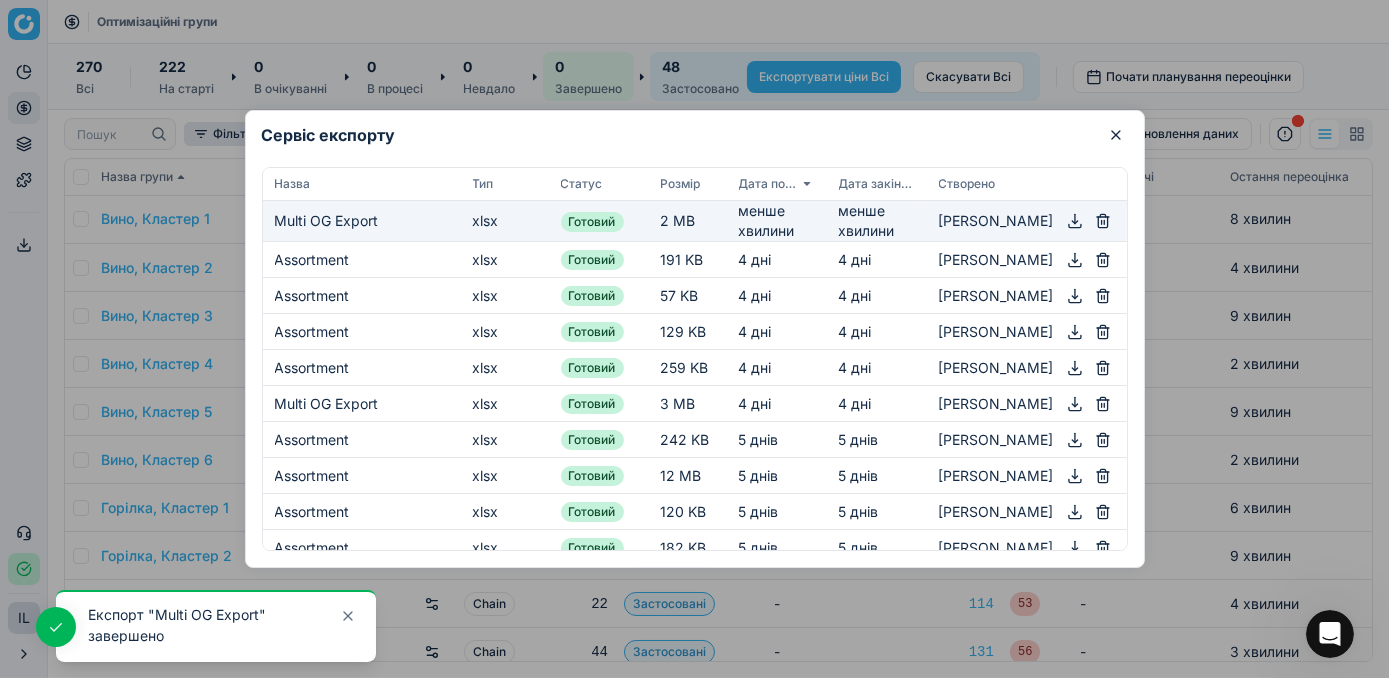 click 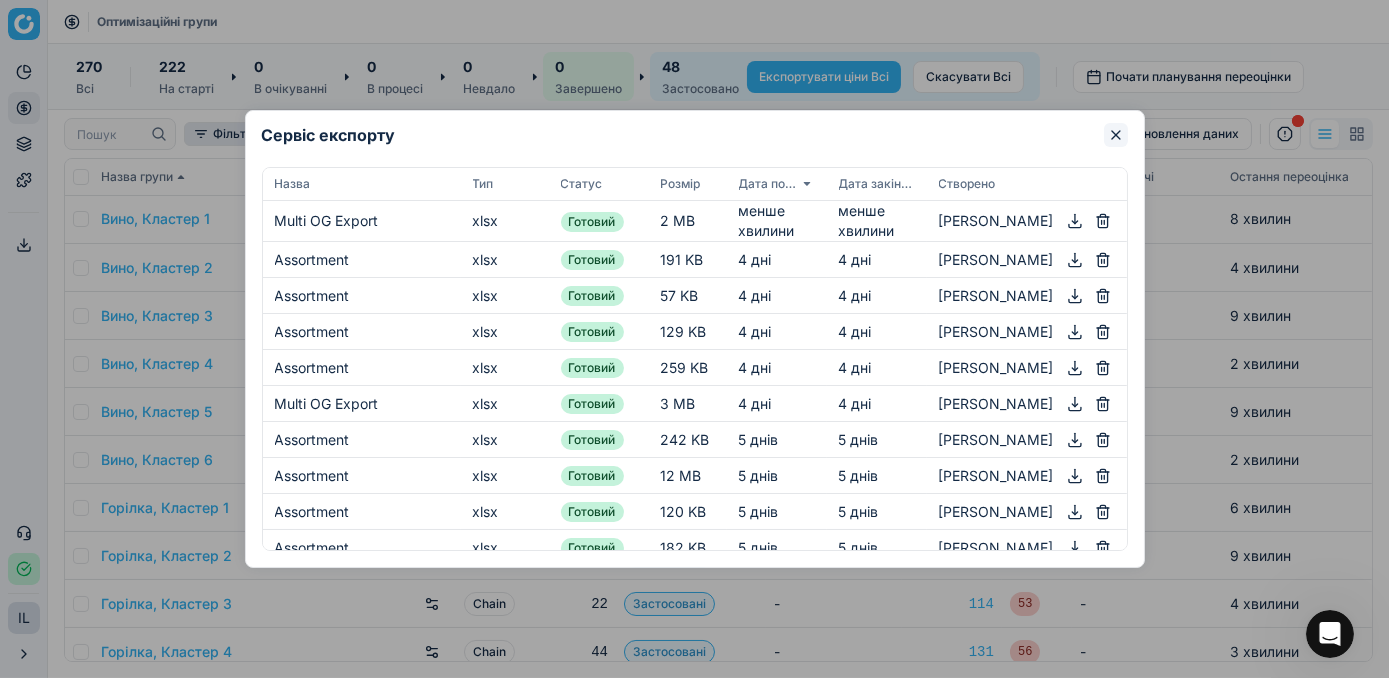 click 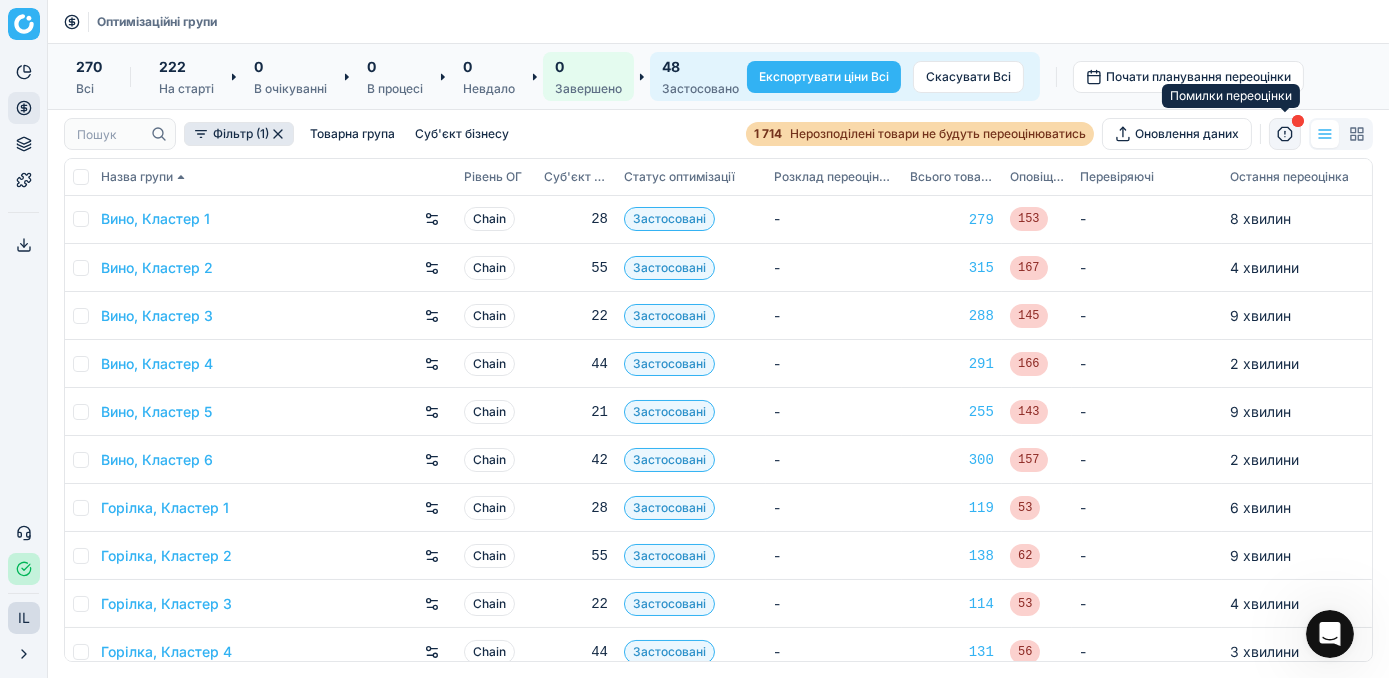 click 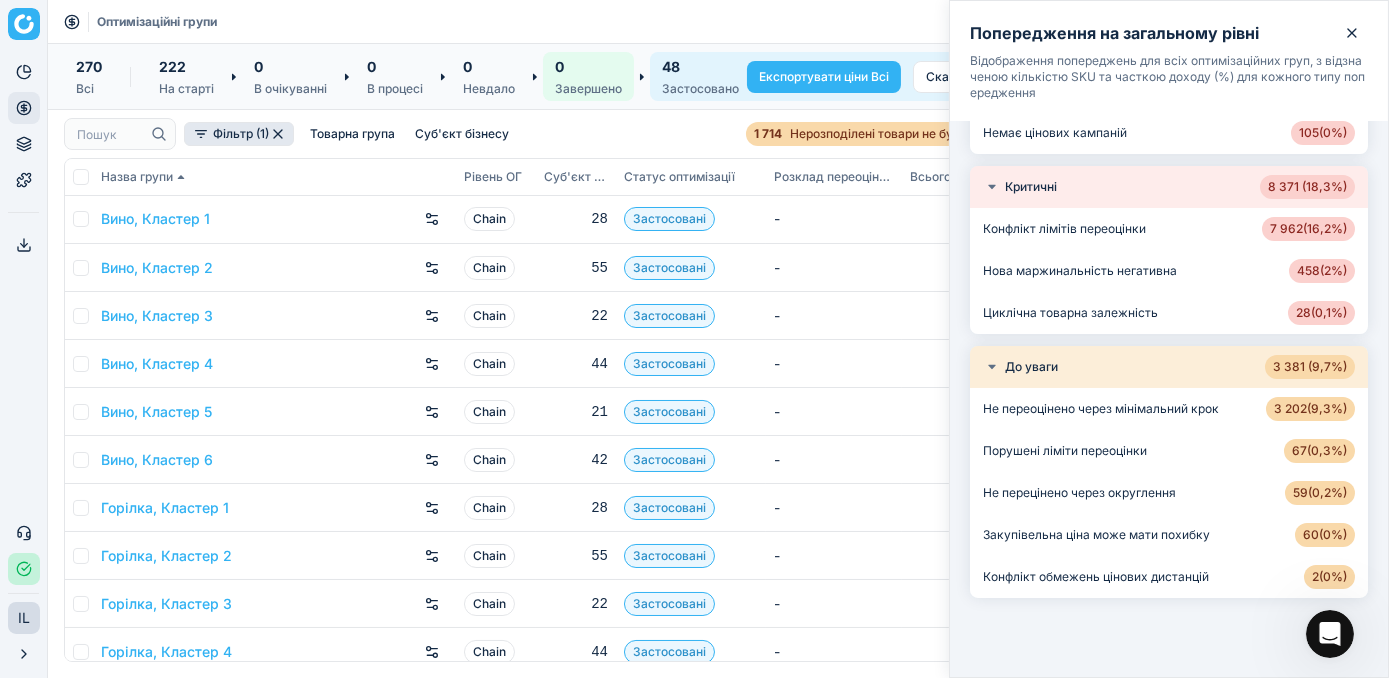 scroll, scrollTop: 0, scrollLeft: 0, axis: both 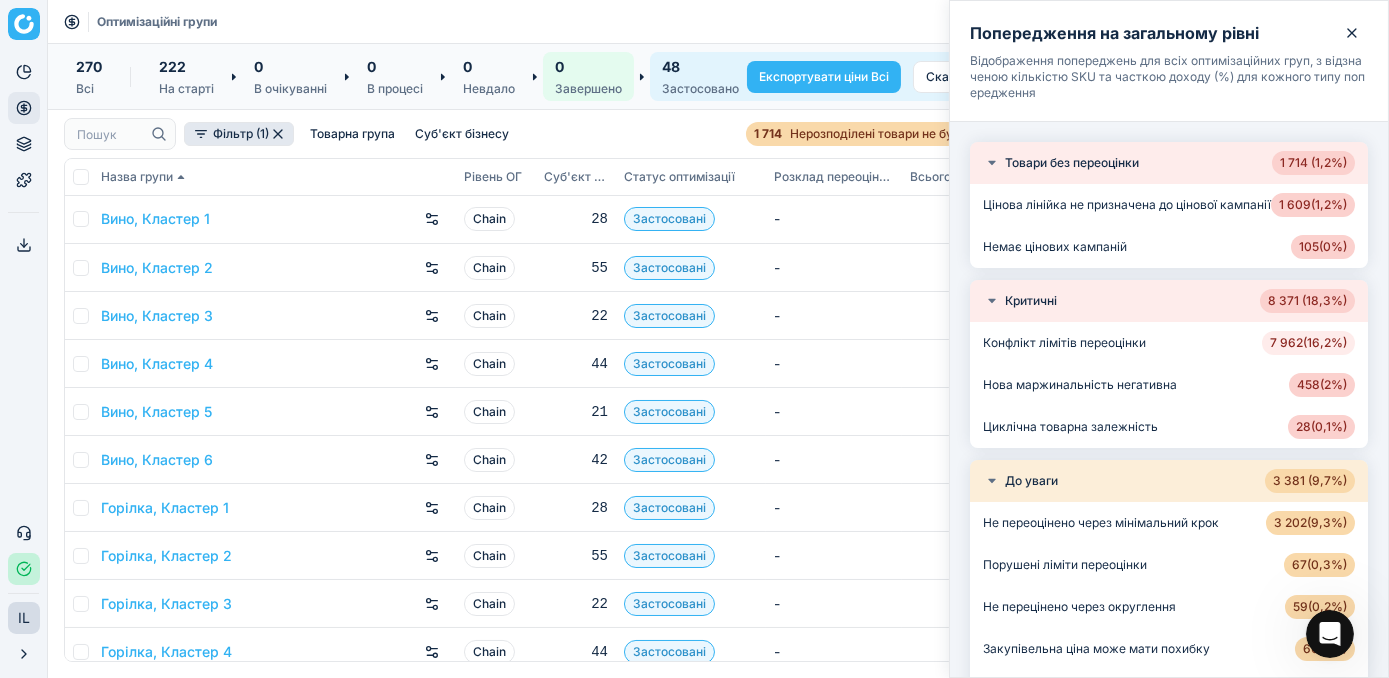 click on "7 962  ( 16,2% )" at bounding box center [1308, 343] 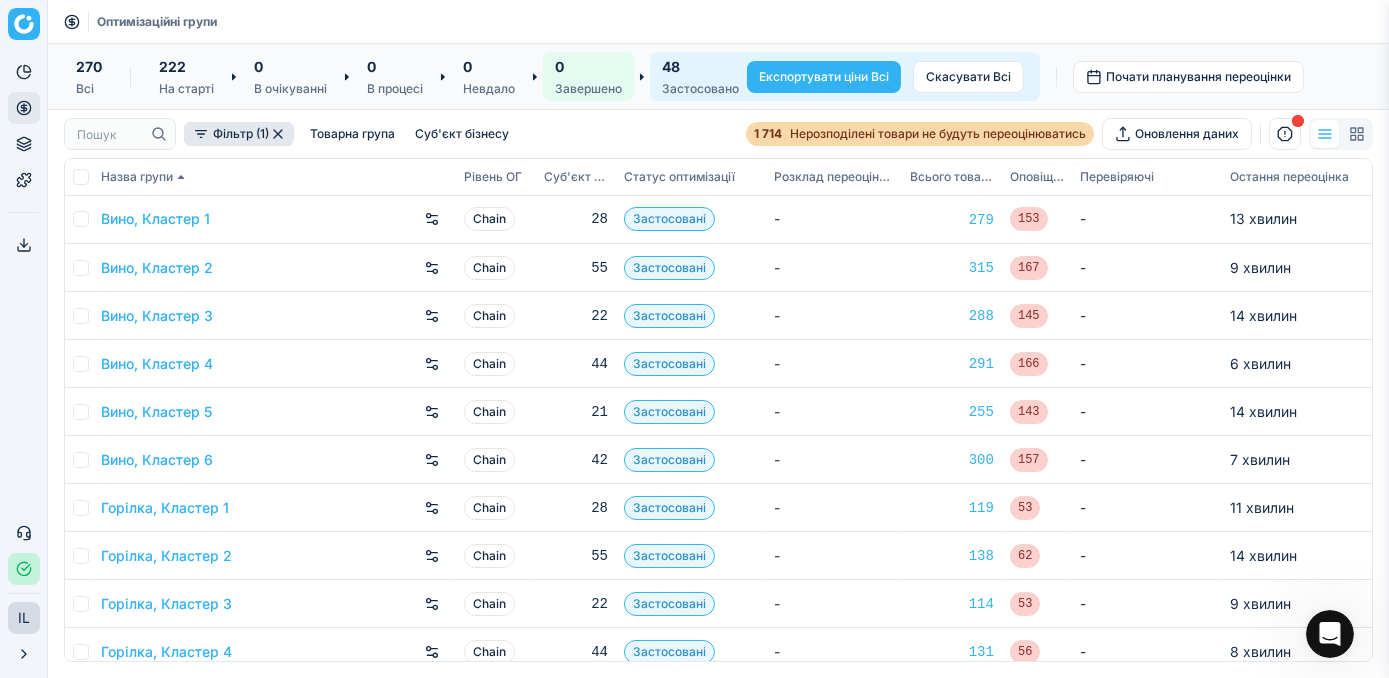 click on "Pricing platform Аналітика Цінова оптимізація Асортимент продукції Шаблони Сервіс експорту 52 Зверніться до служби підтримки Статус інтеграції IL [PERSON_NAME] [PERSON_NAME][EMAIL_ADDRESS][DOMAIN_NAME] Закрити меню Оптимізаційні групи 270 Всі 222 На старті 0 В очікуванні 0 В процесі 0 Невдало 0 Завершено 48 Застосовано Експортувати ціни   Всі Скасувати   Всі Почати планування переоцінки   Фільтр   (1) Товарна група   Суб'єкт бізнесу   1 714 Нерозподілені товари не будуть переоцінюватись   Оновлення даних Назва групи Рівень OГ Суб'єкт бізнесу Статус оптимізації Розклад переоцінювання Всього товарів Оповіщення" at bounding box center (694, 339) 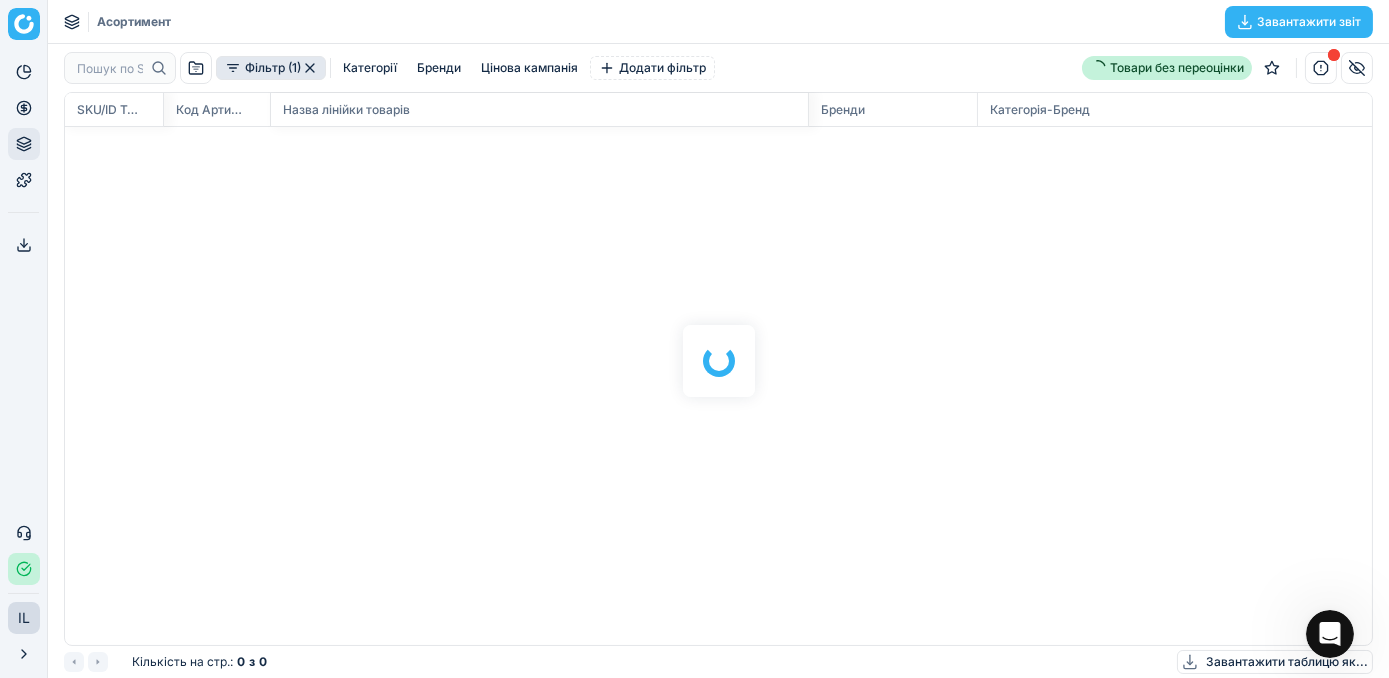 scroll, scrollTop: 2, scrollLeft: 2, axis: both 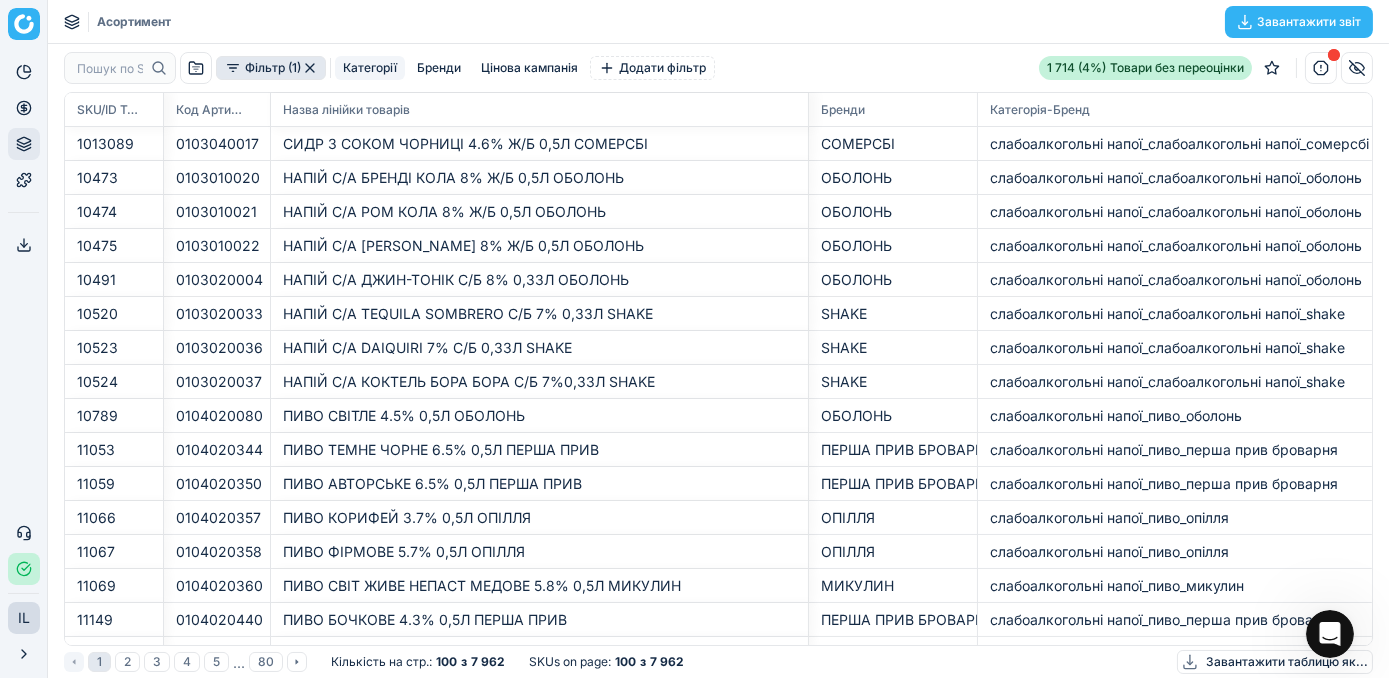 click on "Категорії" at bounding box center [370, 68] 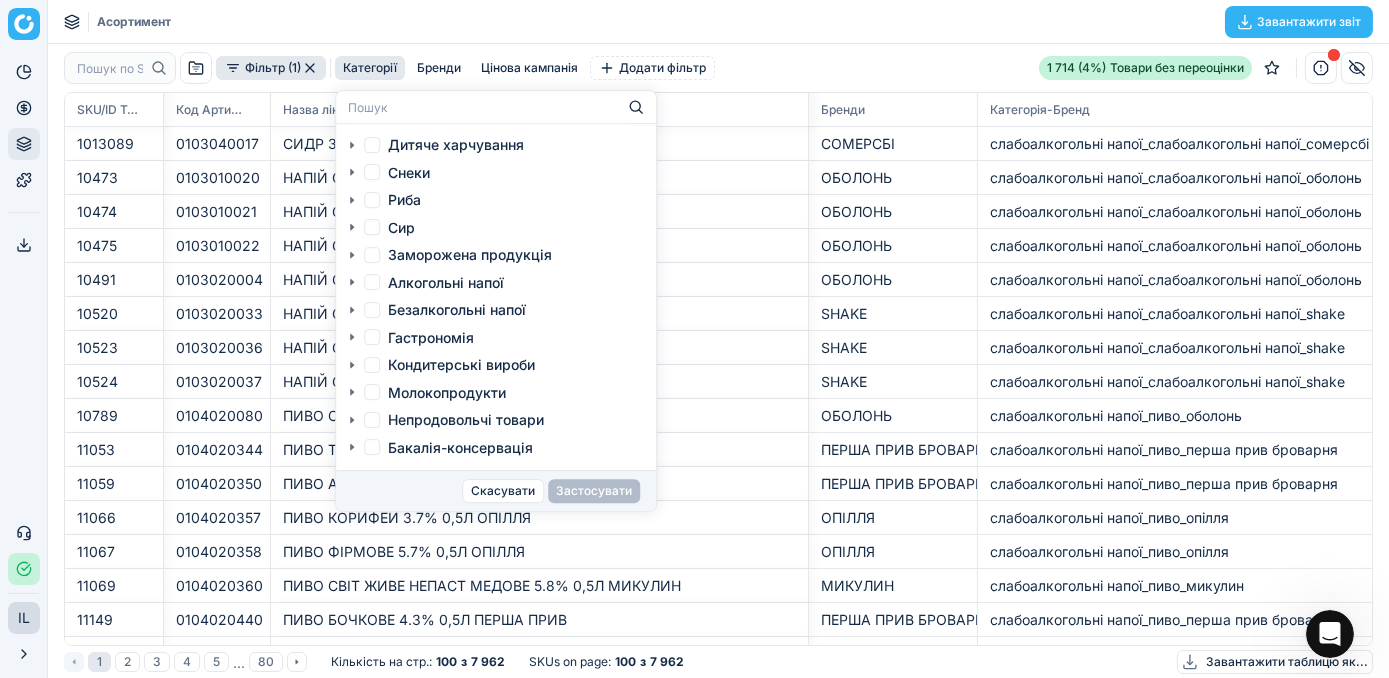 click on "Алкогольні напої" at bounding box center [372, 282] 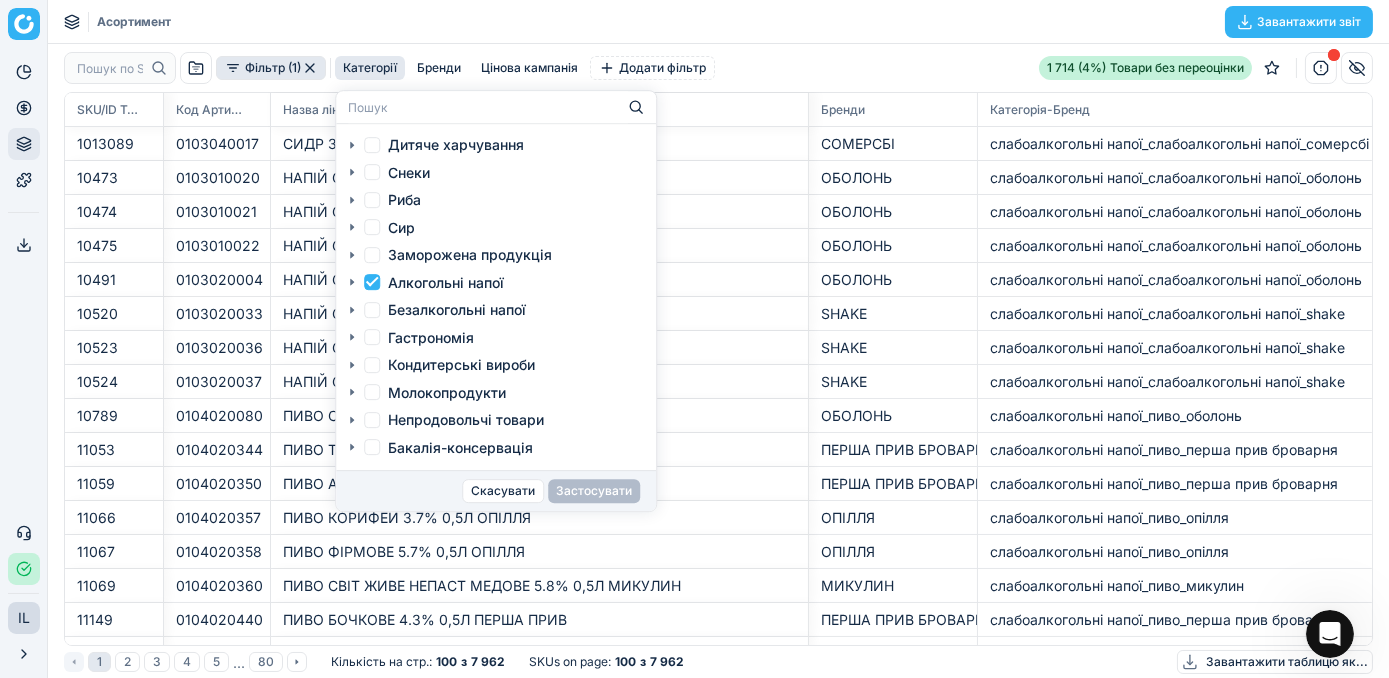 checkbox on "true" 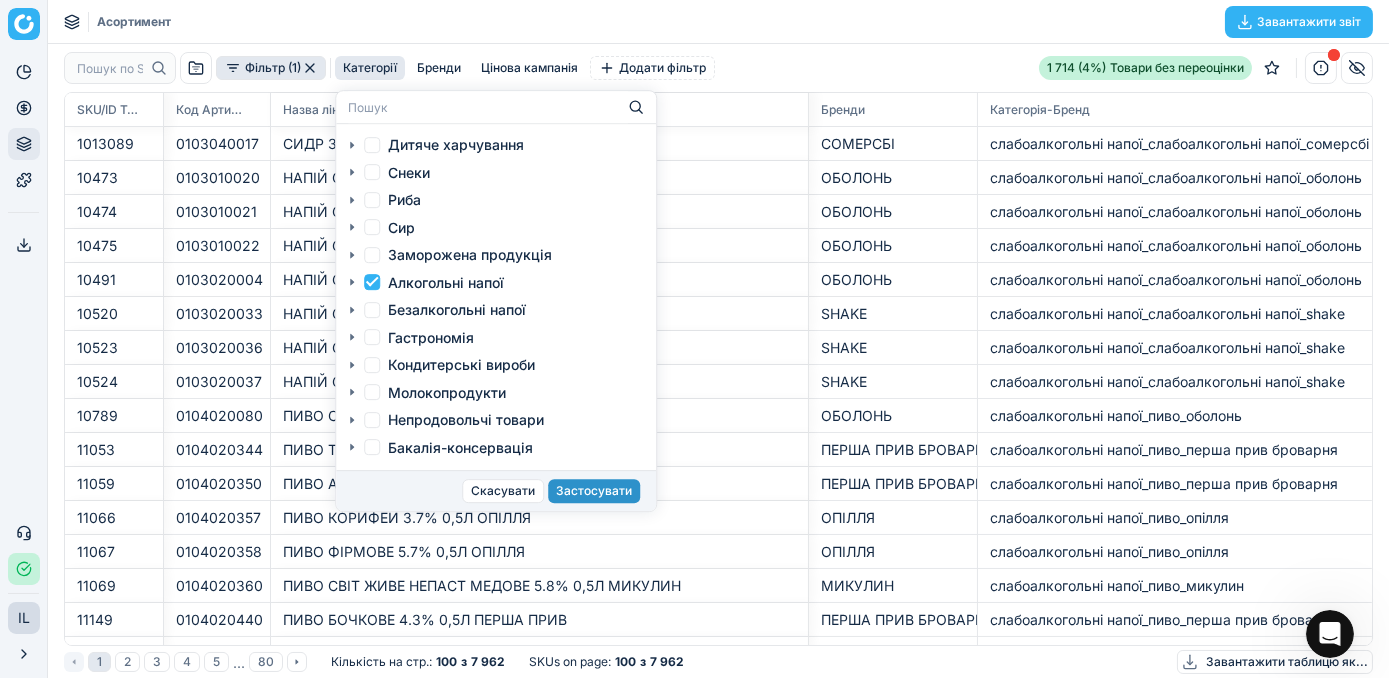 click on "Застосувати" at bounding box center [594, 491] 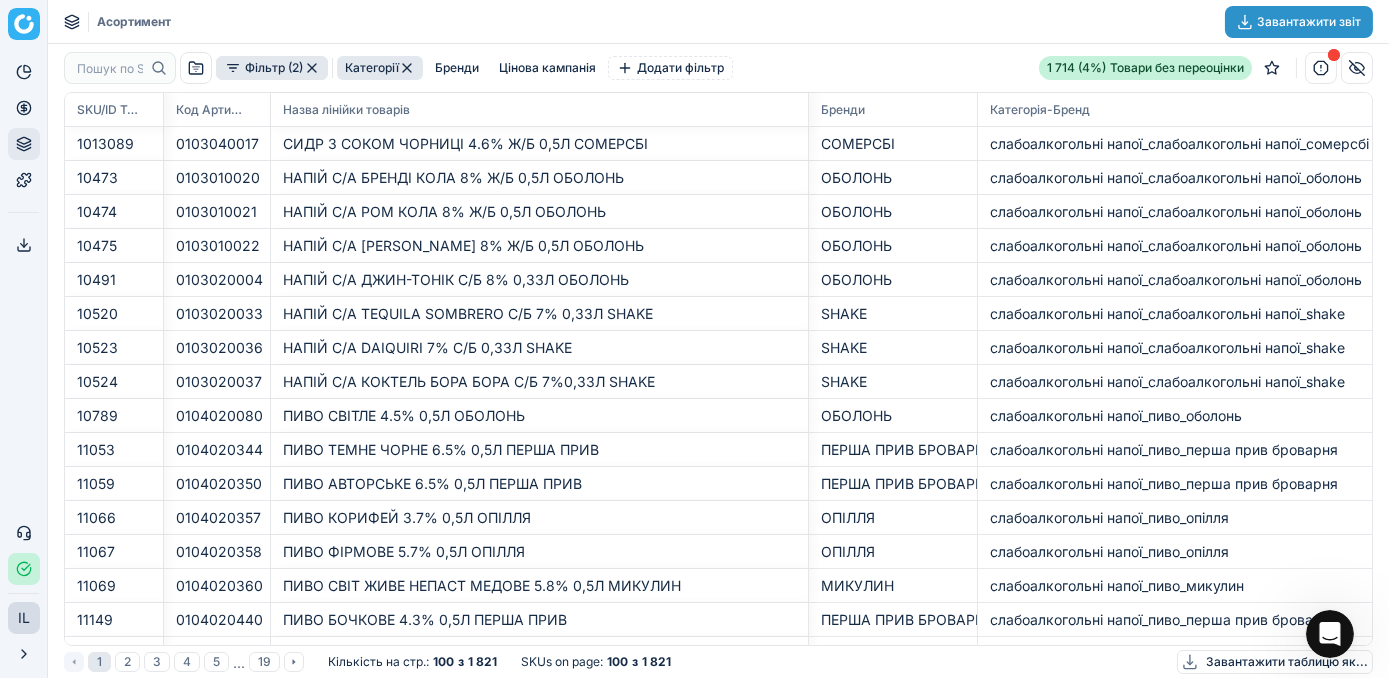click 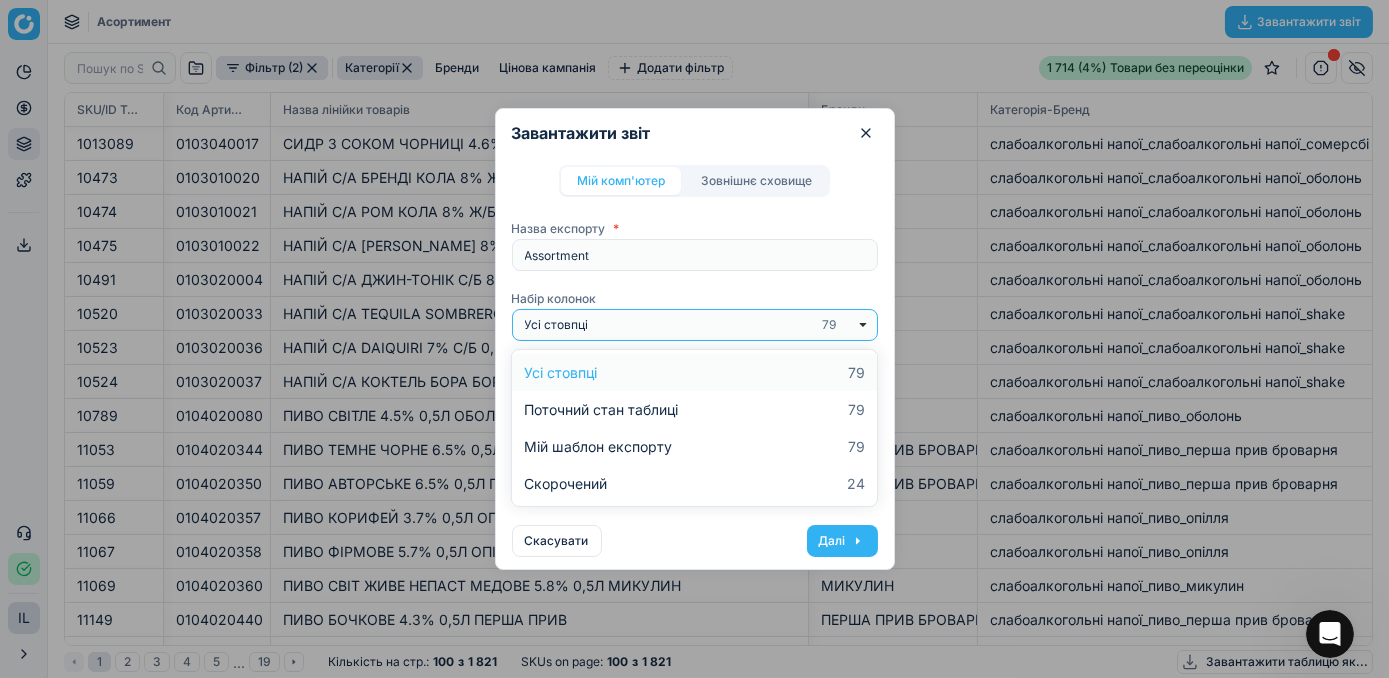 click 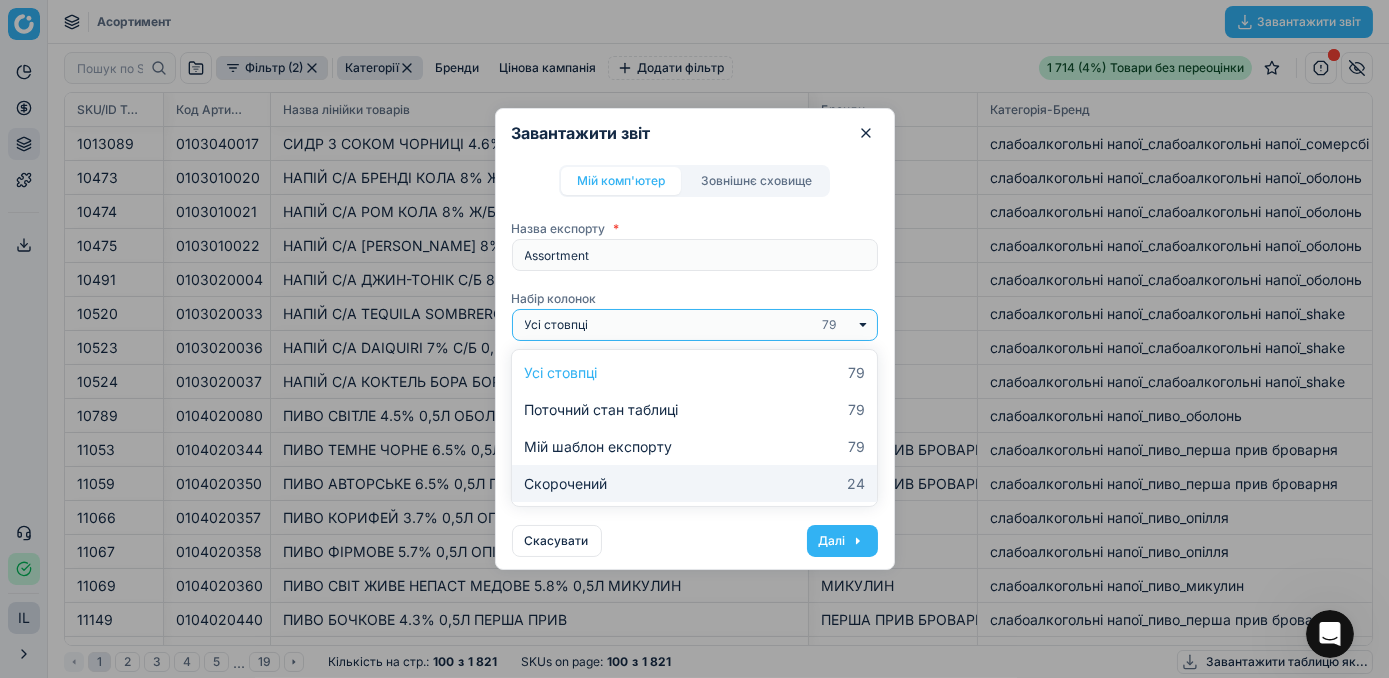 click on "Скорочений 24" at bounding box center (694, 483) 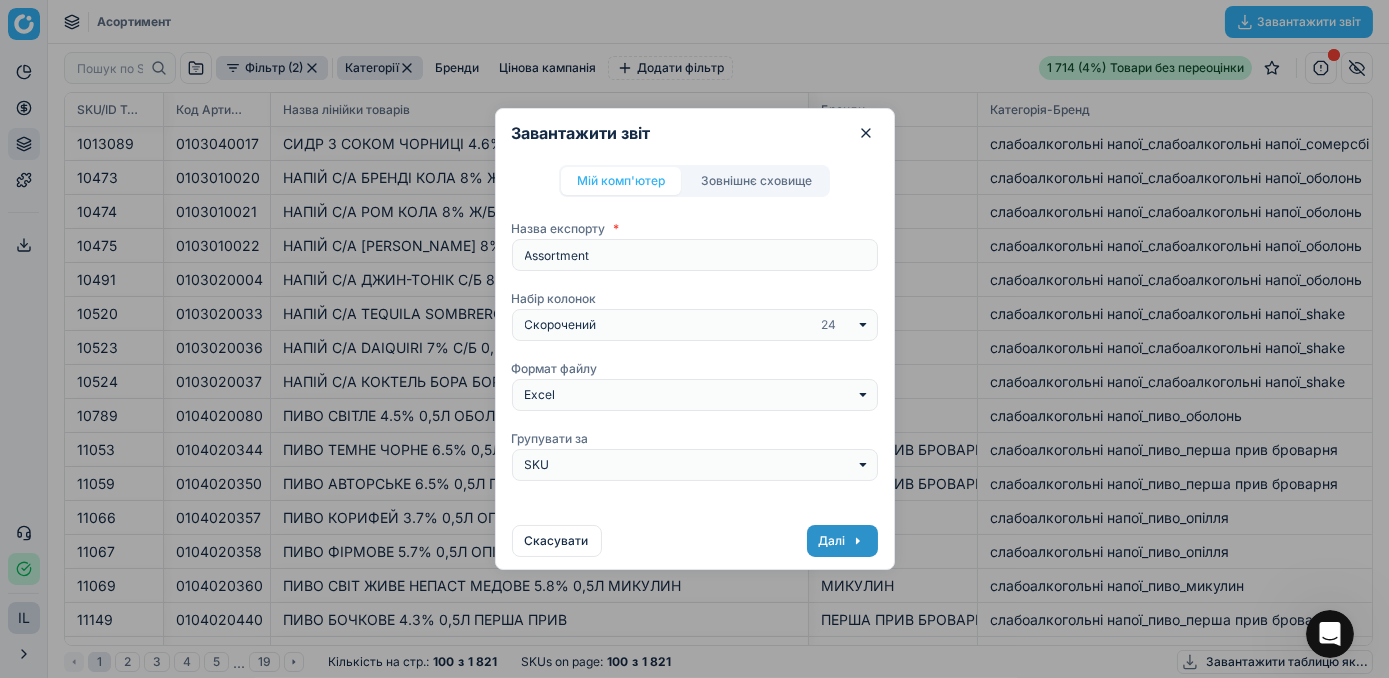 click on "Далі" at bounding box center (842, 541) 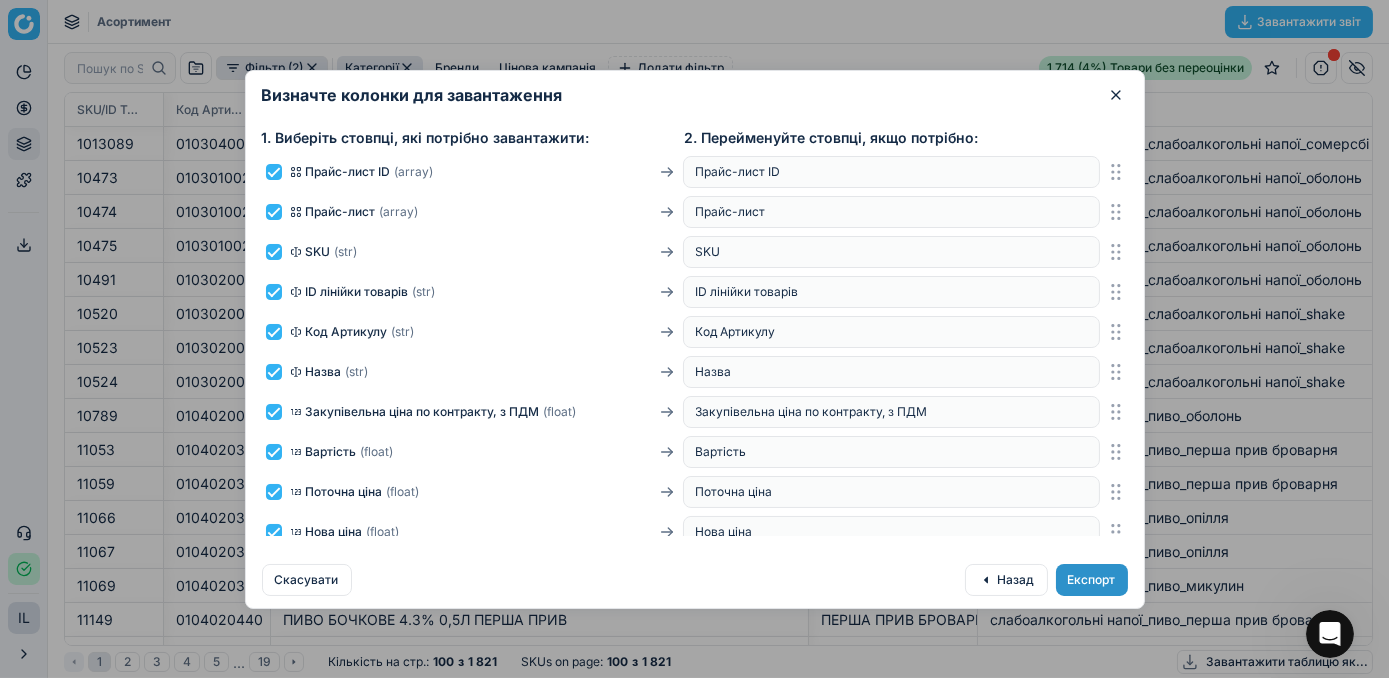 click on "Експорт" at bounding box center [1092, 580] 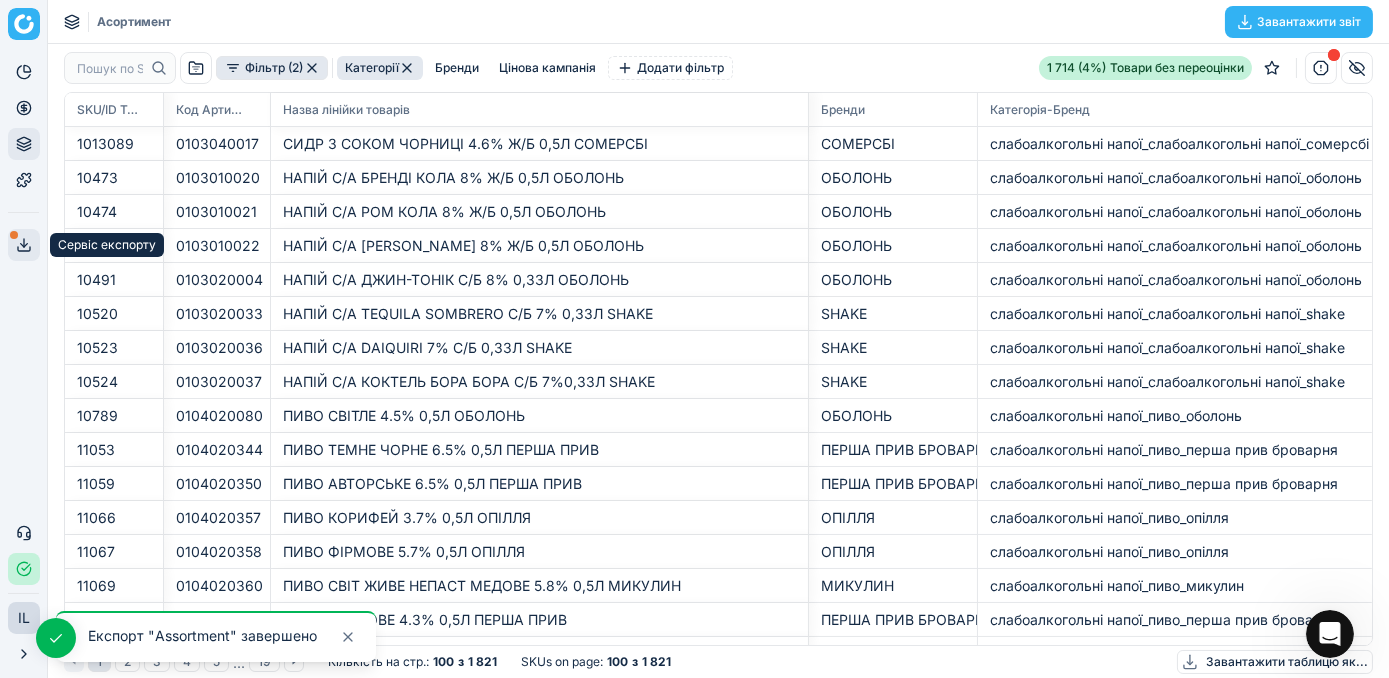 click 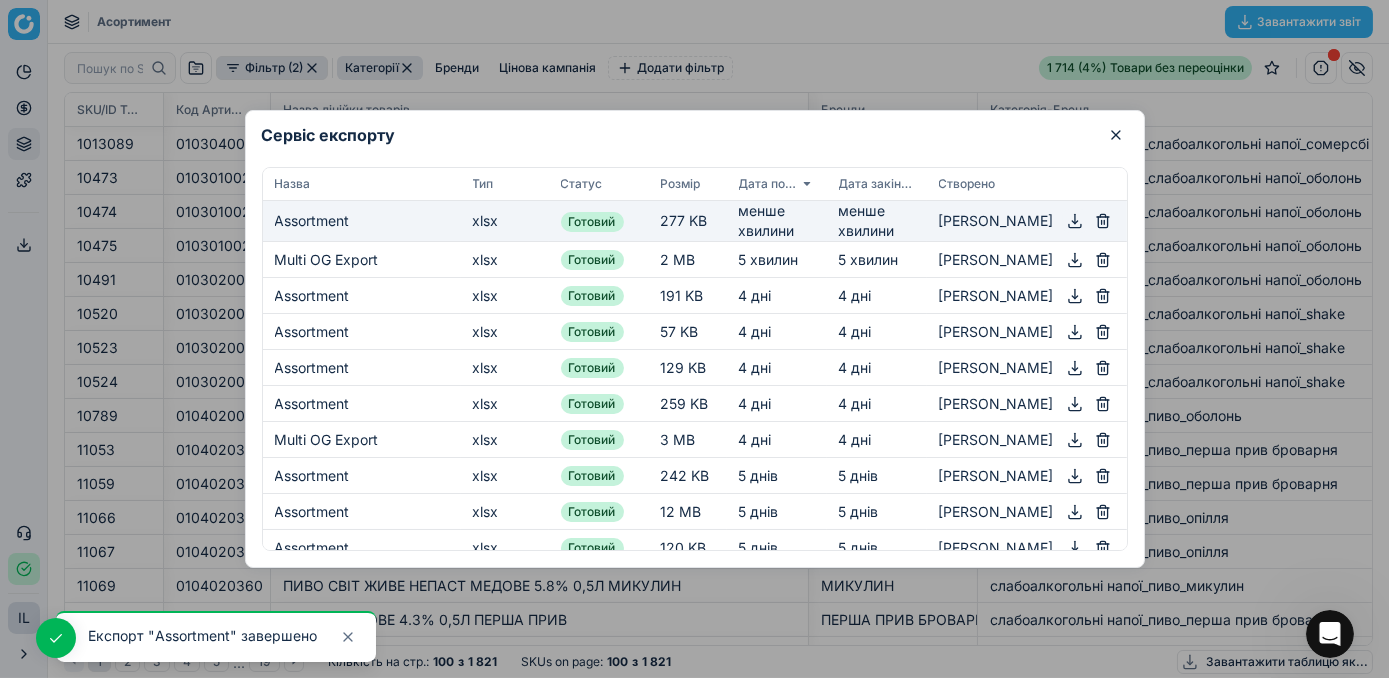 click at bounding box center [1075, 221] 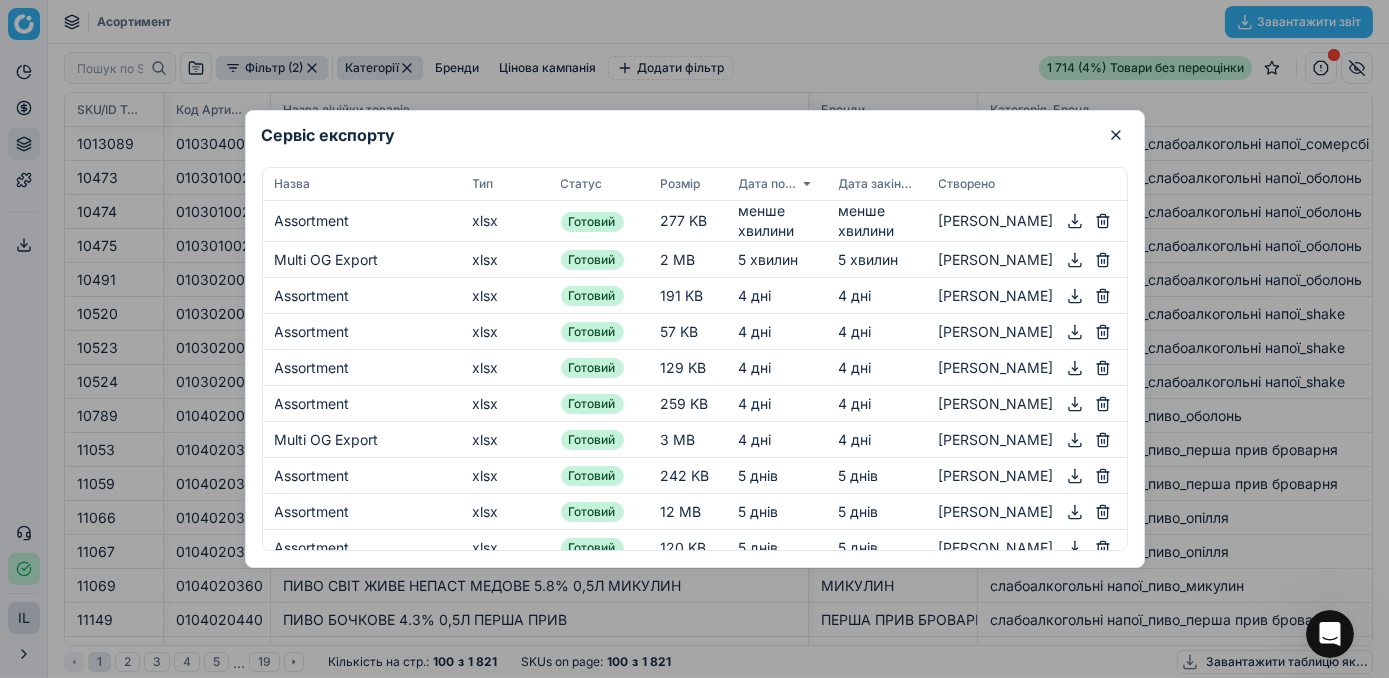 click at bounding box center [694, 339] 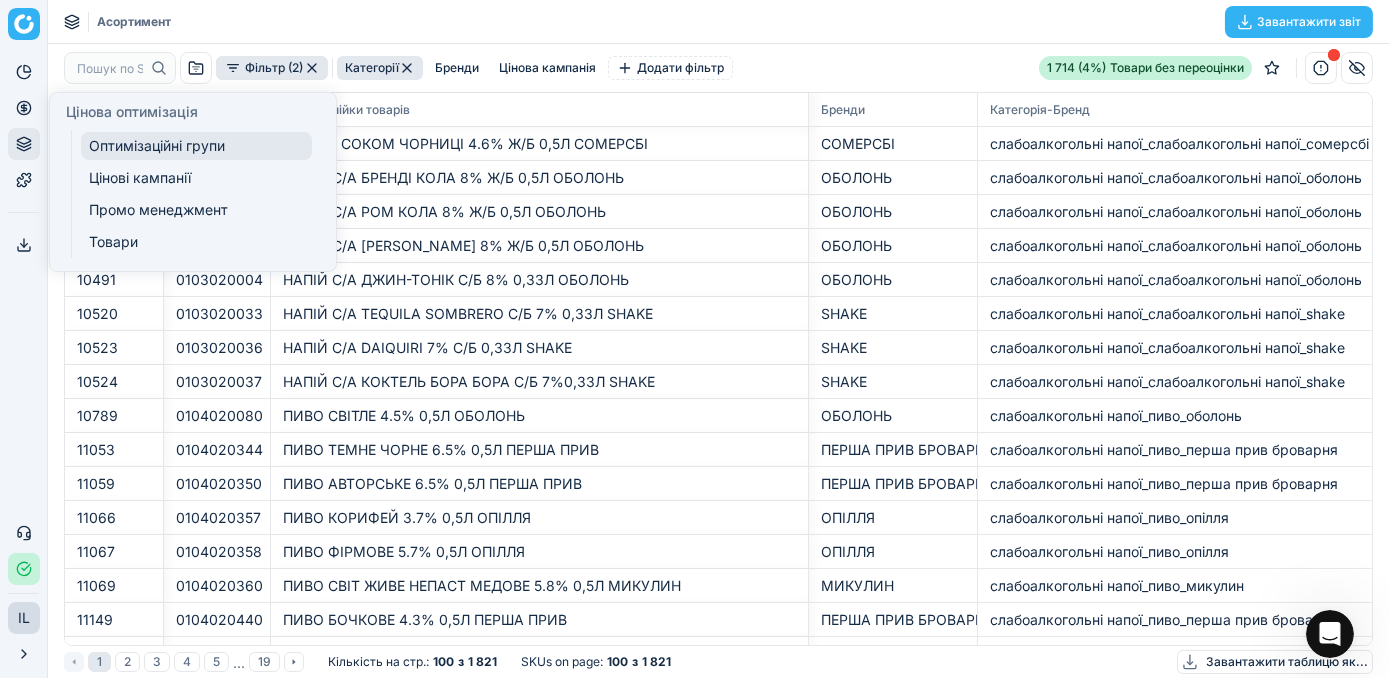 click on "Оптимізаційні групи" at bounding box center [196, 146] 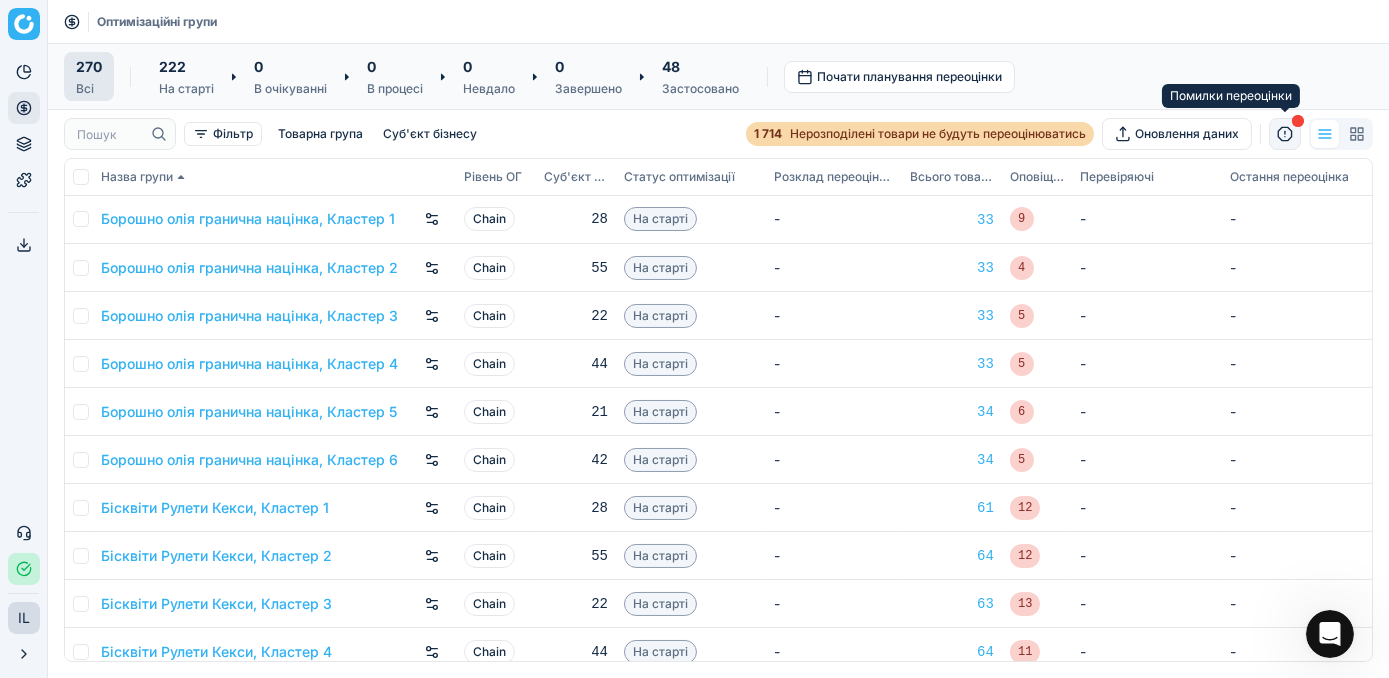 click 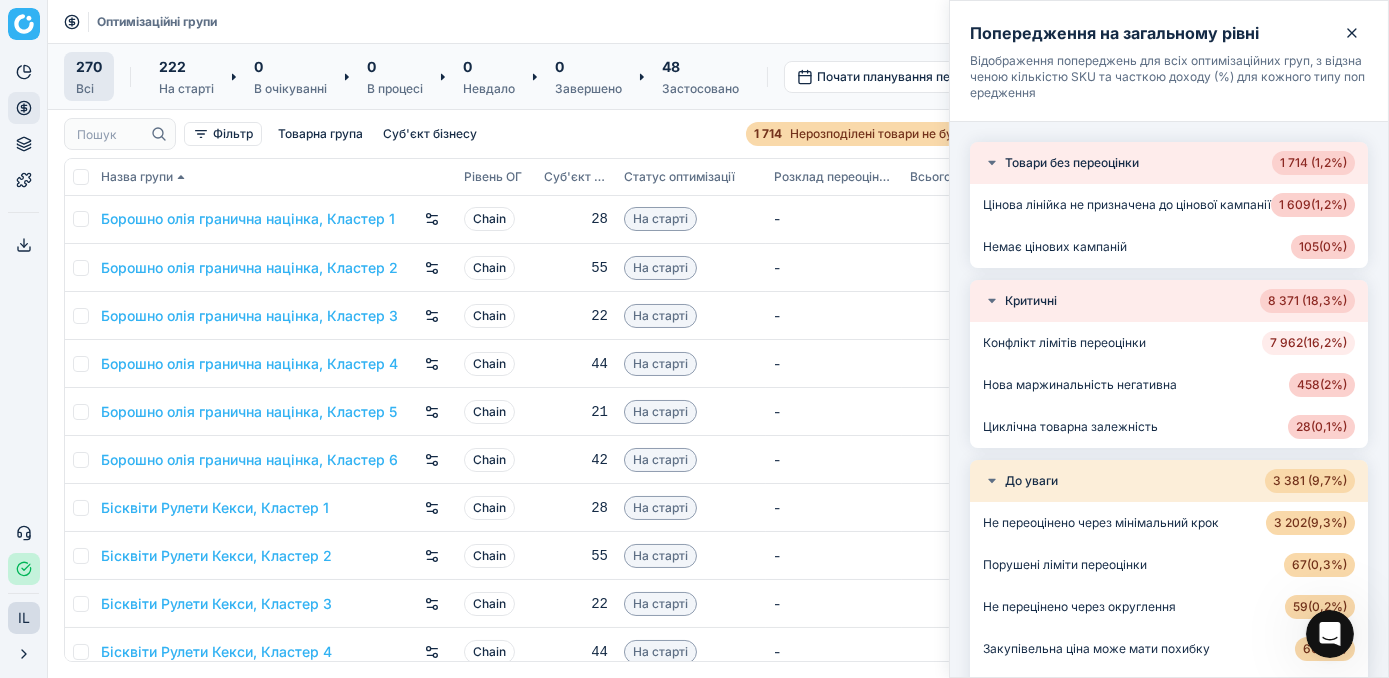 click on "7 962  ( 16,2% )" at bounding box center [1308, 343] 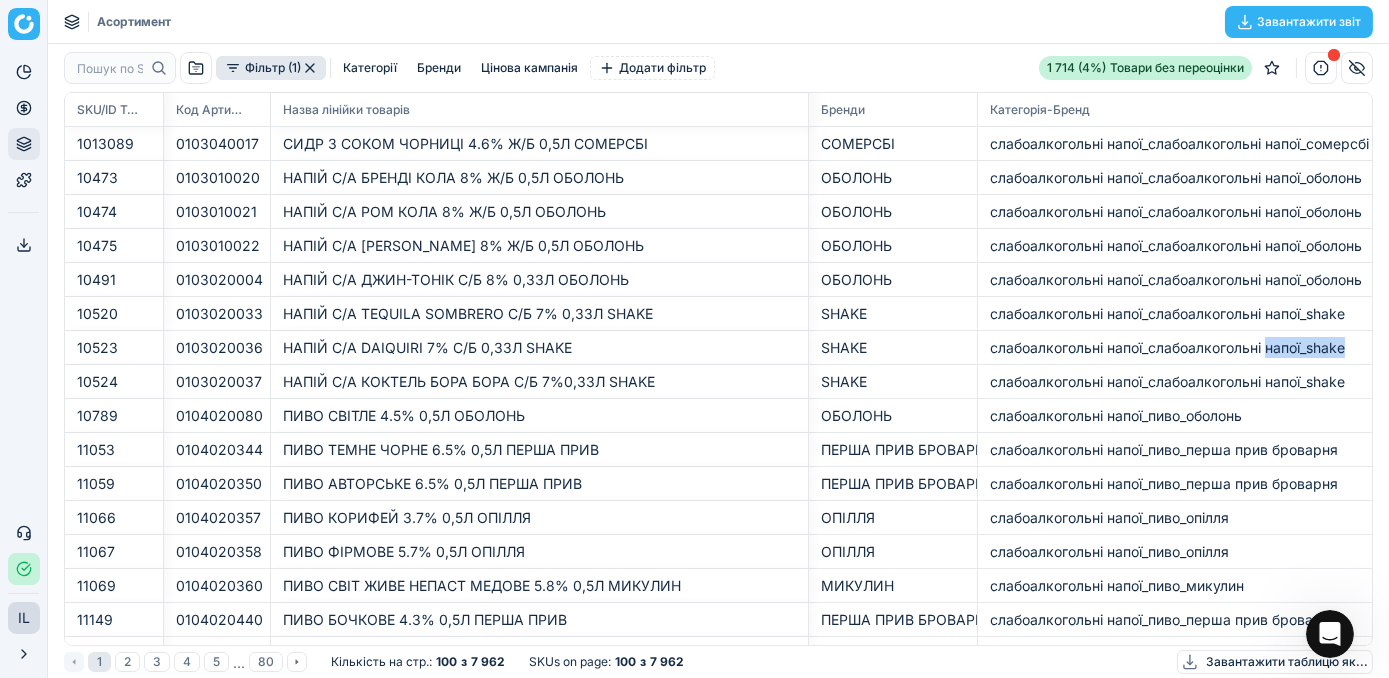 scroll, scrollTop: 2, scrollLeft: 2, axis: both 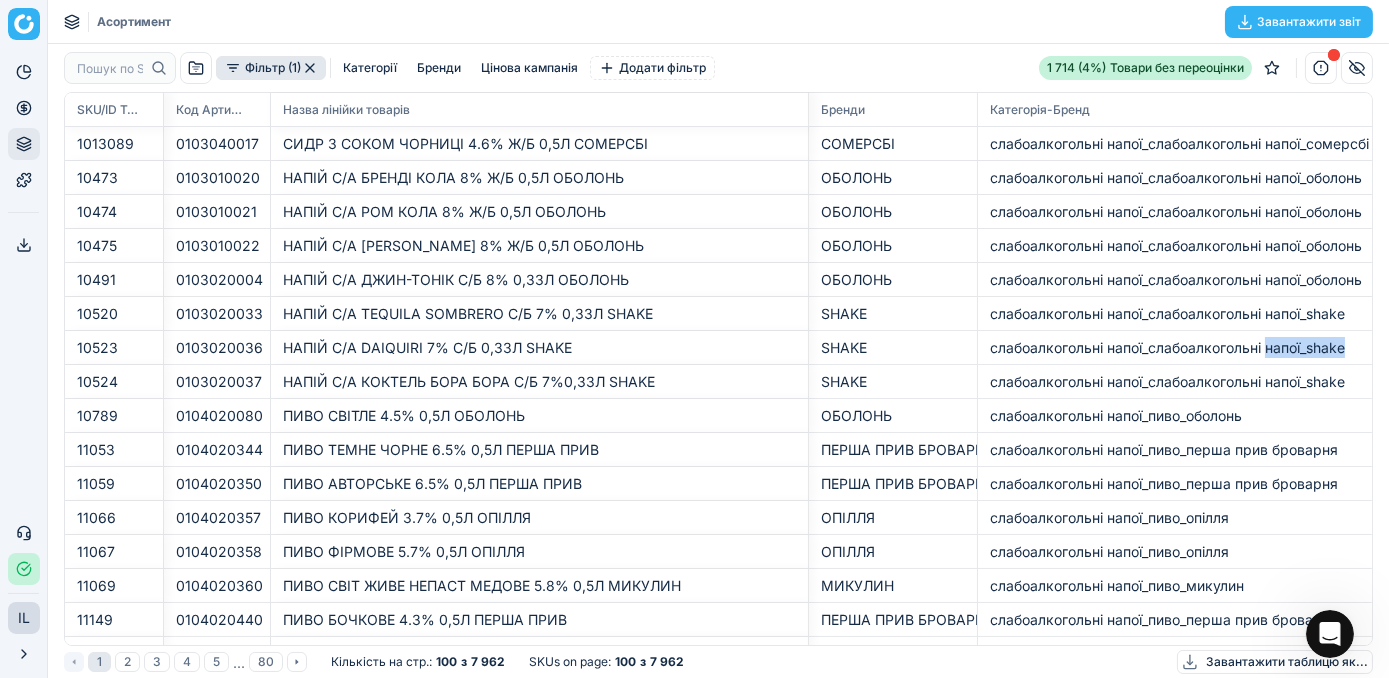 click 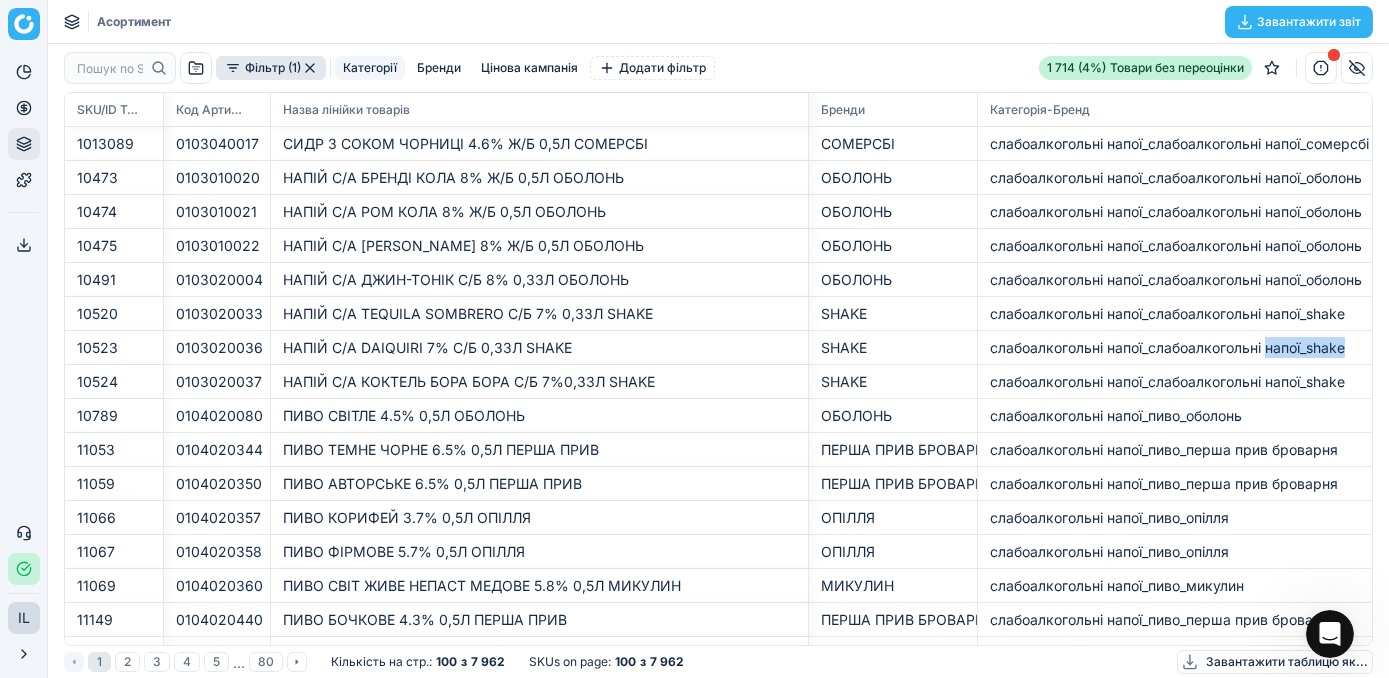 click on "Категорії" at bounding box center (370, 68) 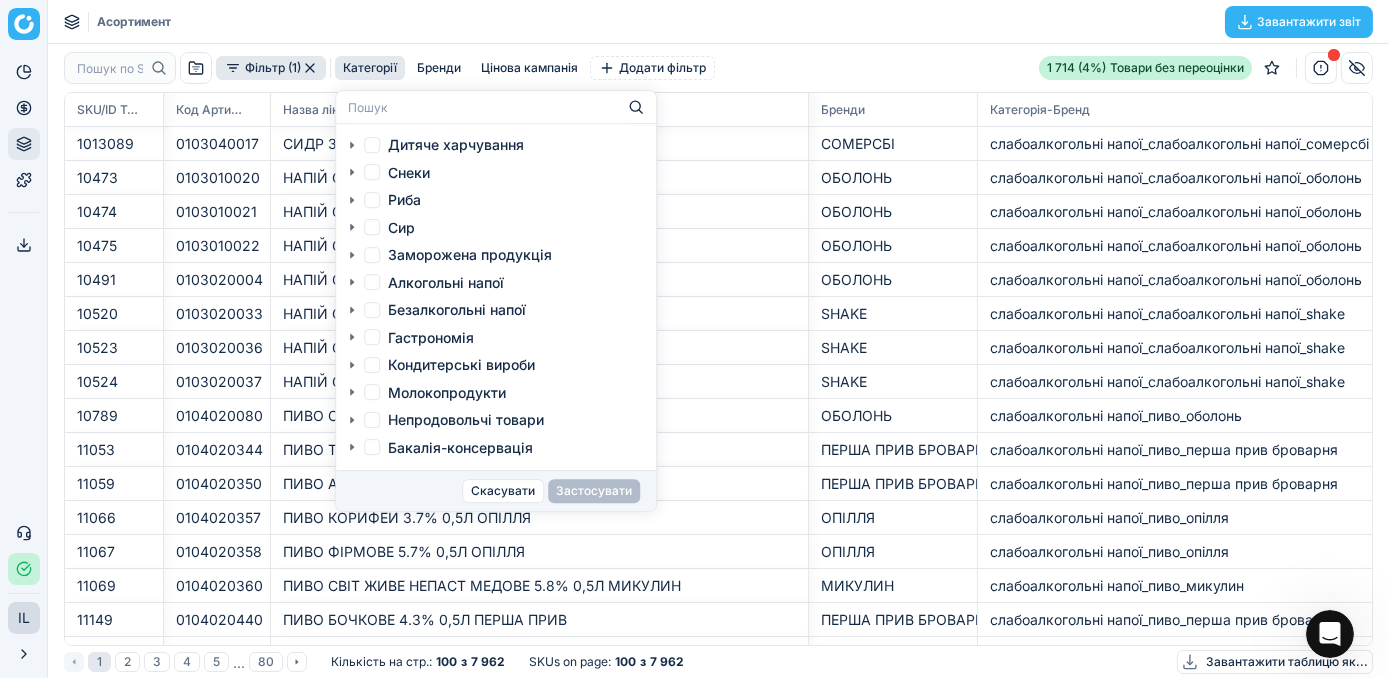 click on "Снеки" at bounding box center (372, 172) 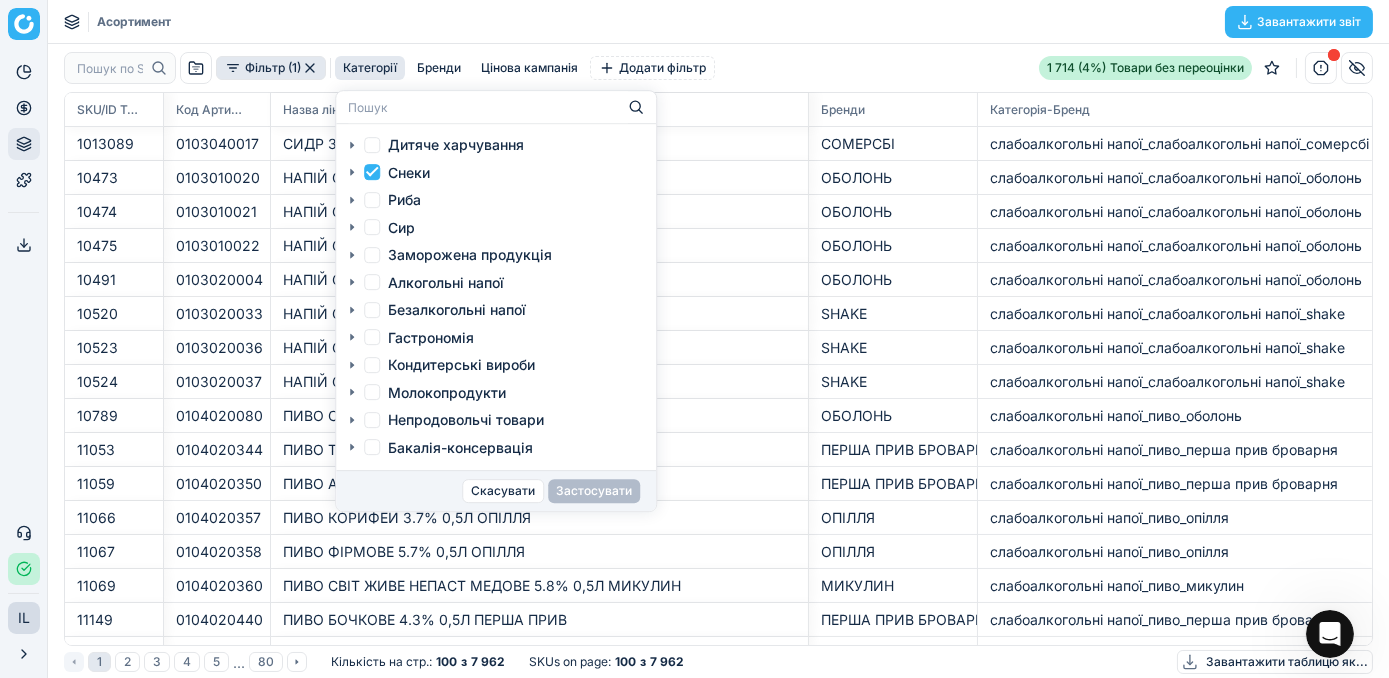 checkbox on "true" 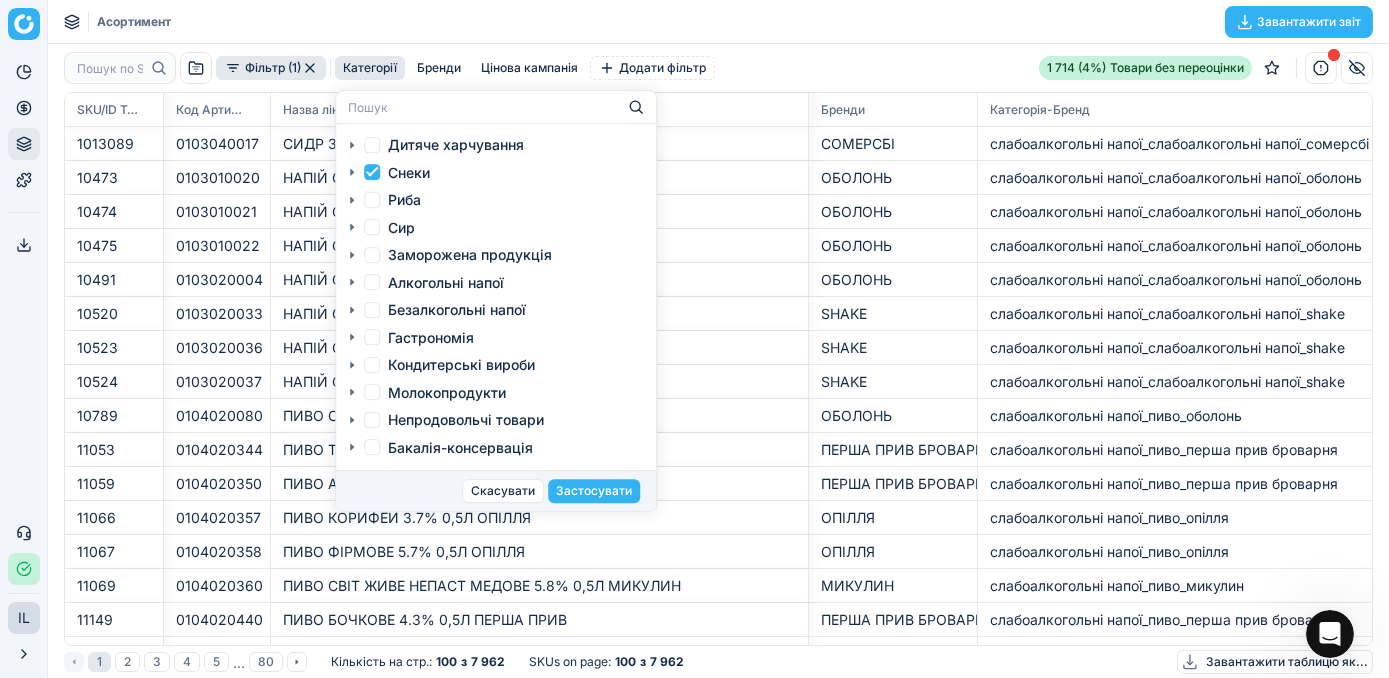 click on "Безалкогольні напої" at bounding box center (372, 310) 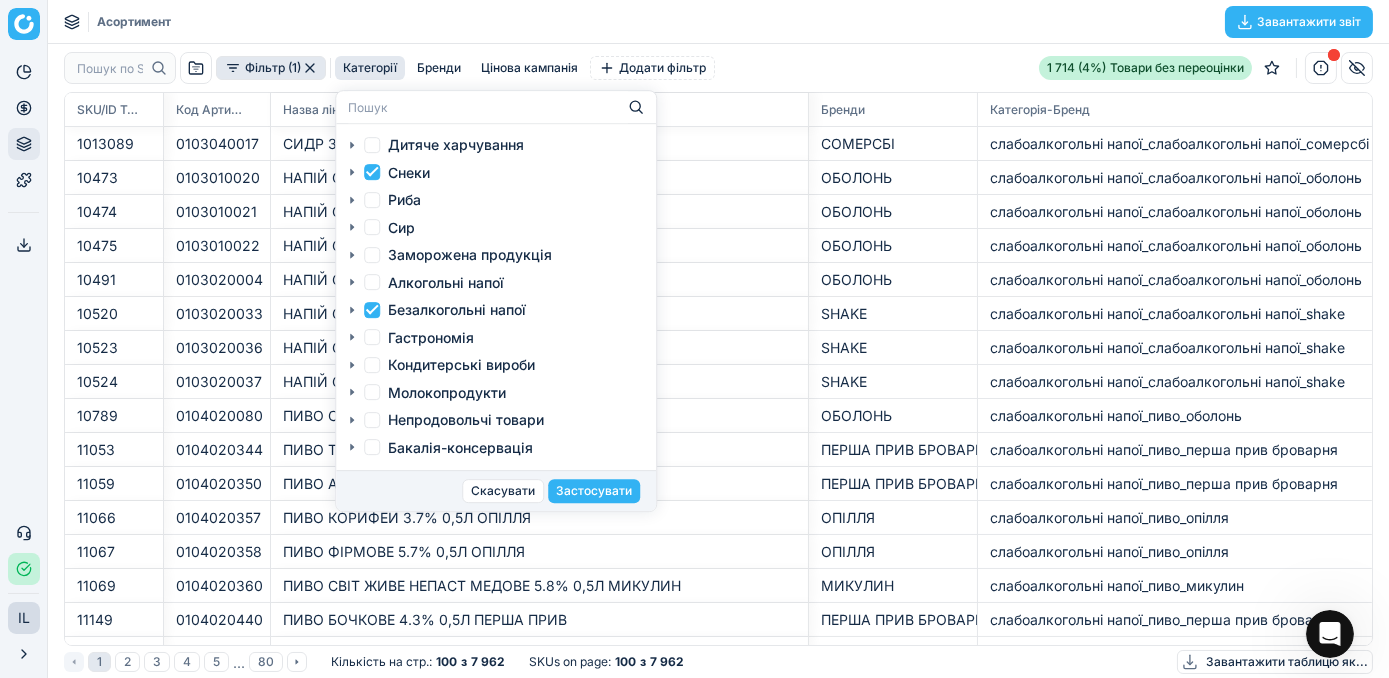 checkbox on "true" 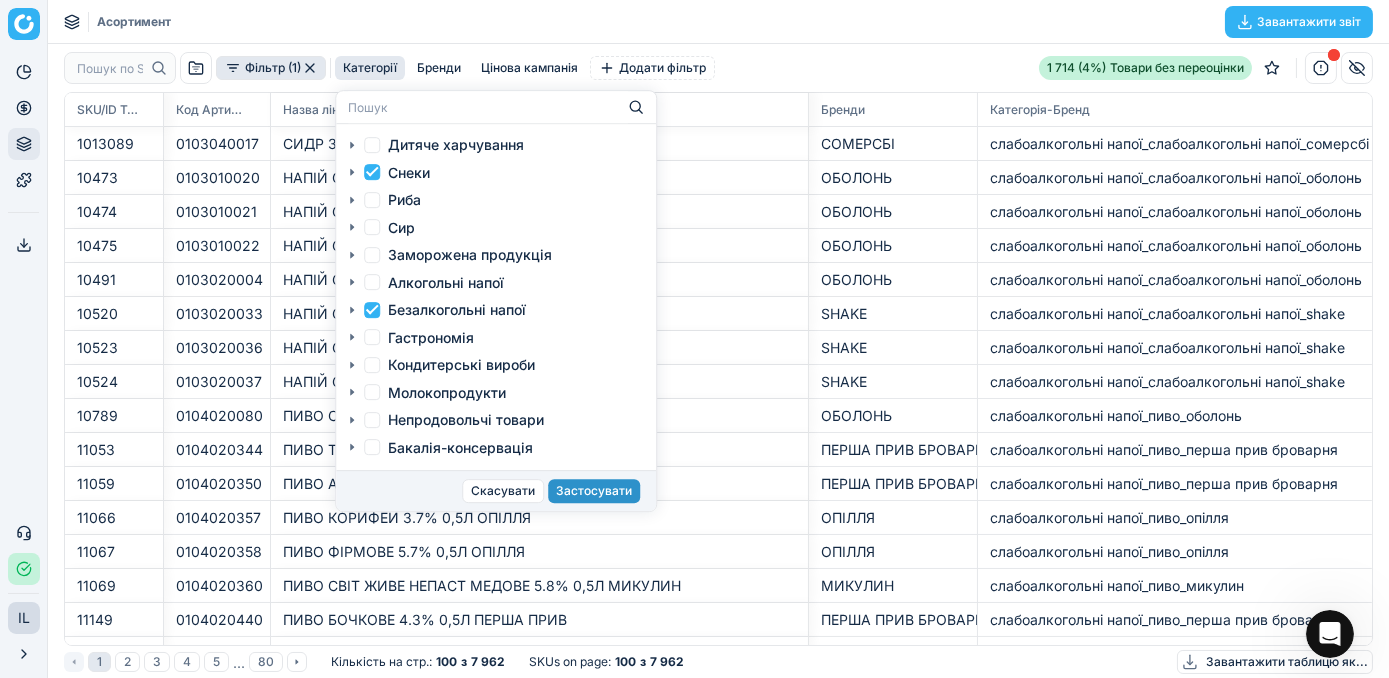 click on "Застосувати" at bounding box center [594, 491] 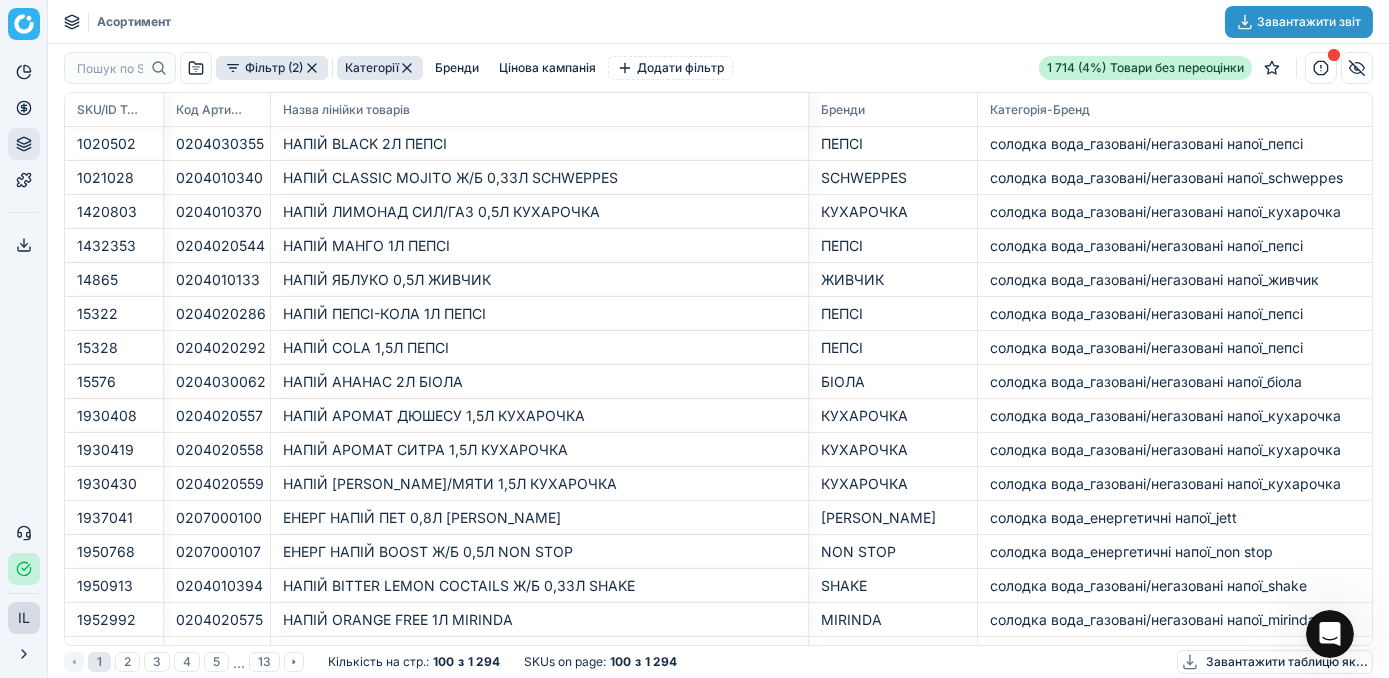 click 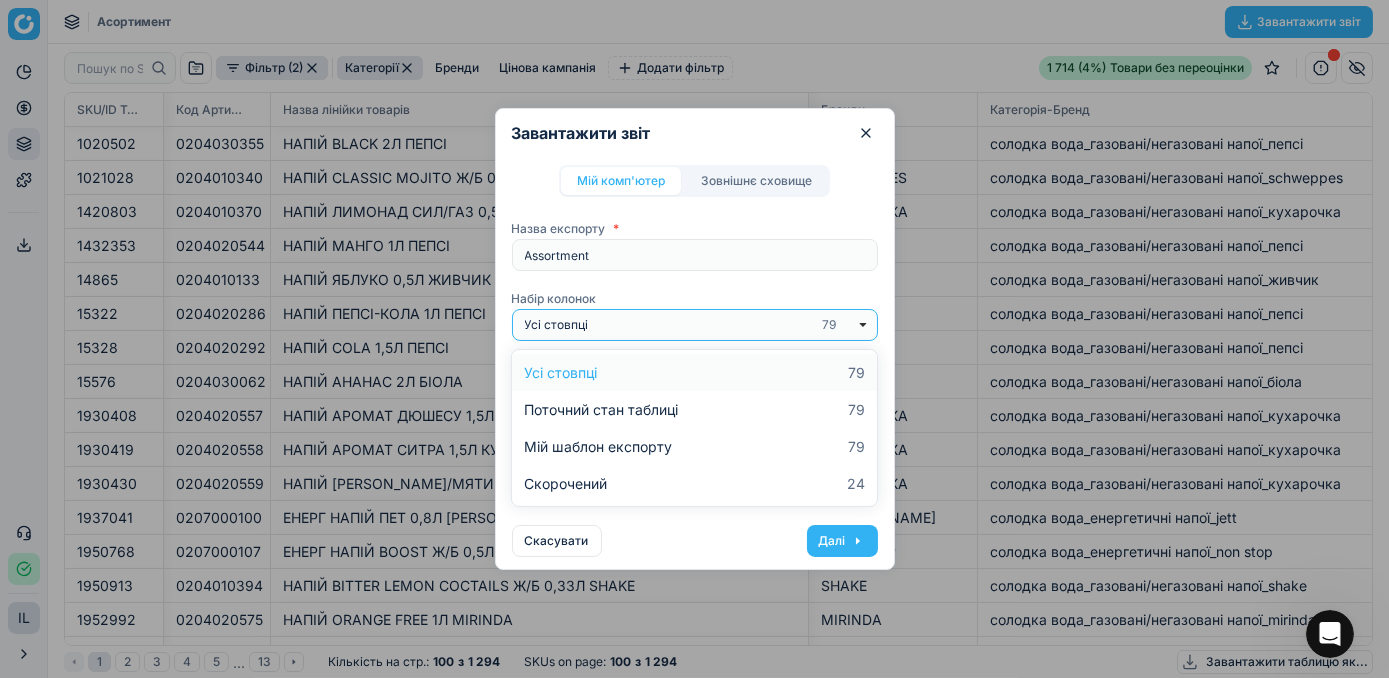 click 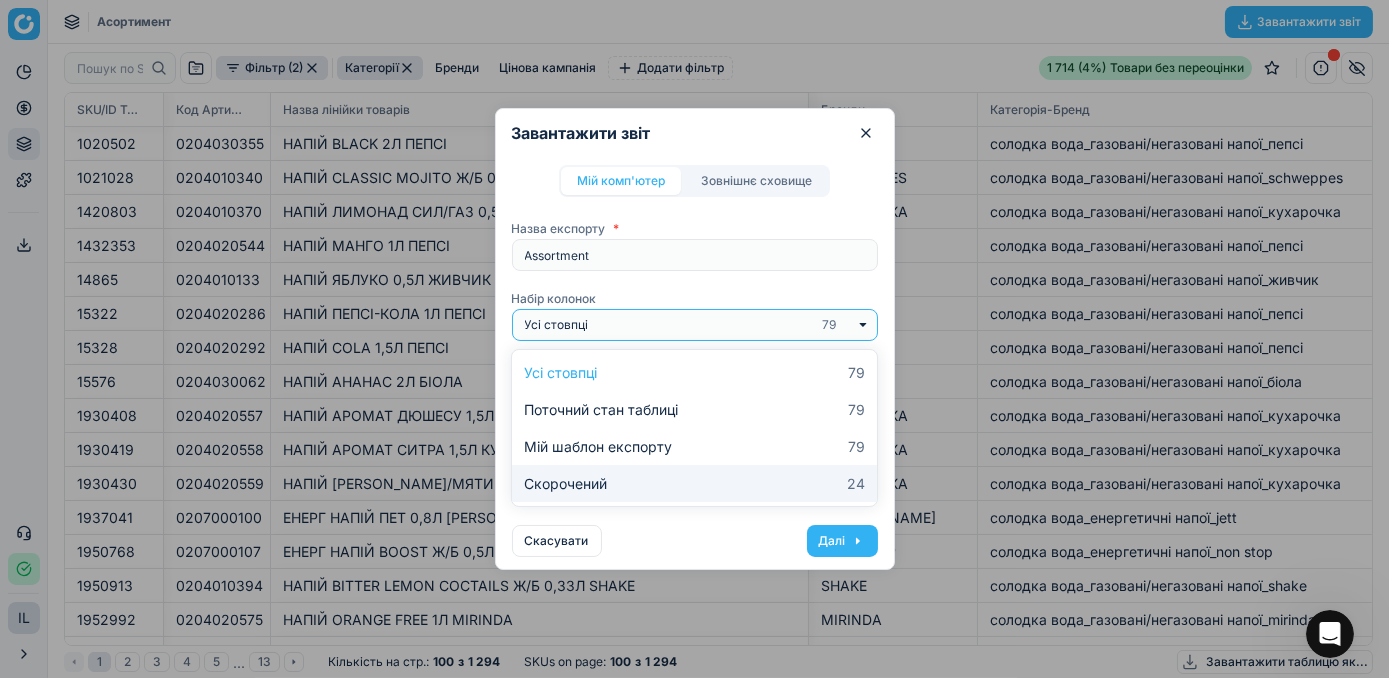 click on "Скорочений 24" at bounding box center (694, 483) 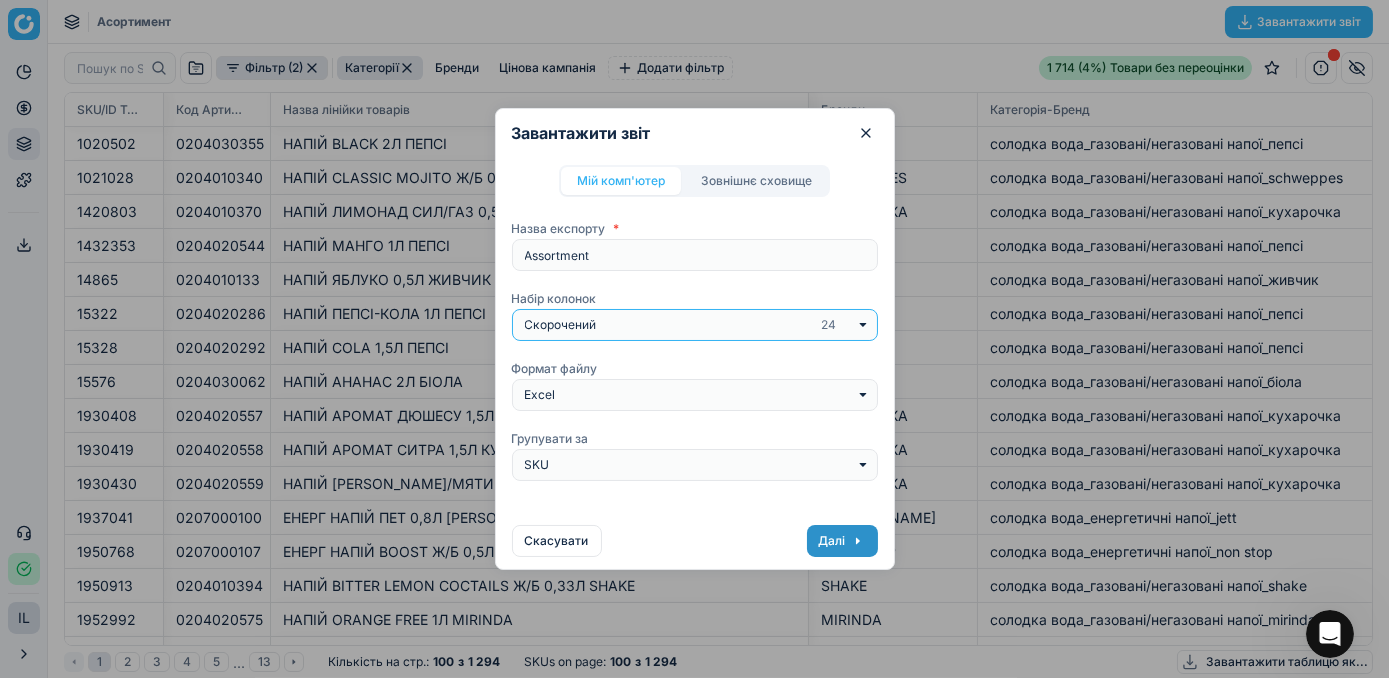 click on "Далі" at bounding box center [842, 541] 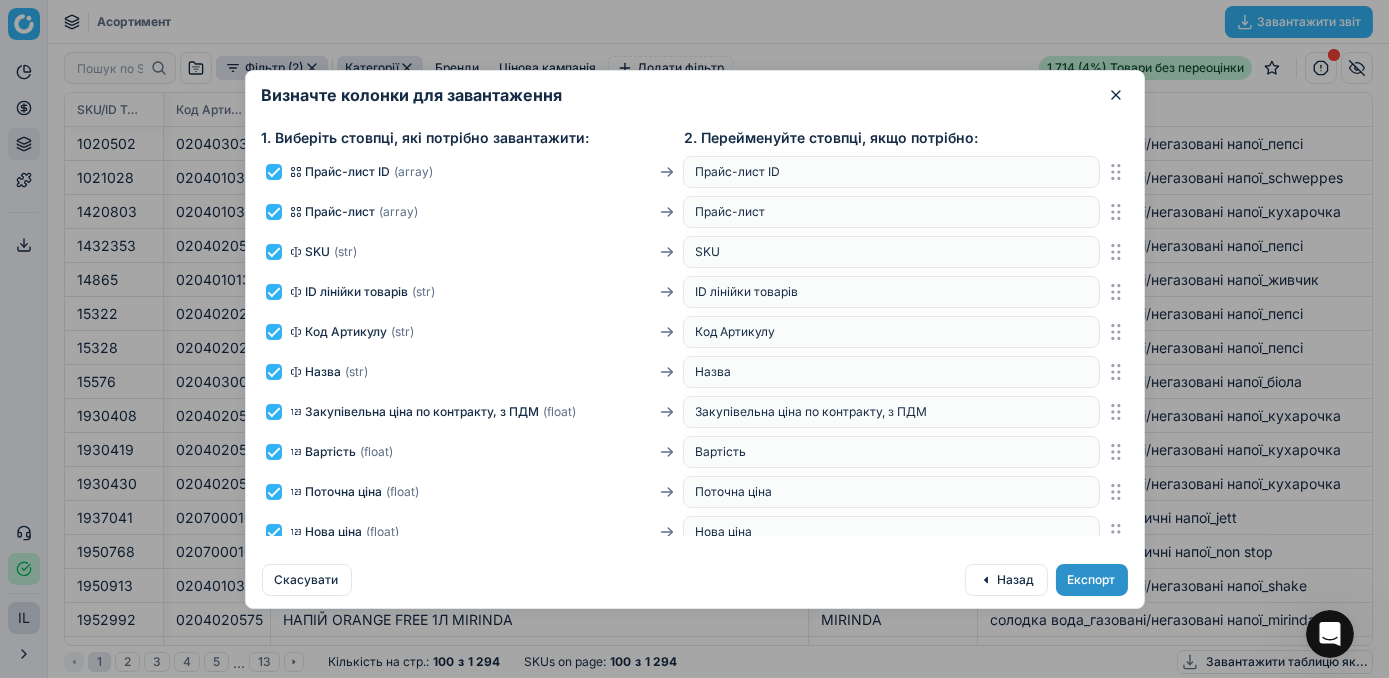 click on "Експорт" at bounding box center (1092, 580) 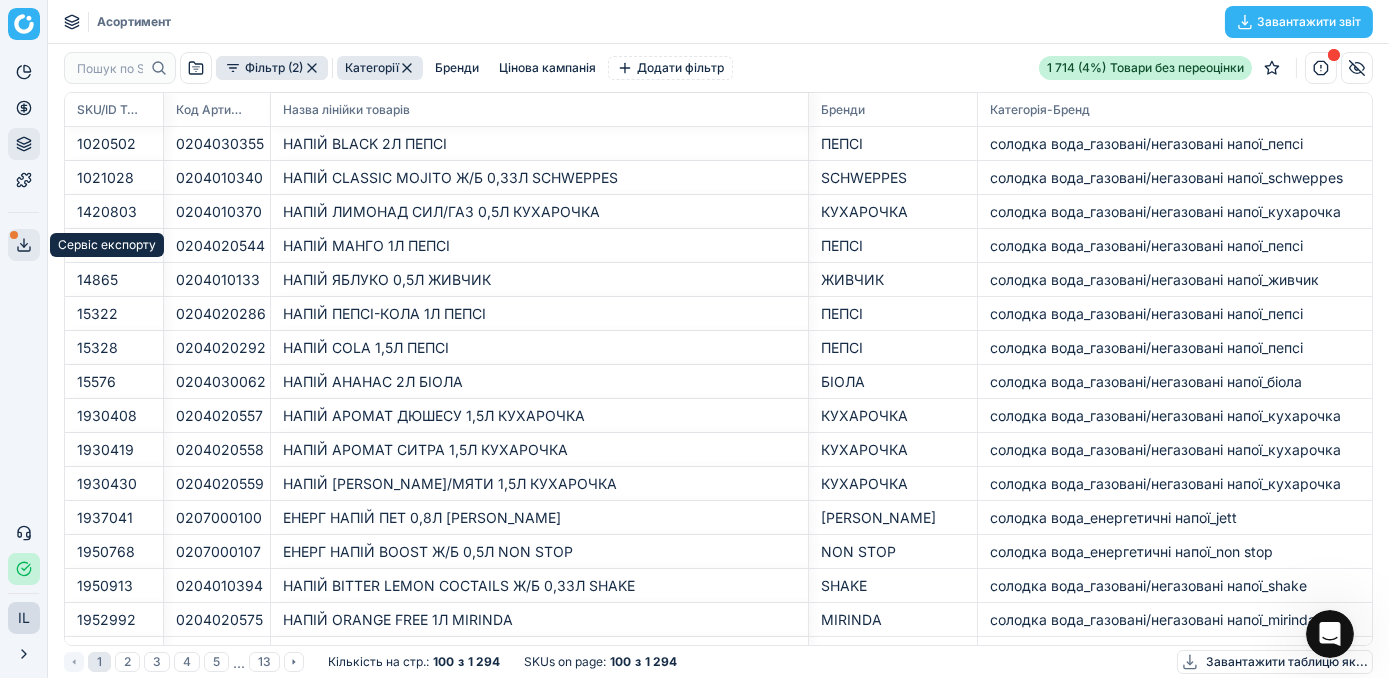 click 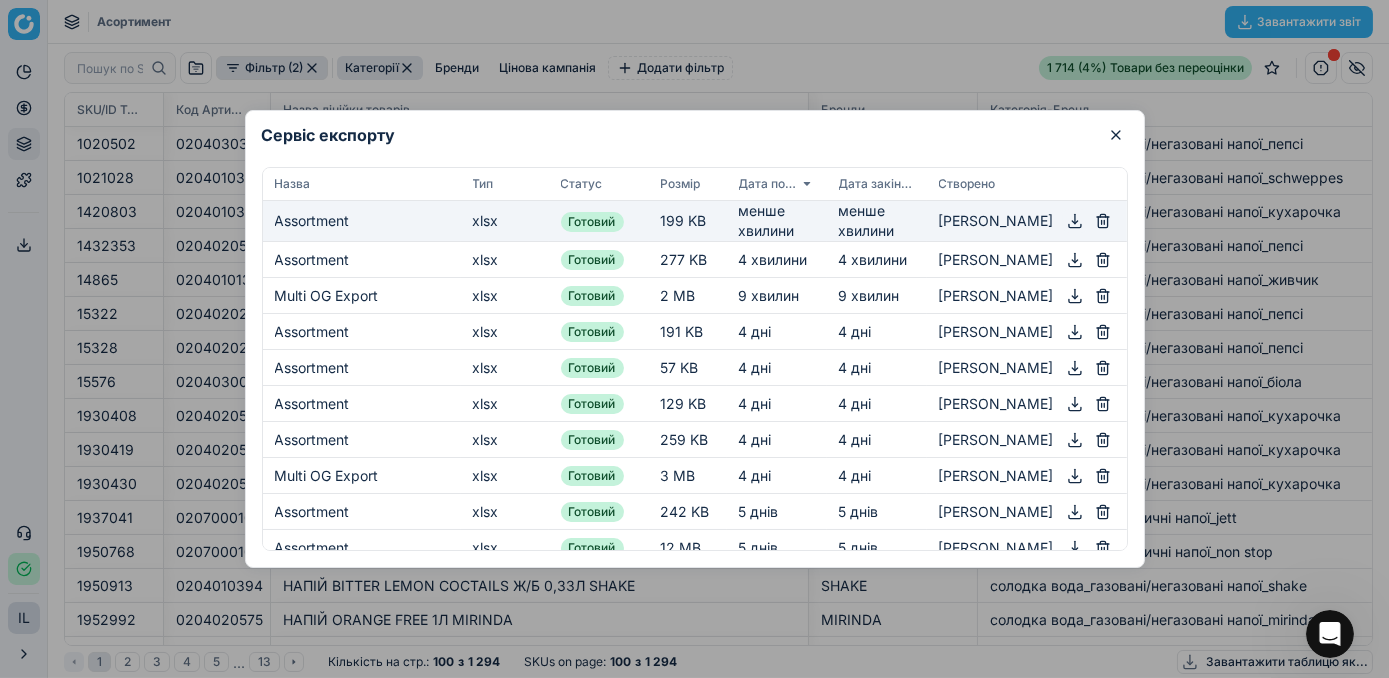 click 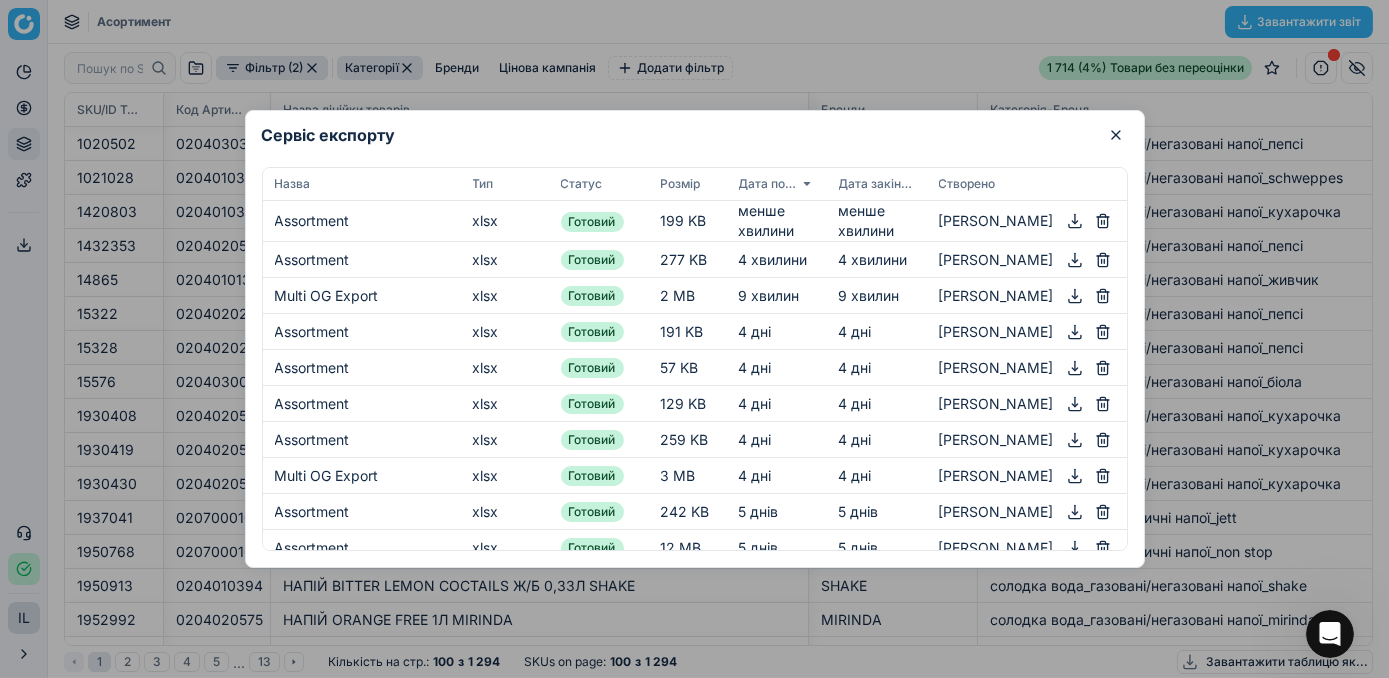 click at bounding box center [694, 339] 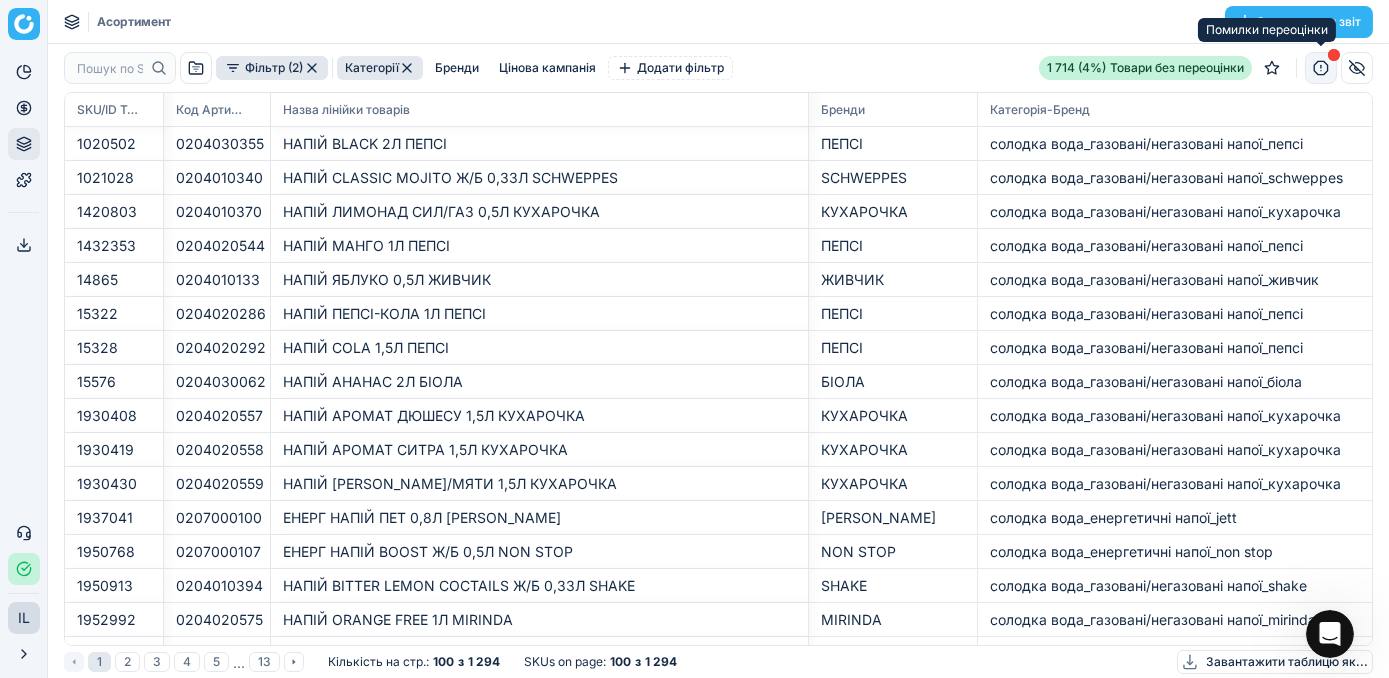 click 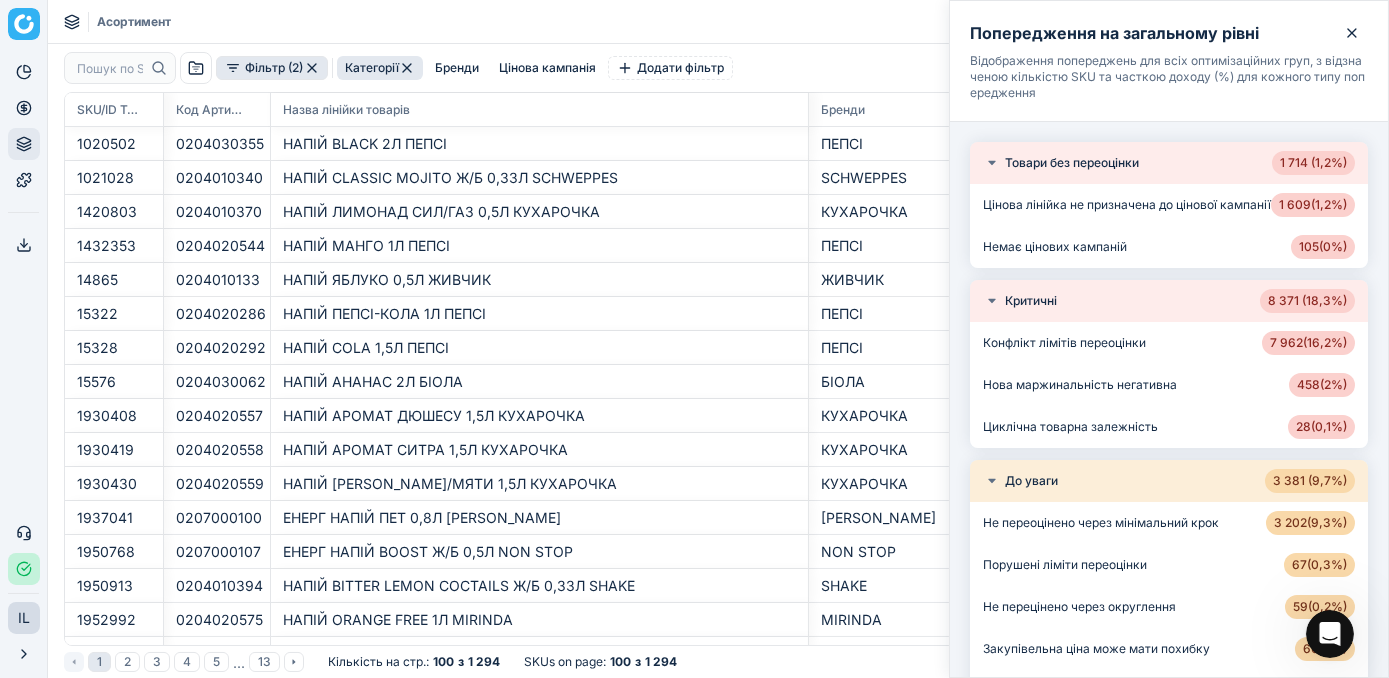 click on "Фільтр   (2) Категорії   [PERSON_NAME] кампанія   Додати фільтр 1 714 (4%) Товари без переоцінки" at bounding box center [718, 68] 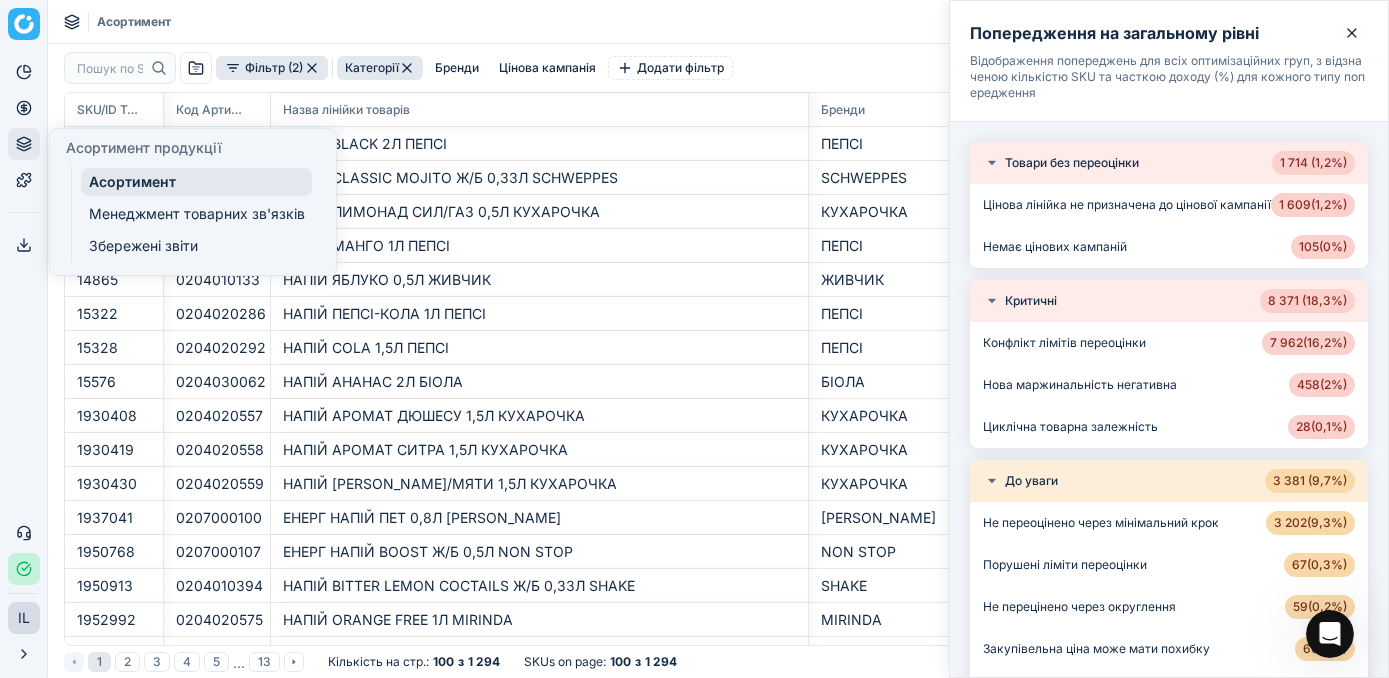 click 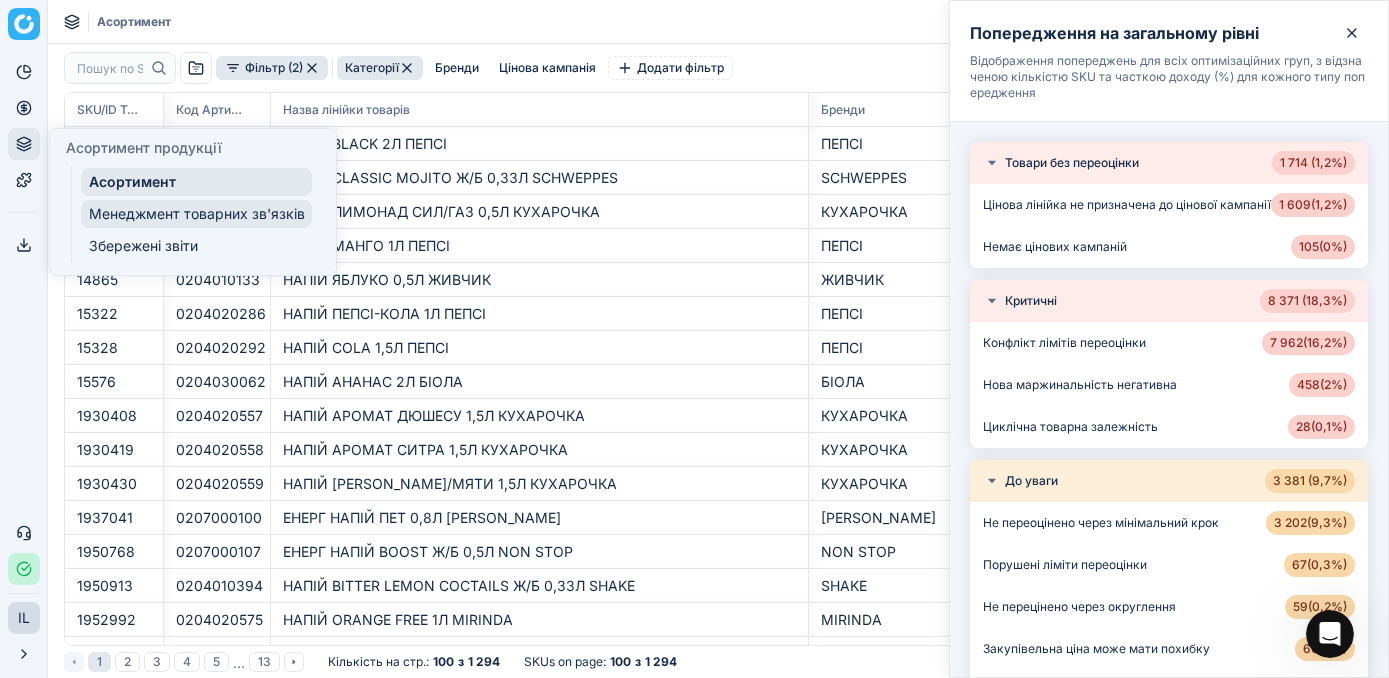 click on "Менеджмент товарних зв'язків" at bounding box center [196, 214] 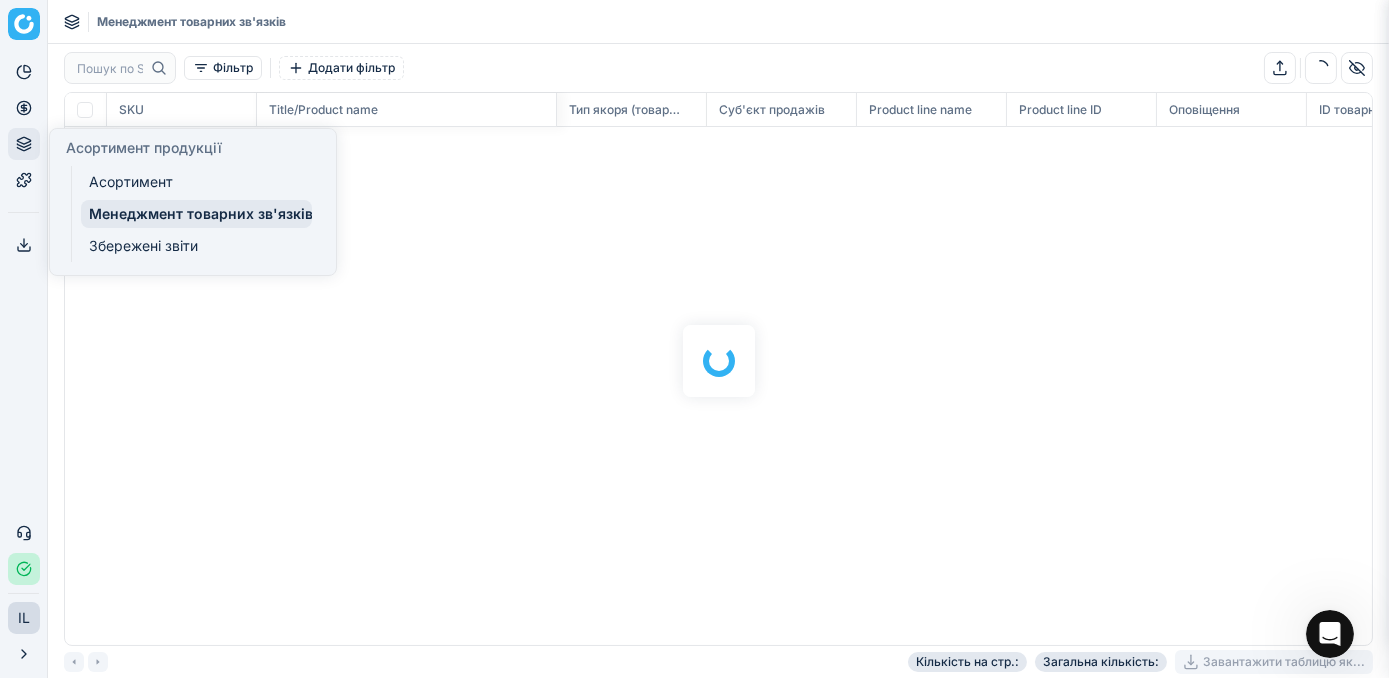 scroll, scrollTop: 2, scrollLeft: 2, axis: both 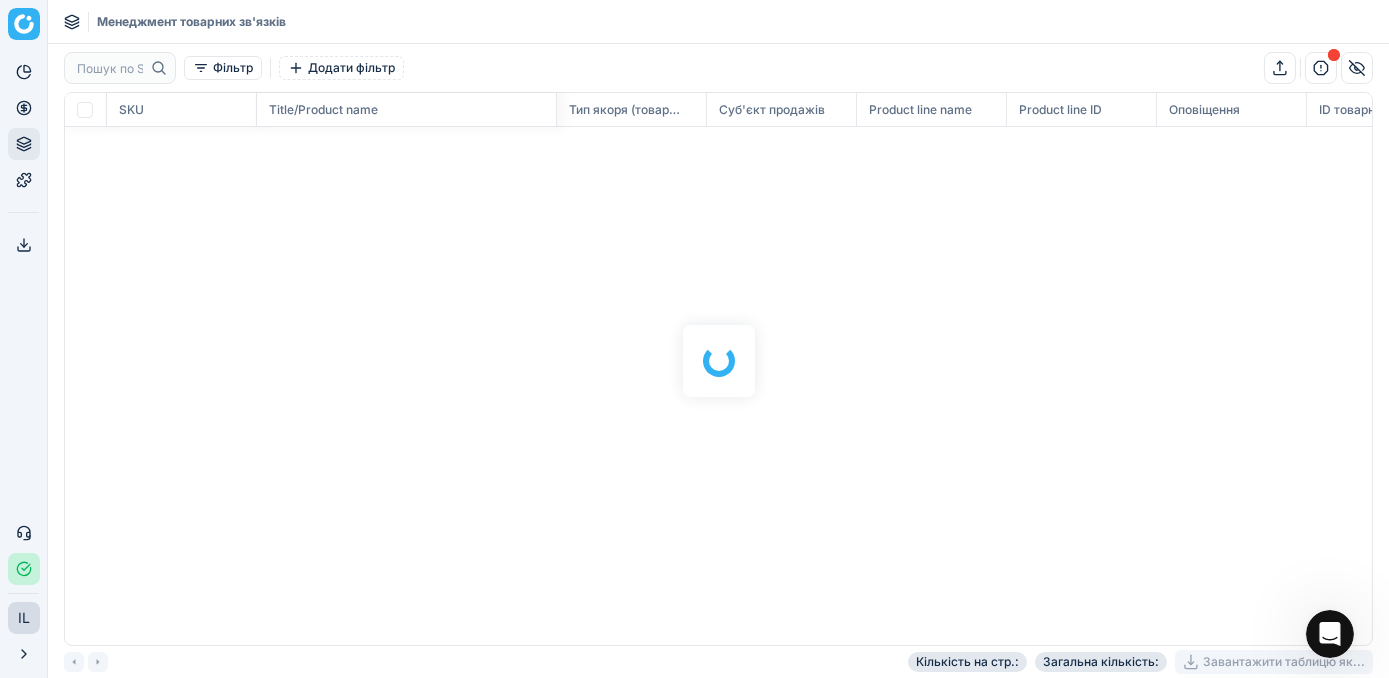 click on "Фільтр   Додати фільтр SKU Title/Product name Тип якоря (товарної залежності) Суб'єкт продажів Product line name Product line ID Оповіщення ID товарної лінійки Простий якір (кількість) Кількість на стр. :   Загальна кількість :   Завантажити таблицю як..." at bounding box center (718, 361) 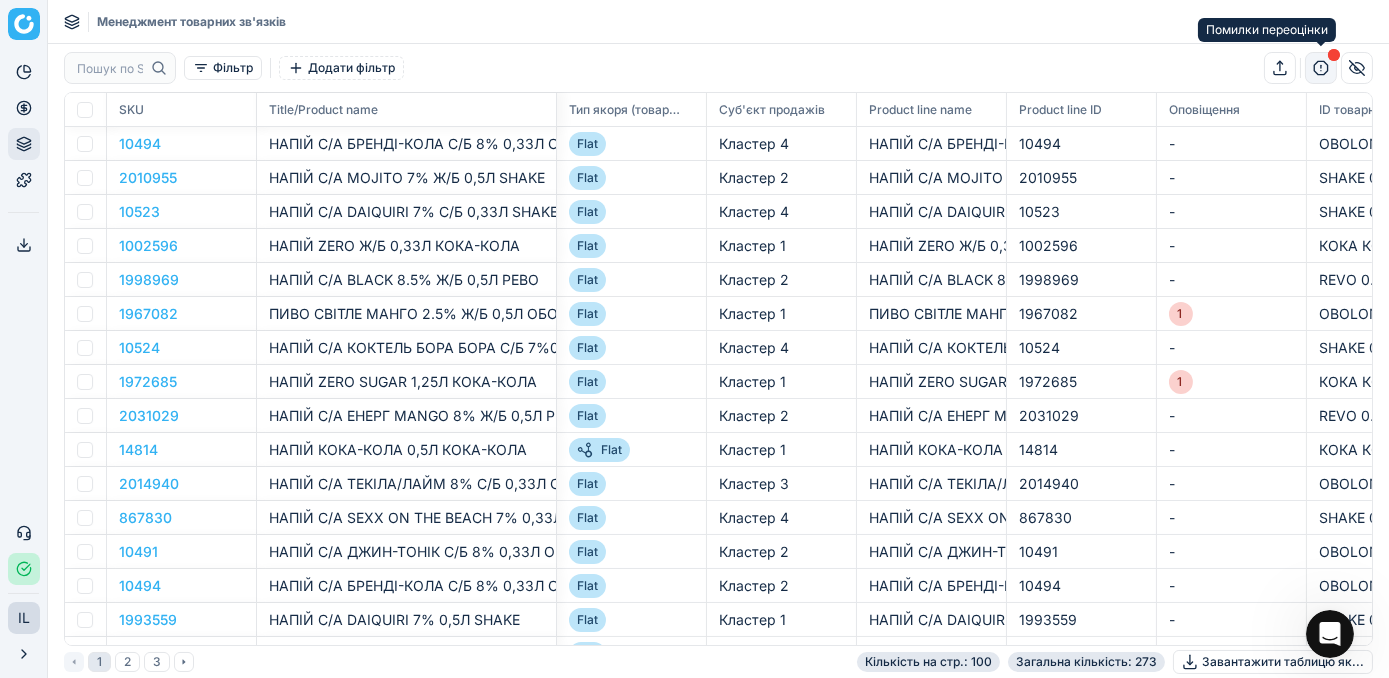 click 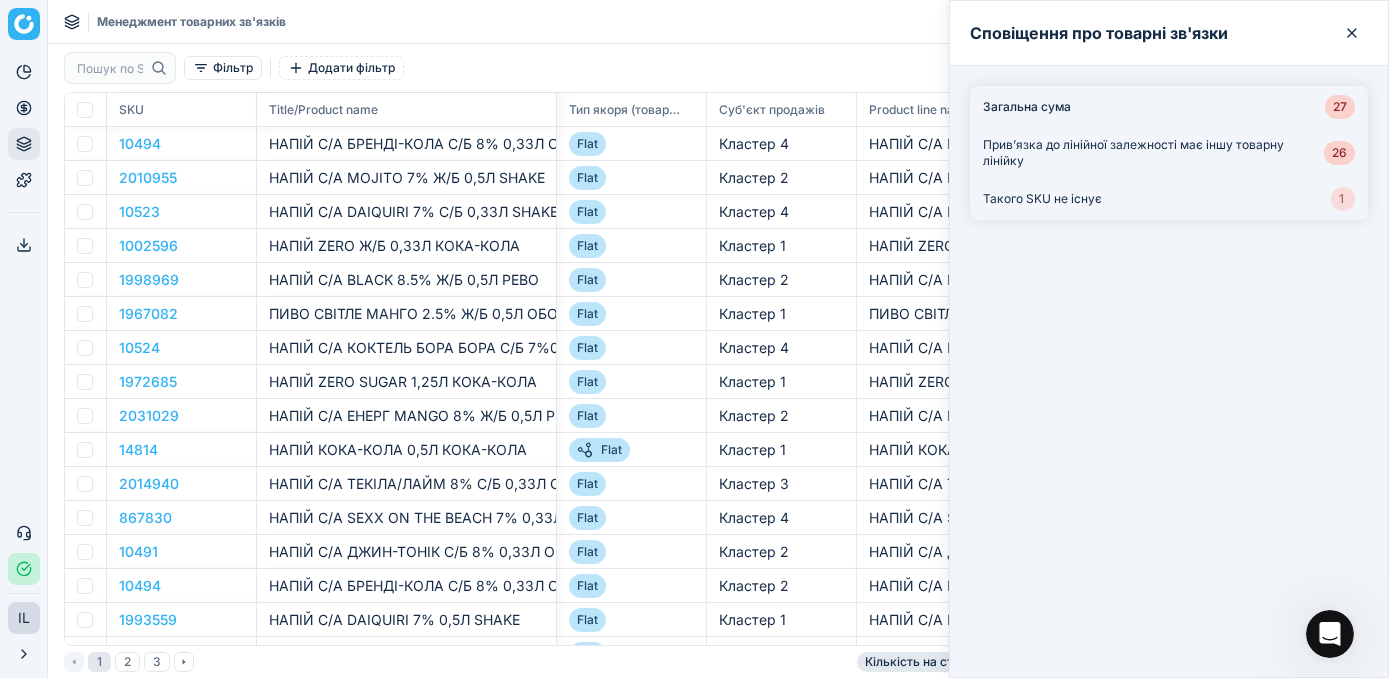 click on "1" at bounding box center (1343, 199) 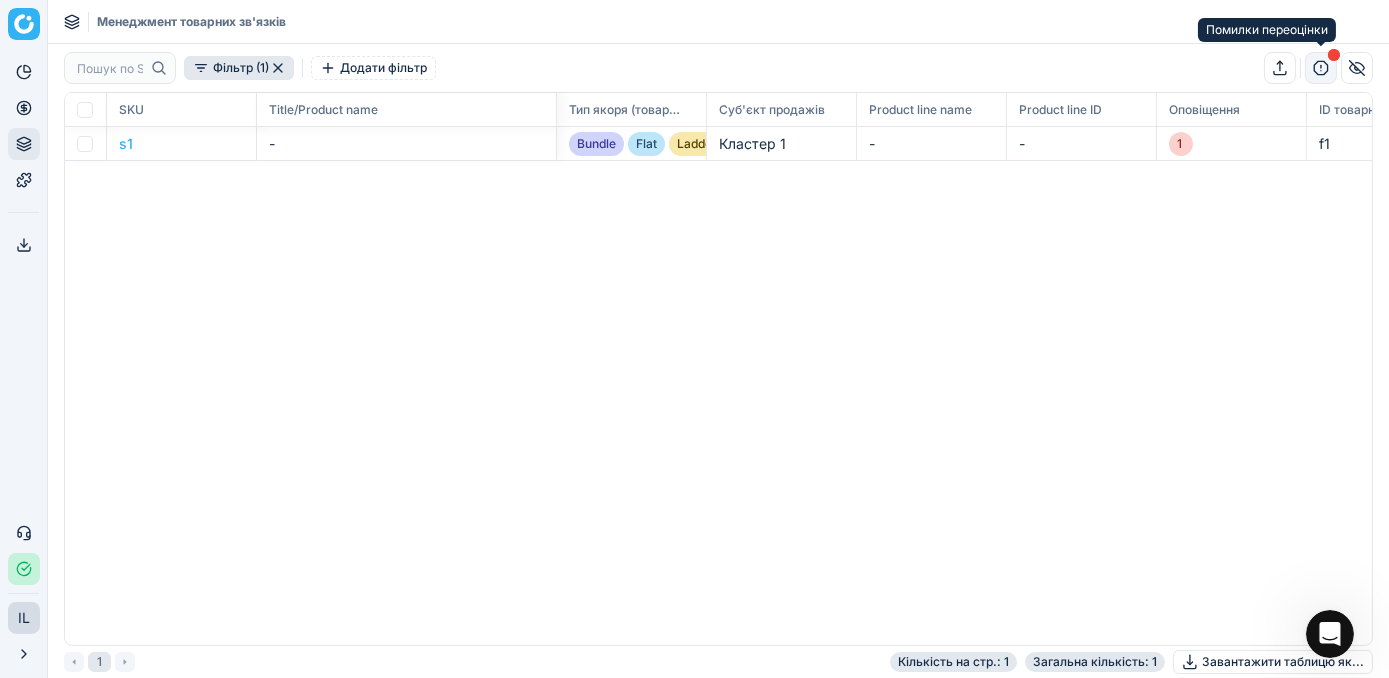 click 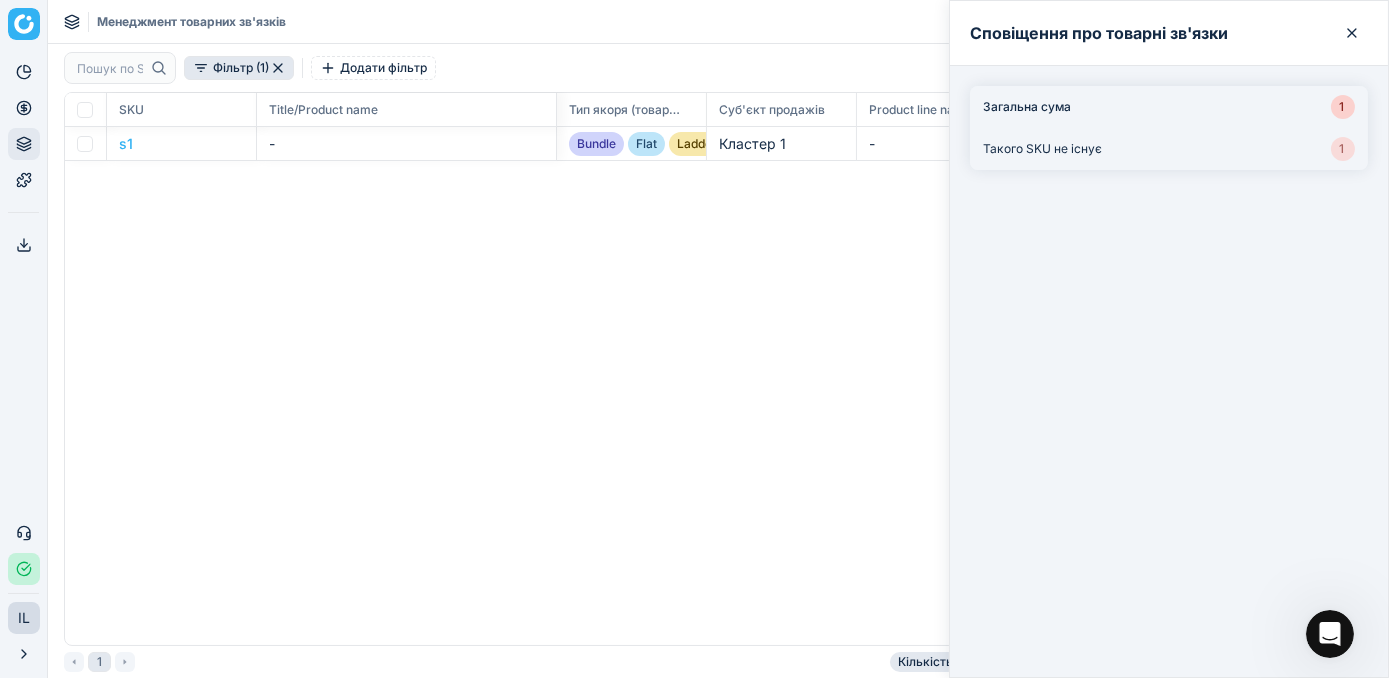 click on "1" at bounding box center (1343, 149) 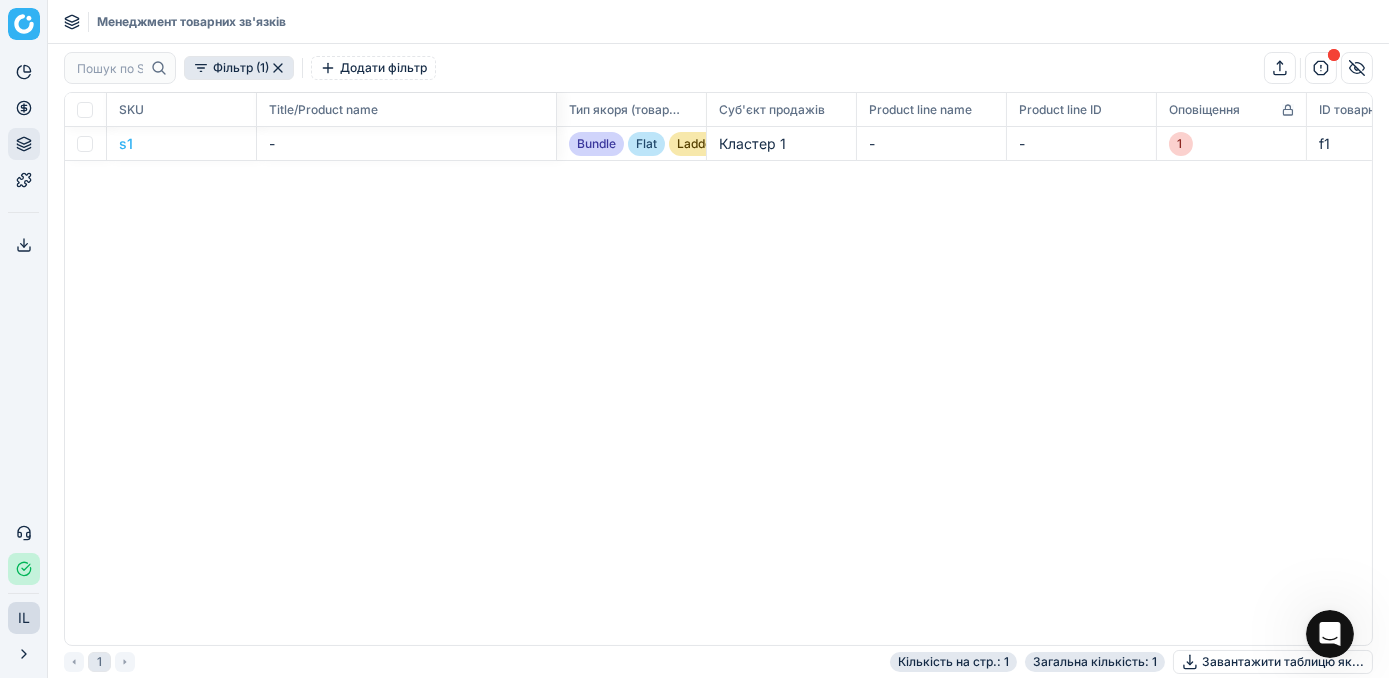 drag, startPoint x: 1117, startPoint y: 200, endPoint x: 1290, endPoint y: 98, distance: 200.83078 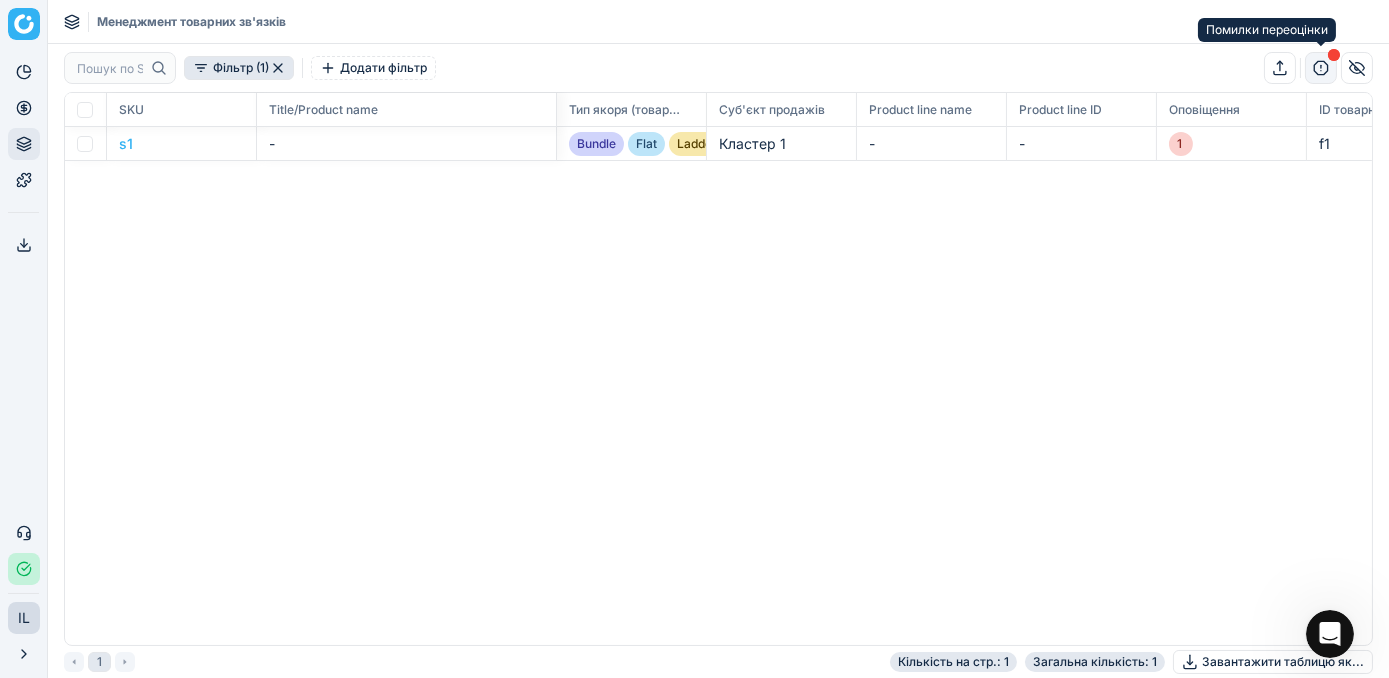 click 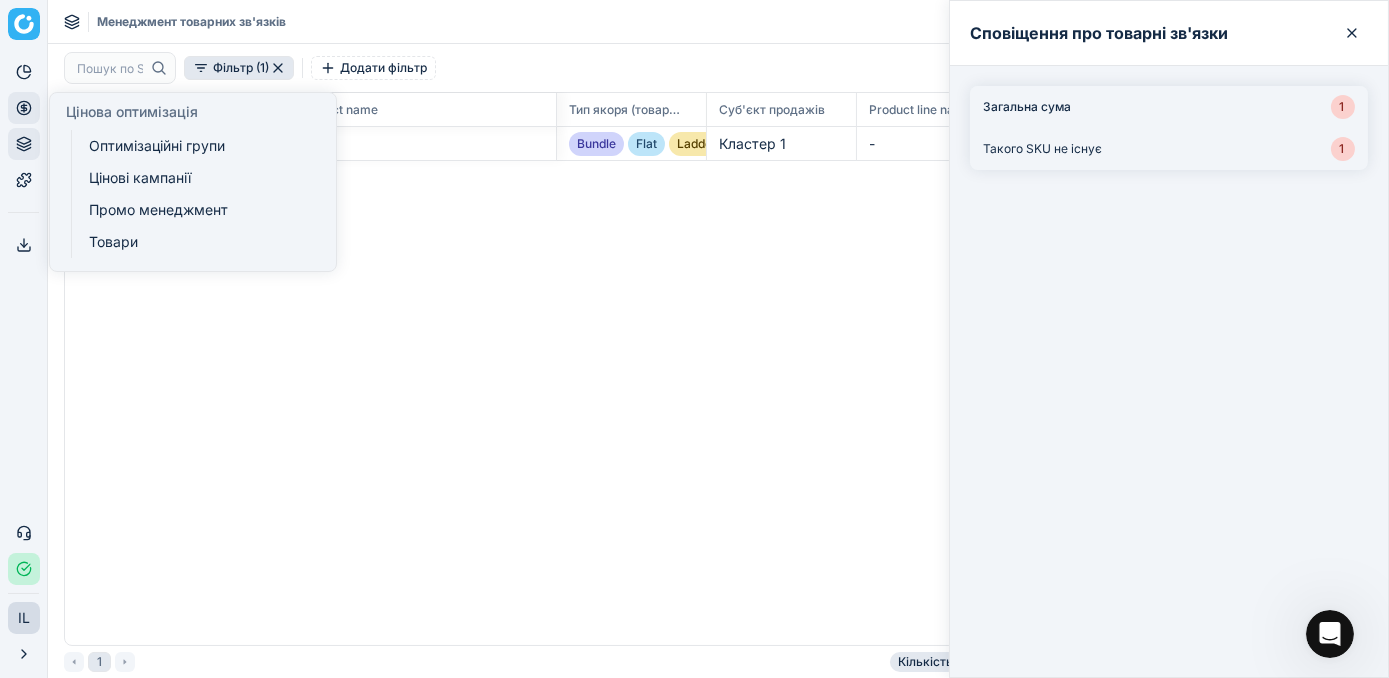 click 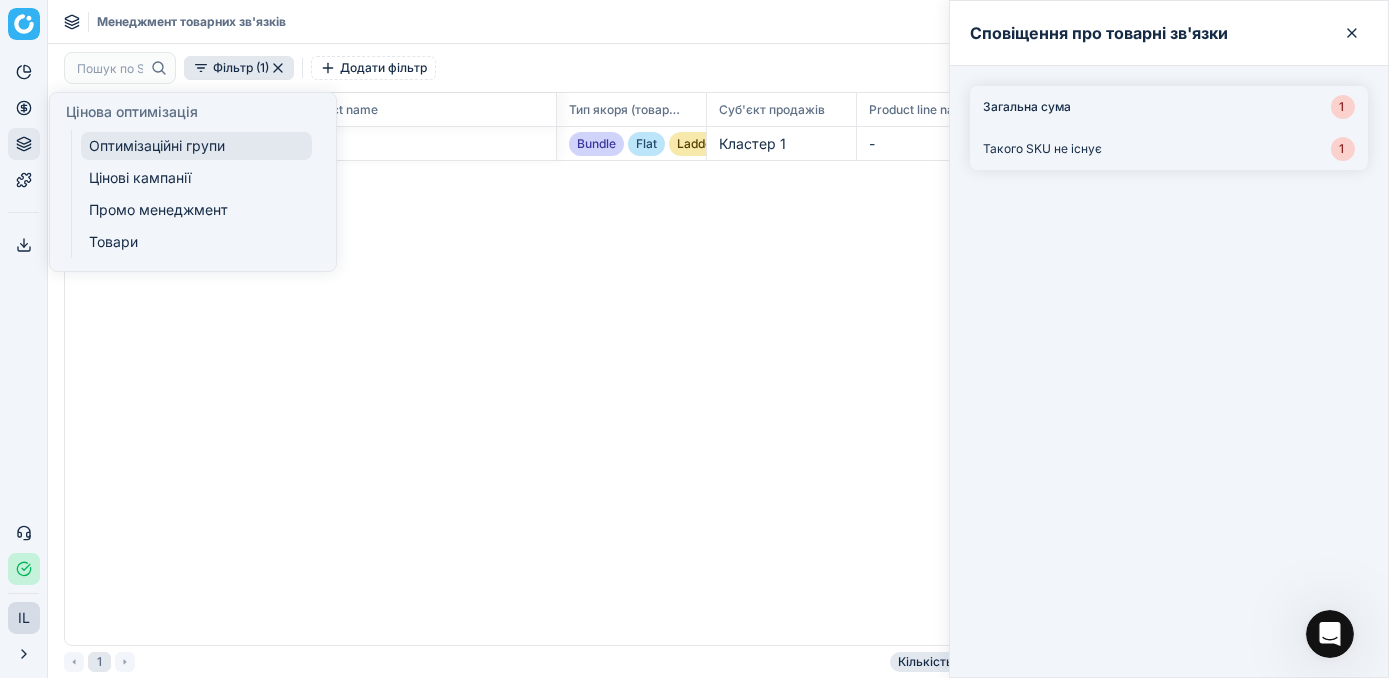 click on "Оптимізаційні групи" at bounding box center (196, 146) 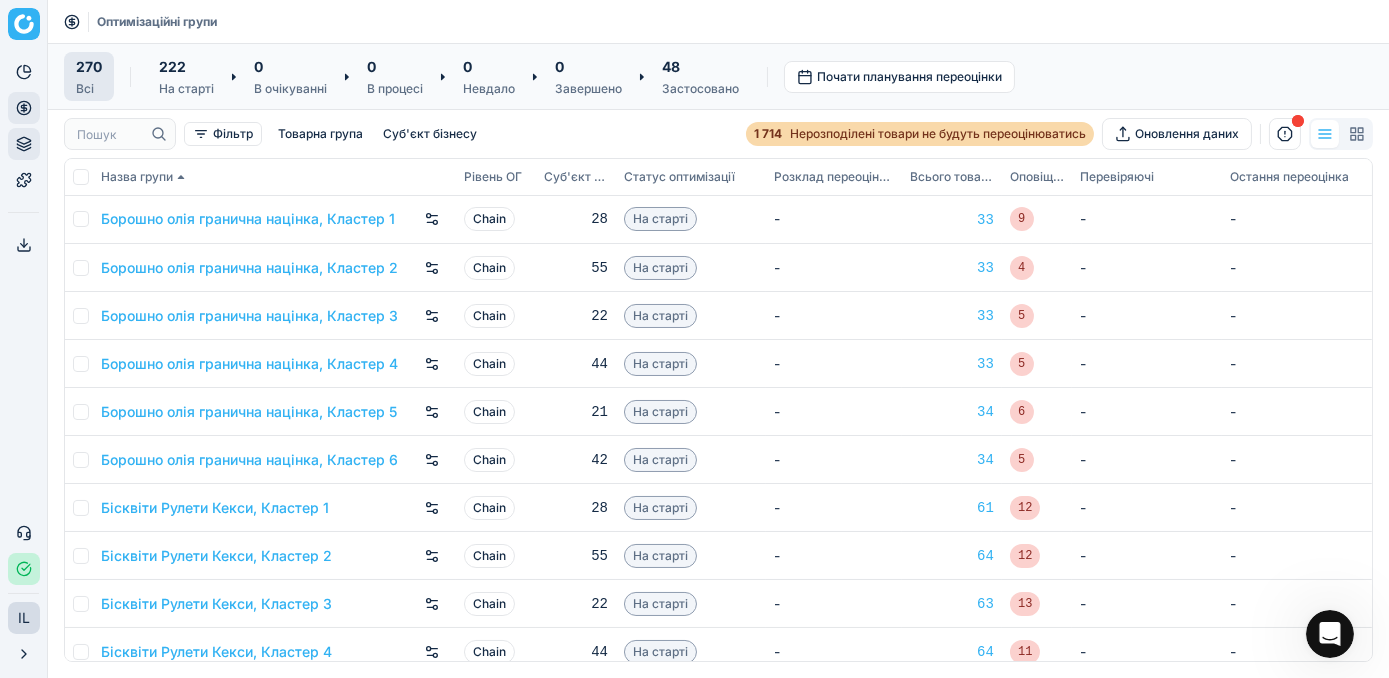 click 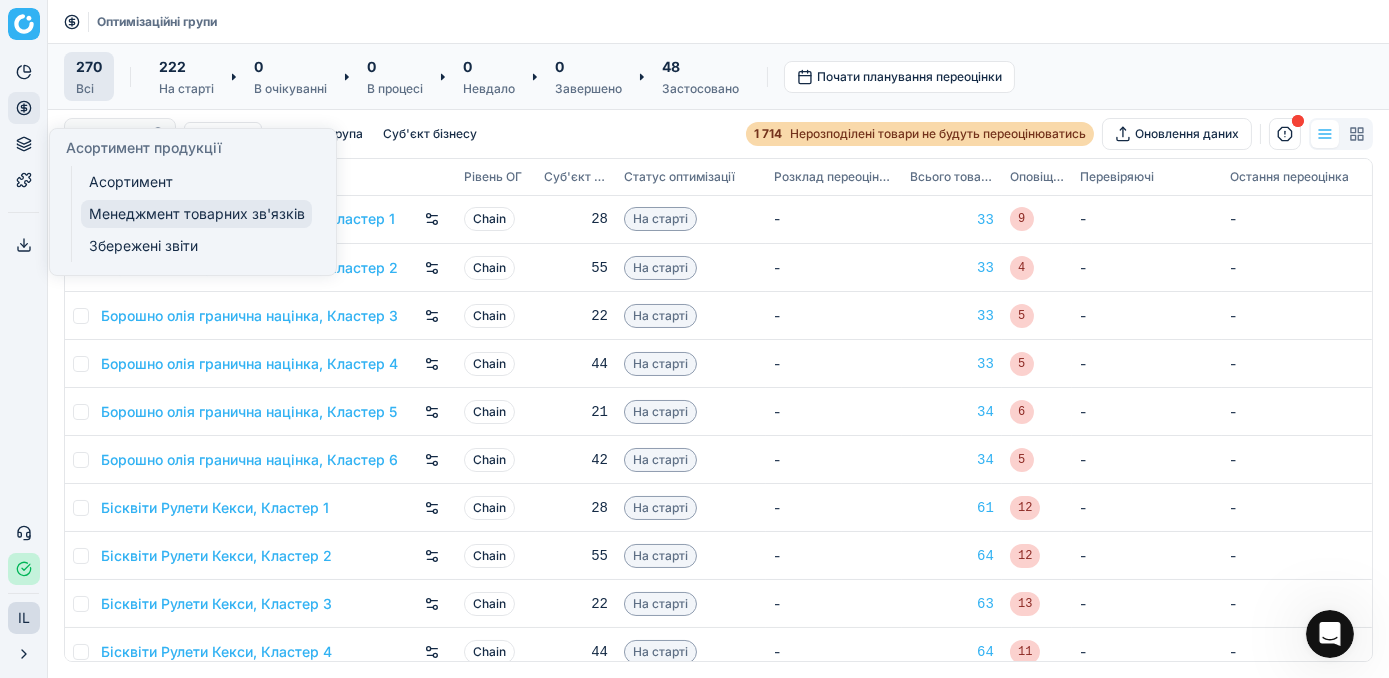 click on "Менеджмент товарних зв'язків" at bounding box center (196, 214) 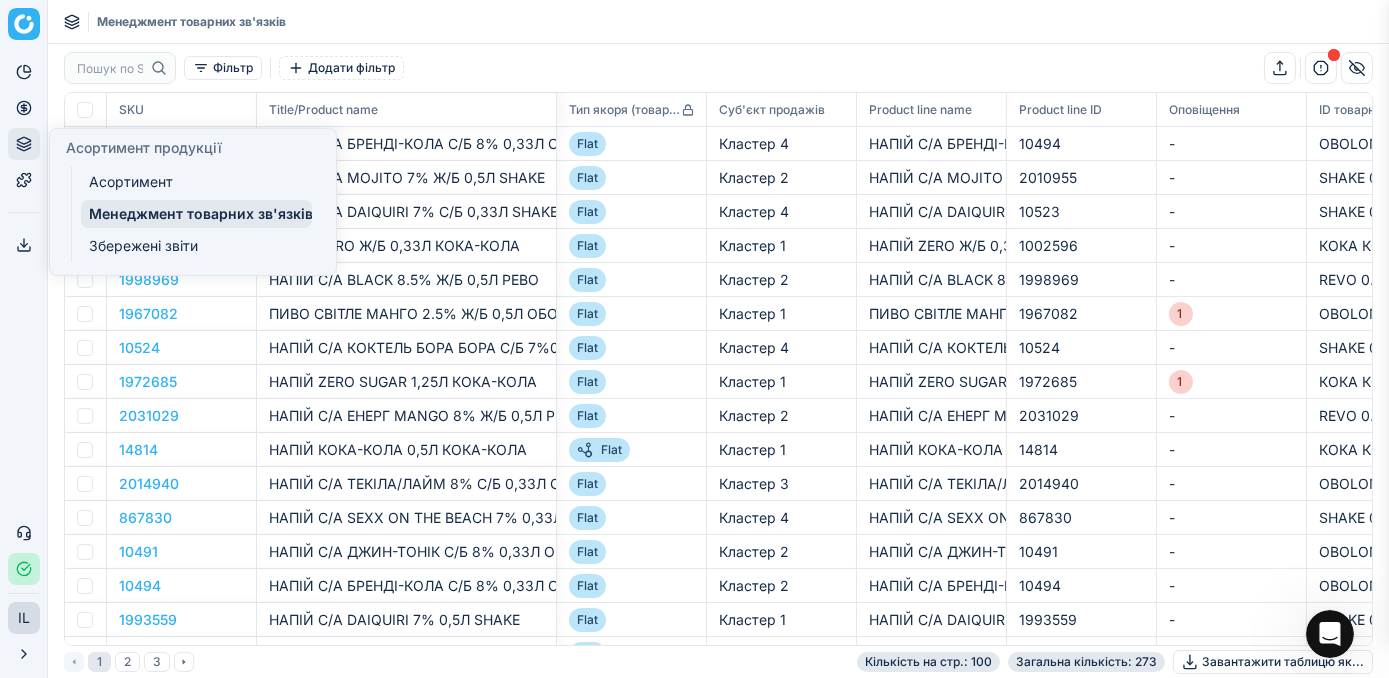 scroll, scrollTop: 2, scrollLeft: 2, axis: both 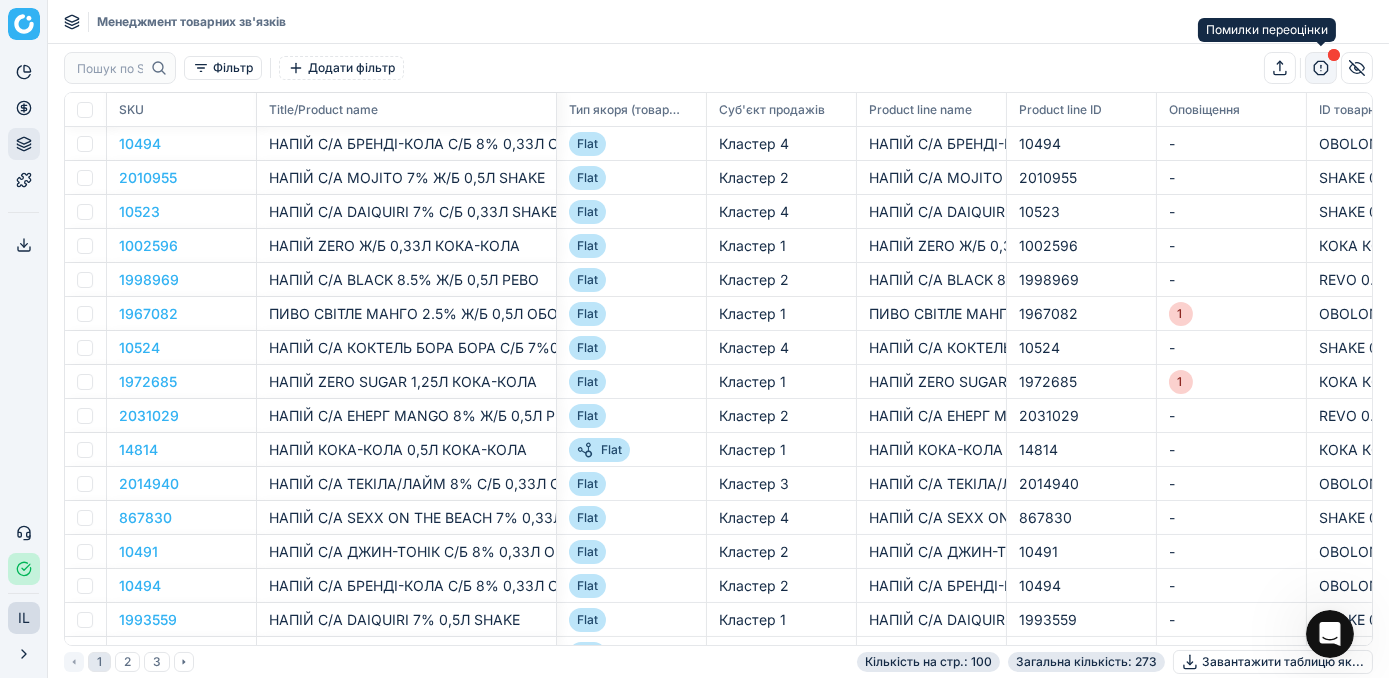 click 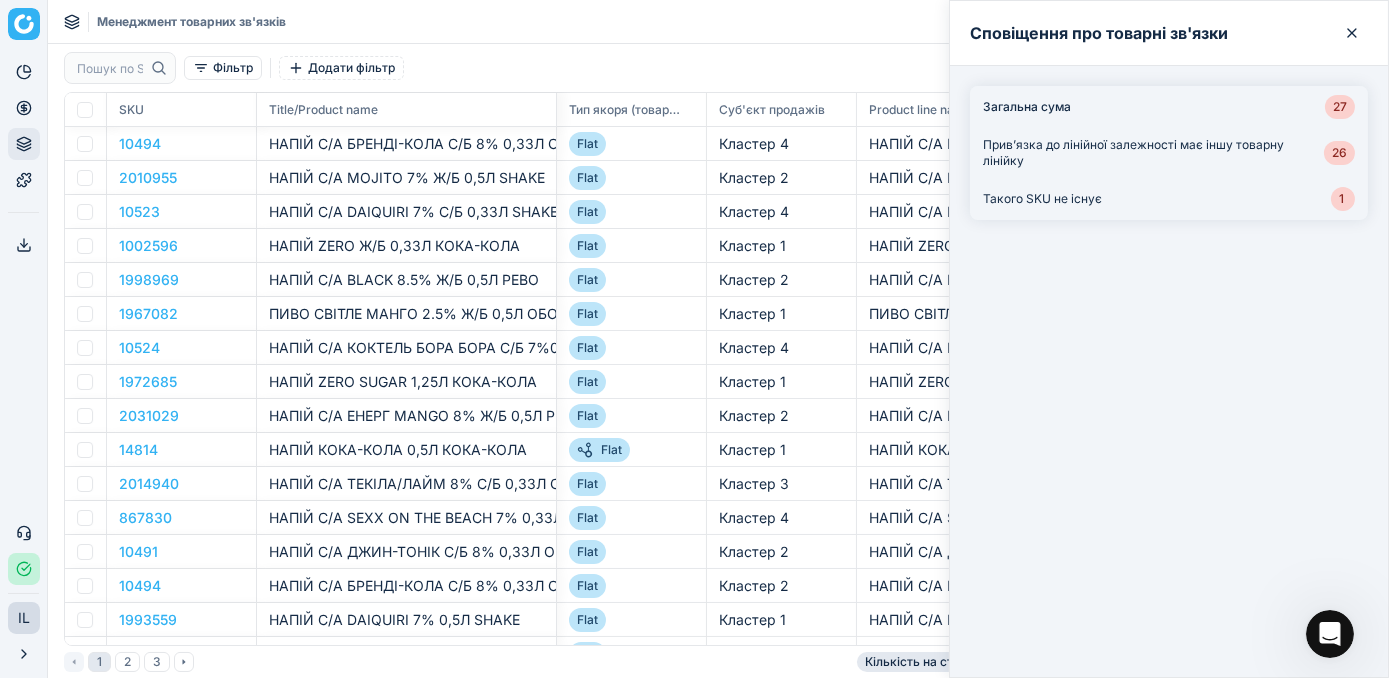 type 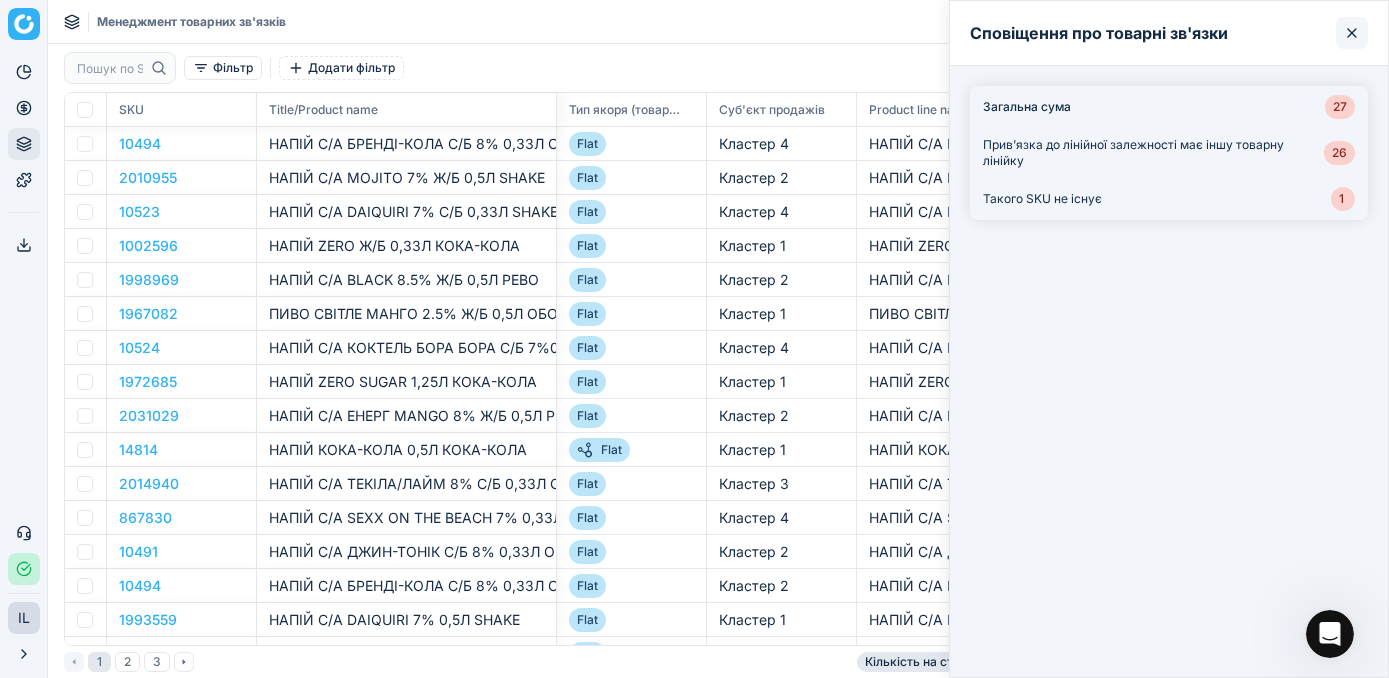 click 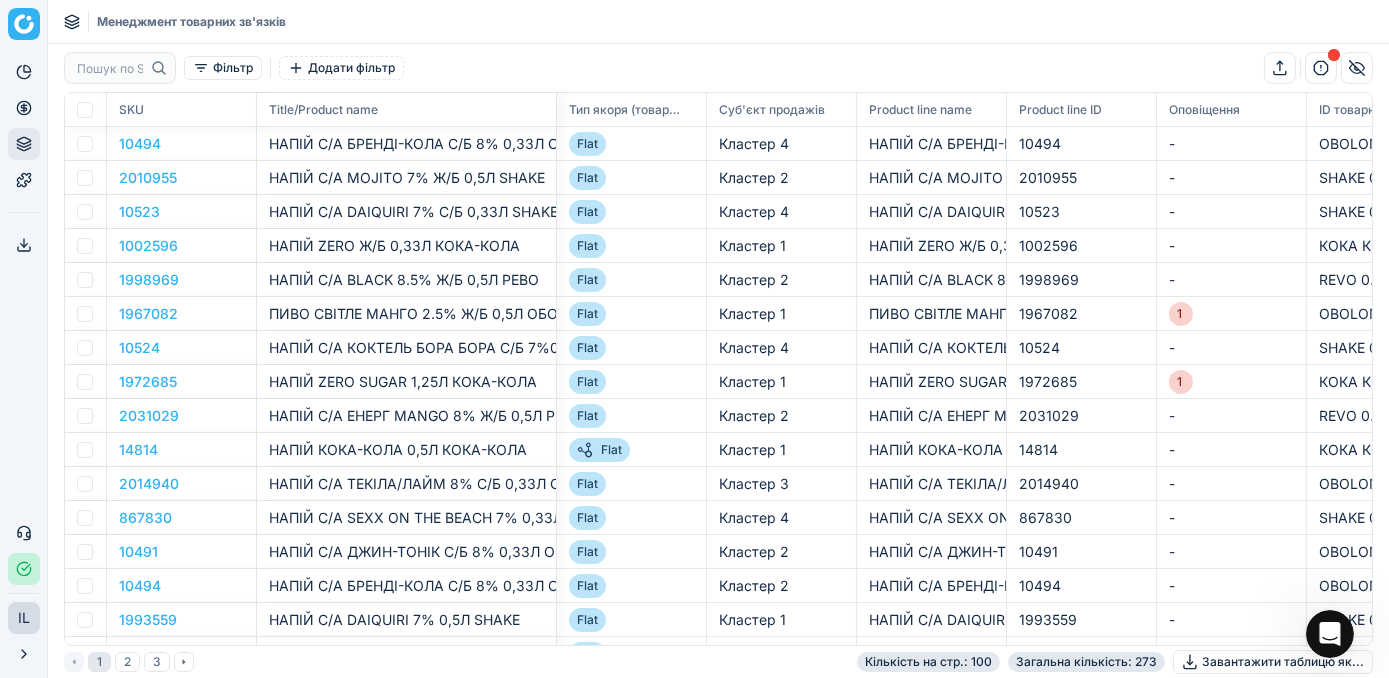 click 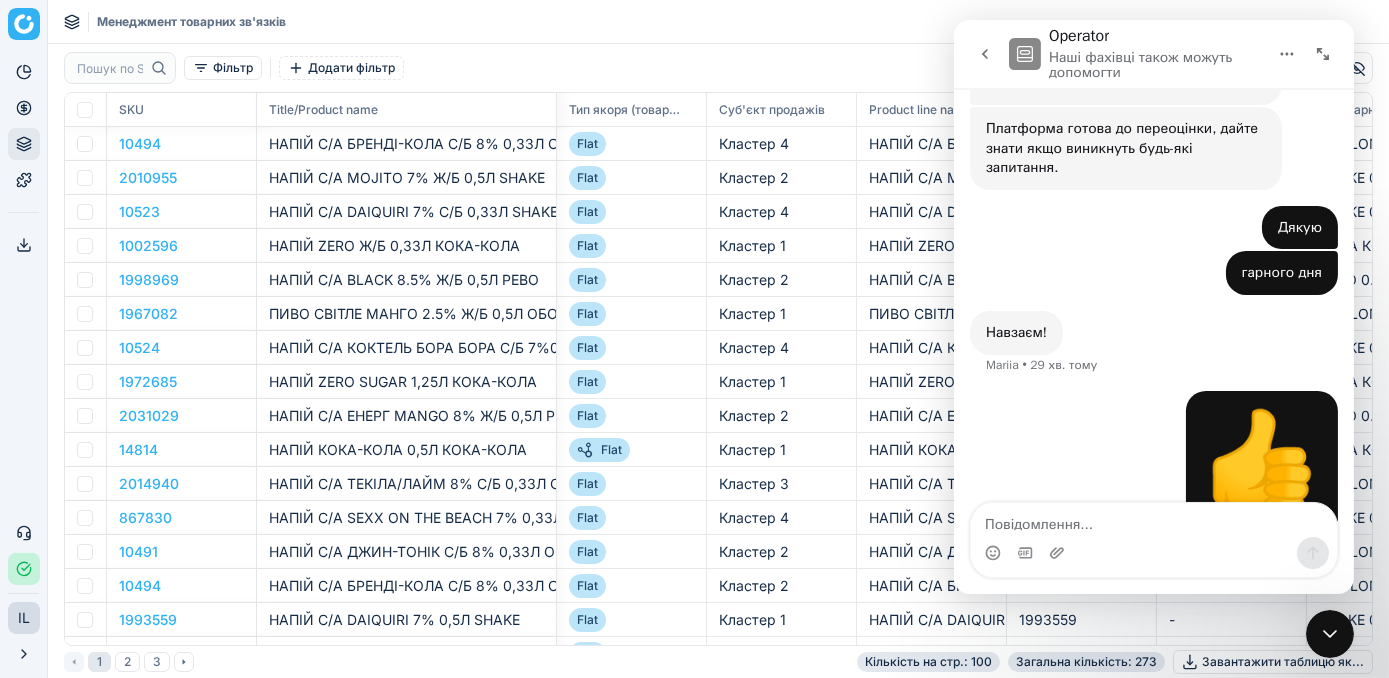 scroll, scrollTop: 480, scrollLeft: 0, axis: vertical 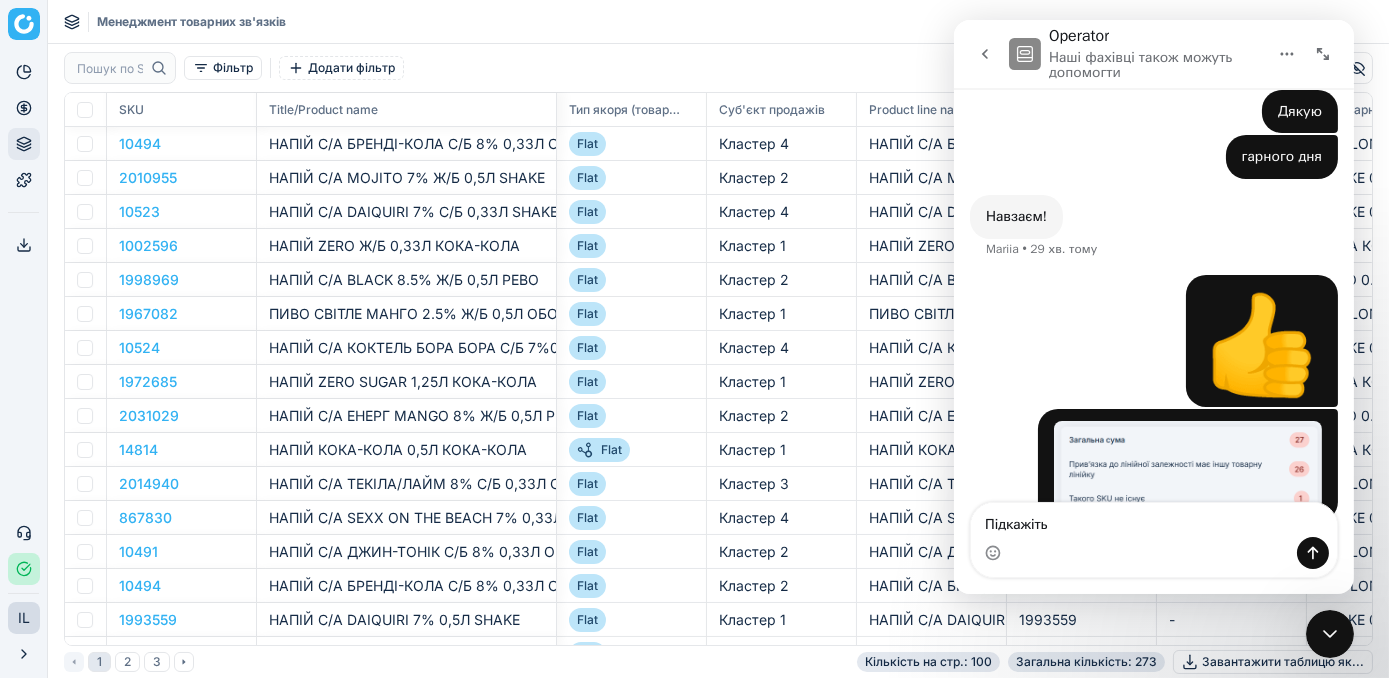 click on "Підкажіть" at bounding box center [1153, 520] 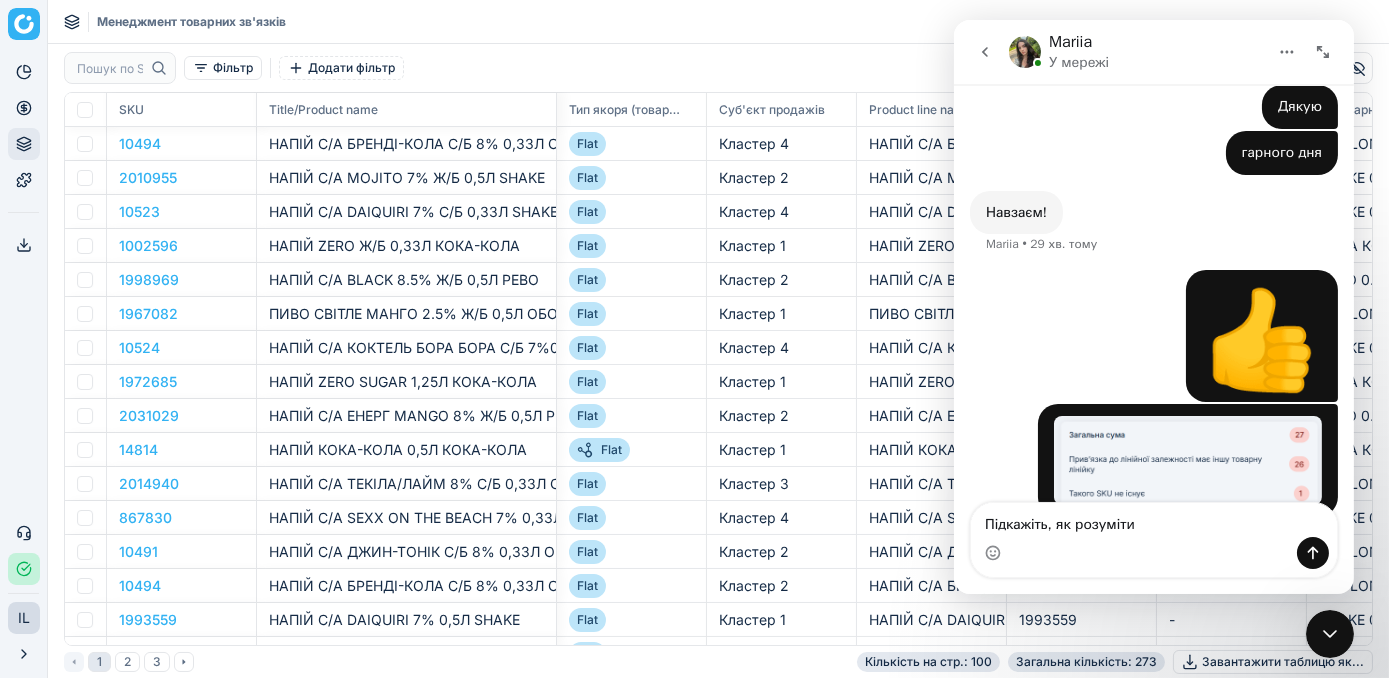 scroll, scrollTop: 475, scrollLeft: 0, axis: vertical 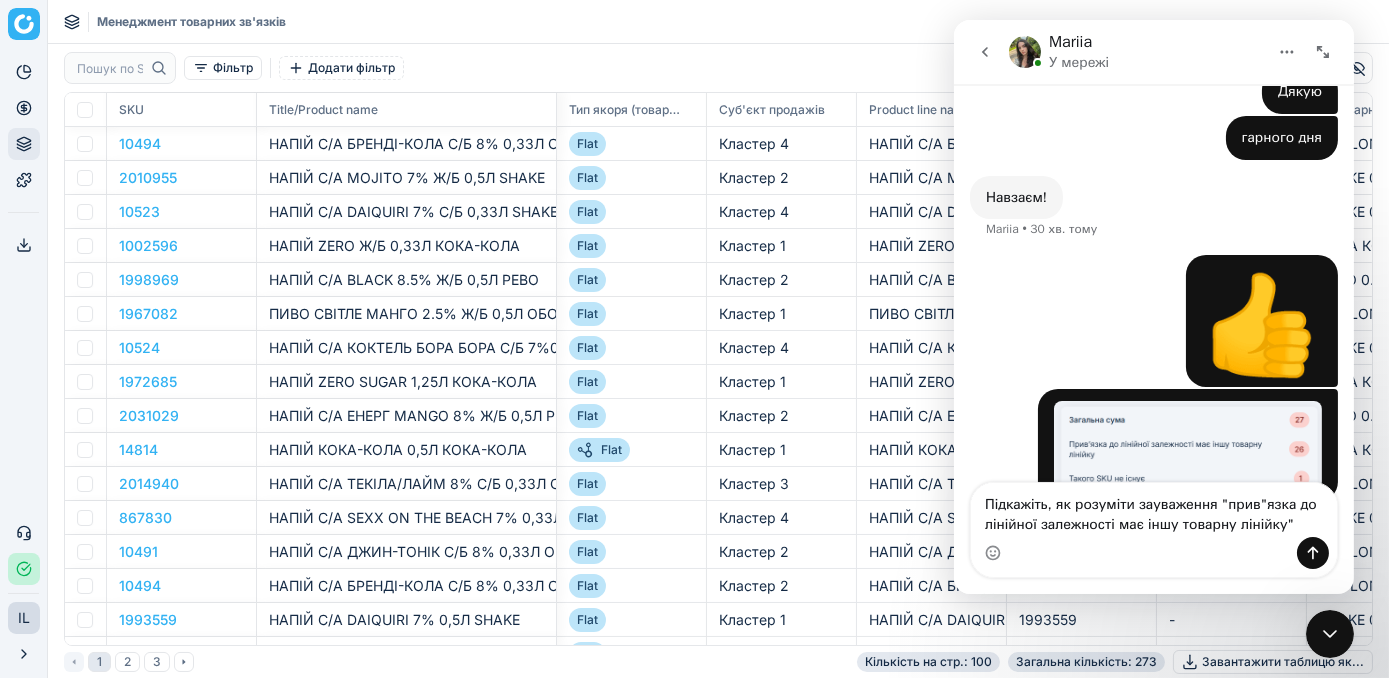 type on "Підкажіть, як розуміти зауваження "прив"язка до лінійної залежності має іншу товарну лінійку"" 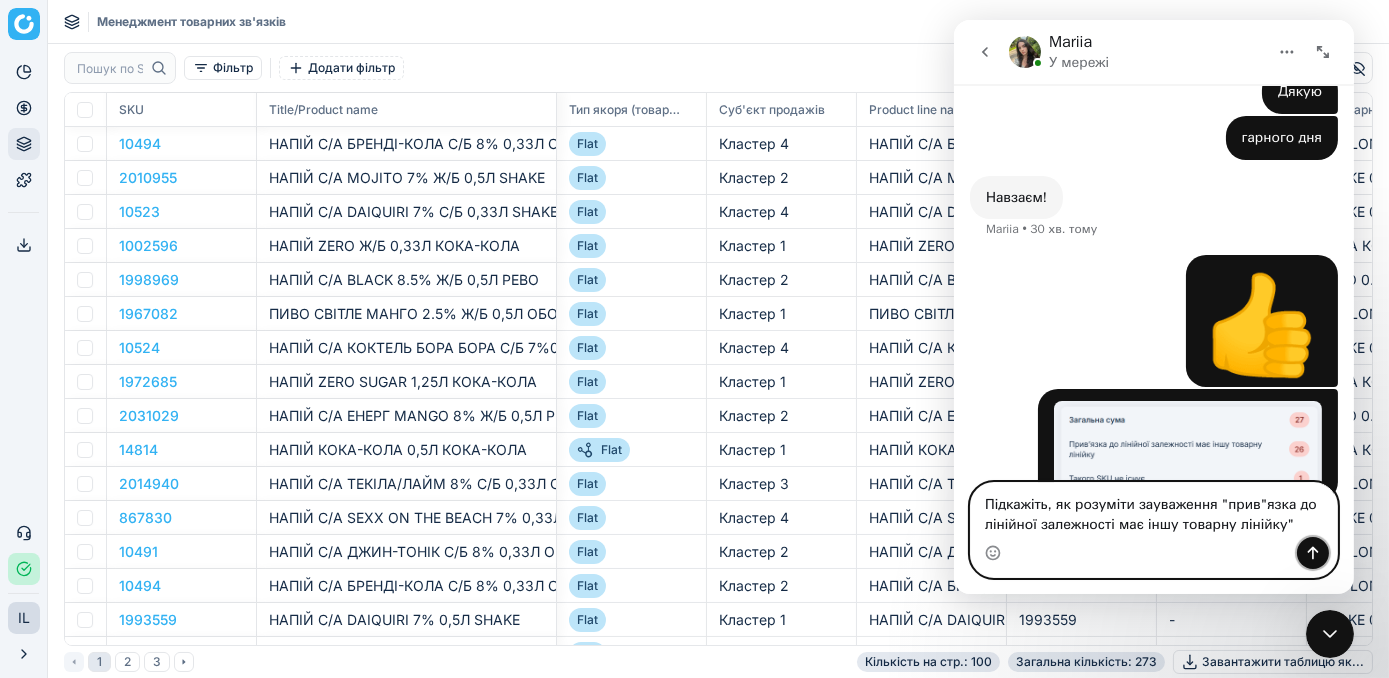 click 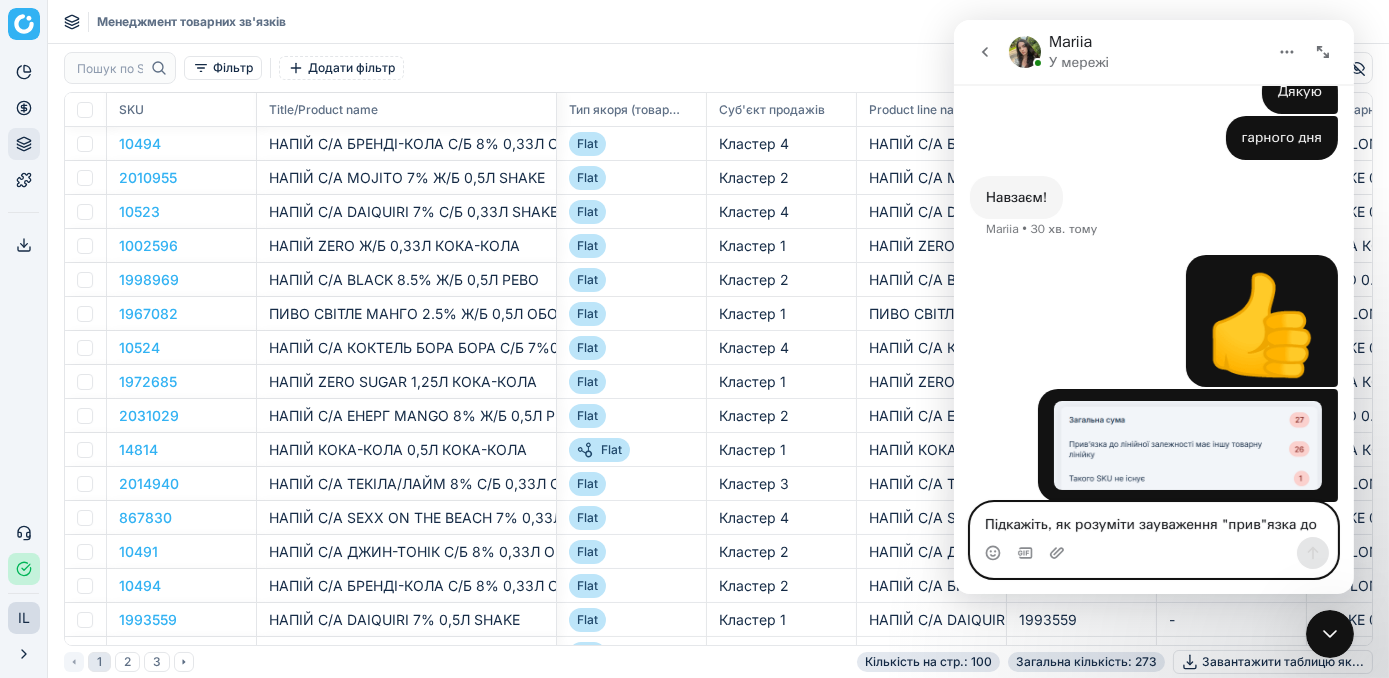 type 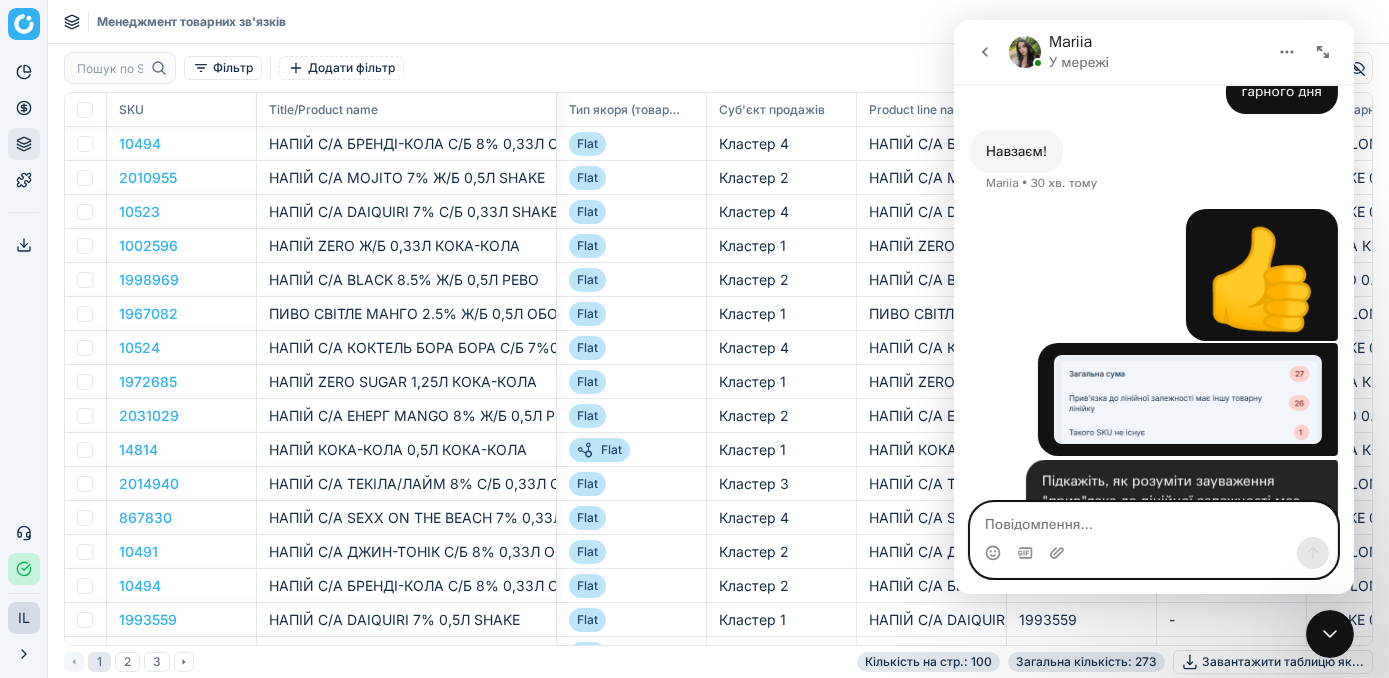 scroll, scrollTop: 560, scrollLeft: 0, axis: vertical 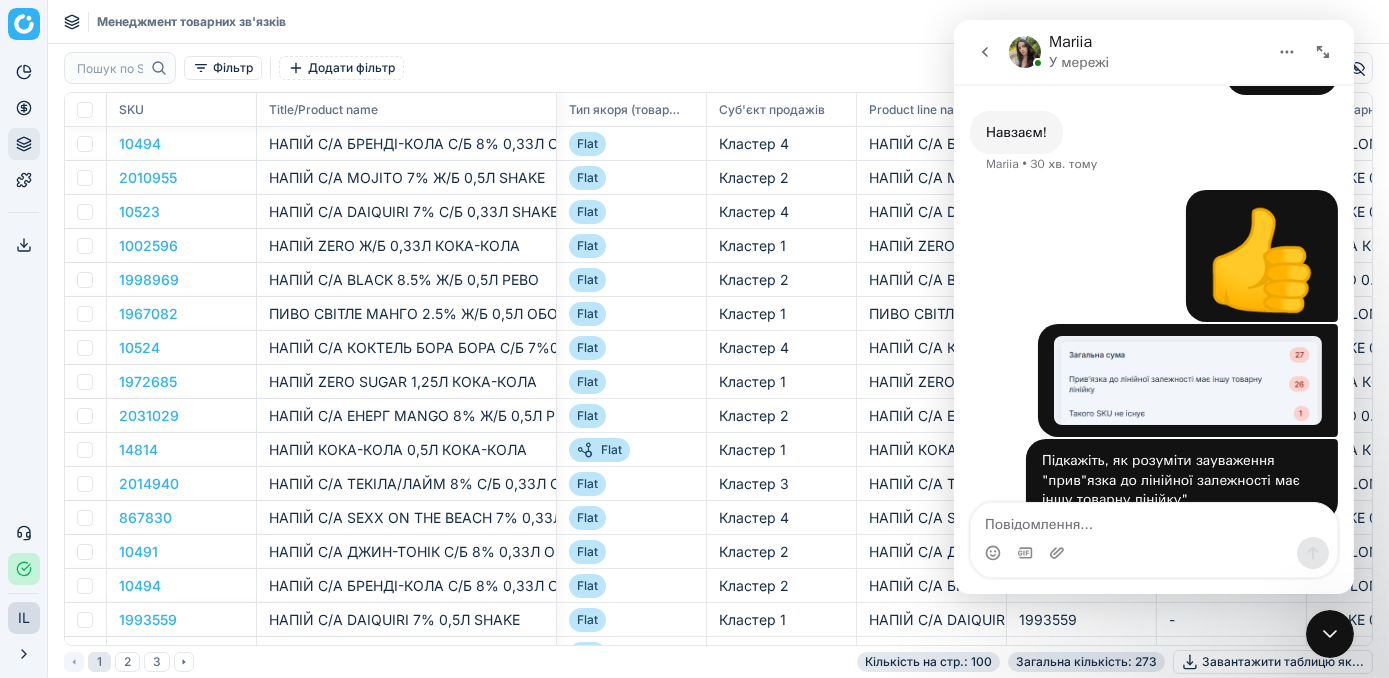 click 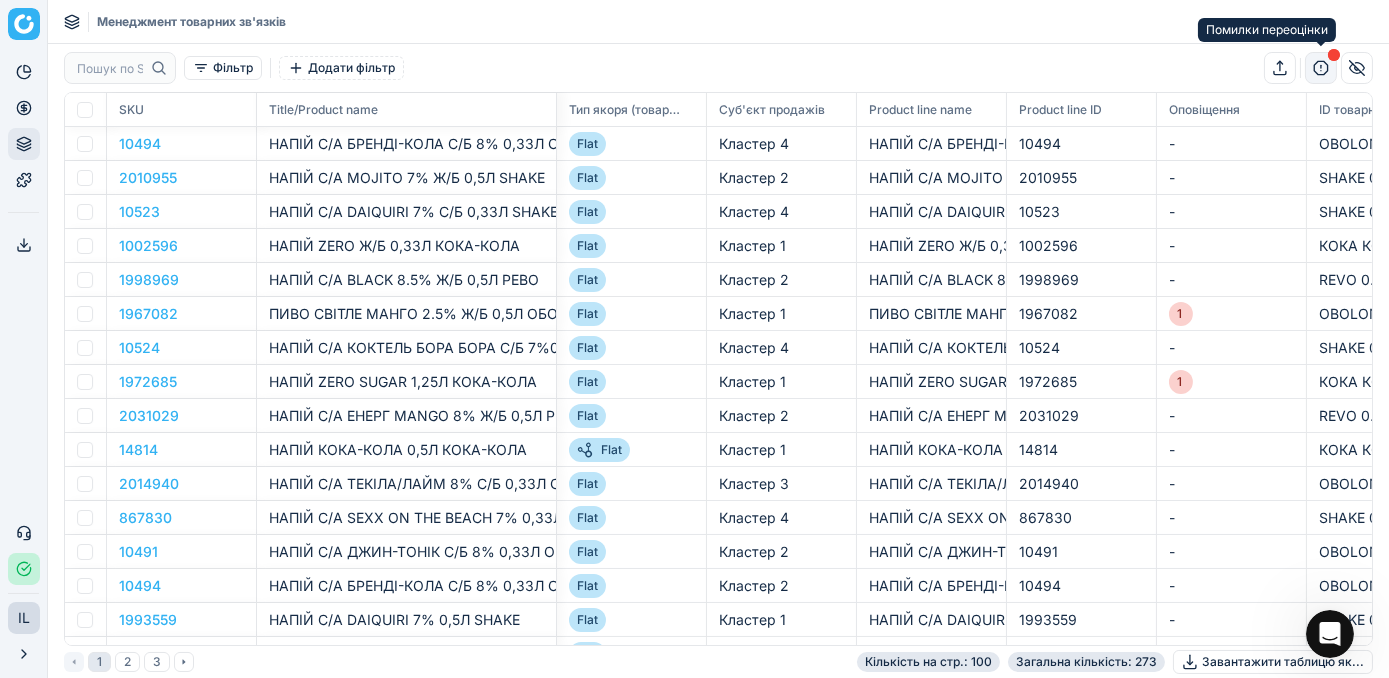 click 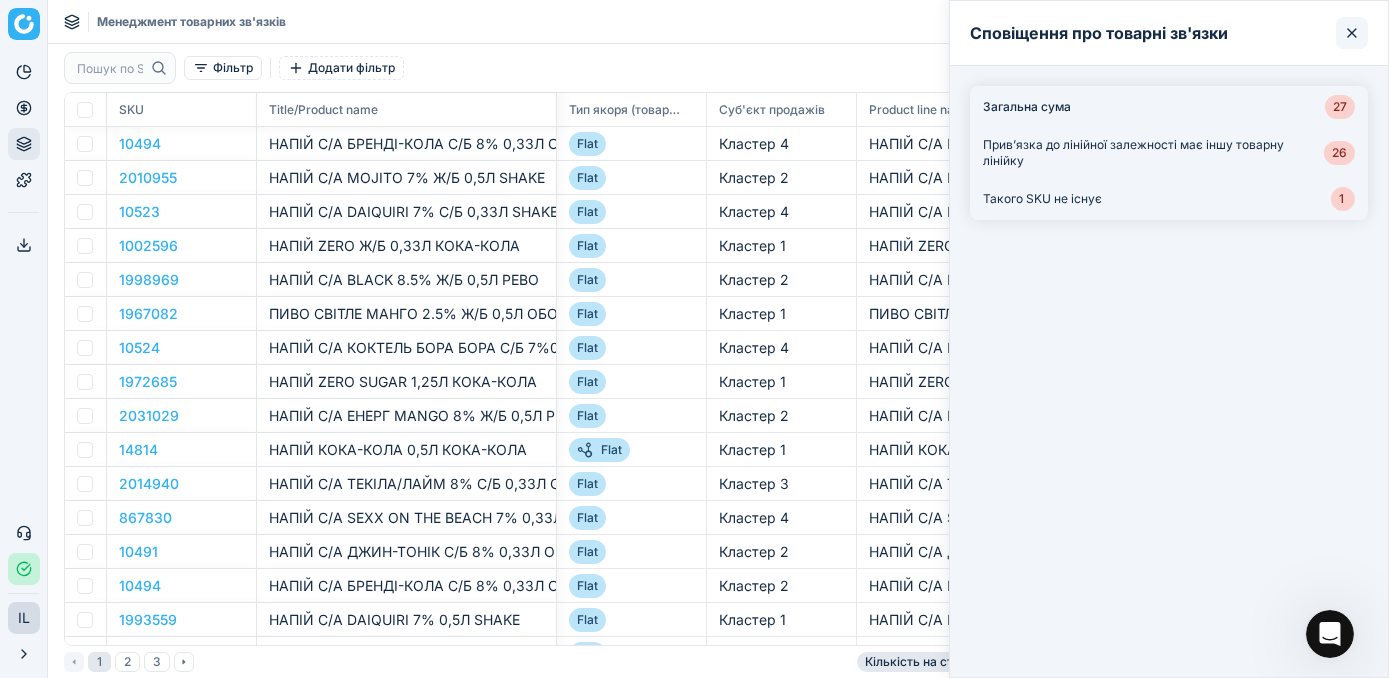 click 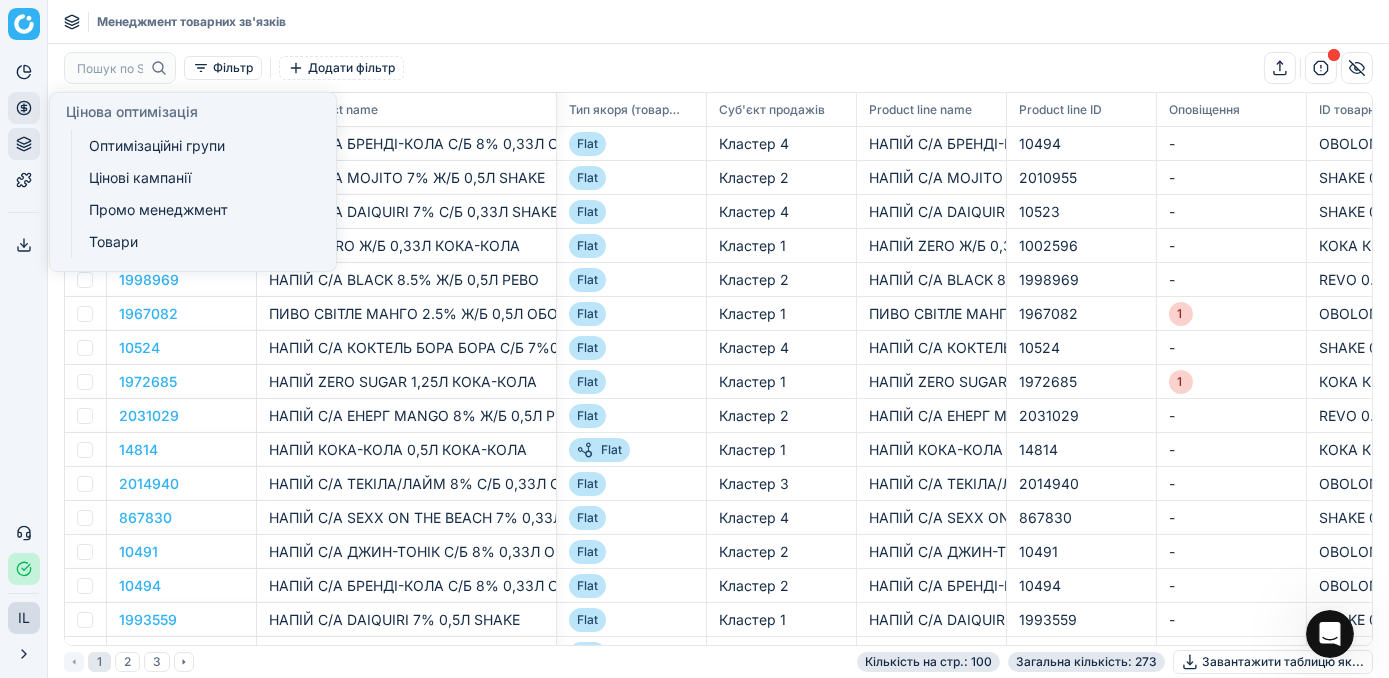 click 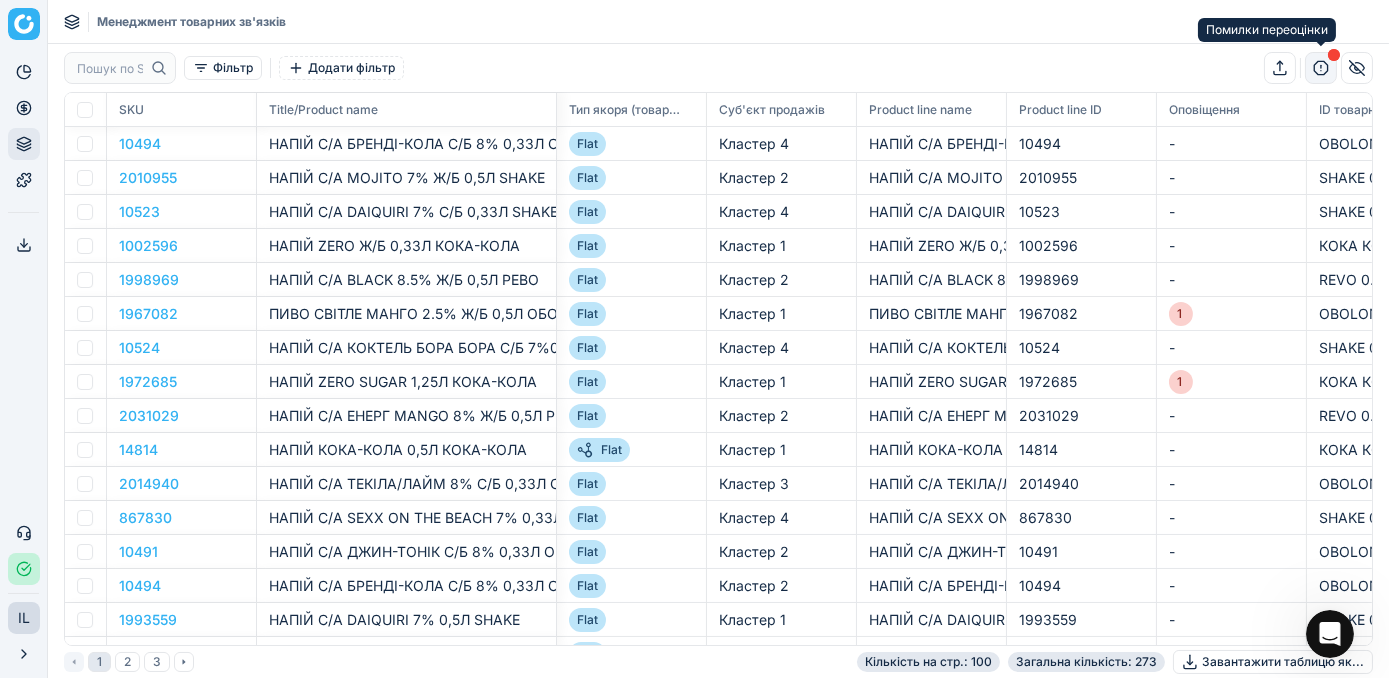 click 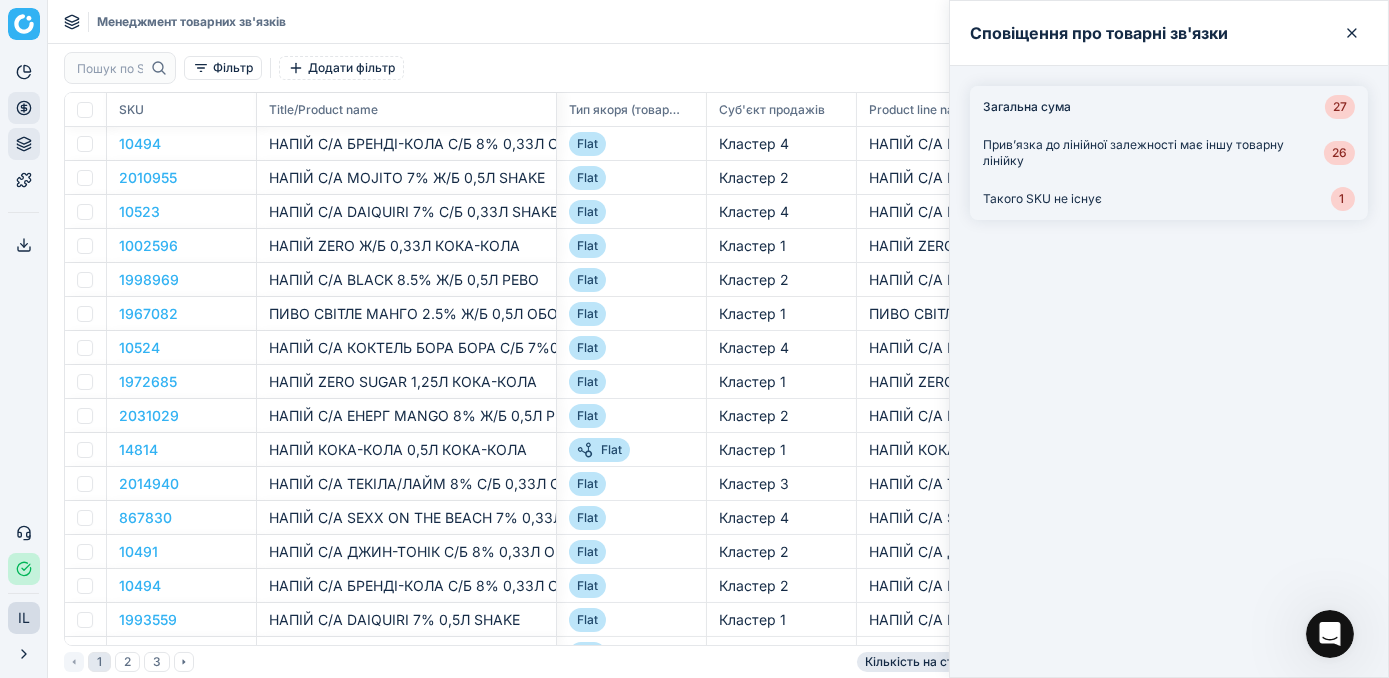 click 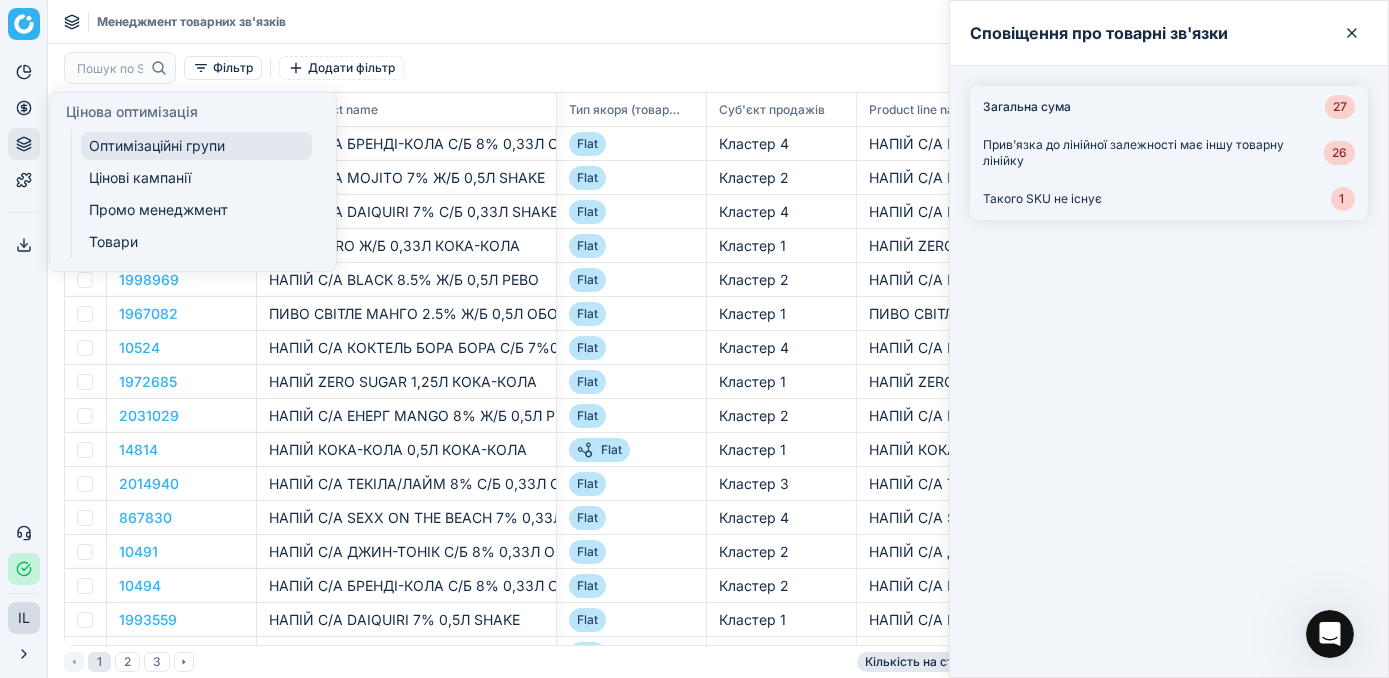 click on "Оптимізаційні групи" at bounding box center [196, 146] 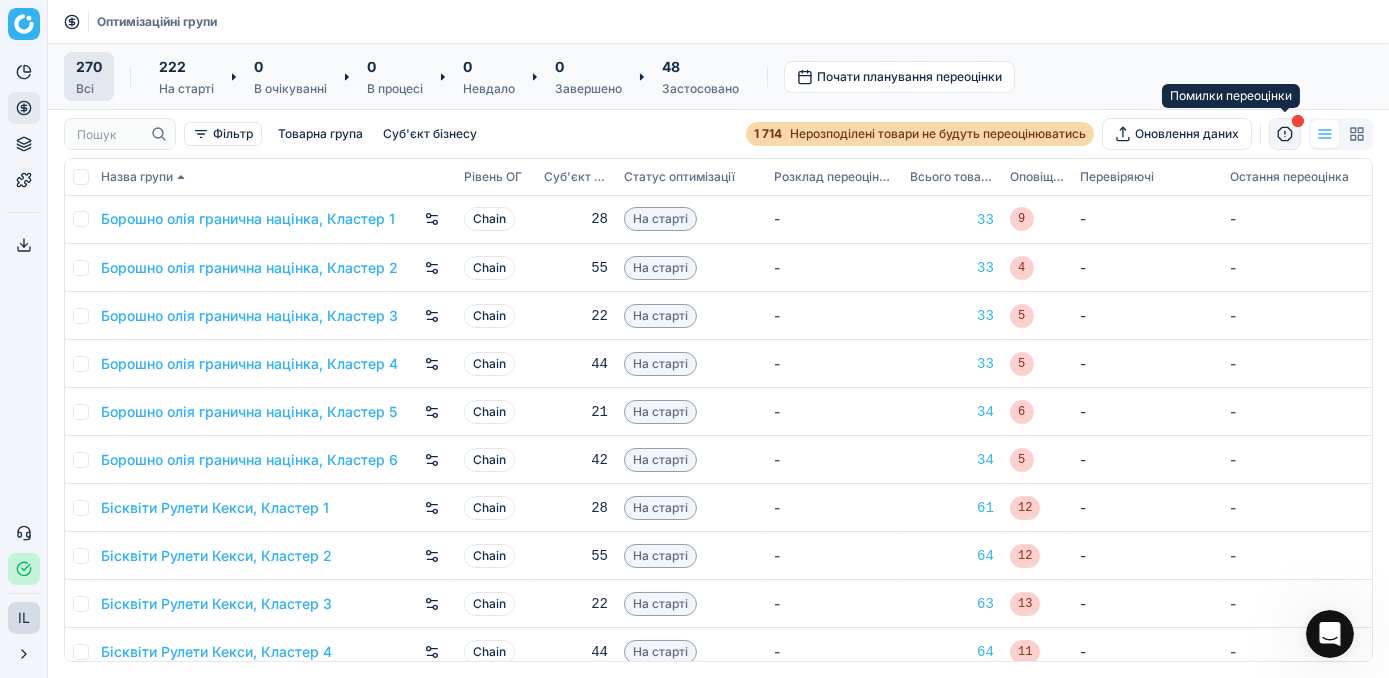 click 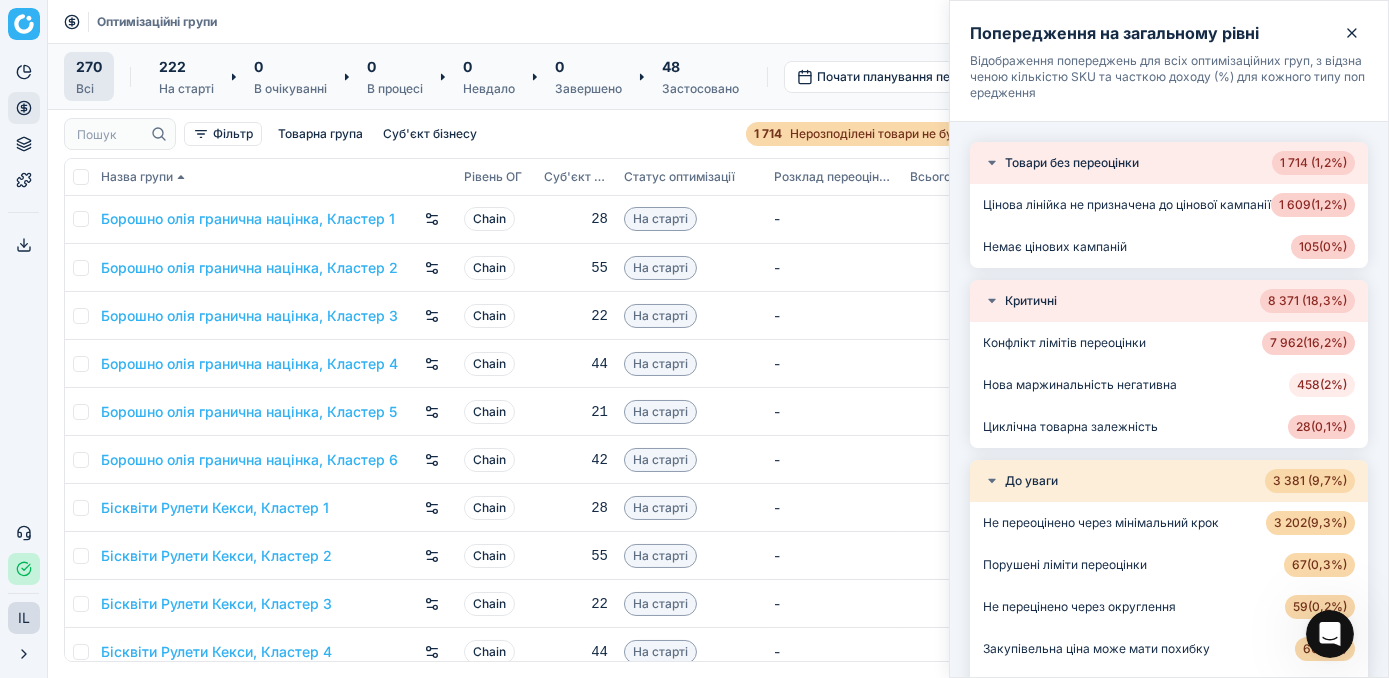 click on "458  ( 2% )" at bounding box center [1322, 385] 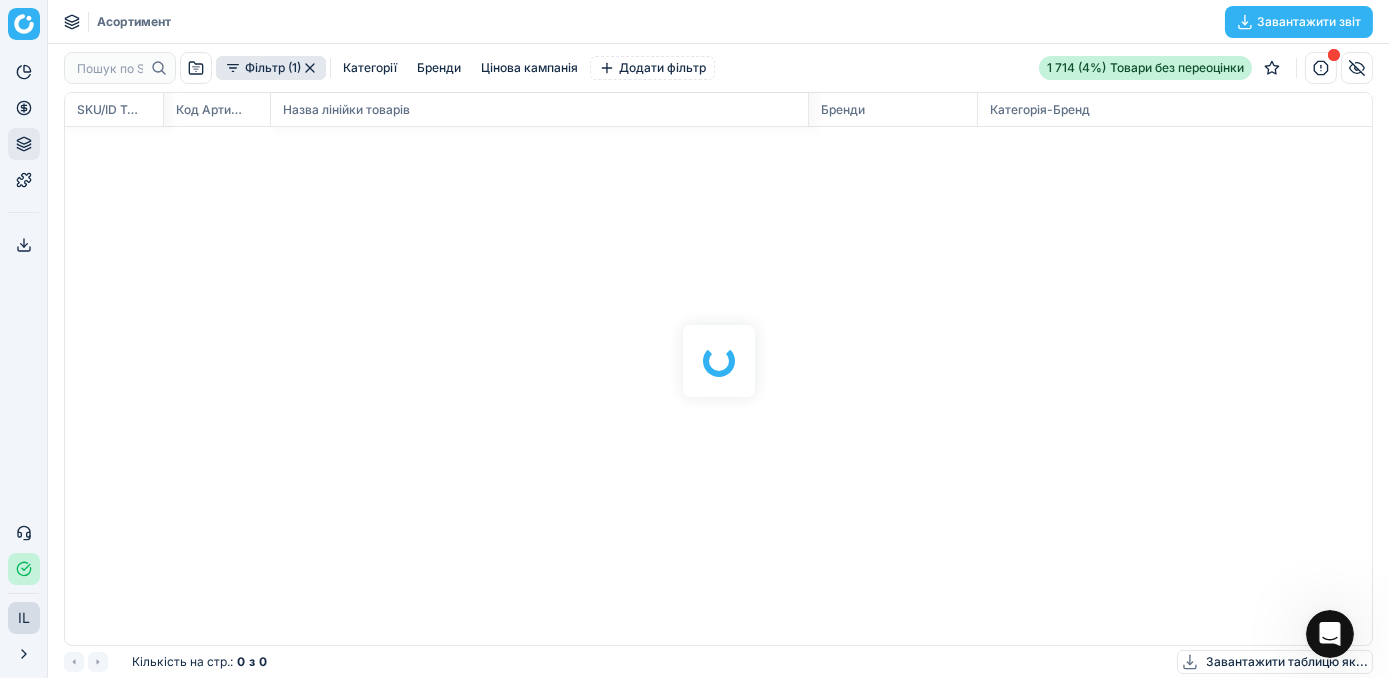 scroll, scrollTop: 2, scrollLeft: 2, axis: both 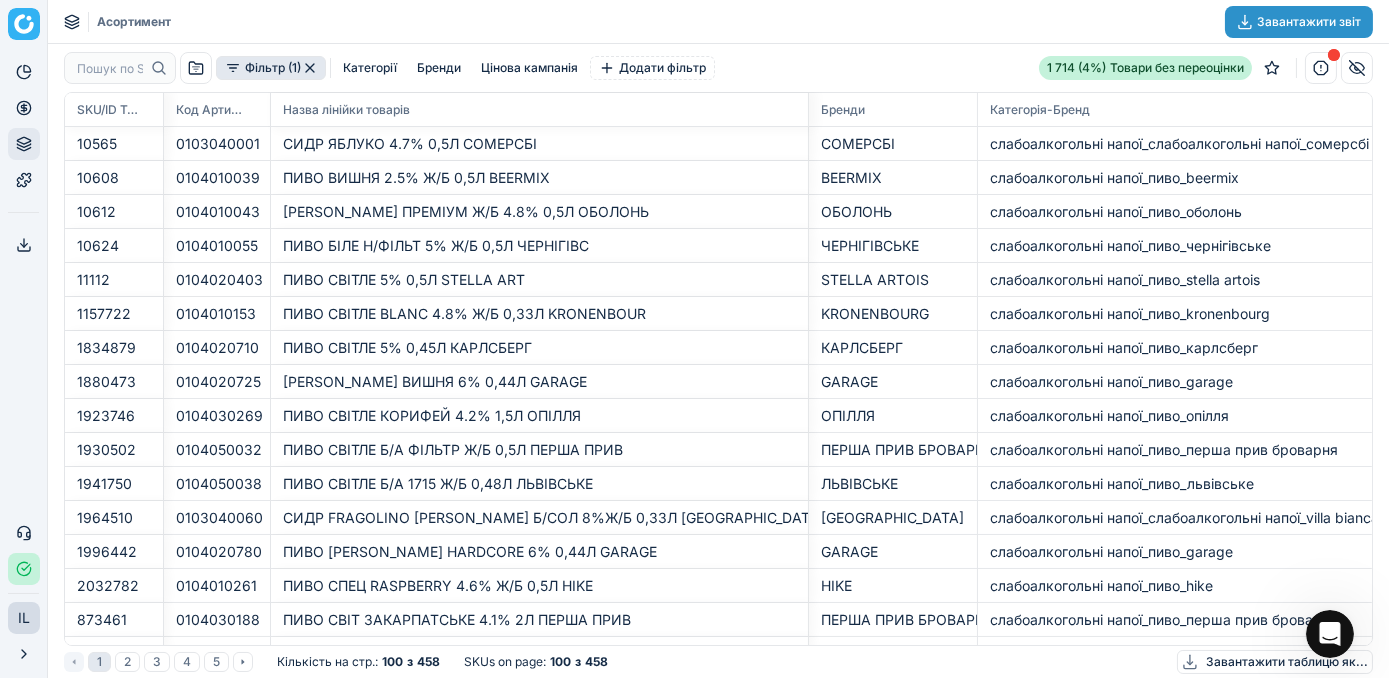 click 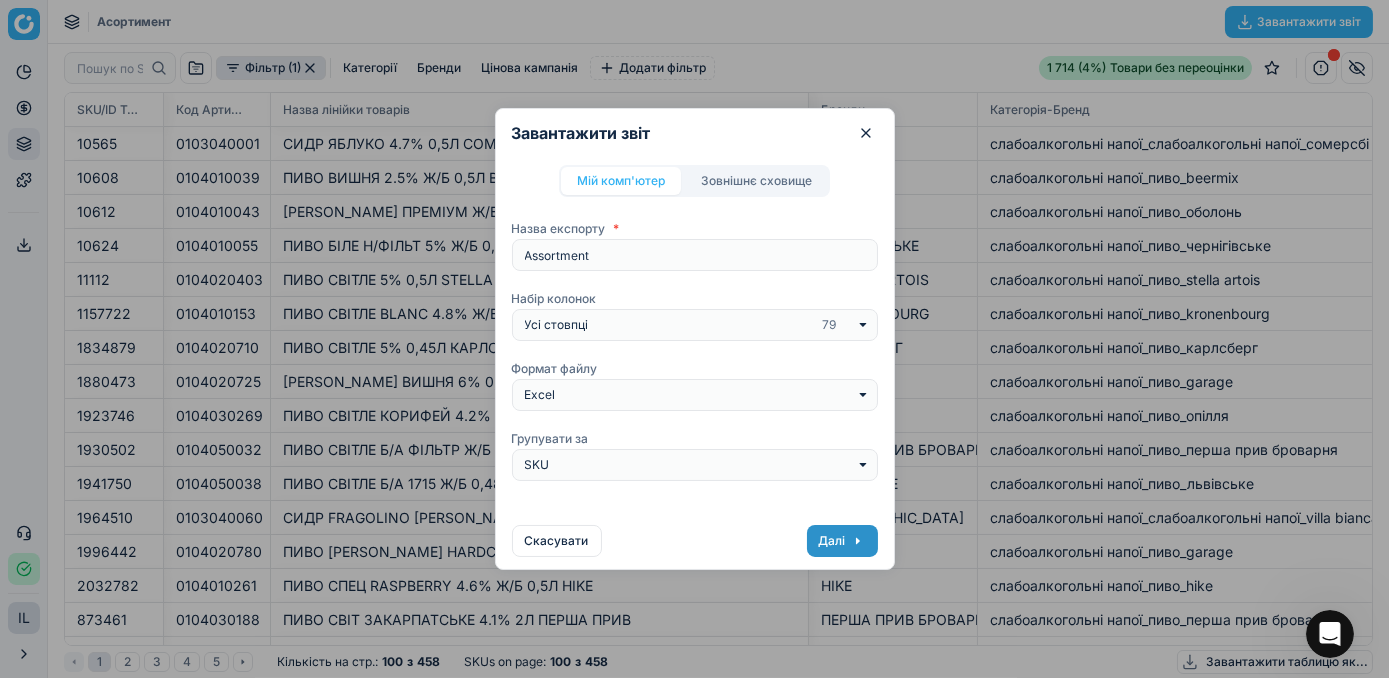 click on "Далі" at bounding box center [842, 541] 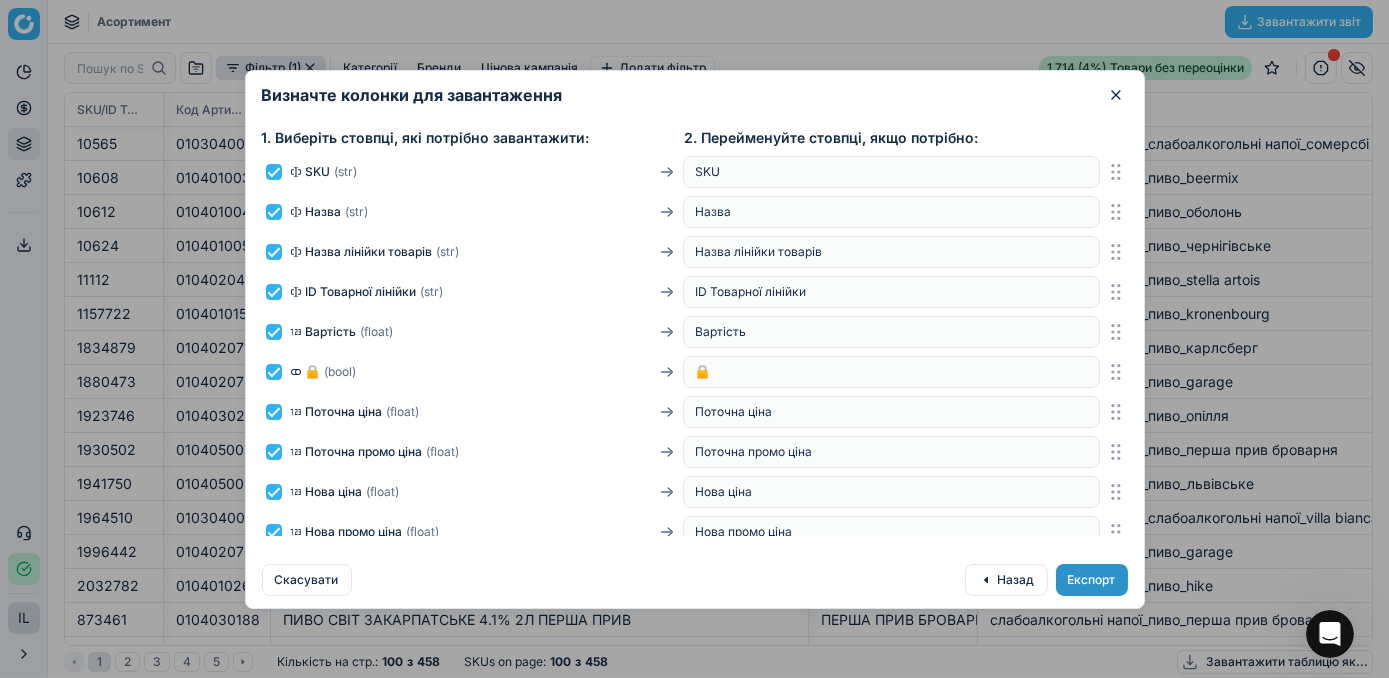 click on "Експорт" at bounding box center [1092, 580] 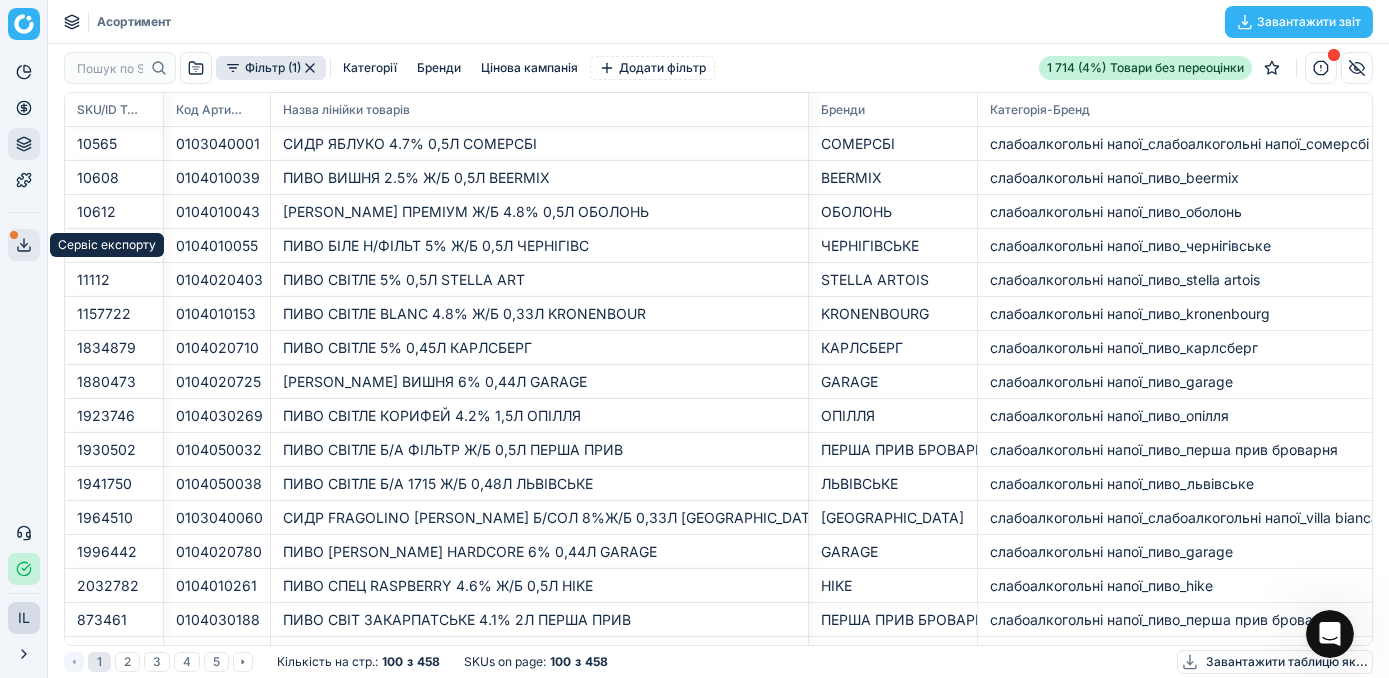 click 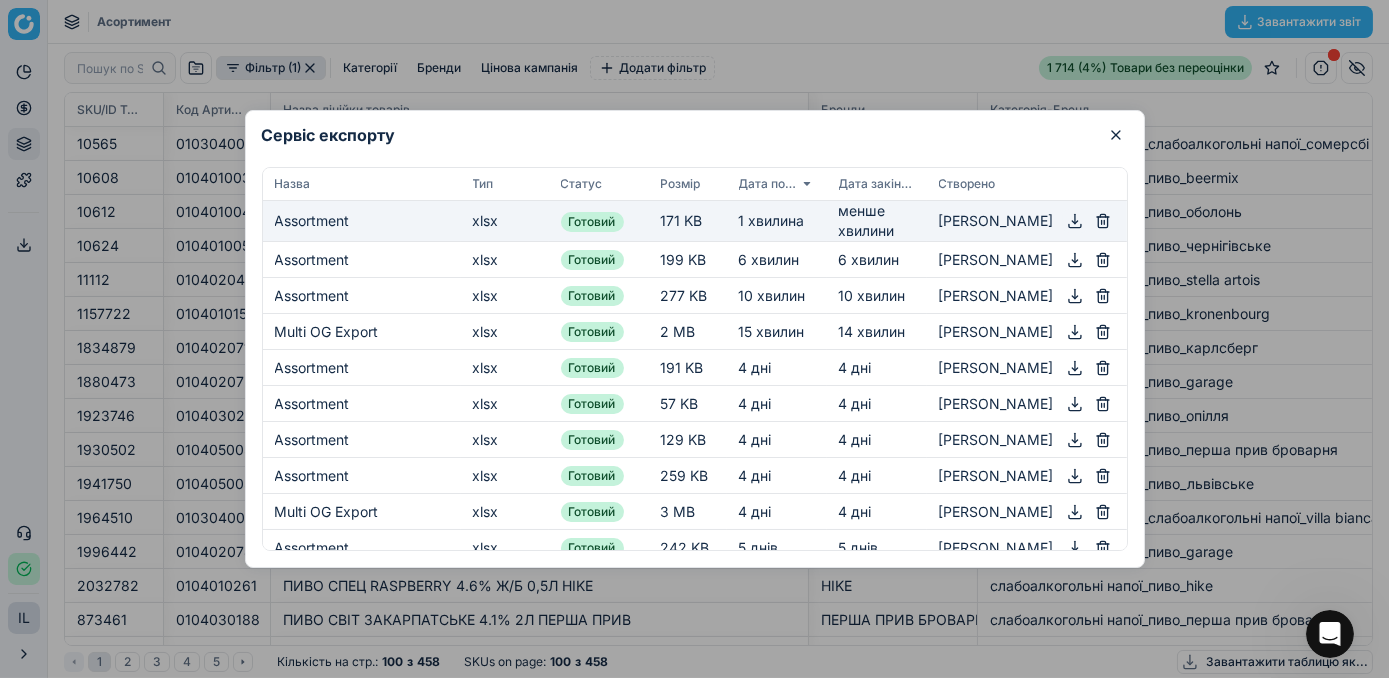 click at bounding box center [1075, 221] 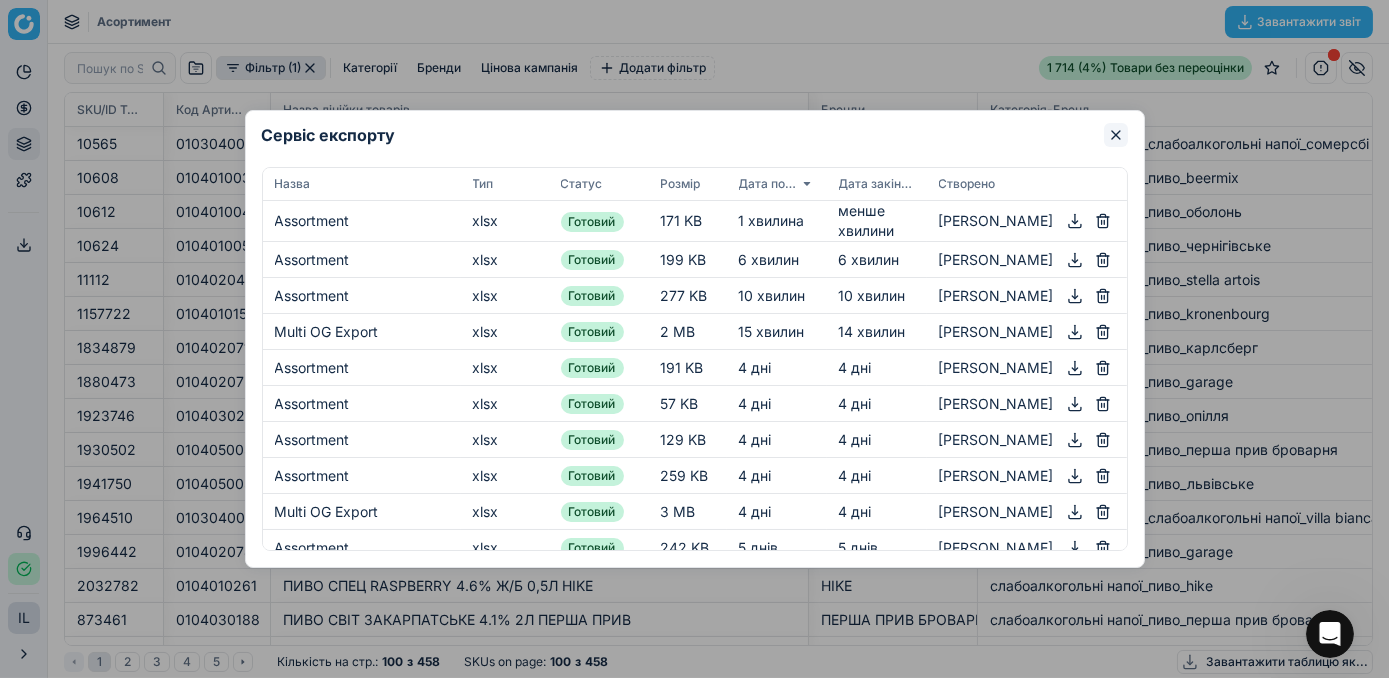 click 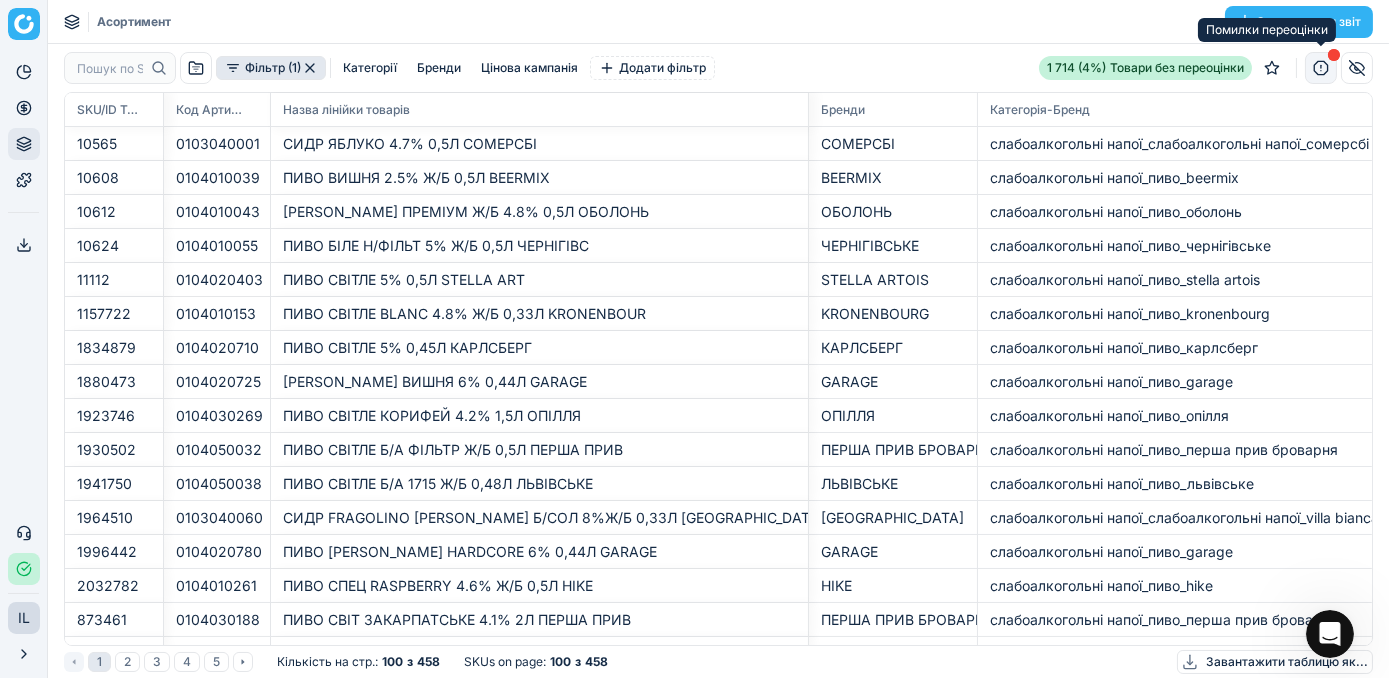 click 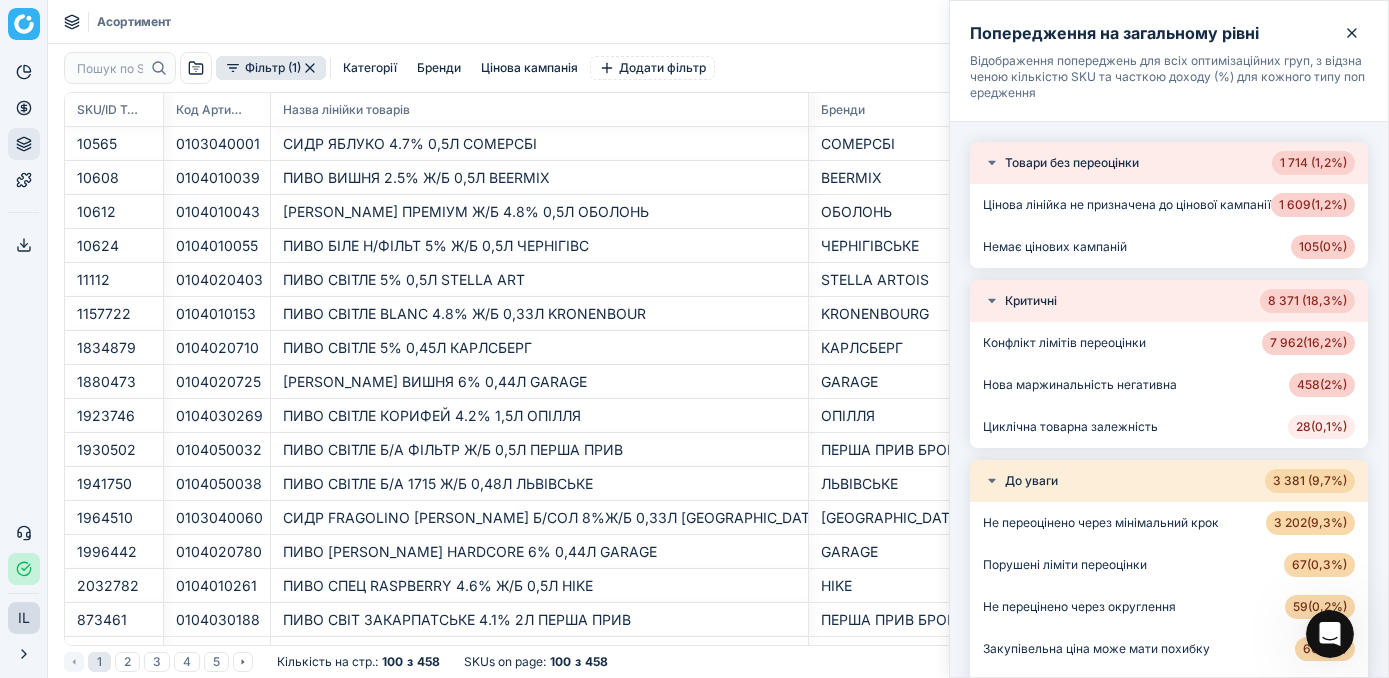 click on "28  ( 0,1% )" at bounding box center (1321, 427) 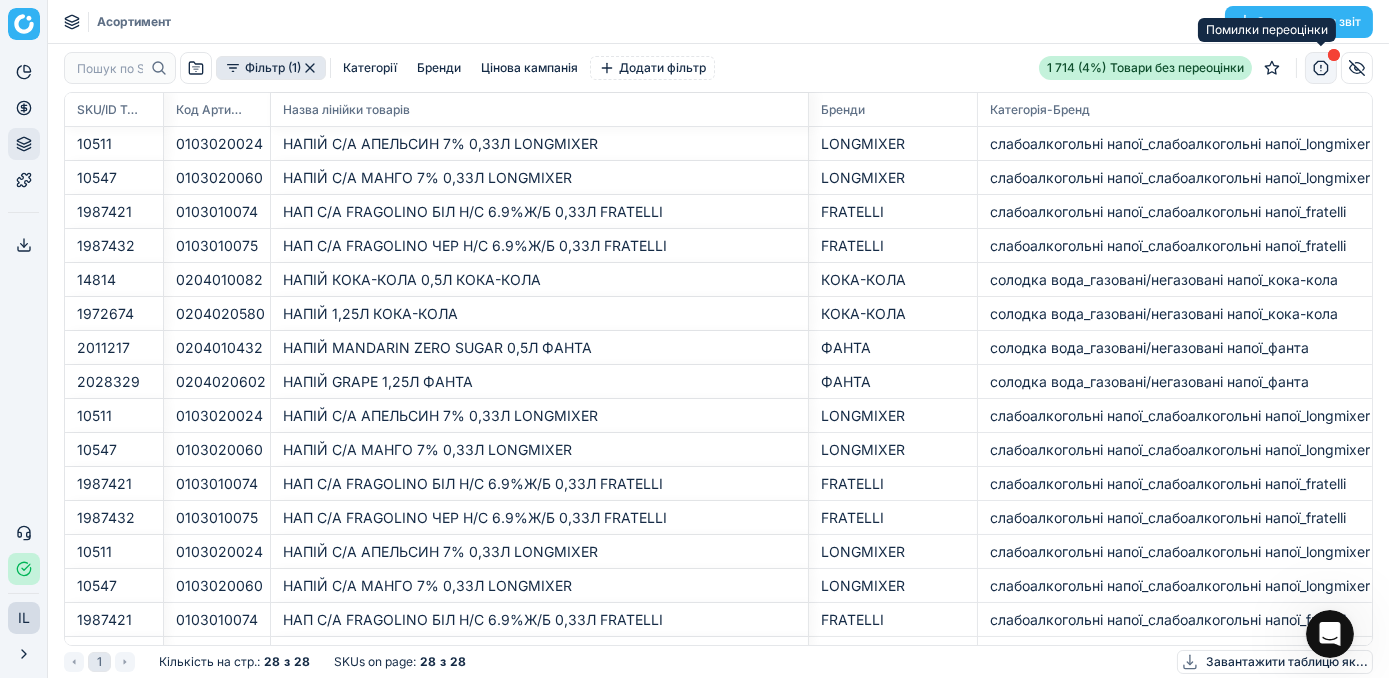 click 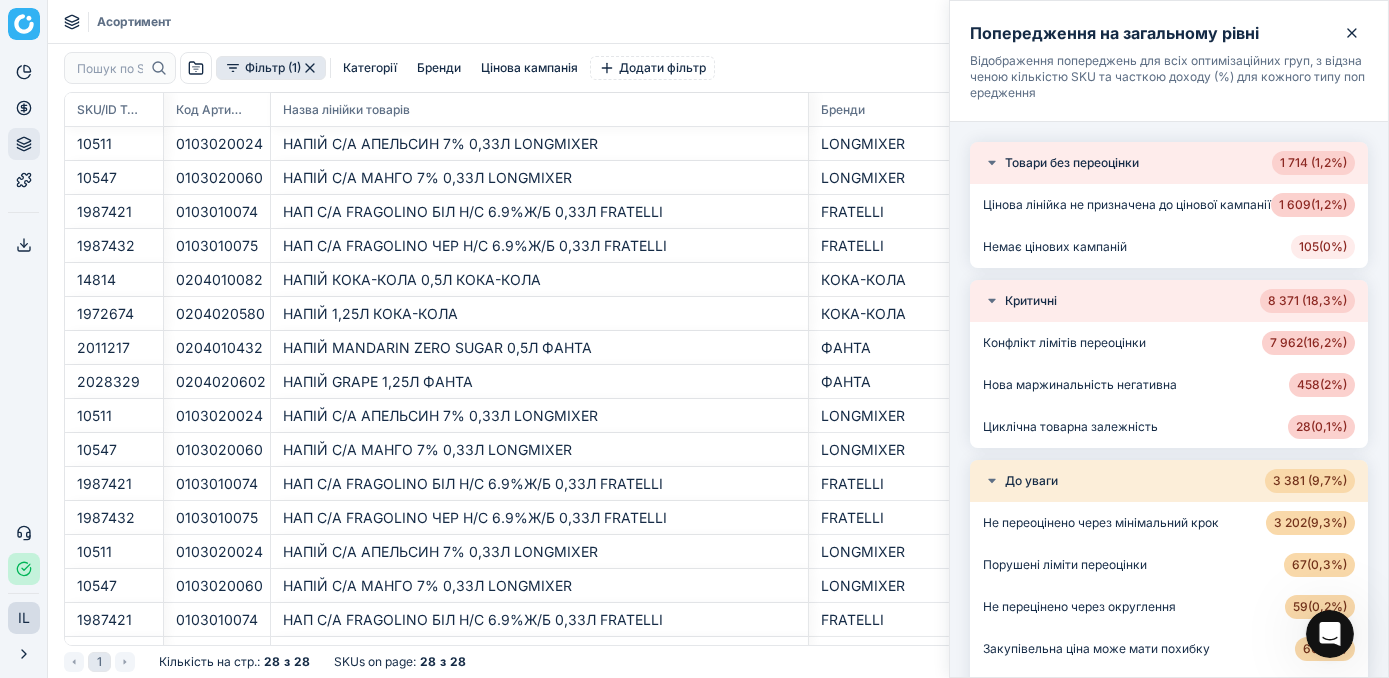 click on "105  ( 0% )" at bounding box center (1323, 247) 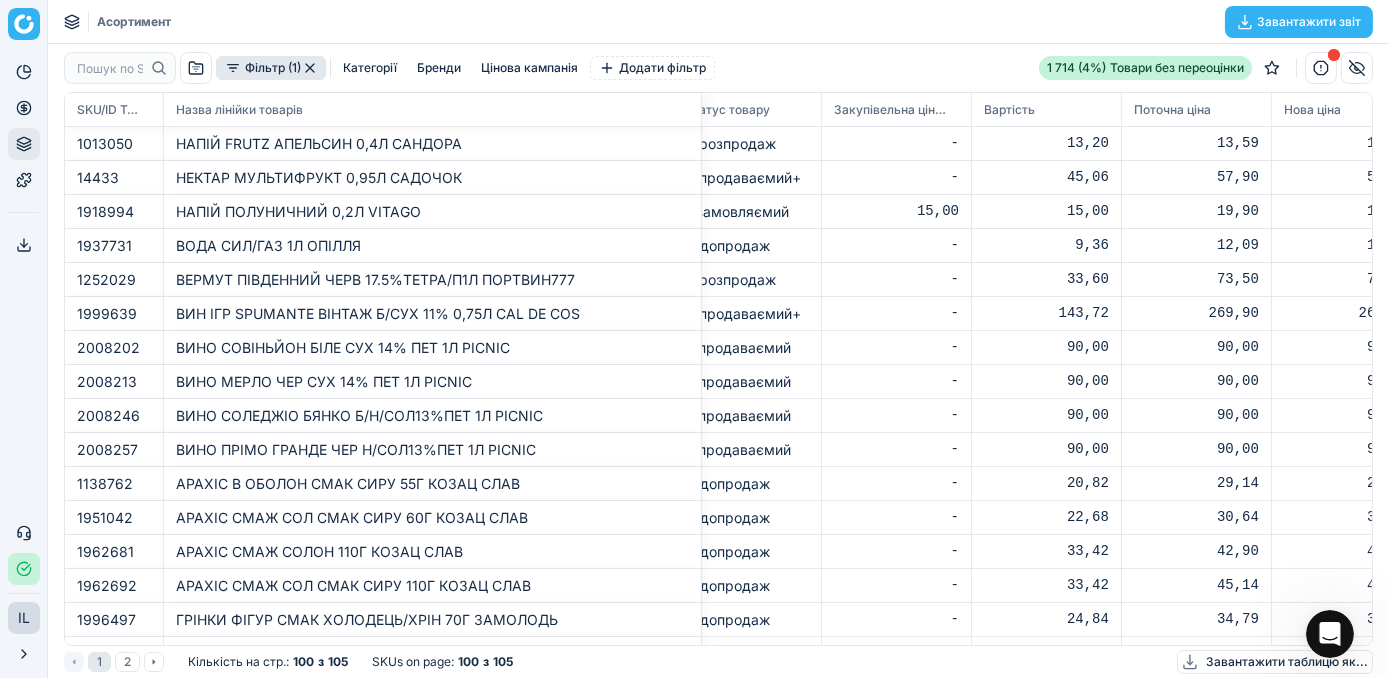 scroll, scrollTop: 0, scrollLeft: 1519, axis: horizontal 